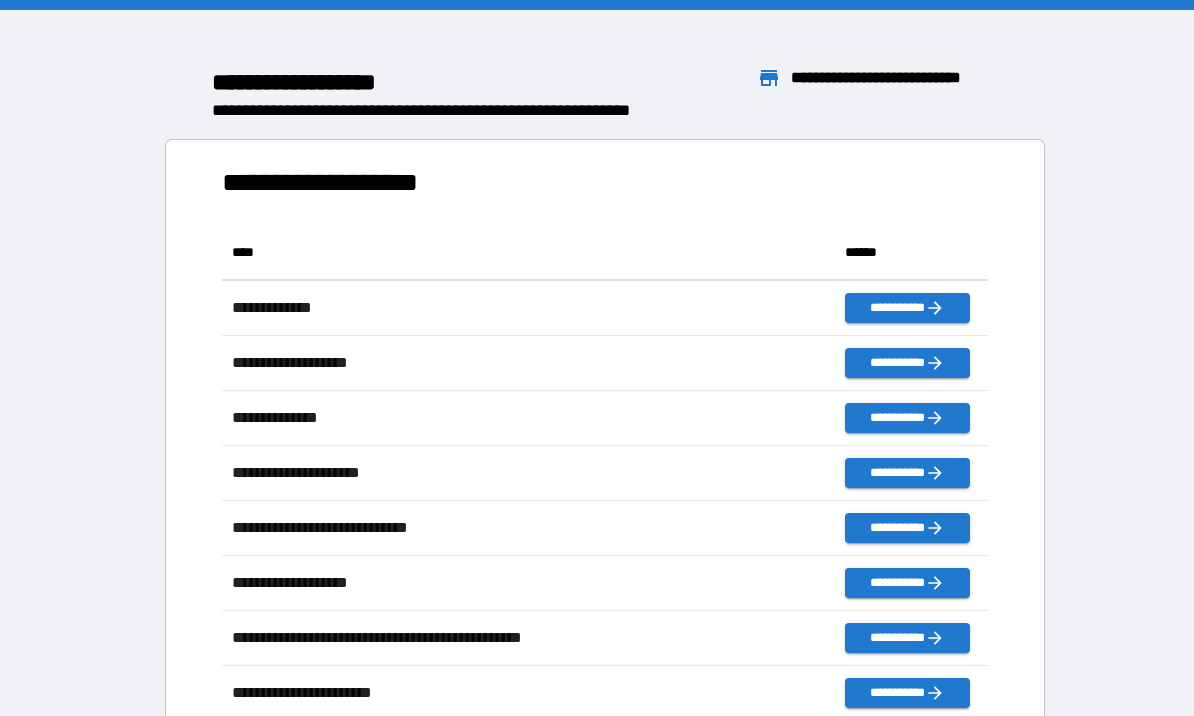 scroll, scrollTop: 0, scrollLeft: 0, axis: both 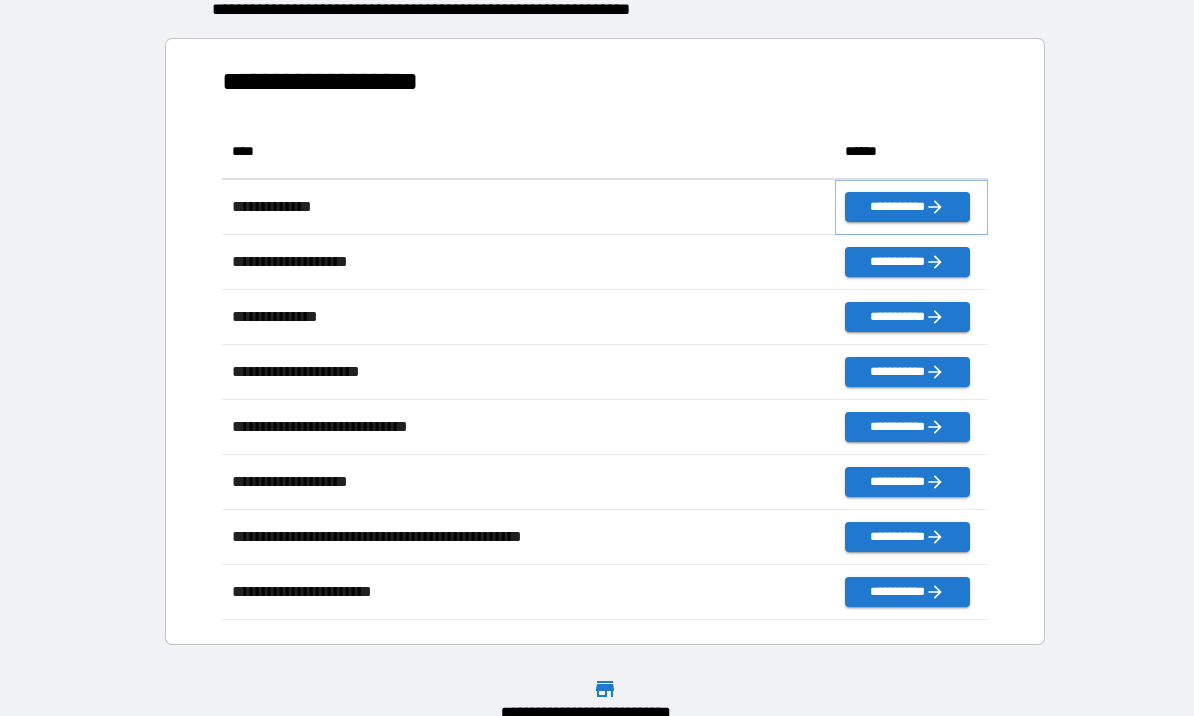 click on "**********" at bounding box center (907, 207) 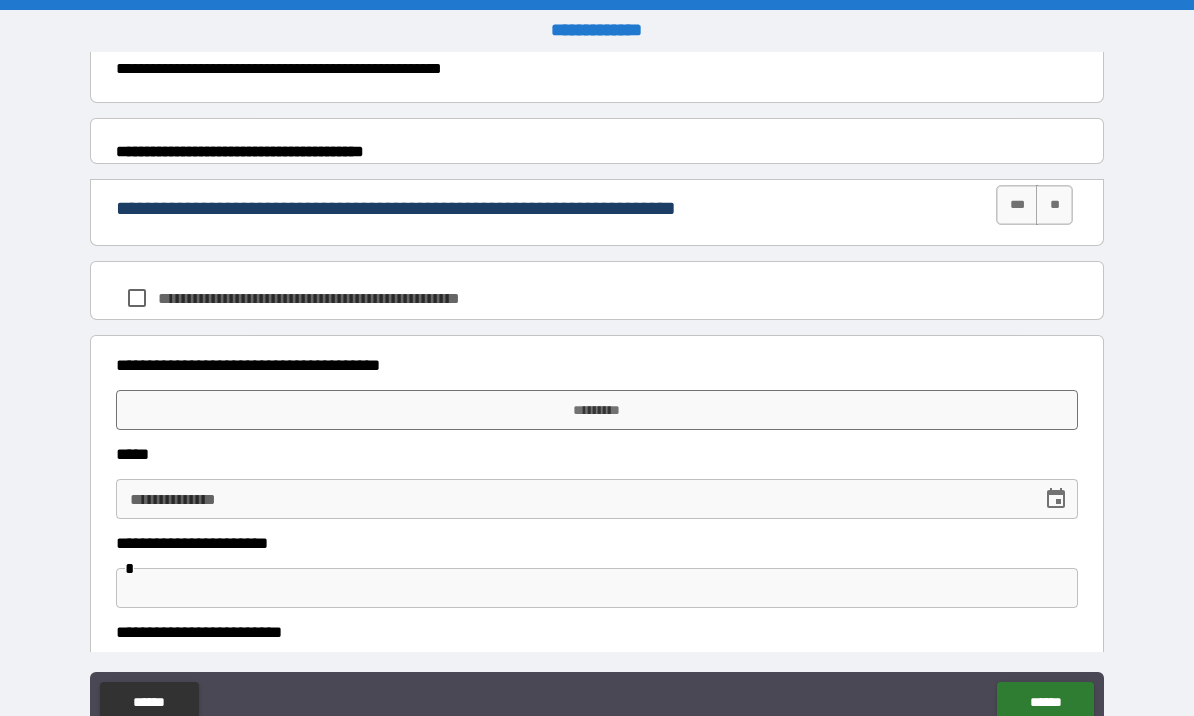 scroll, scrollTop: 925, scrollLeft: 0, axis: vertical 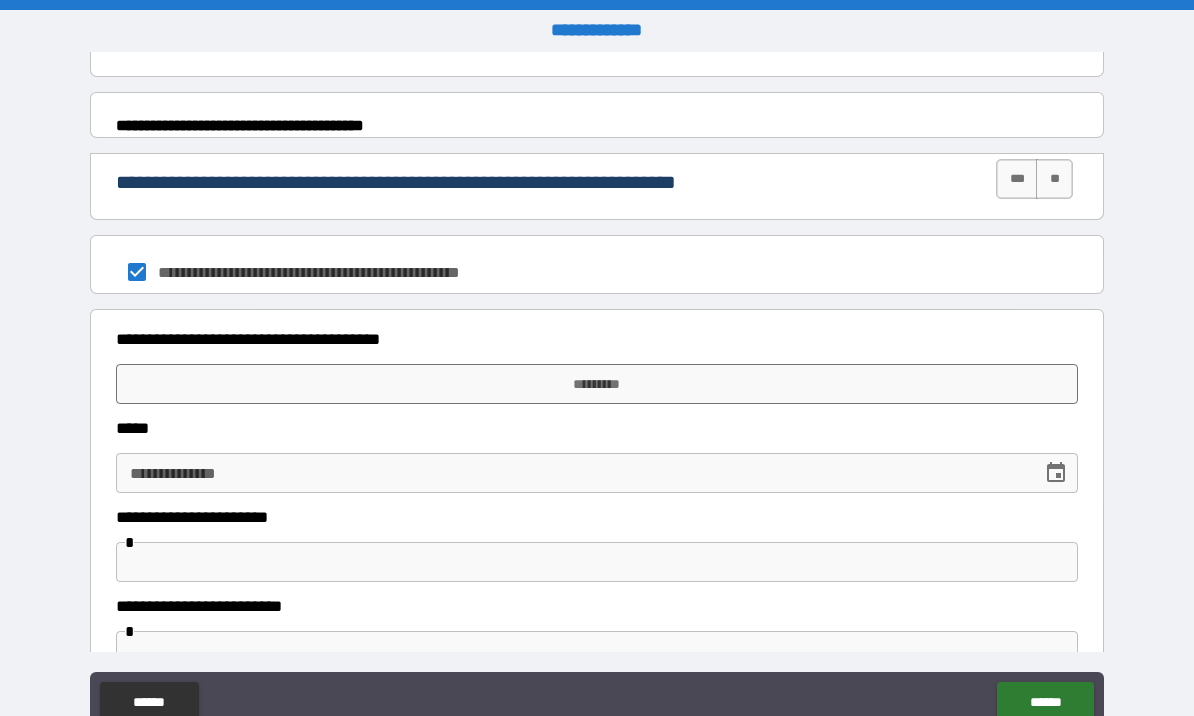 click on "*********" at bounding box center (597, 384) 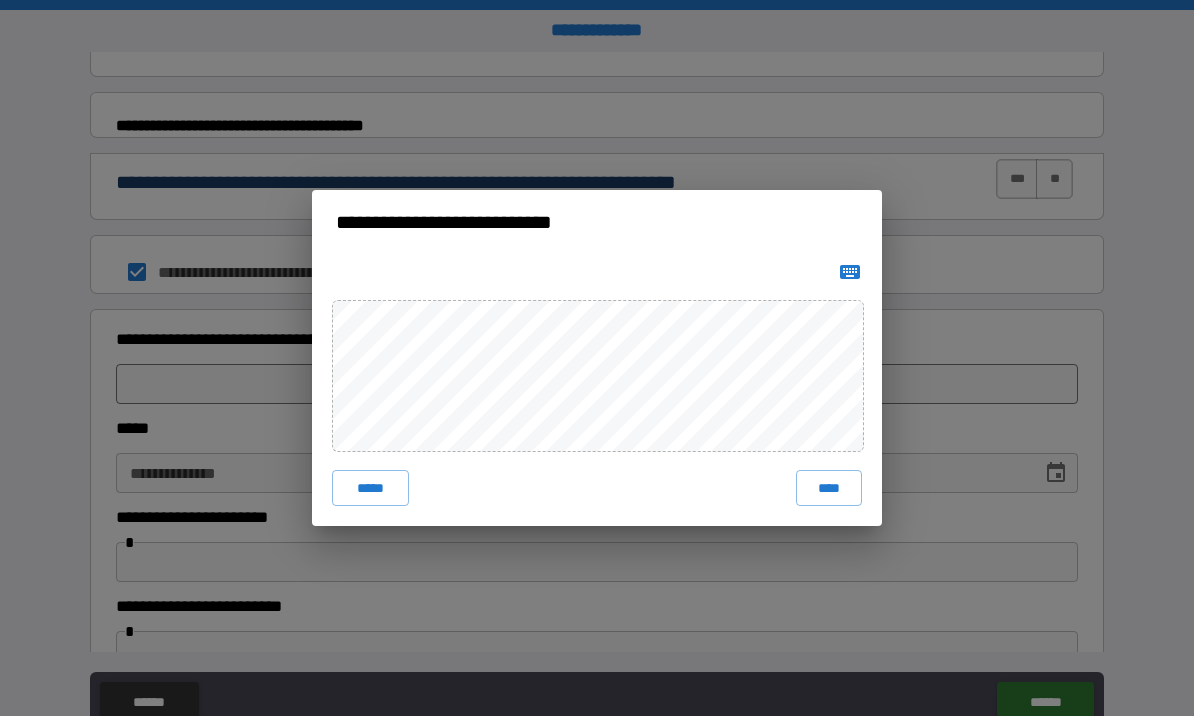 click on "*****" at bounding box center (370, 488) 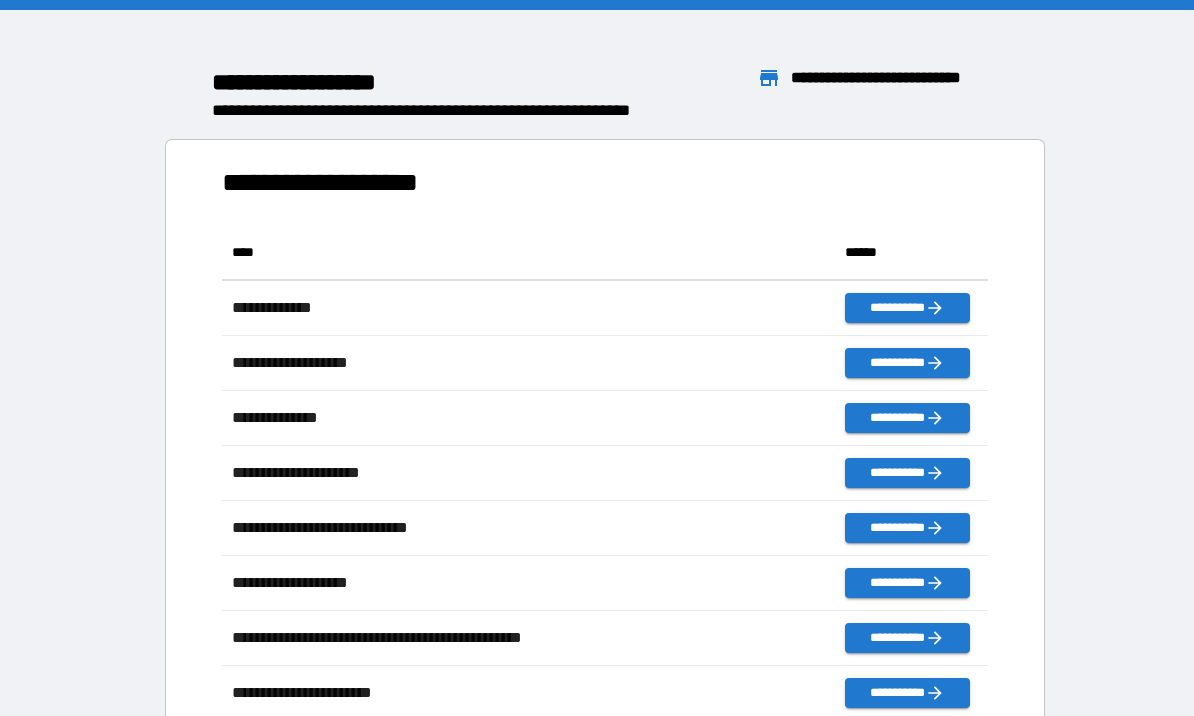 scroll, scrollTop: 496, scrollLeft: 765, axis: both 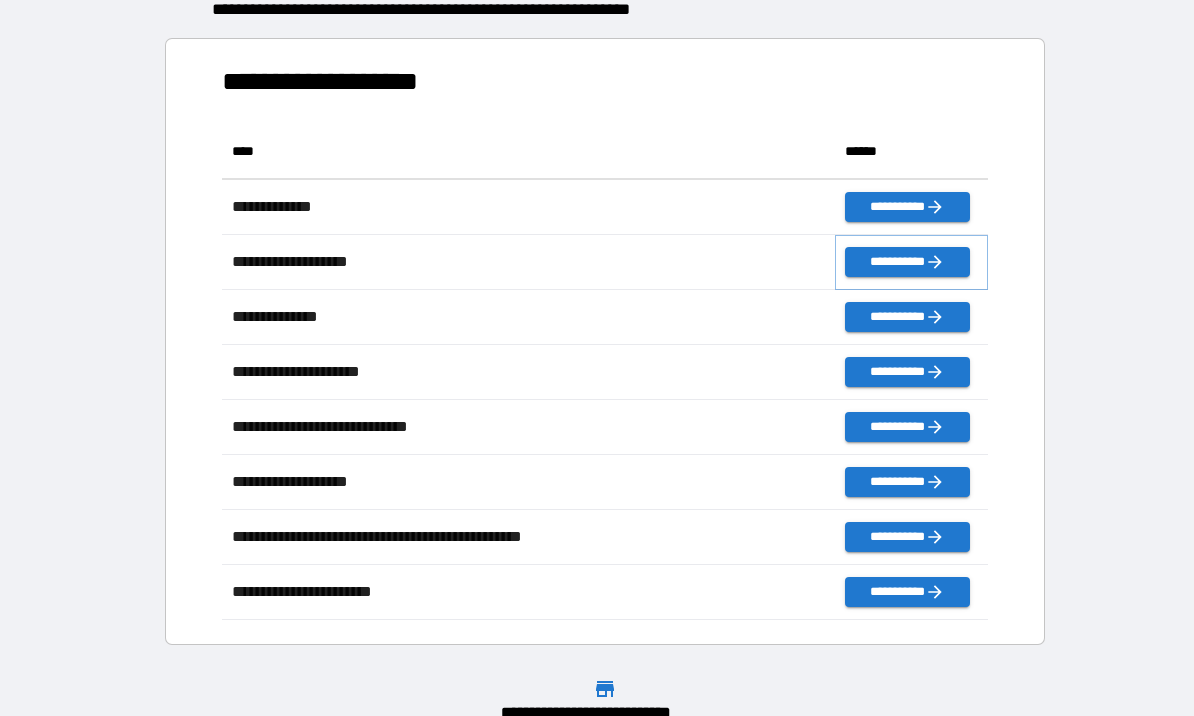 click on "**********" at bounding box center [907, 262] 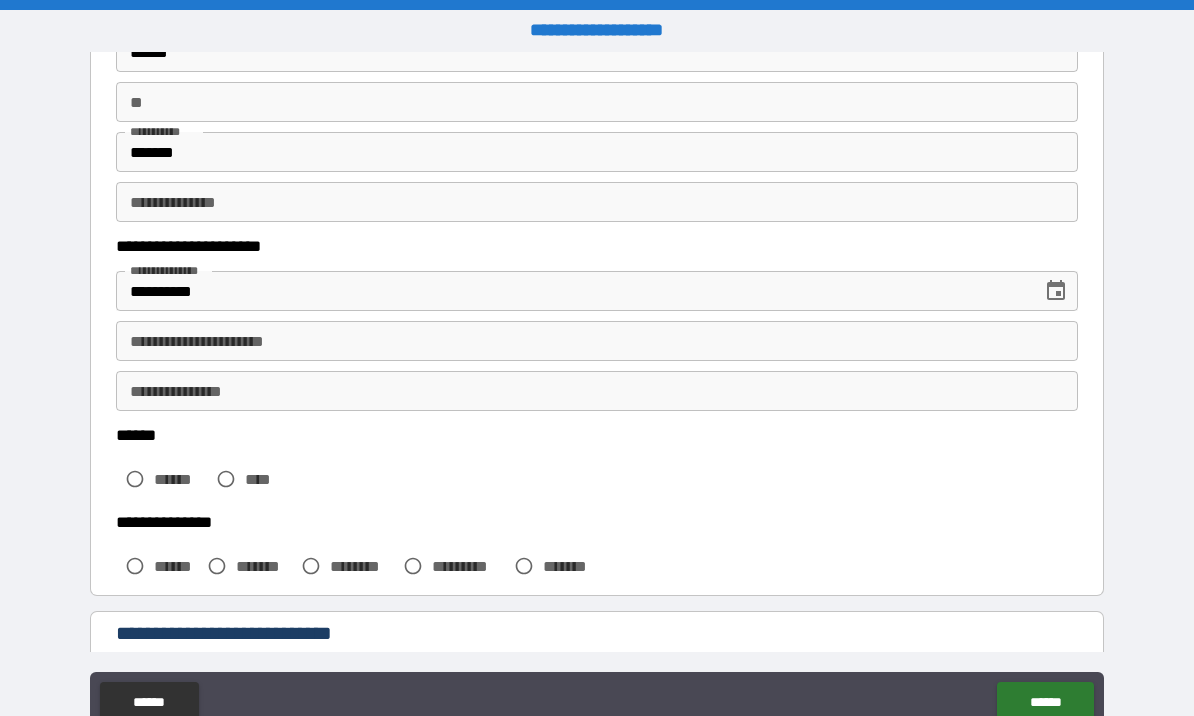 scroll, scrollTop: 174, scrollLeft: 0, axis: vertical 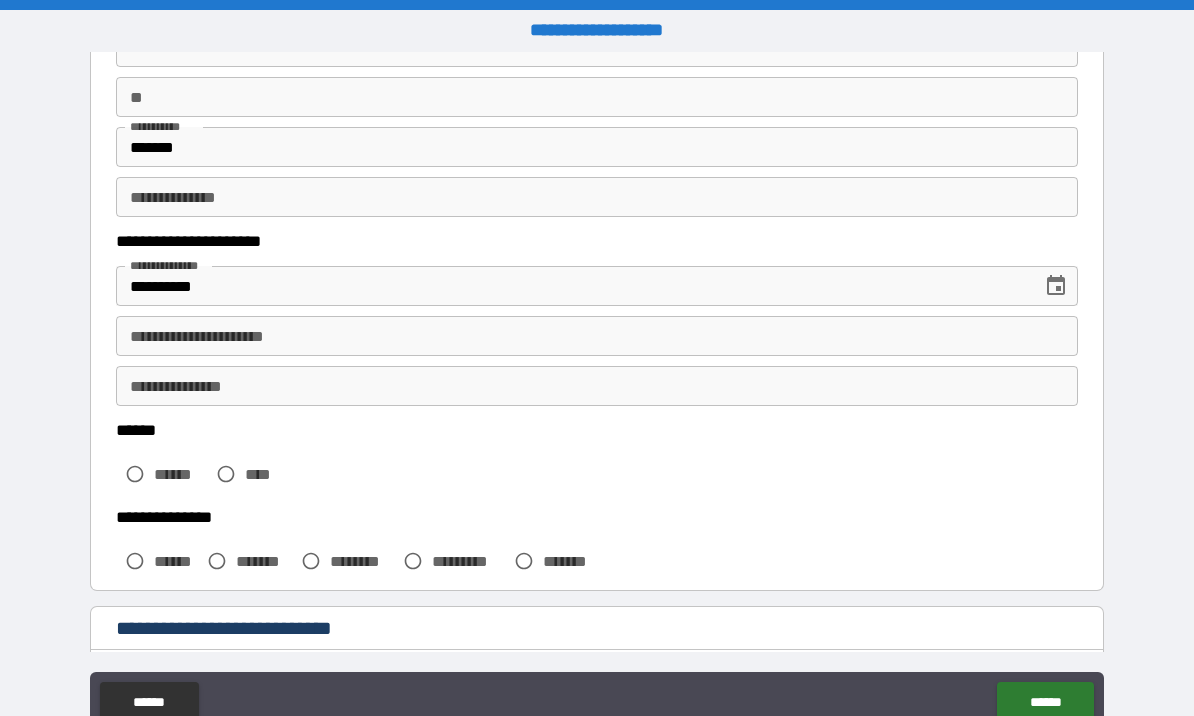 click on "**********" at bounding box center [597, 336] 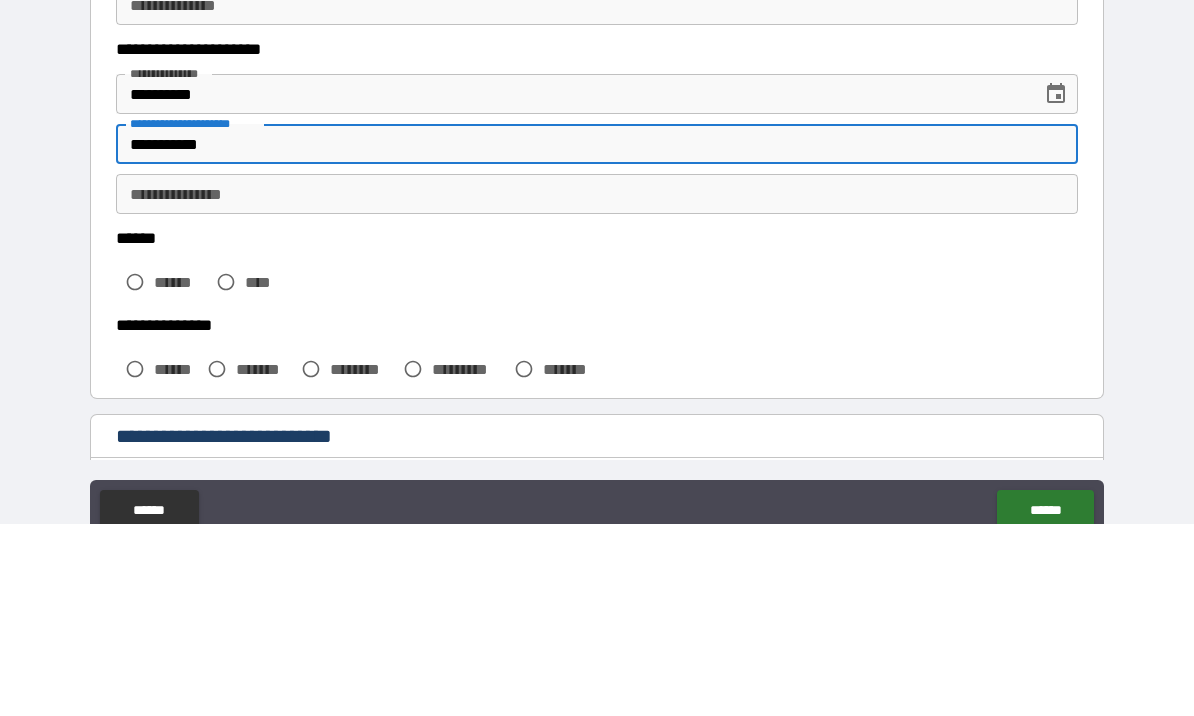 type on "**********" 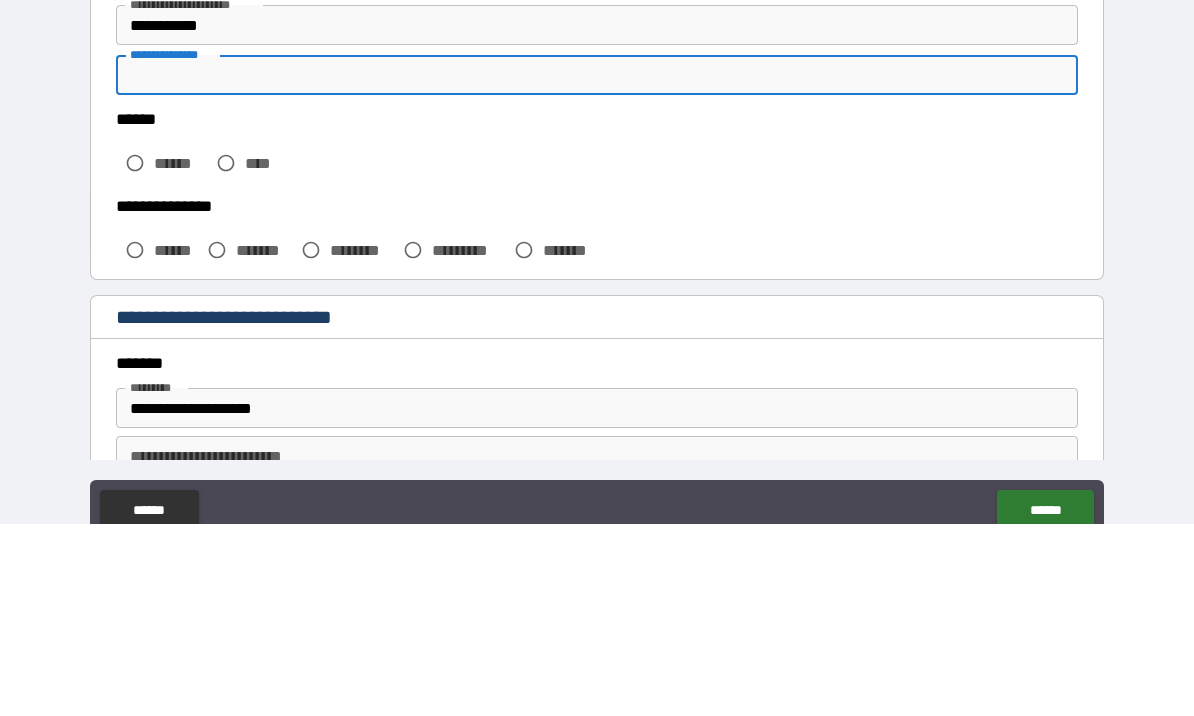 scroll, scrollTop: 297, scrollLeft: 0, axis: vertical 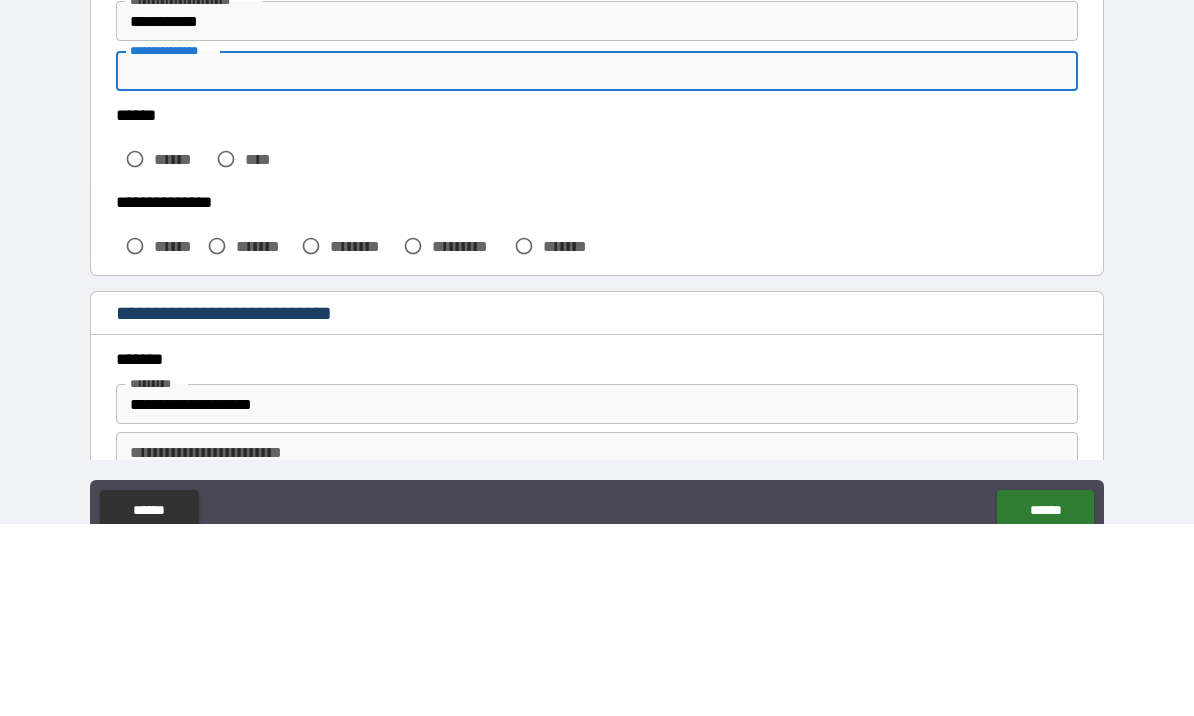 click on "****** ****** ****" at bounding box center (597, 336) 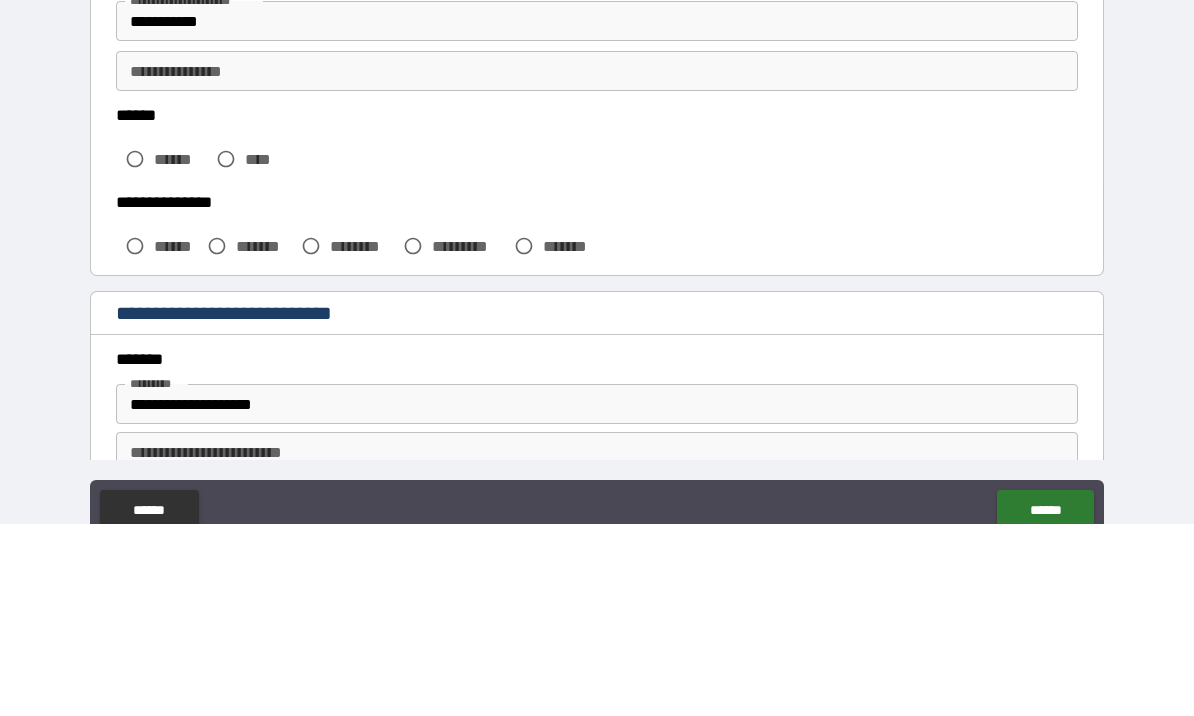 scroll, scrollTop: 69, scrollLeft: 0, axis: vertical 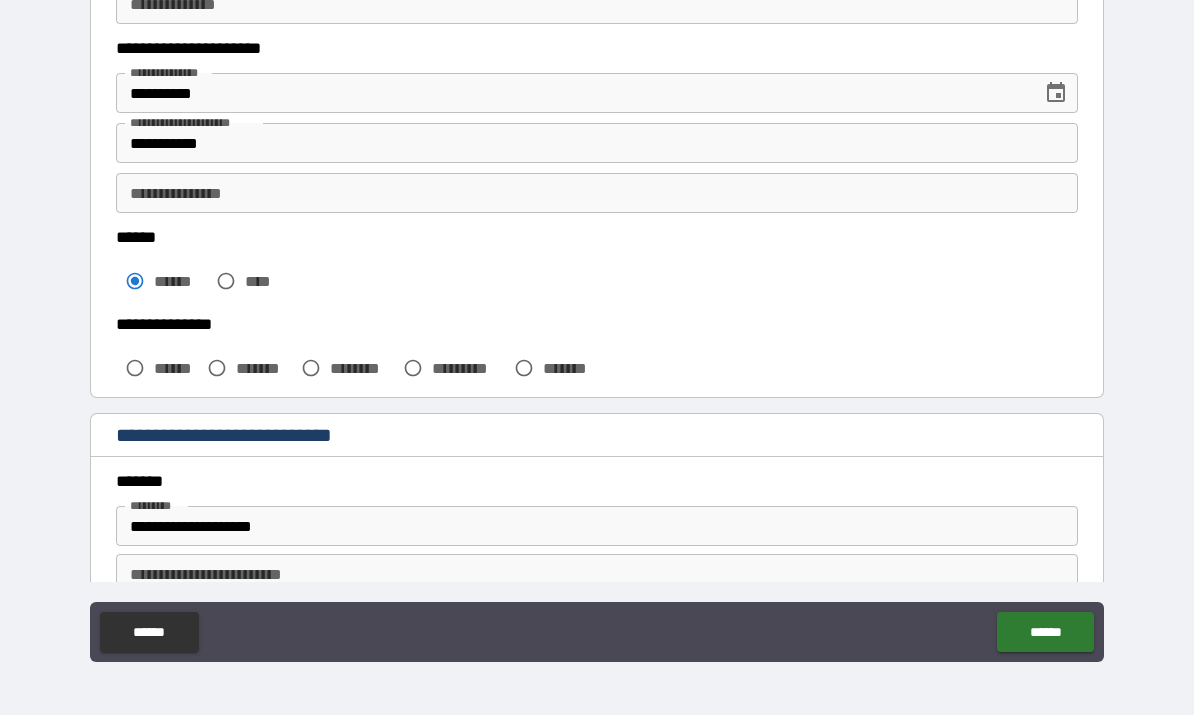 click on "******" at bounding box center (176, 369) 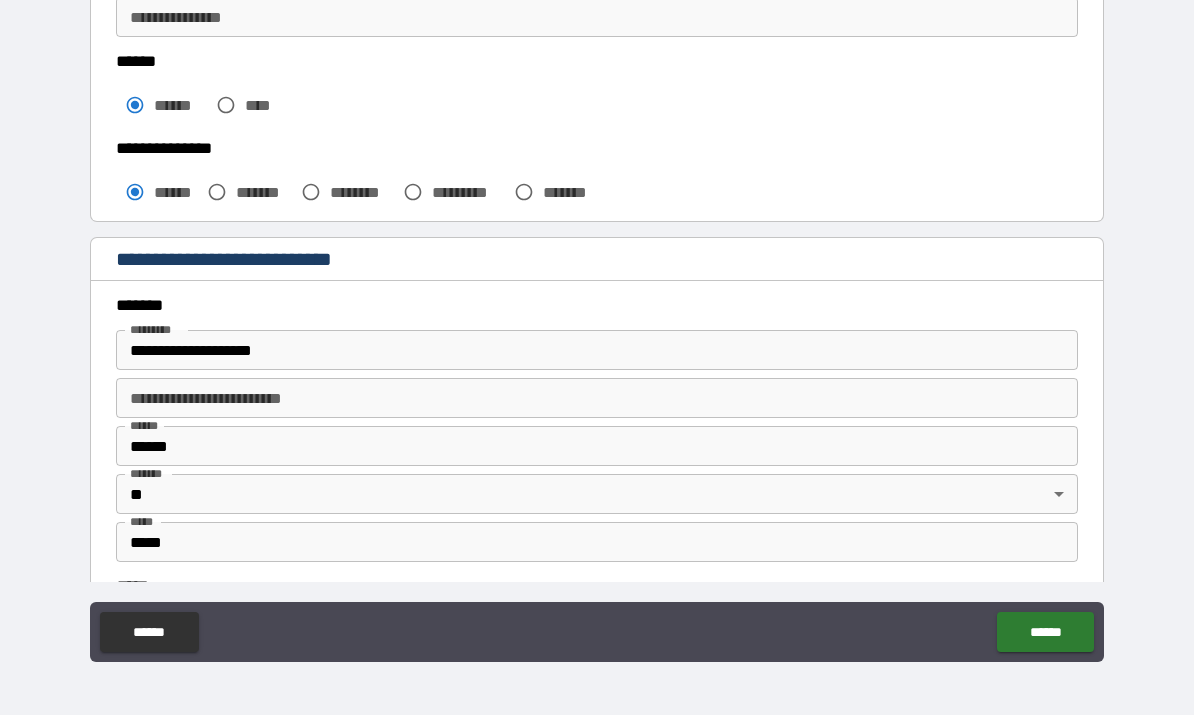 scroll, scrollTop: 593, scrollLeft: 0, axis: vertical 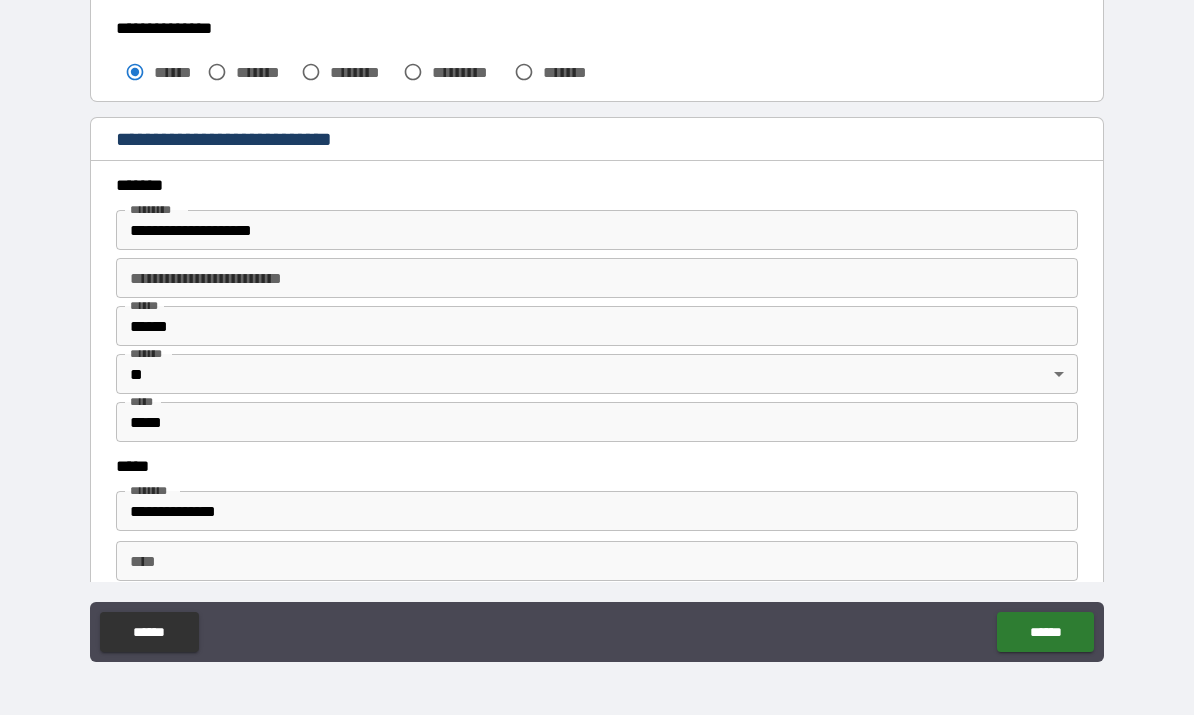 click on "**********" at bounding box center [597, 231] 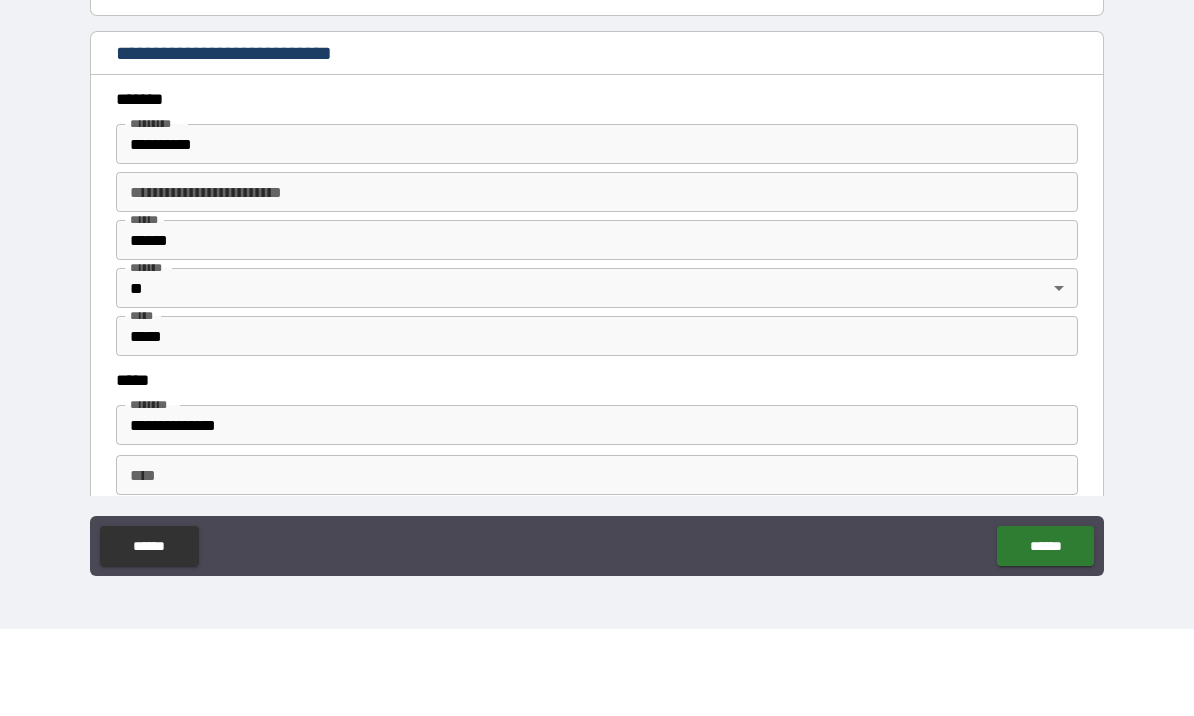 type on "**********" 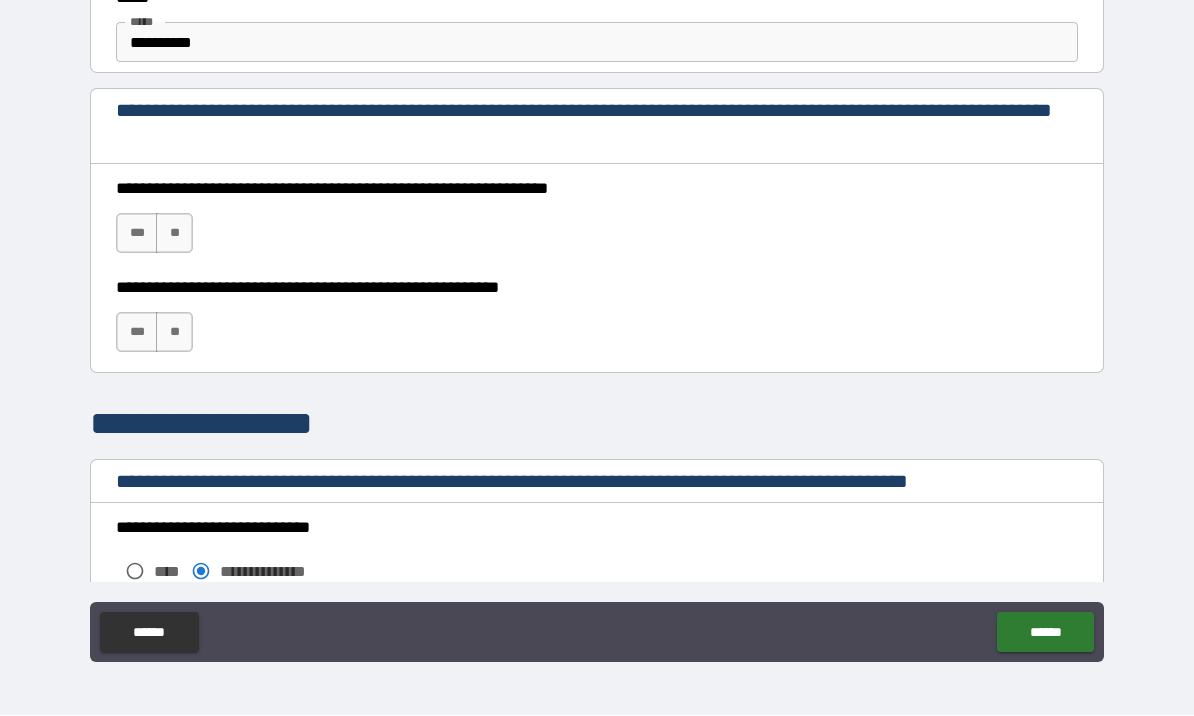 scroll, scrollTop: 1249, scrollLeft: 0, axis: vertical 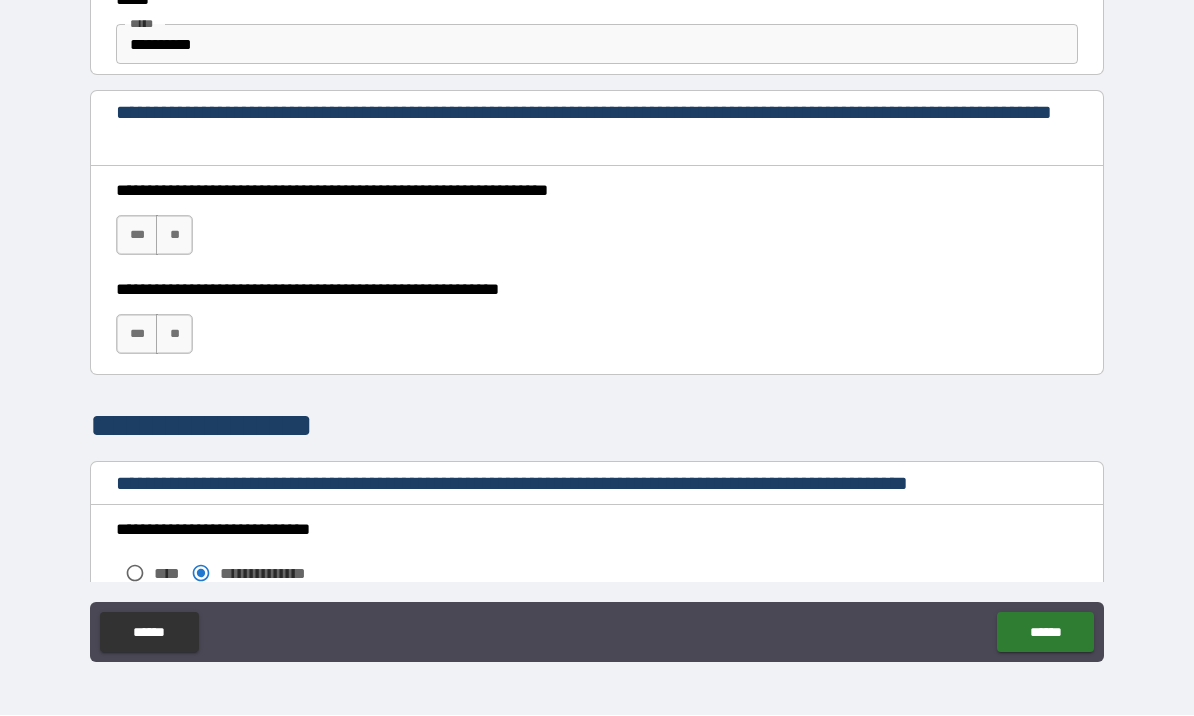click on "***" at bounding box center [137, 236] 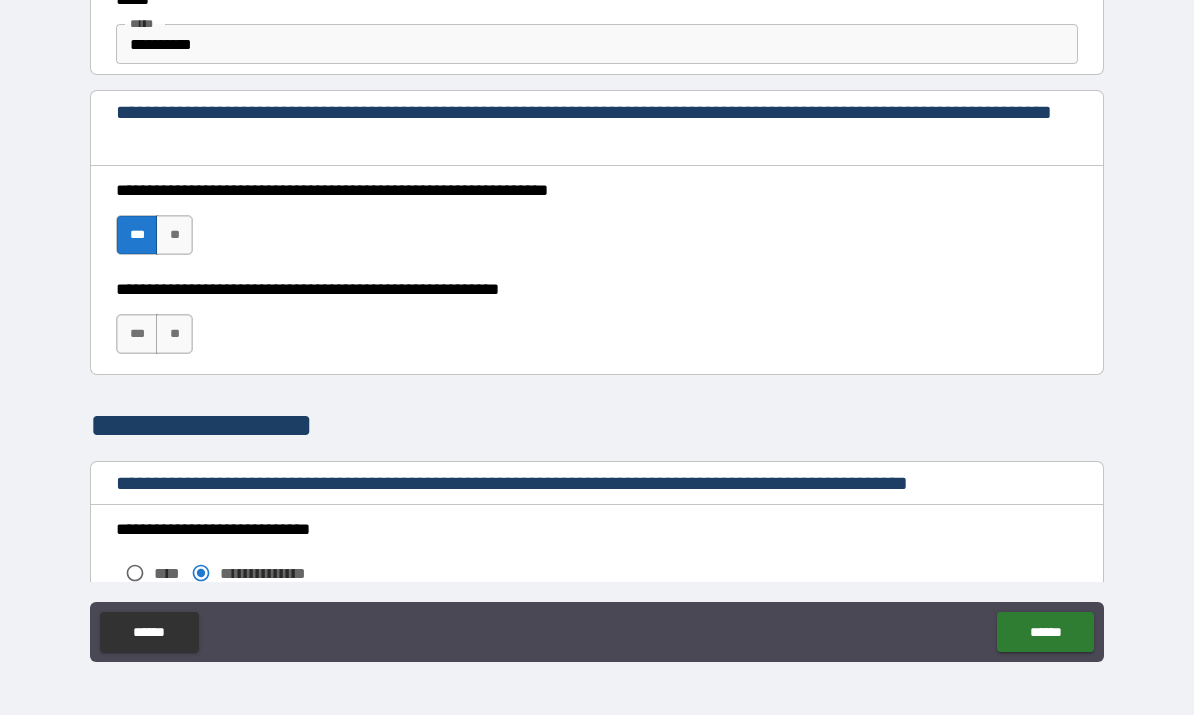 click on "***" at bounding box center (137, 335) 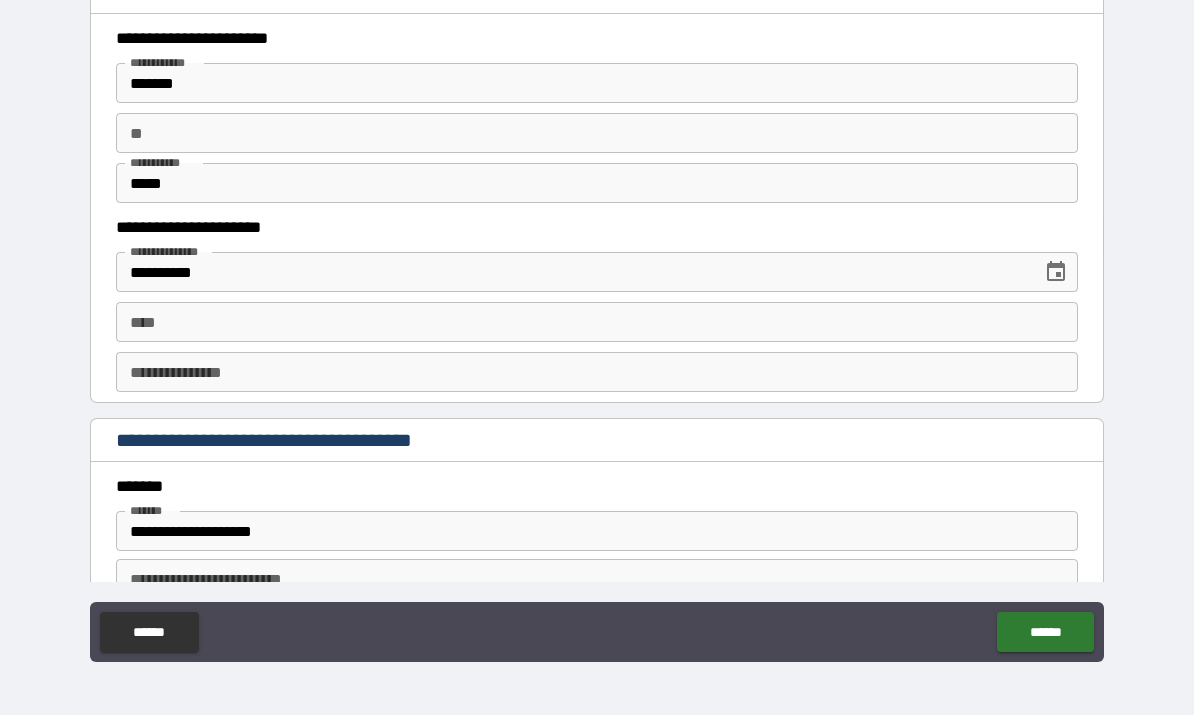 scroll, scrollTop: 1899, scrollLeft: 0, axis: vertical 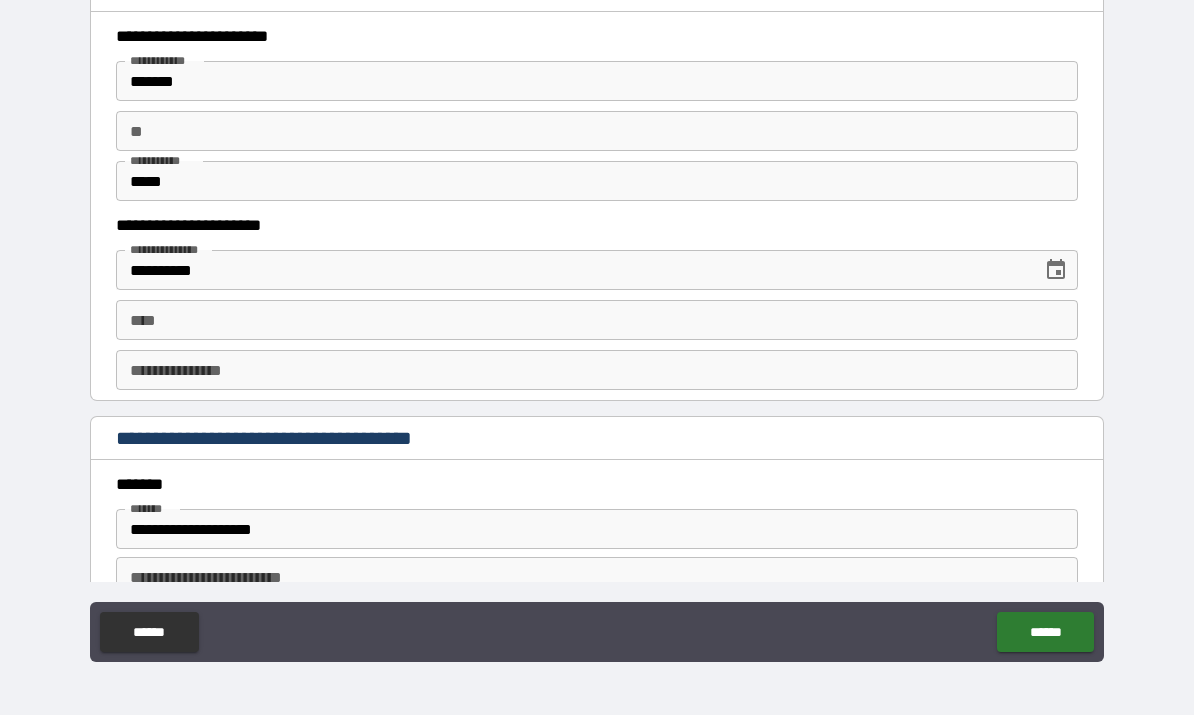 click on "**** ****" at bounding box center (597, 321) 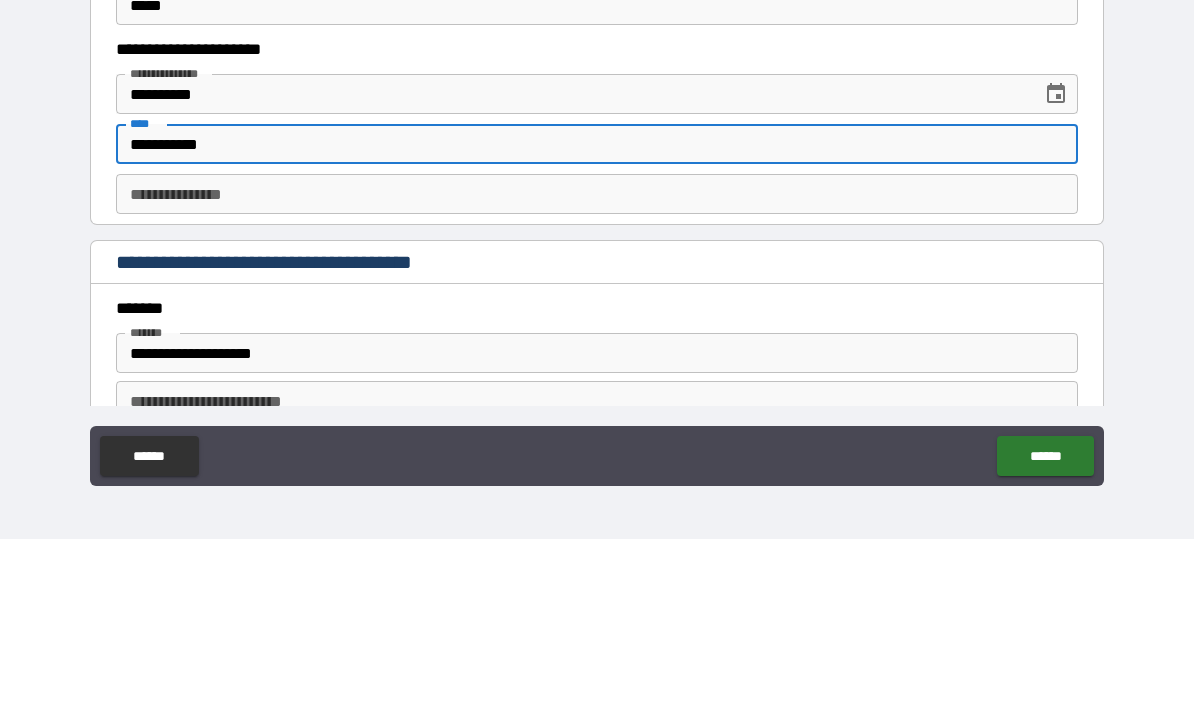 type on "**********" 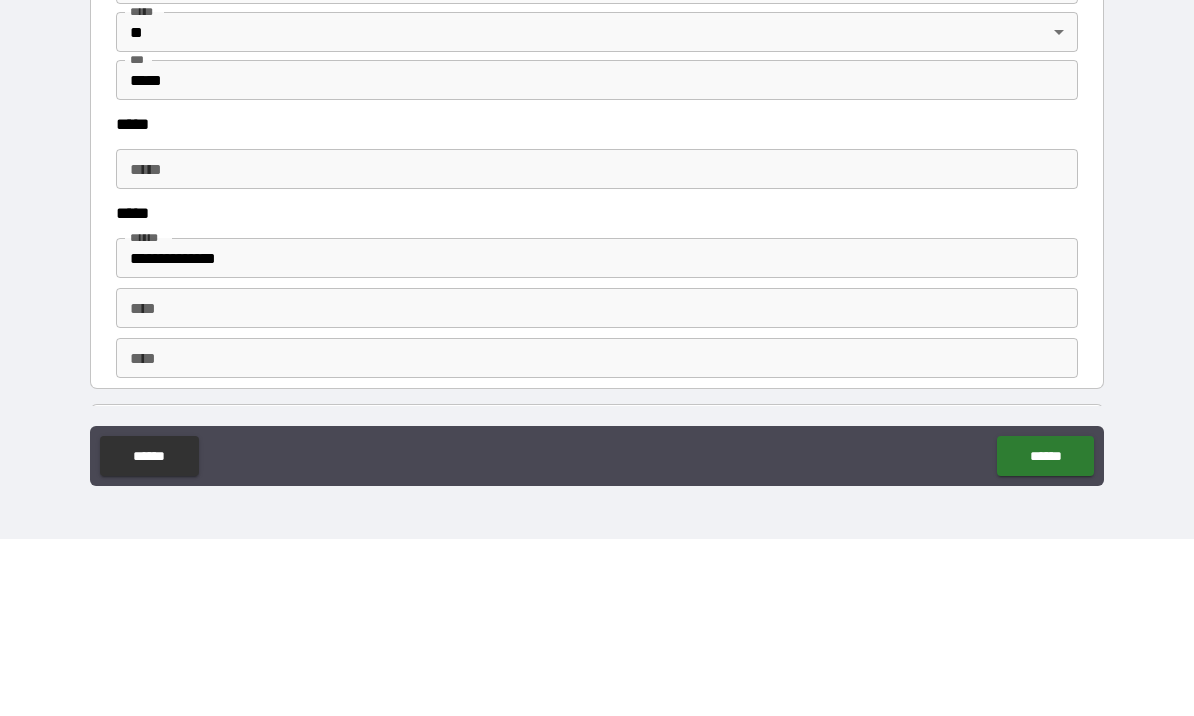 scroll, scrollTop: 2373, scrollLeft: 0, axis: vertical 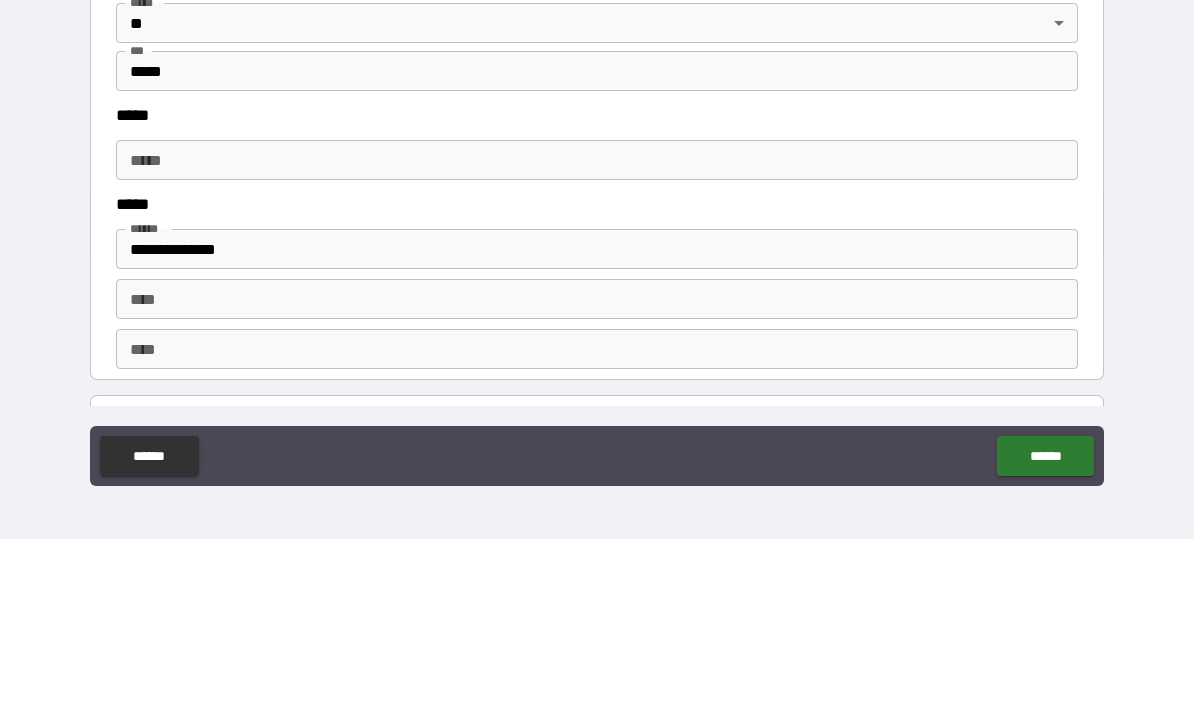 type on "********" 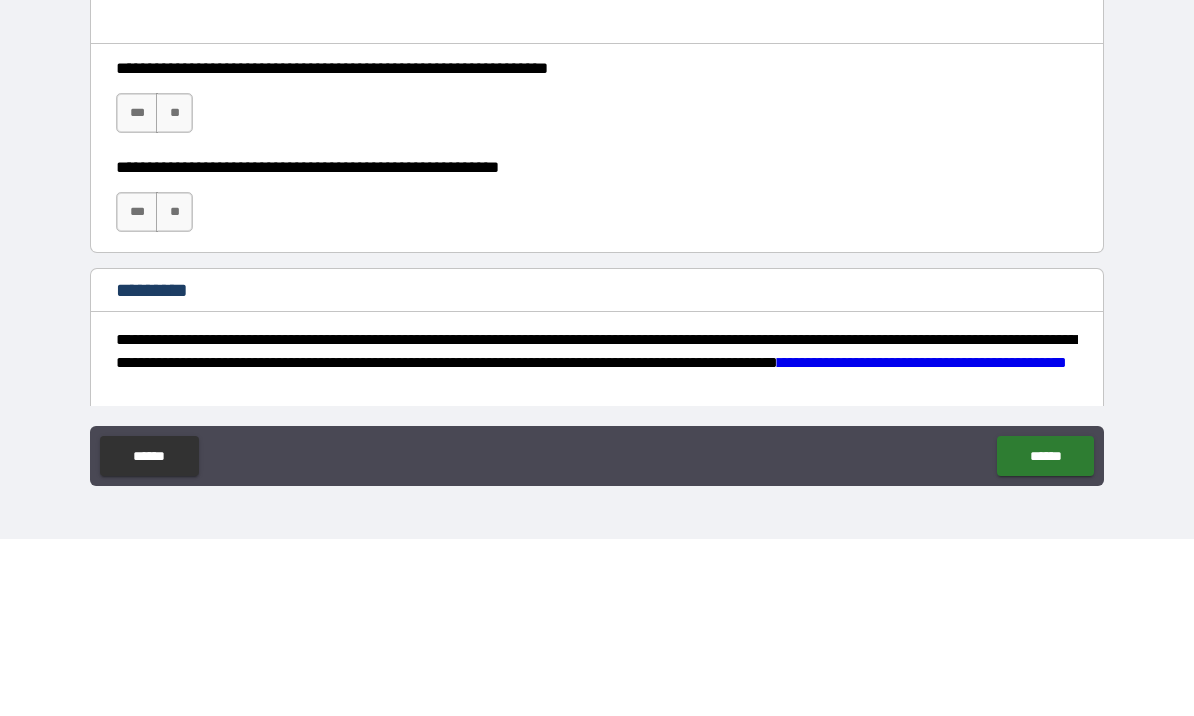 scroll, scrollTop: 2771, scrollLeft: 0, axis: vertical 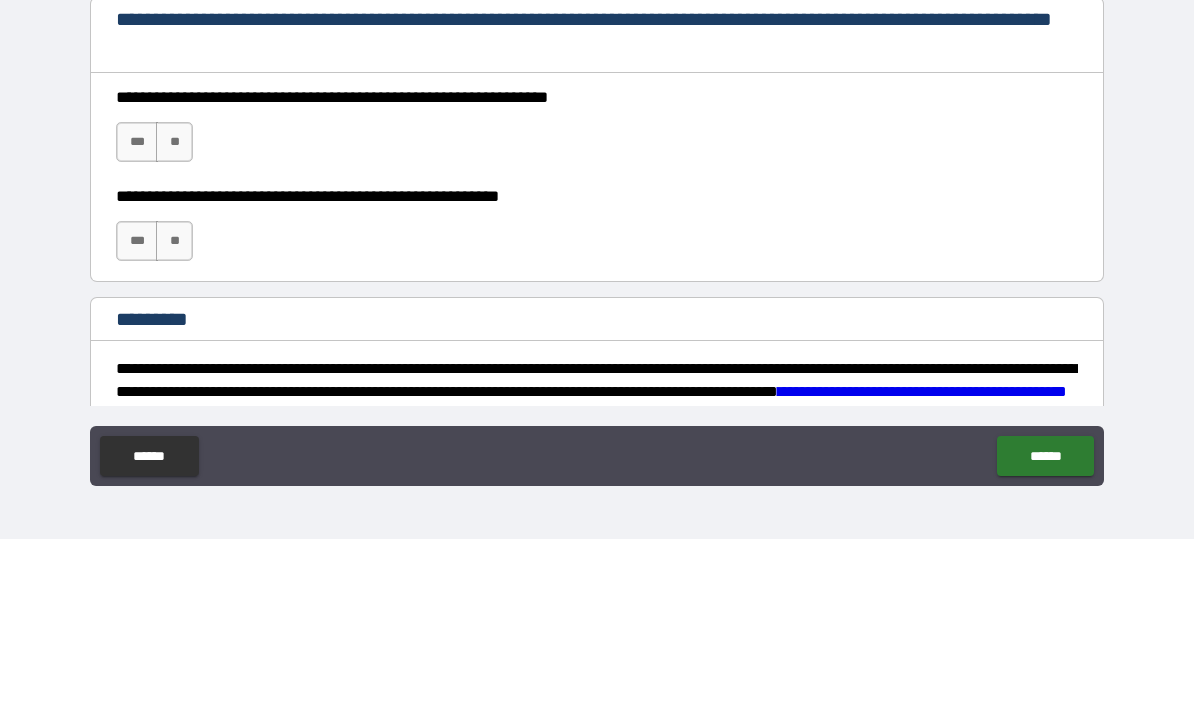 type on "**********" 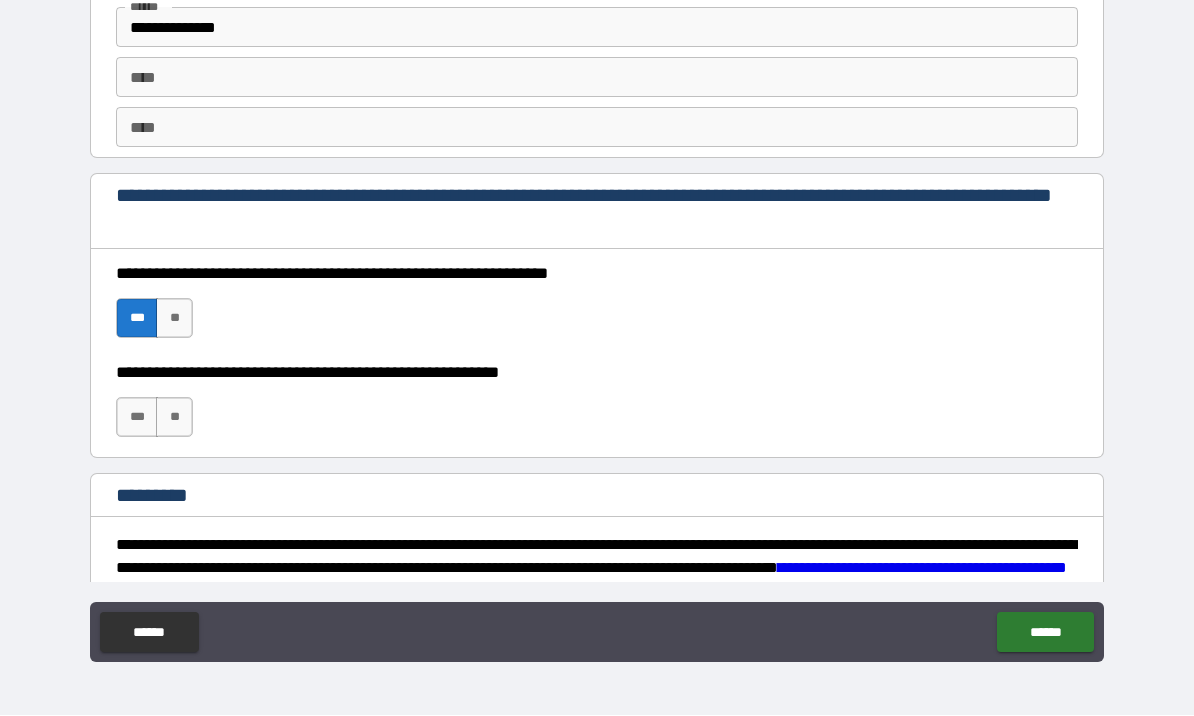 click on "***" at bounding box center [137, 418] 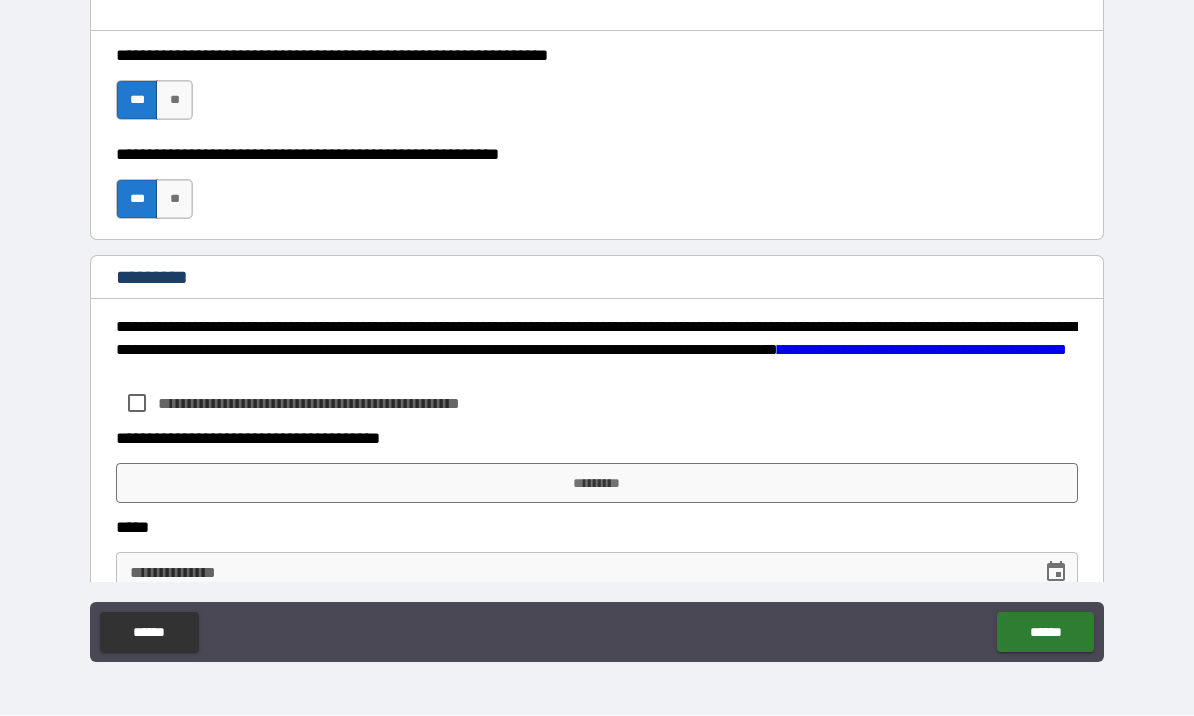 scroll, scrollTop: 3020, scrollLeft: 0, axis: vertical 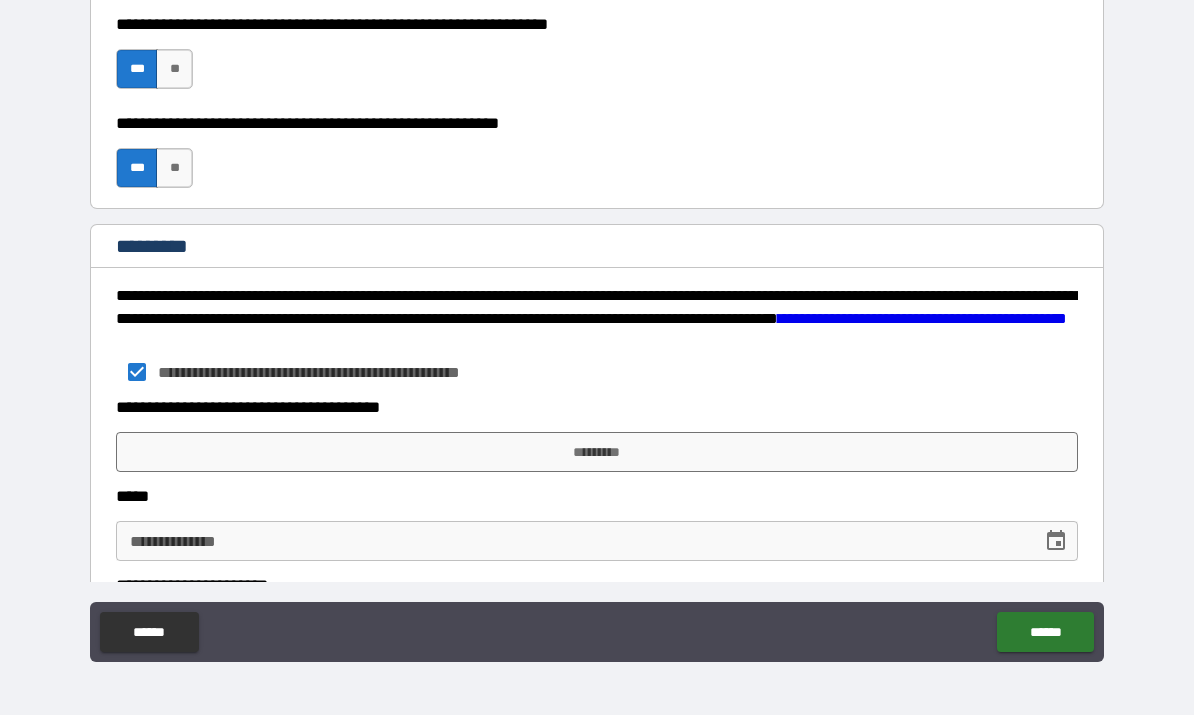 click on "*********" at bounding box center [597, 453] 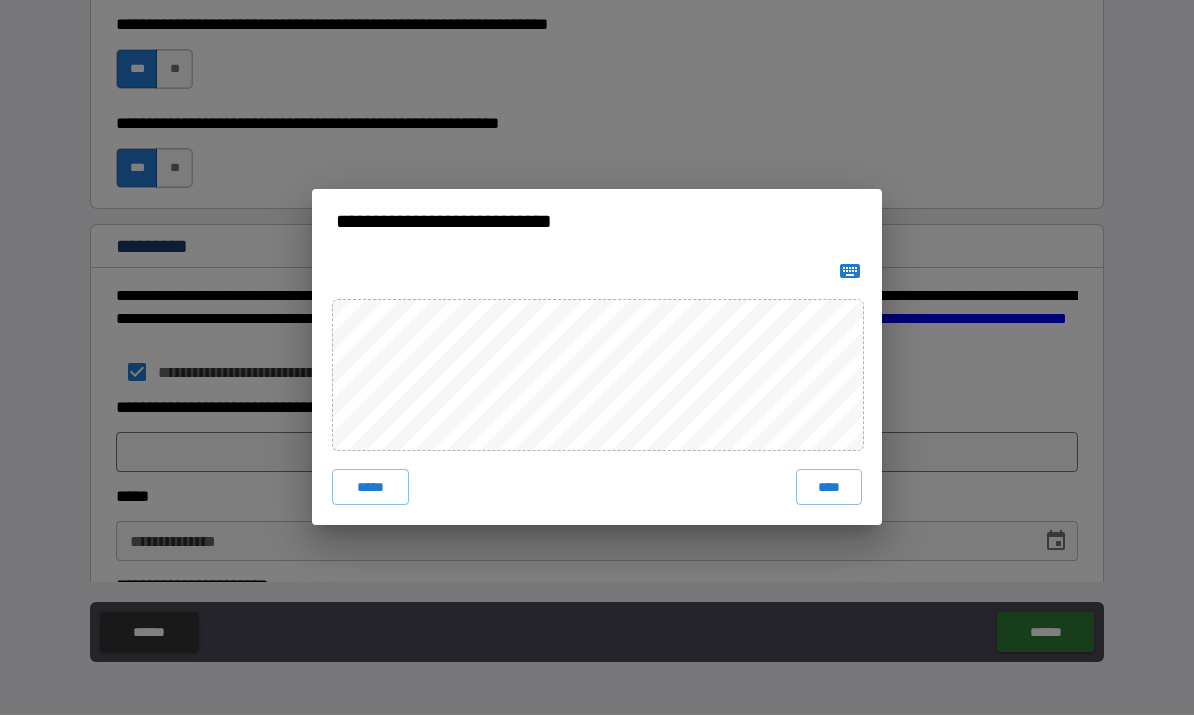 click on "*****" at bounding box center [370, 488] 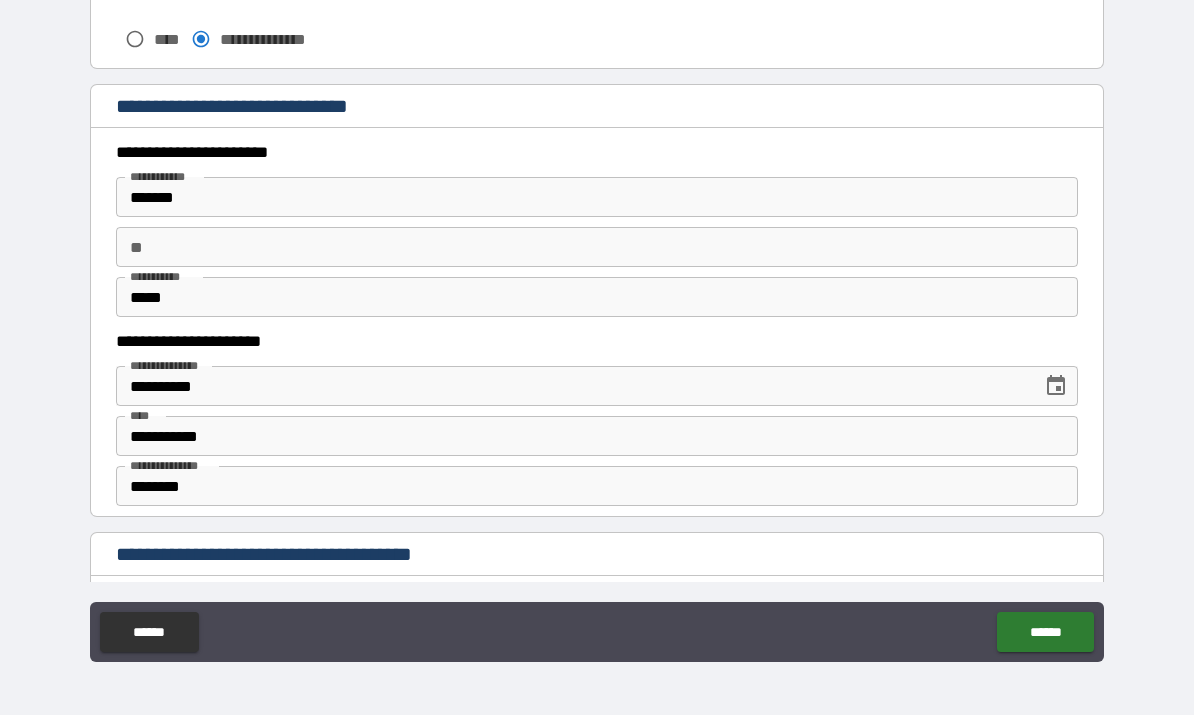 scroll, scrollTop: 2080, scrollLeft: 0, axis: vertical 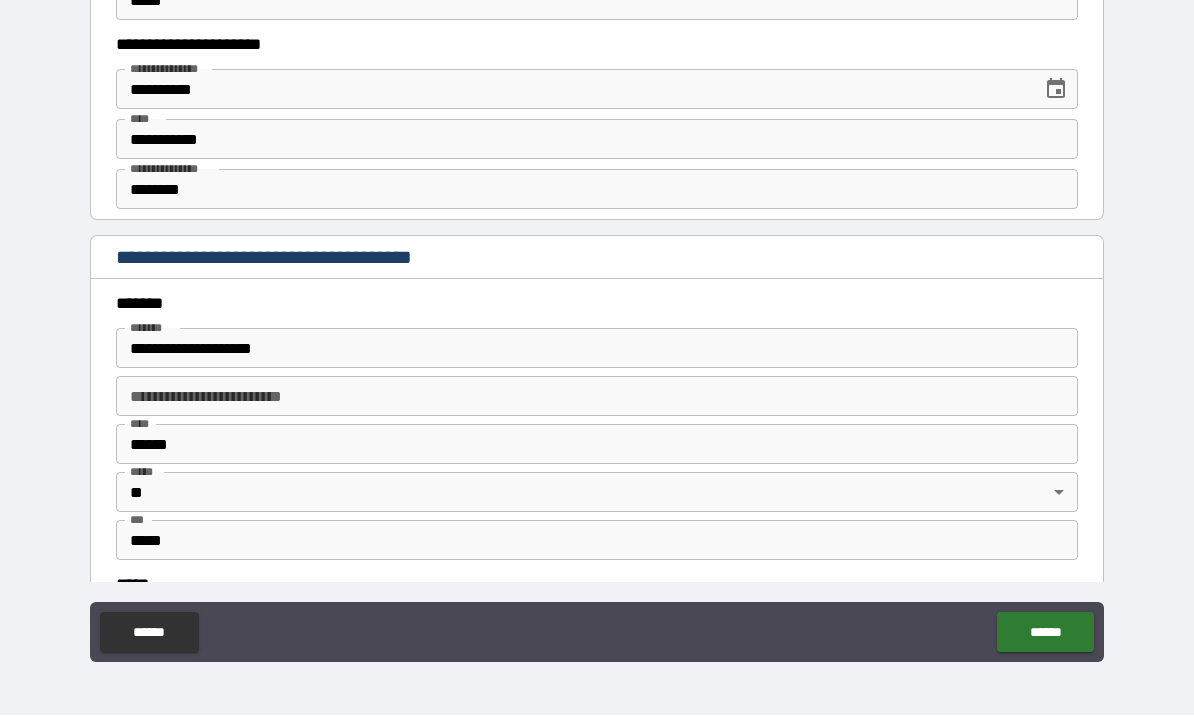click on "**********" at bounding box center [597, 349] 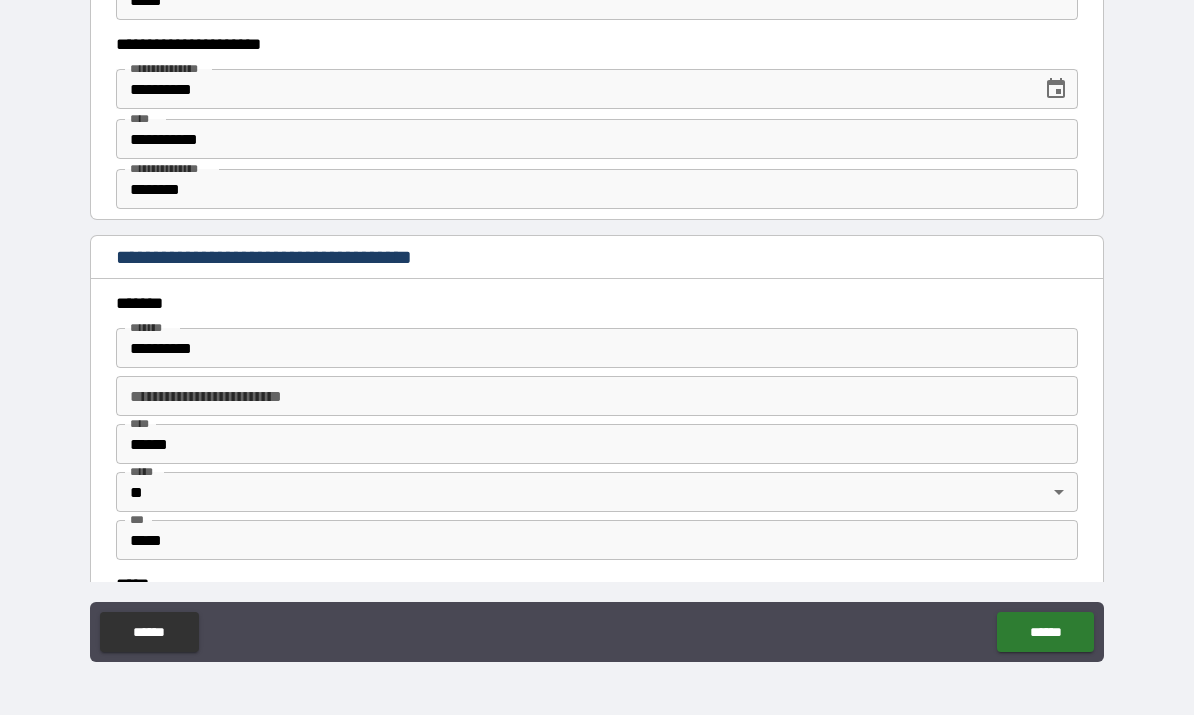 type on "**********" 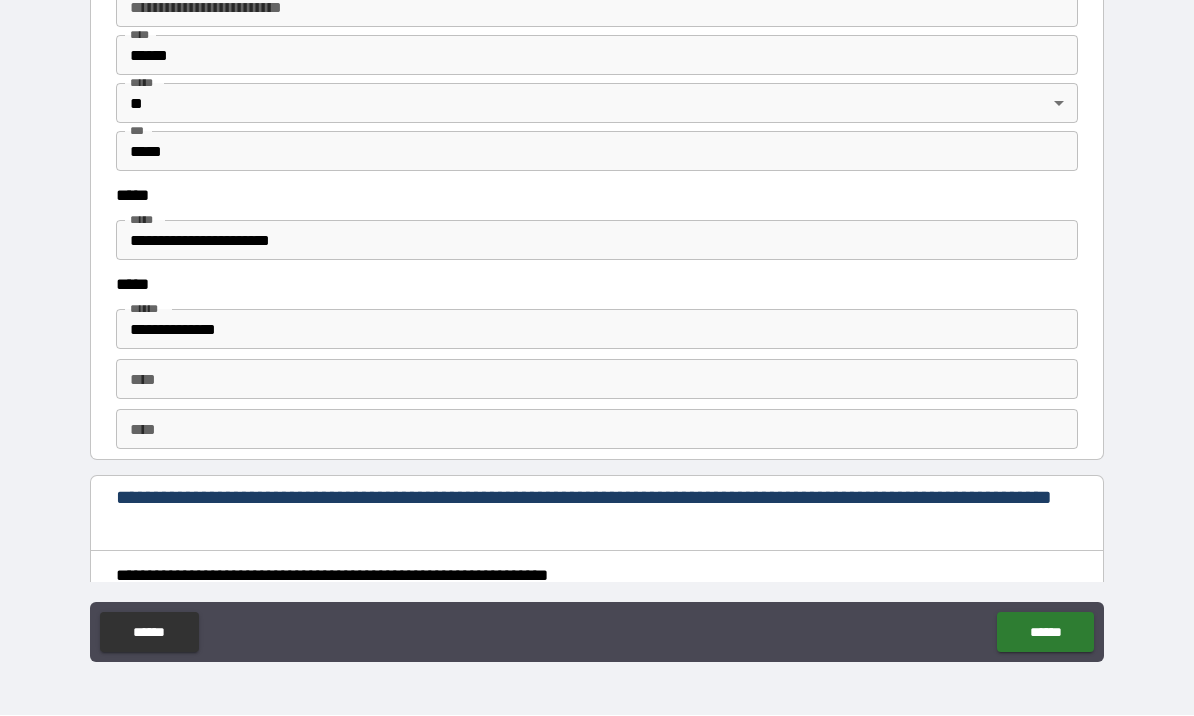 scroll, scrollTop: 2484, scrollLeft: 0, axis: vertical 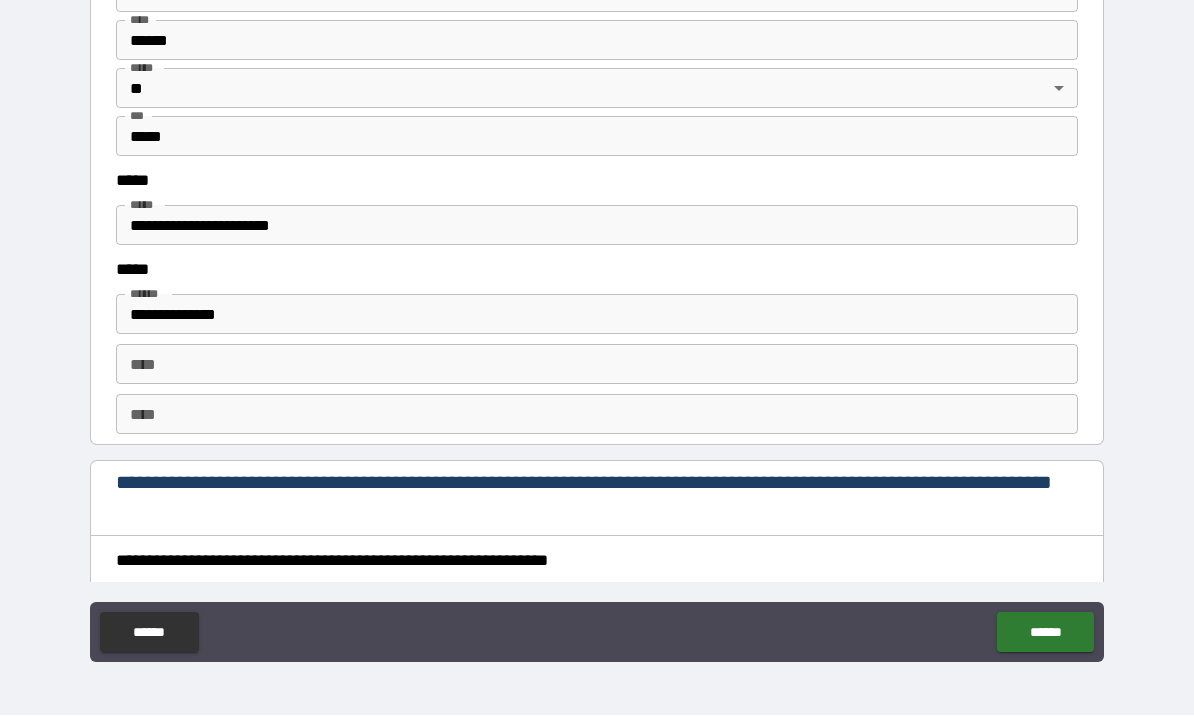 click on "******" at bounding box center (1045, 633) 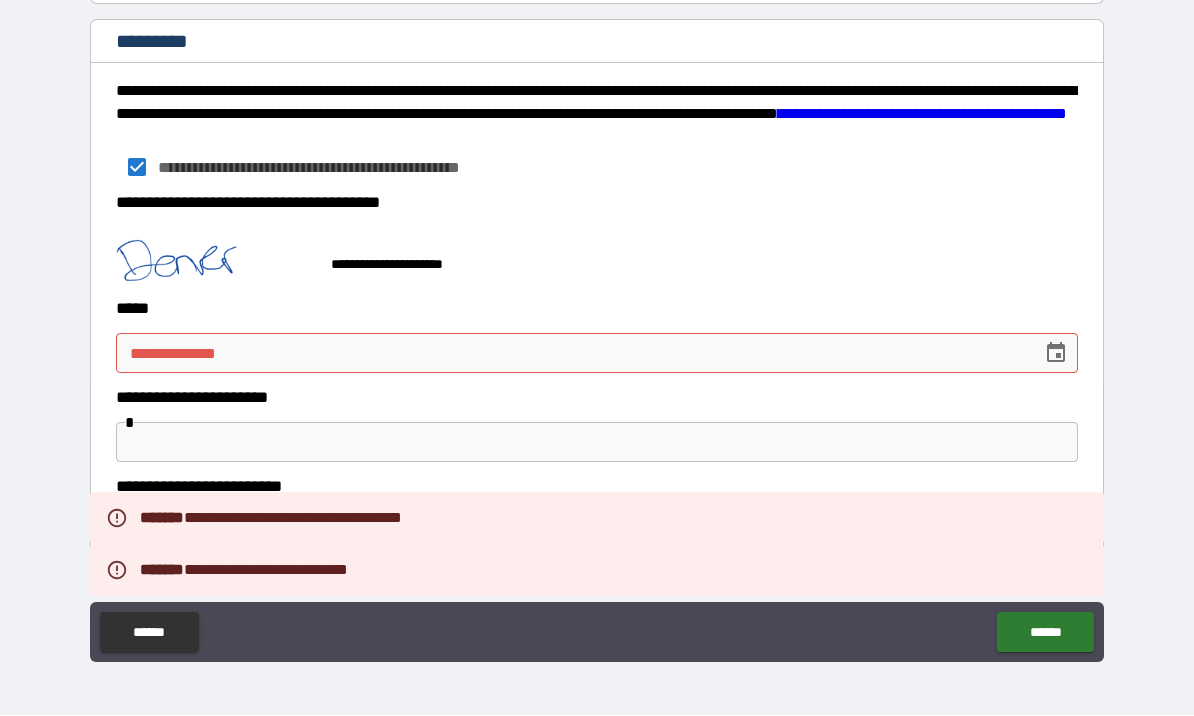 scroll, scrollTop: 3225, scrollLeft: 0, axis: vertical 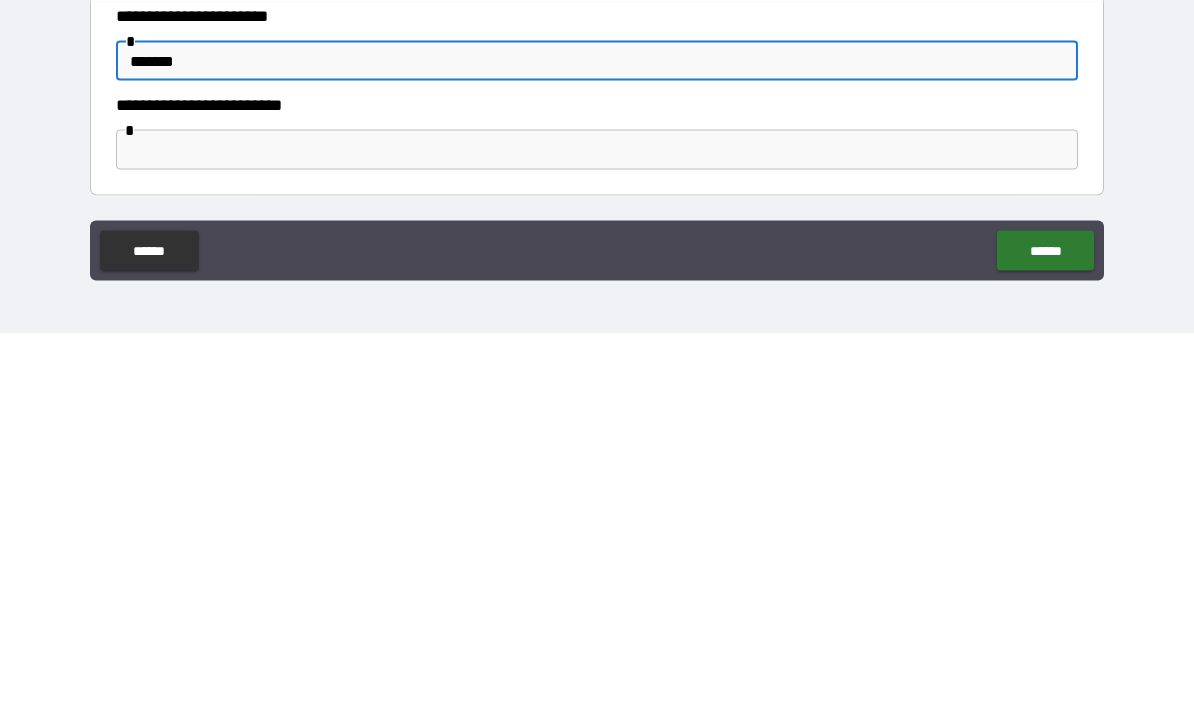 type on "*******" 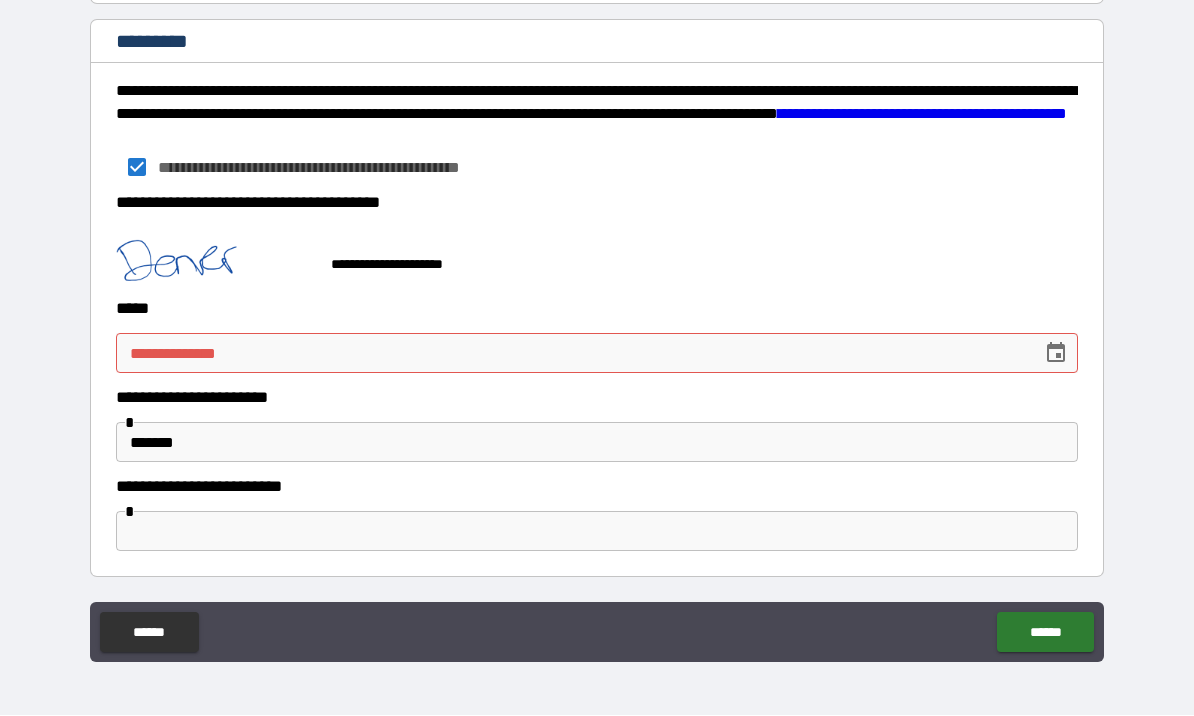 click at bounding box center [597, 532] 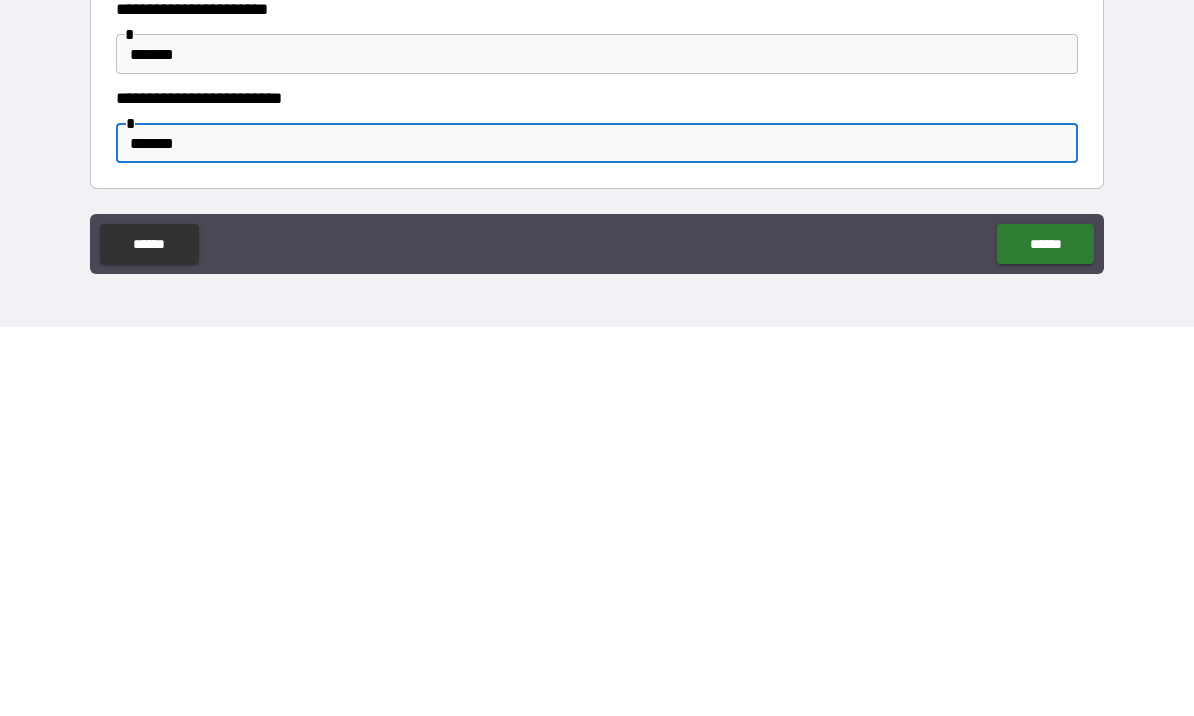 type on "******" 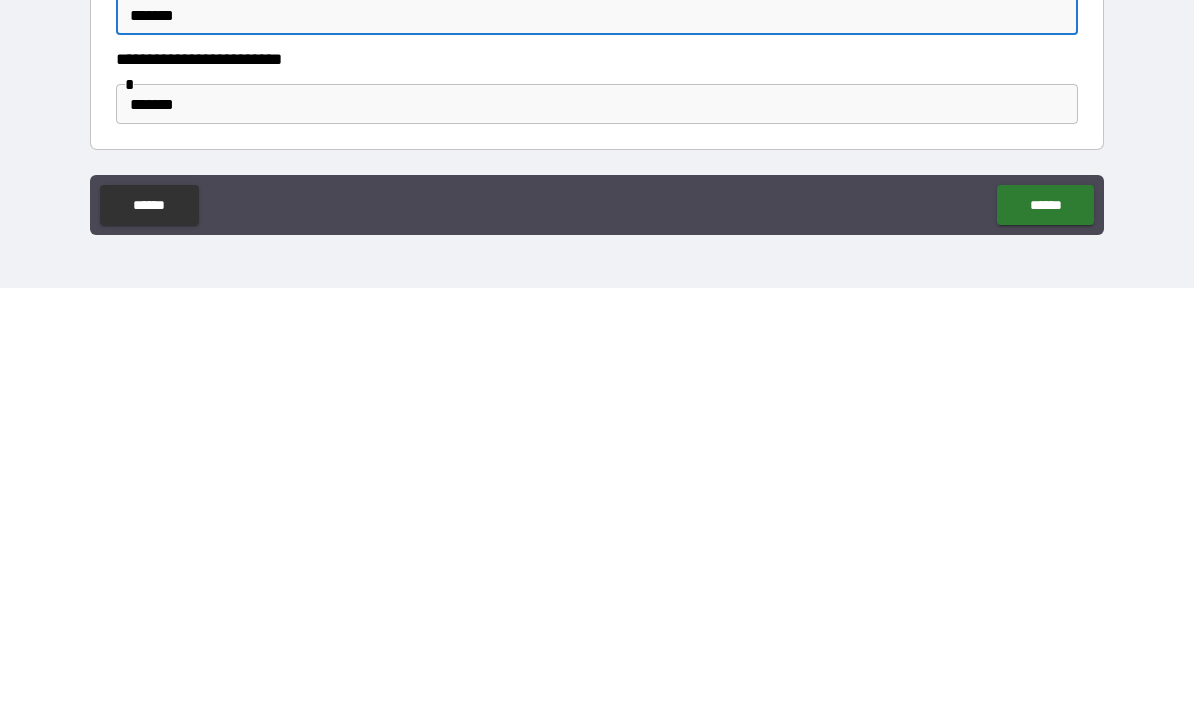 scroll, scrollTop: 69, scrollLeft: 0, axis: vertical 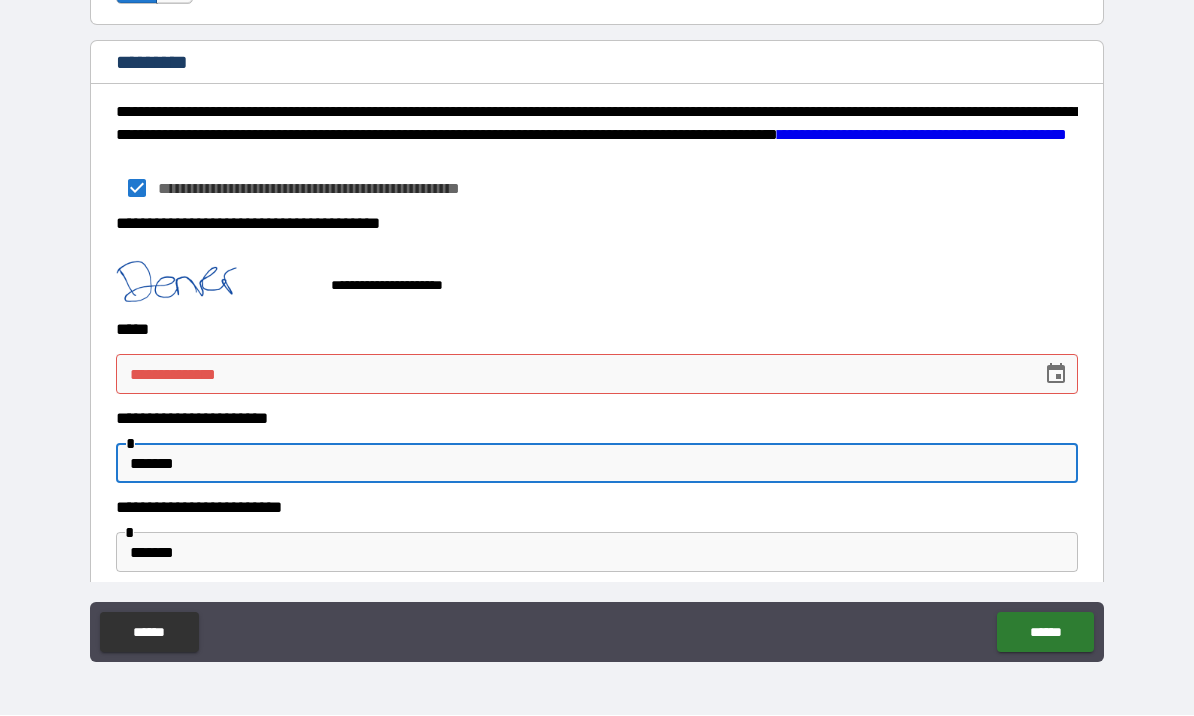 click on "******" at bounding box center [1045, 633] 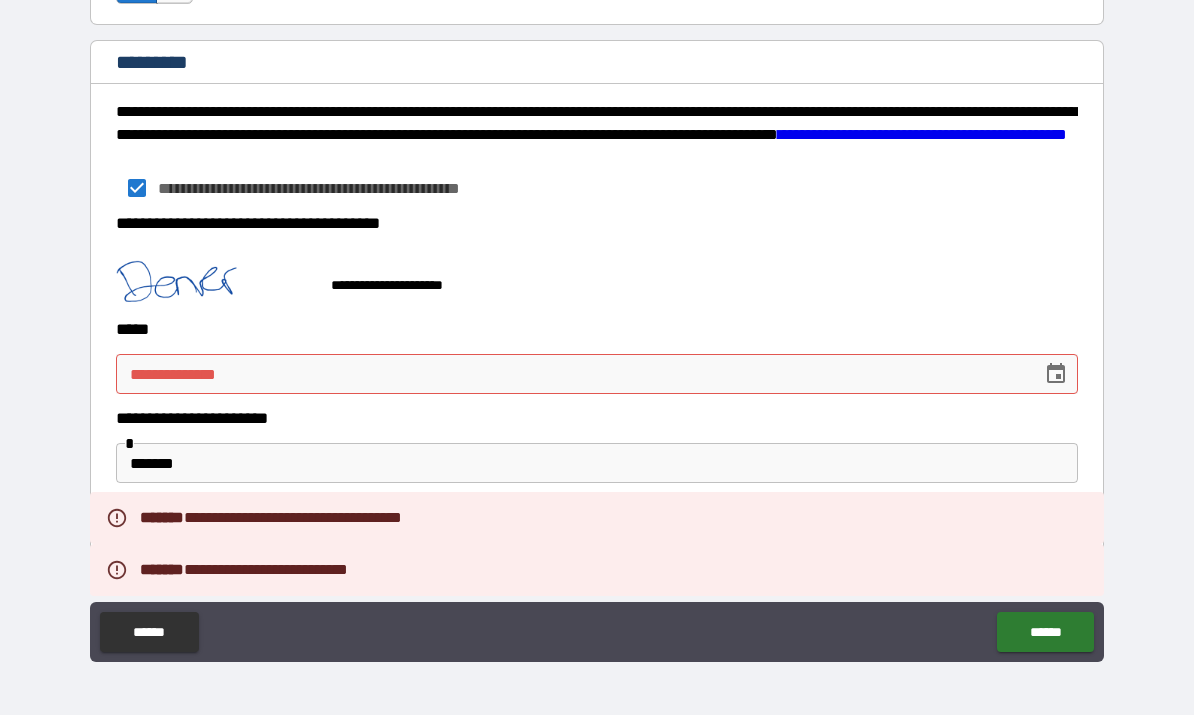 click on "**********" at bounding box center (572, 375) 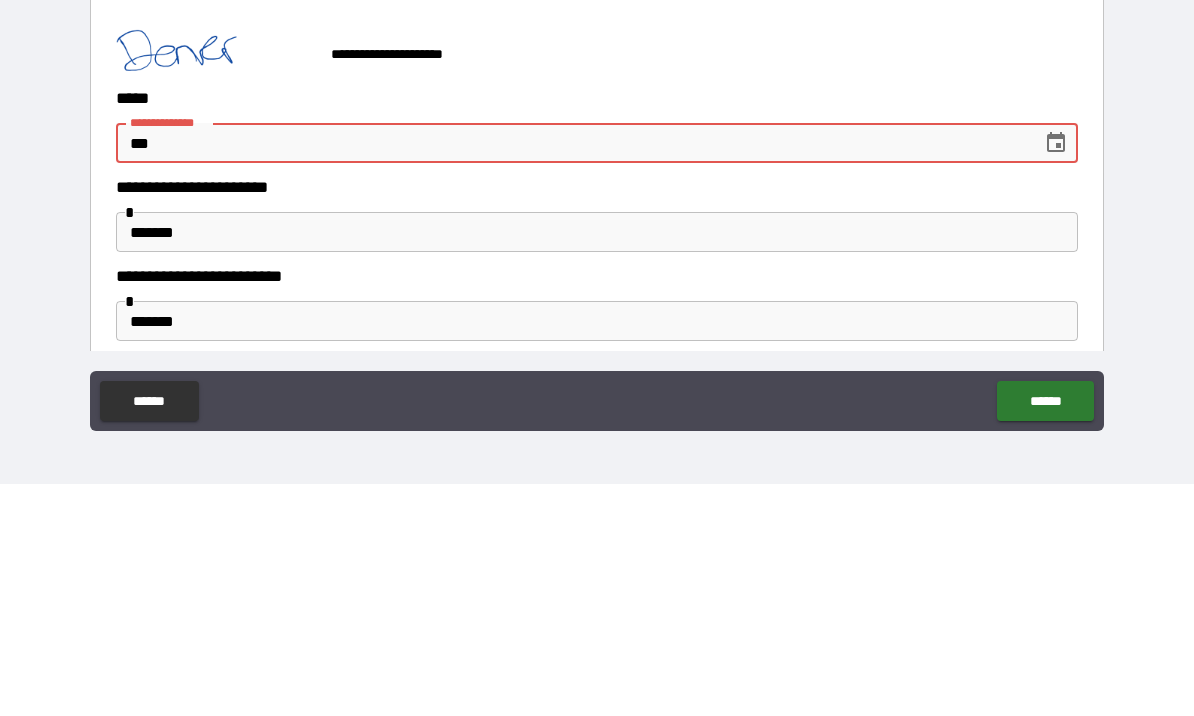 type on "*" 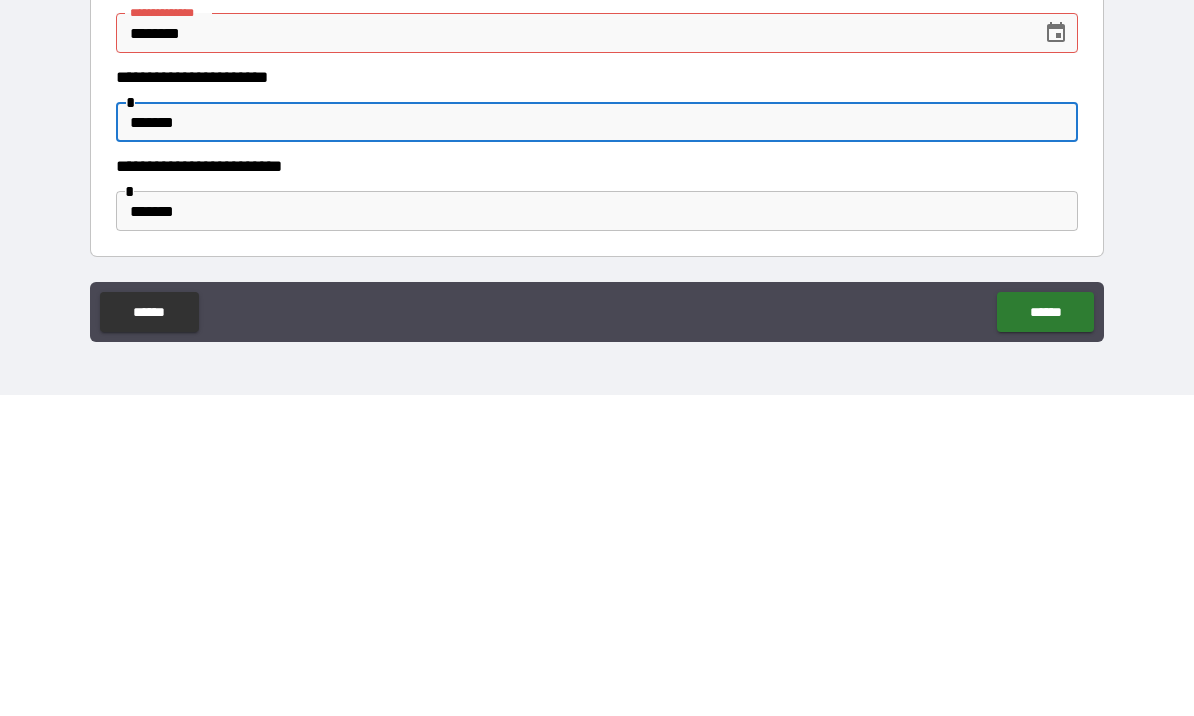 click on "**********" at bounding box center [597, 326] 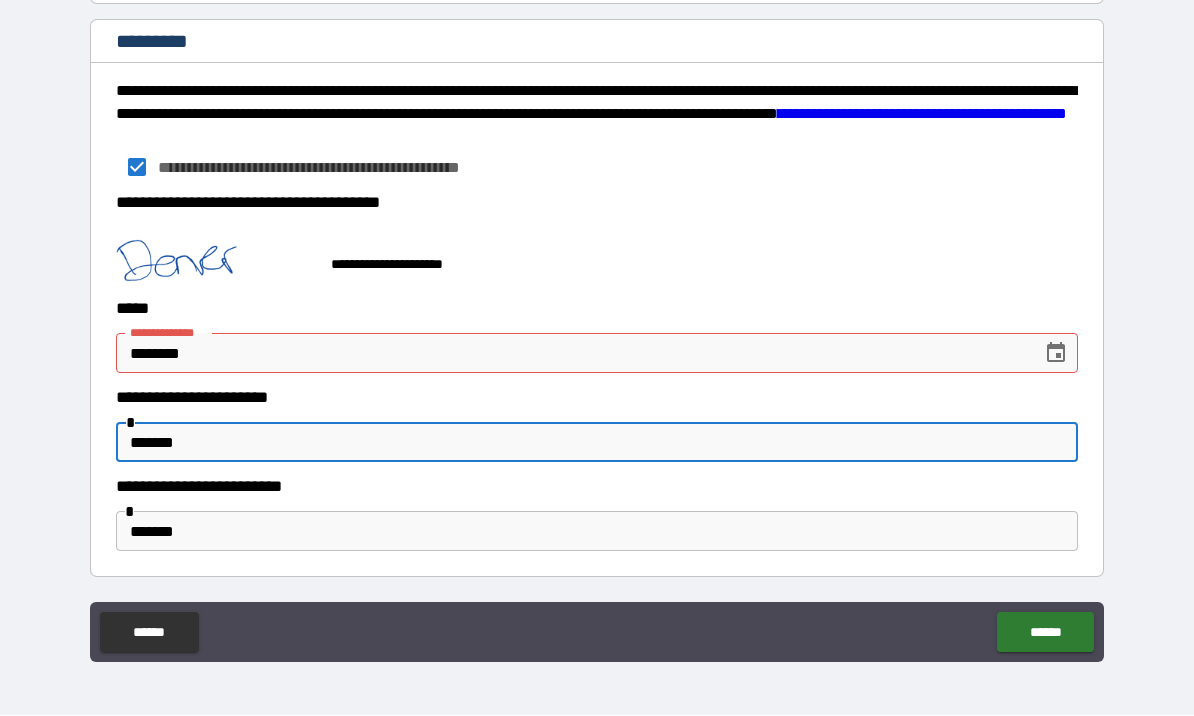 scroll, scrollTop: 3225, scrollLeft: 0, axis: vertical 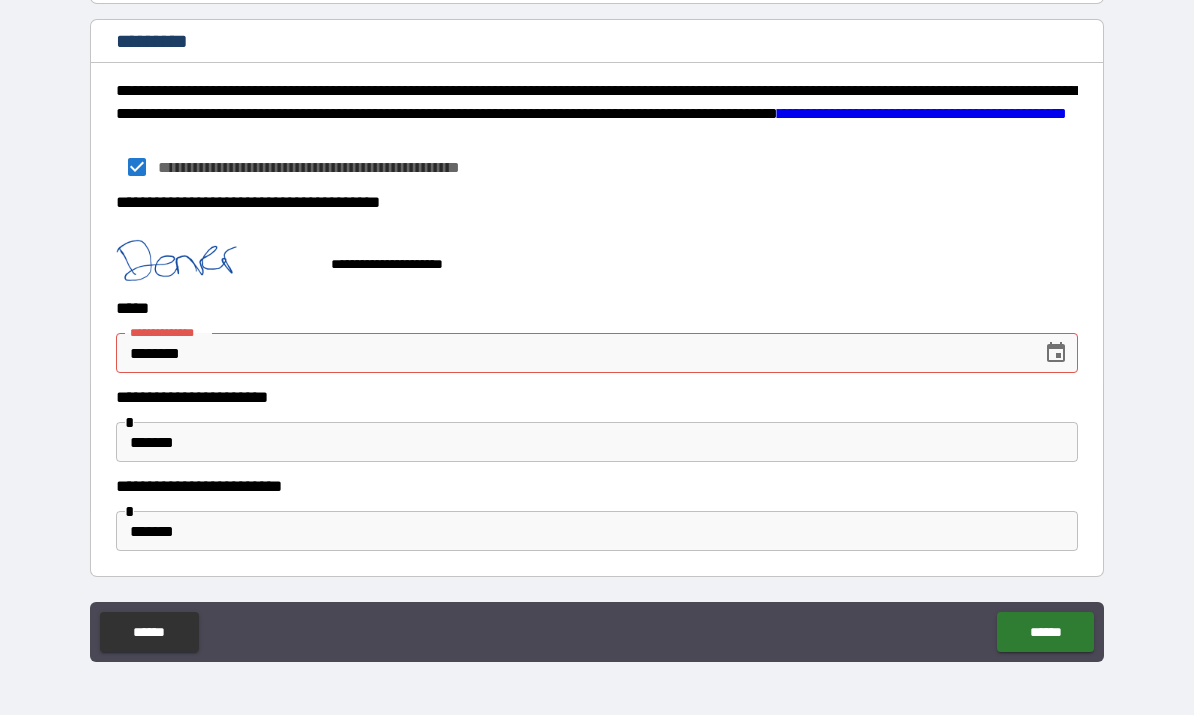 click on "******" at bounding box center [1045, 633] 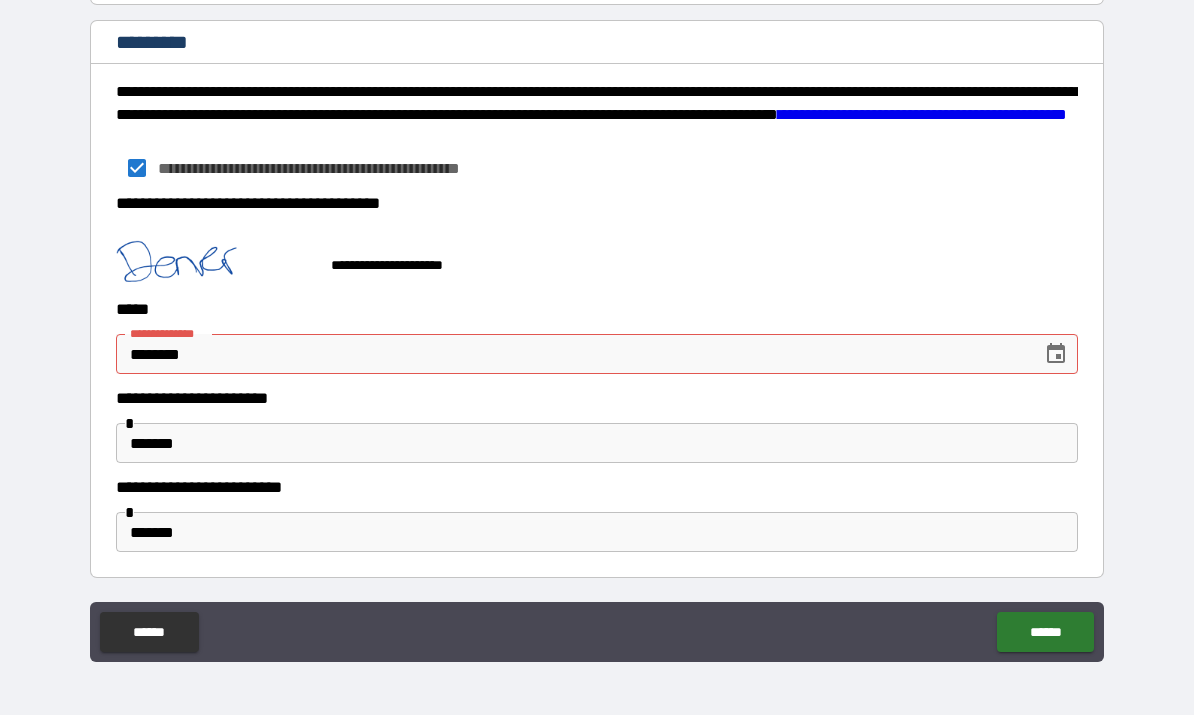 scroll, scrollTop: 3223, scrollLeft: 0, axis: vertical 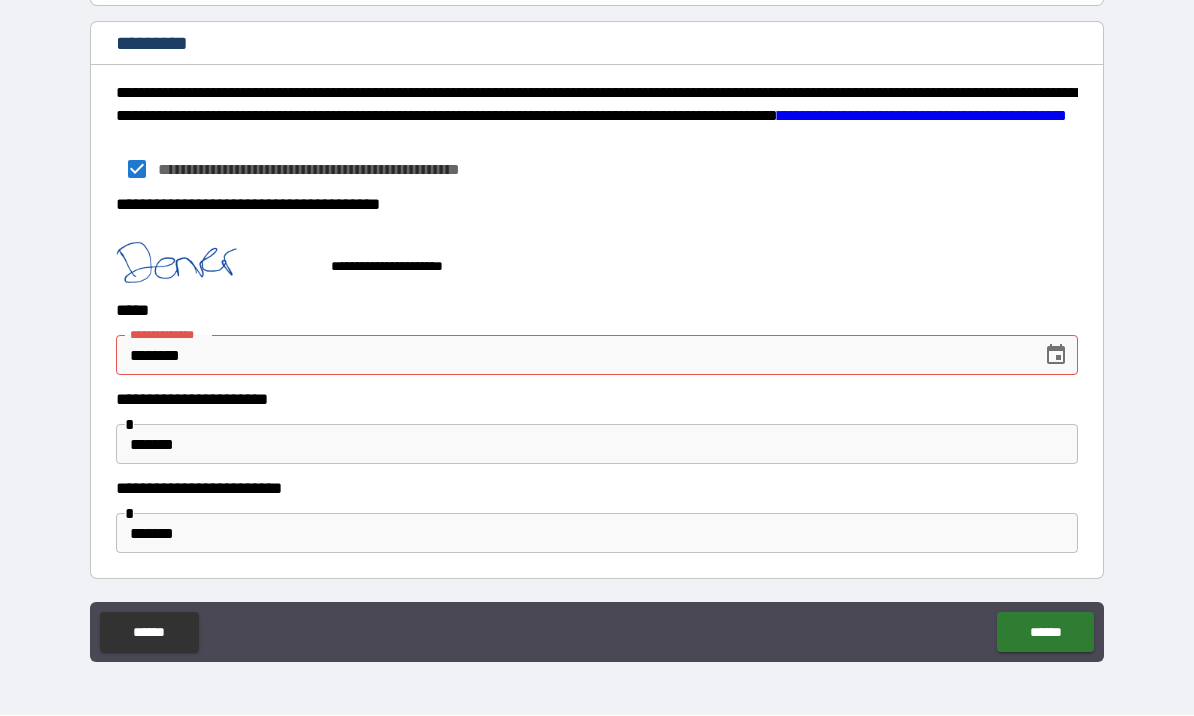 click on "********" at bounding box center (572, 356) 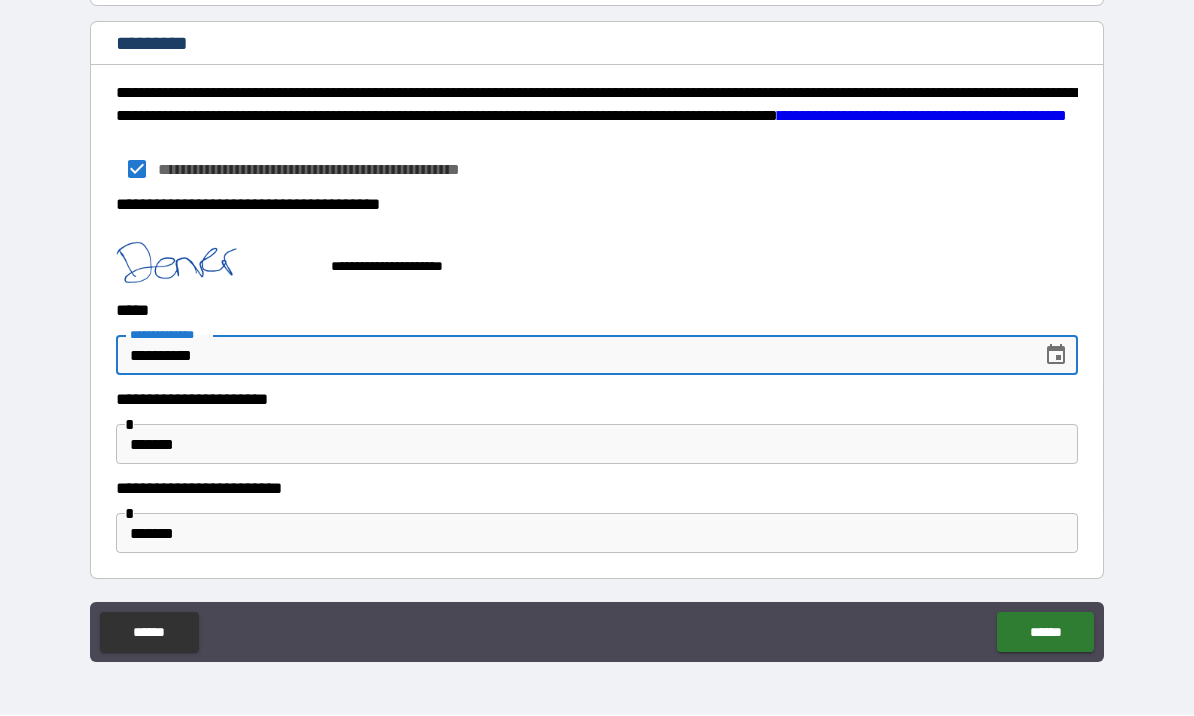 type on "**********" 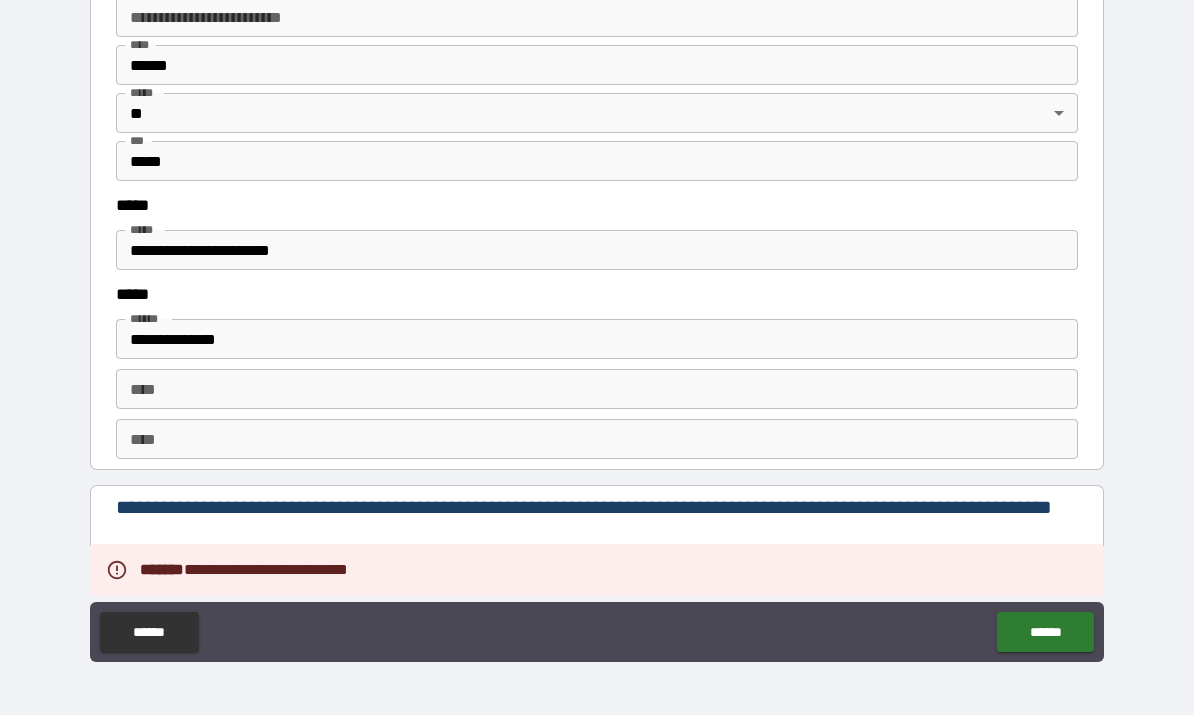 scroll, scrollTop: 2454, scrollLeft: 0, axis: vertical 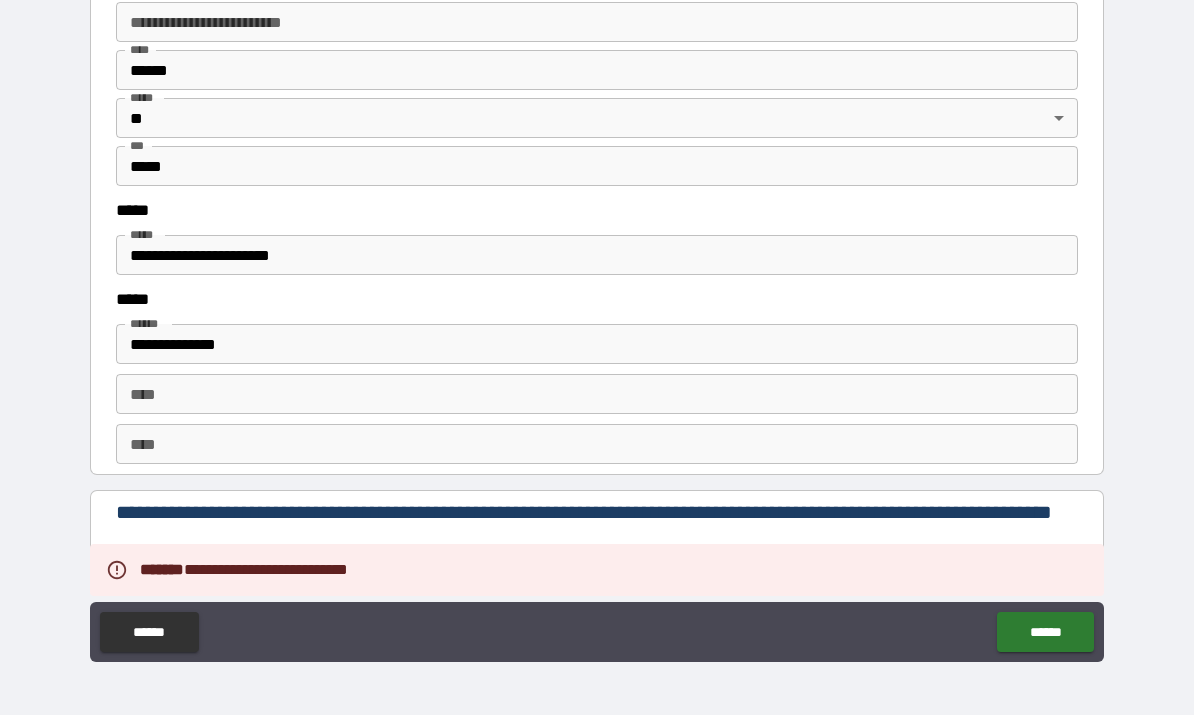 click on "**********" at bounding box center [597, 635] 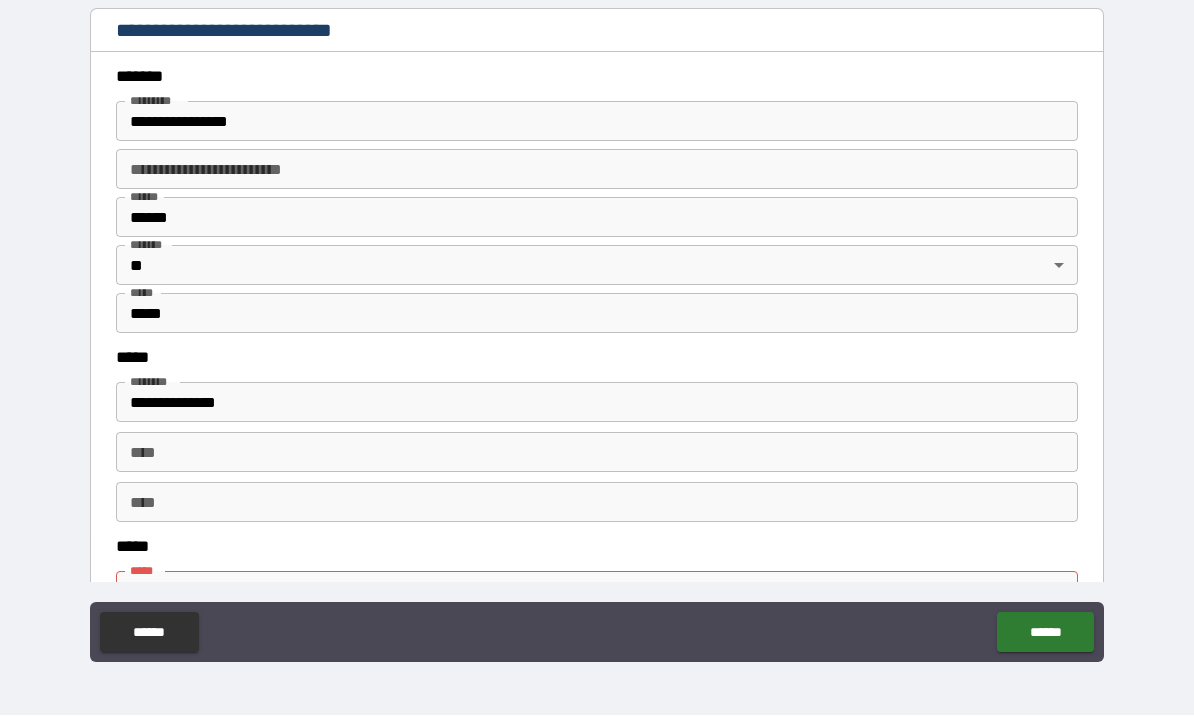 scroll, scrollTop: 780, scrollLeft: 0, axis: vertical 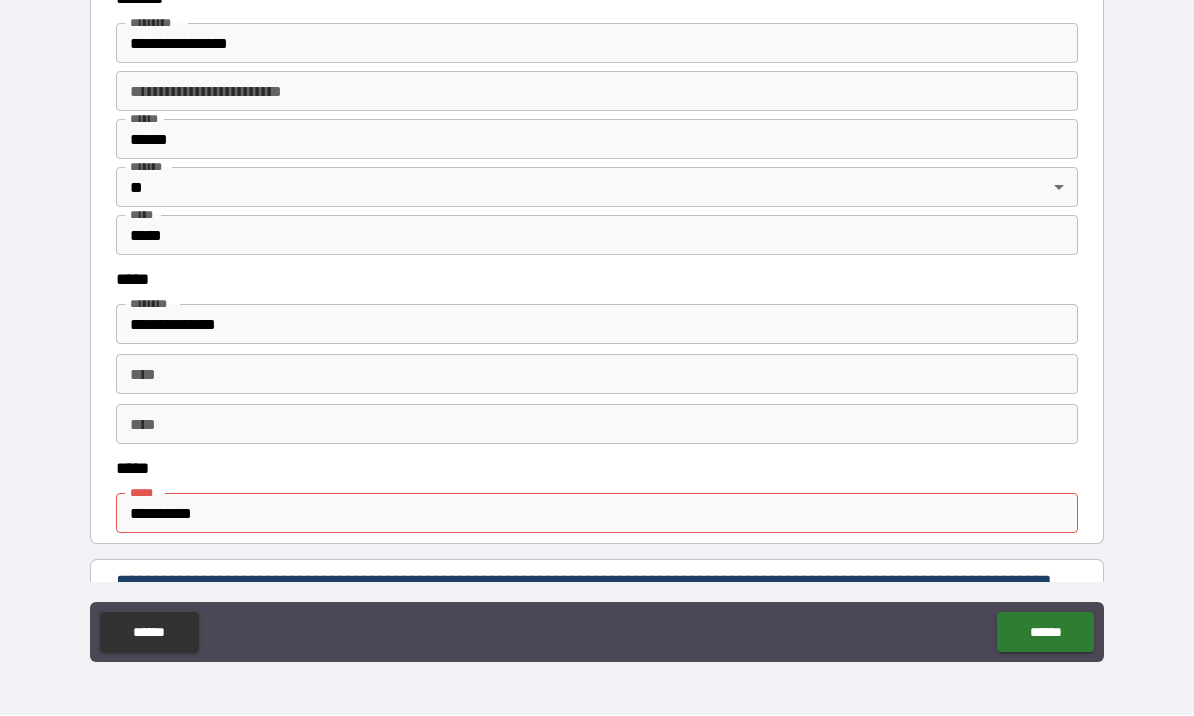 click on "**********" at bounding box center [597, 514] 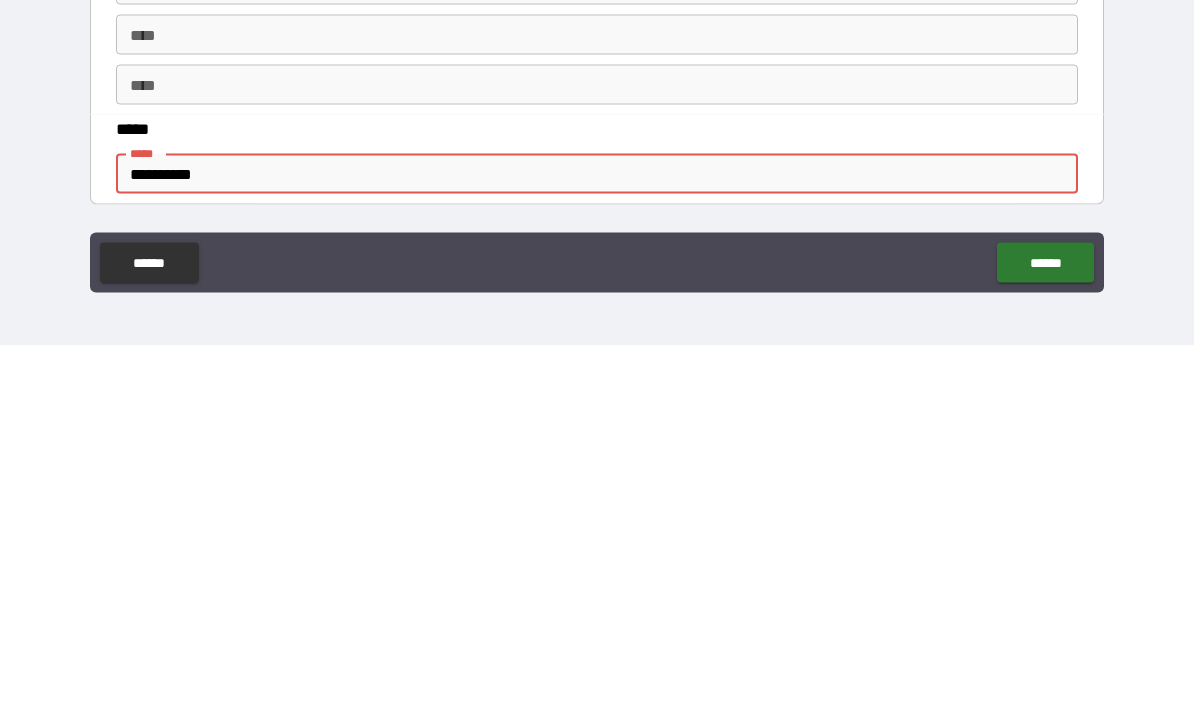 scroll, scrollTop: 751, scrollLeft: 0, axis: vertical 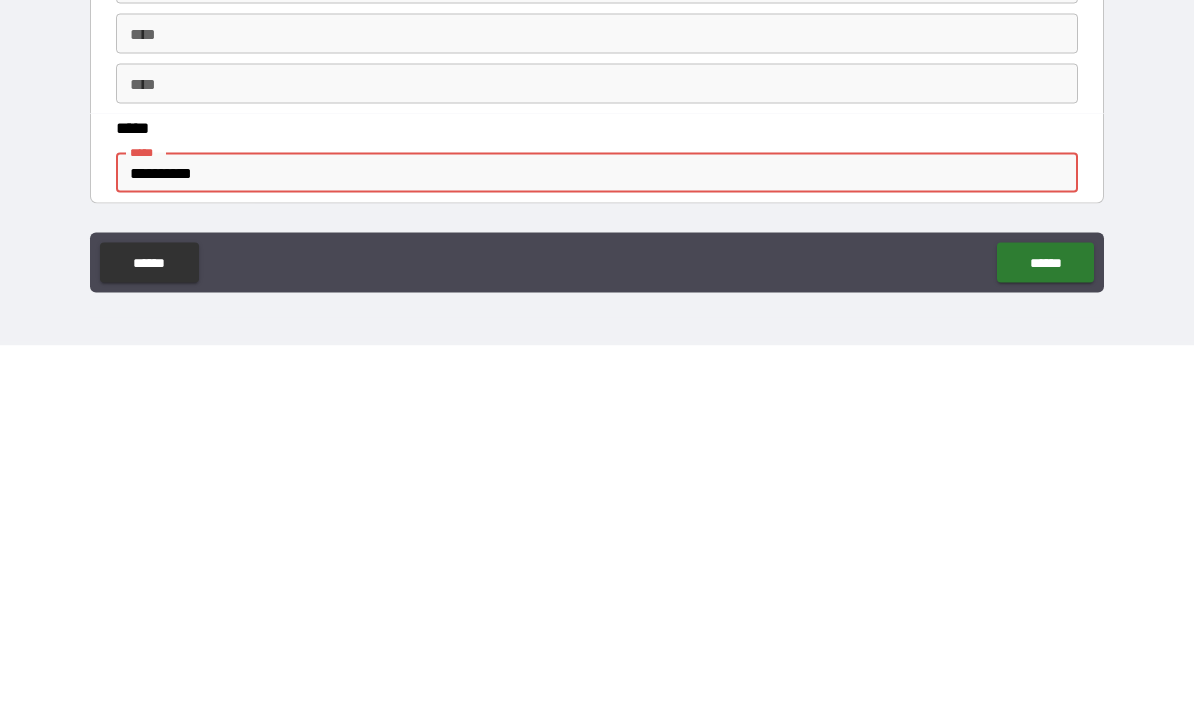 click on "**********" at bounding box center [597, 543] 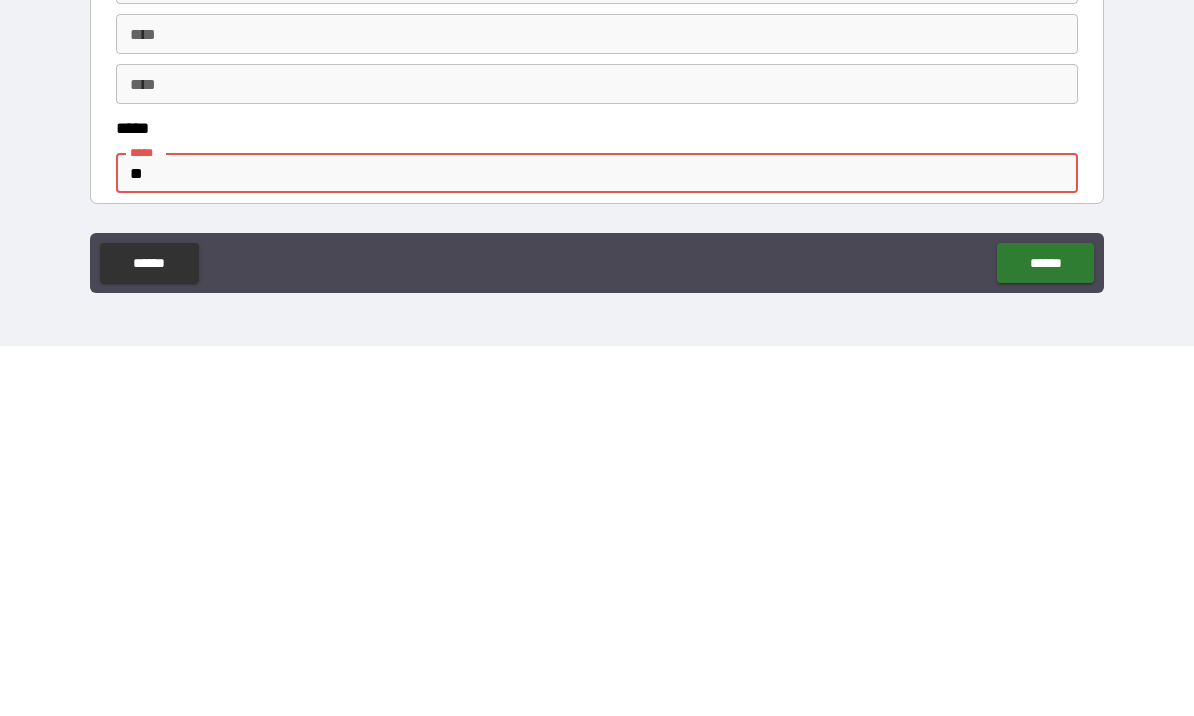 type on "*" 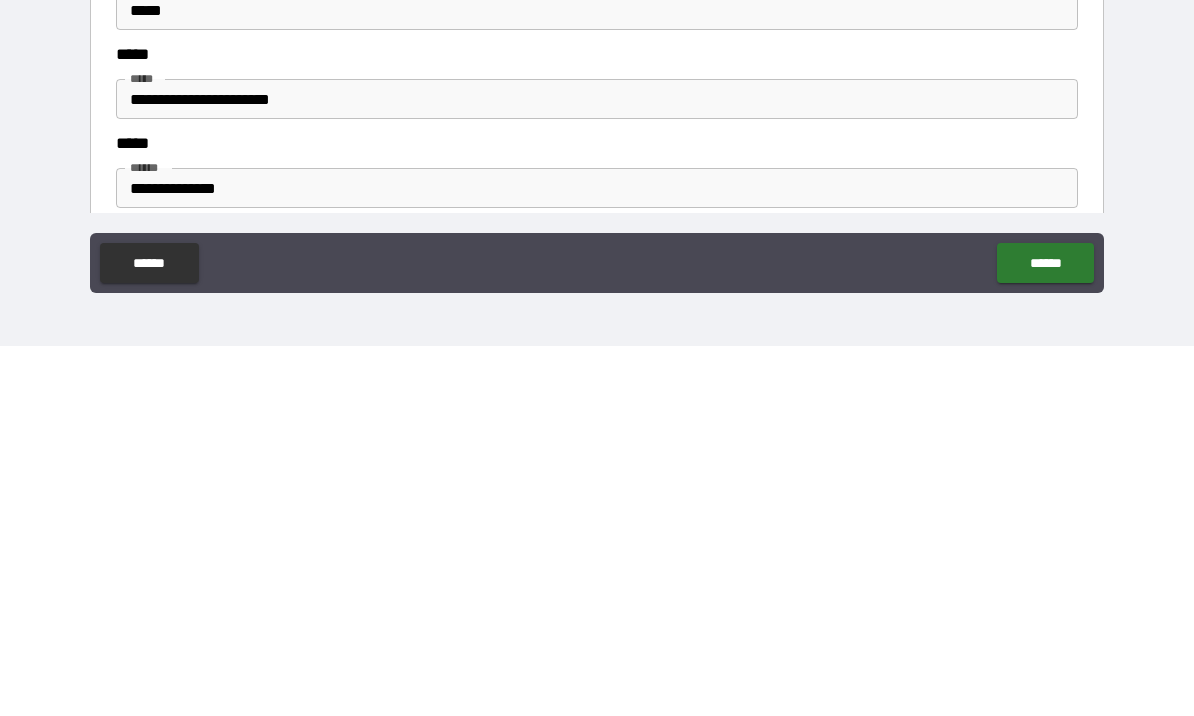 scroll, scrollTop: 2236, scrollLeft: 0, axis: vertical 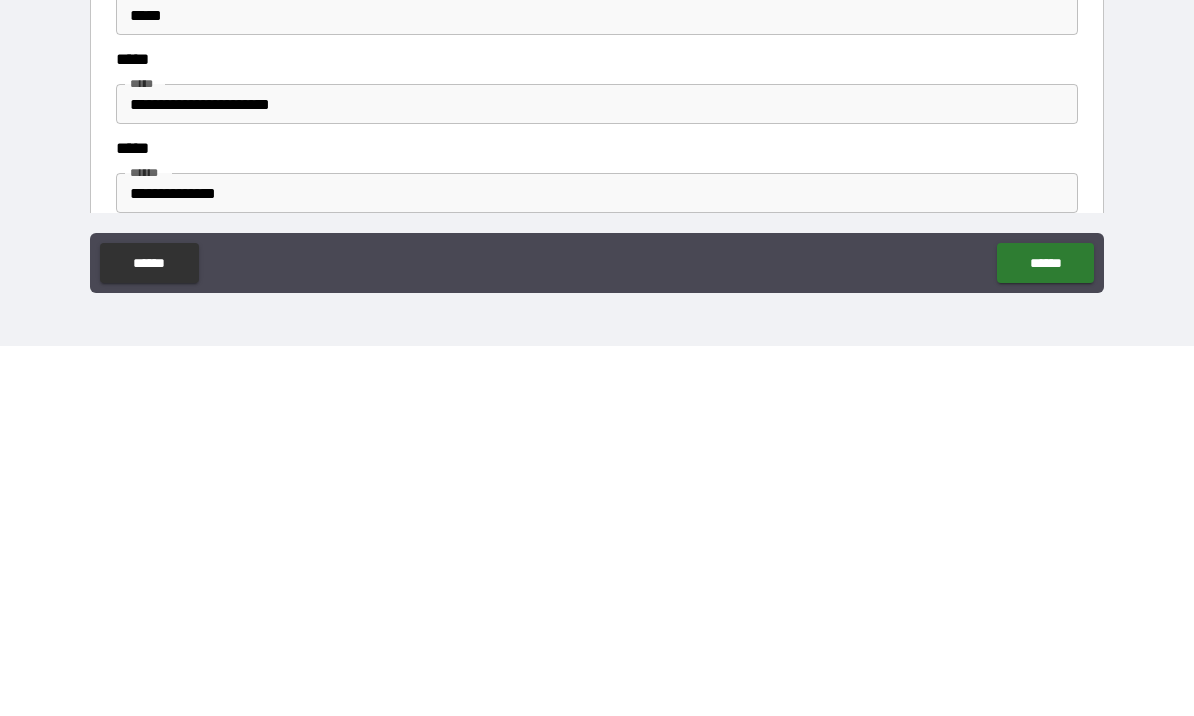 click on "**********" at bounding box center (597, 474) 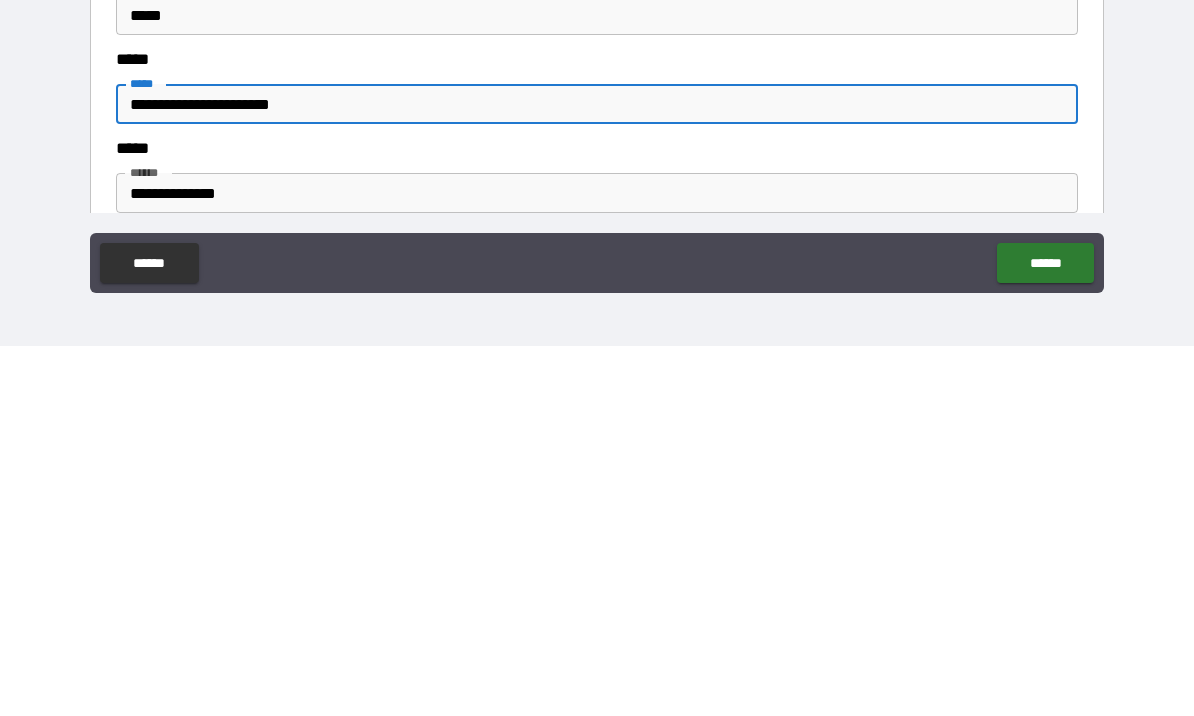 click on "**********" at bounding box center [597, 474] 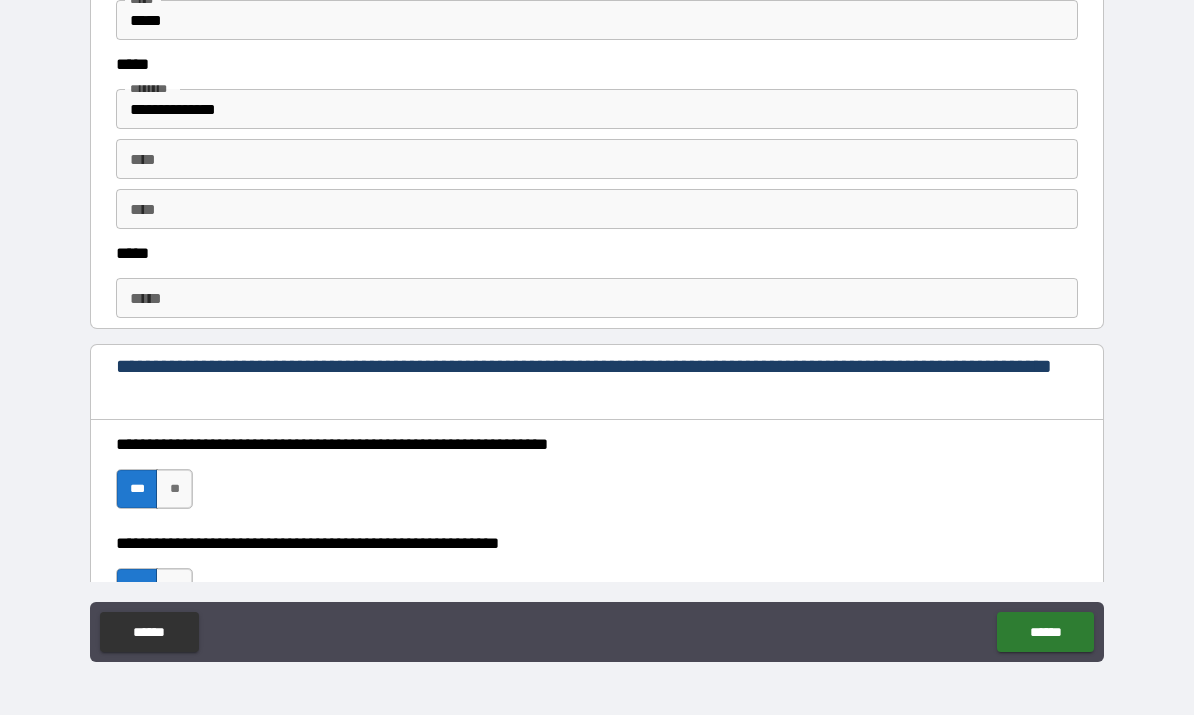 scroll, scrollTop: 990, scrollLeft: 0, axis: vertical 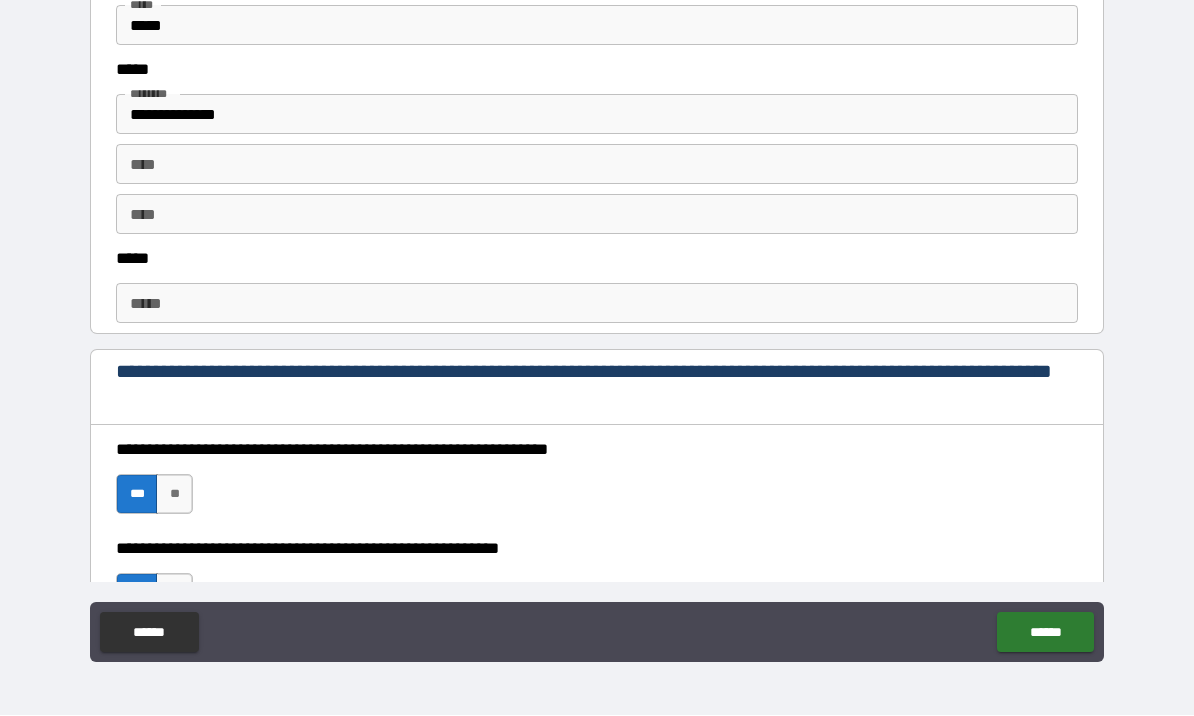click on "*****" at bounding box center [597, 304] 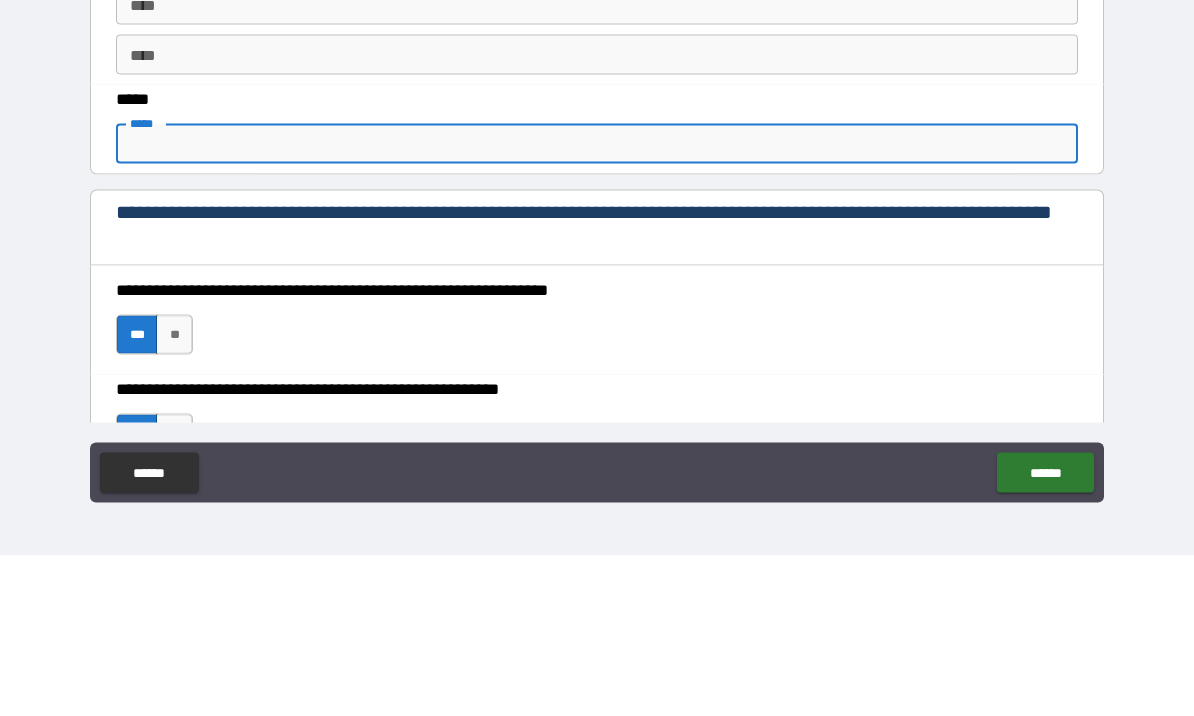 click on "*****" at bounding box center (597, 304) 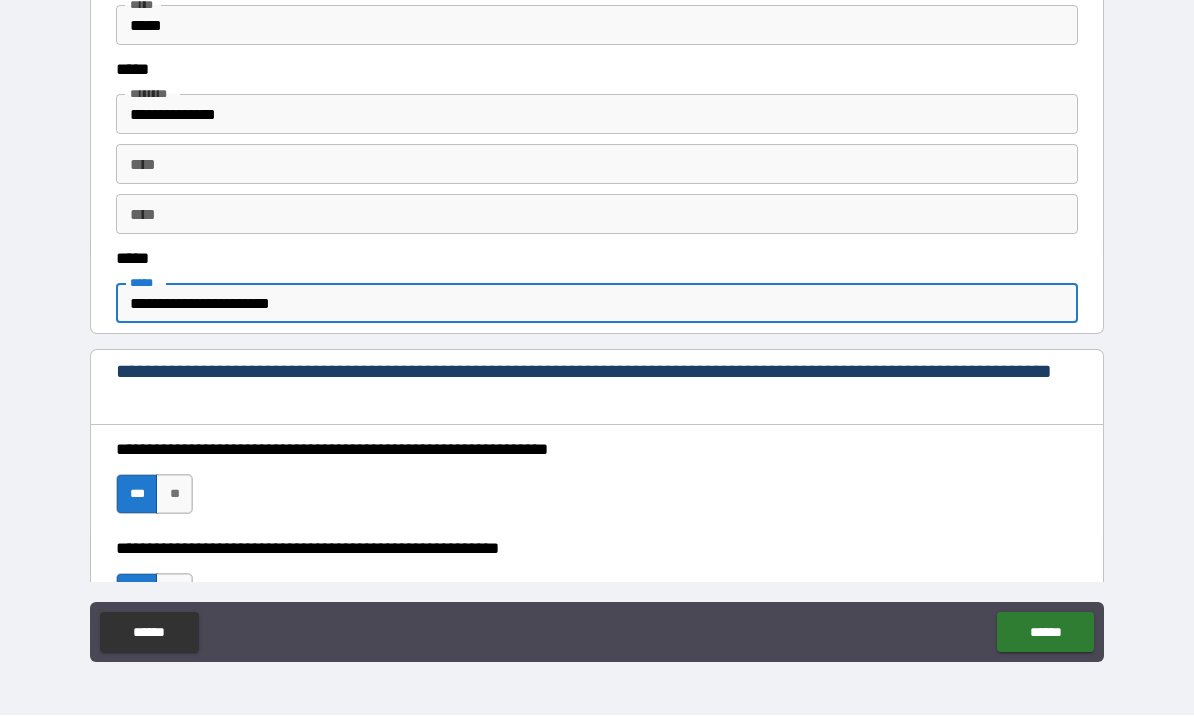 click on "******" at bounding box center [1045, 633] 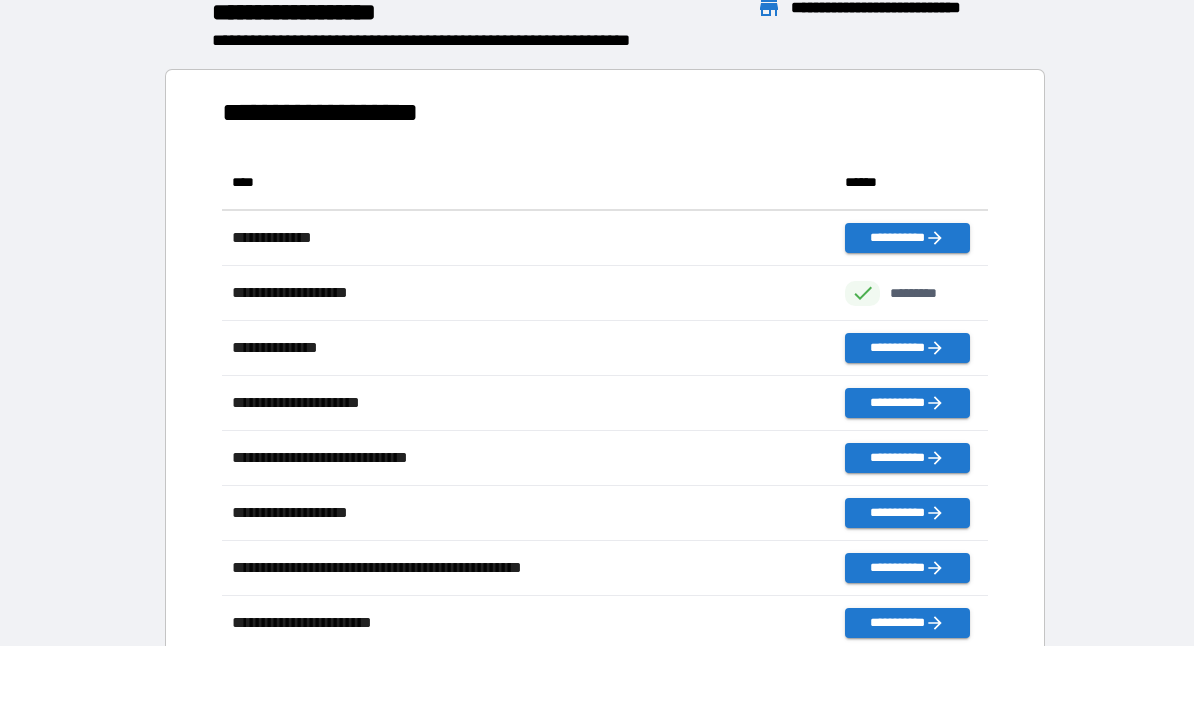 scroll, scrollTop: 1, scrollLeft: 1, axis: both 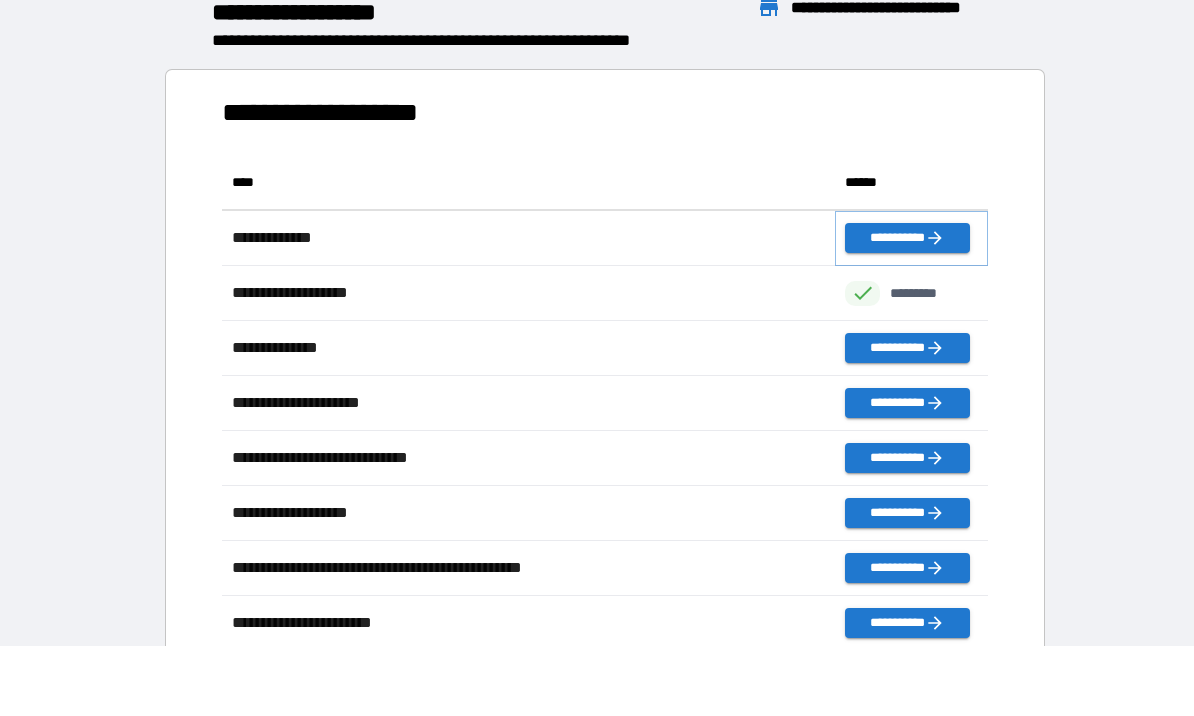 click on "**********" at bounding box center [907, 239] 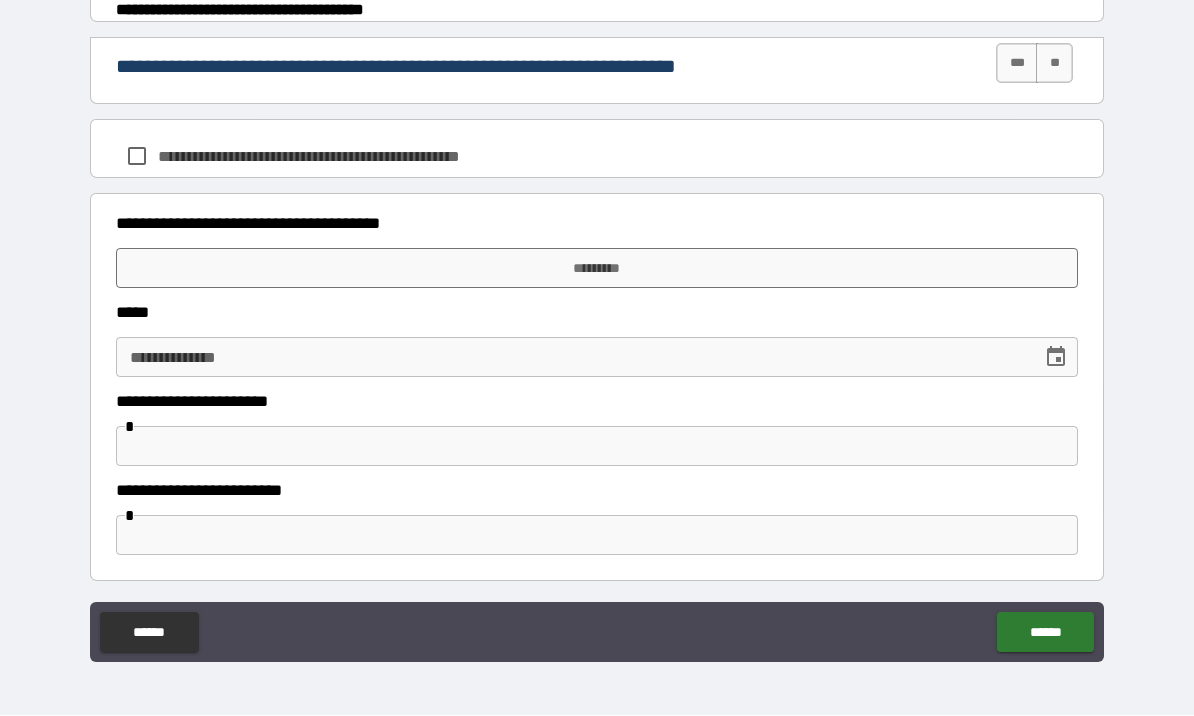 scroll, scrollTop: 969, scrollLeft: 0, axis: vertical 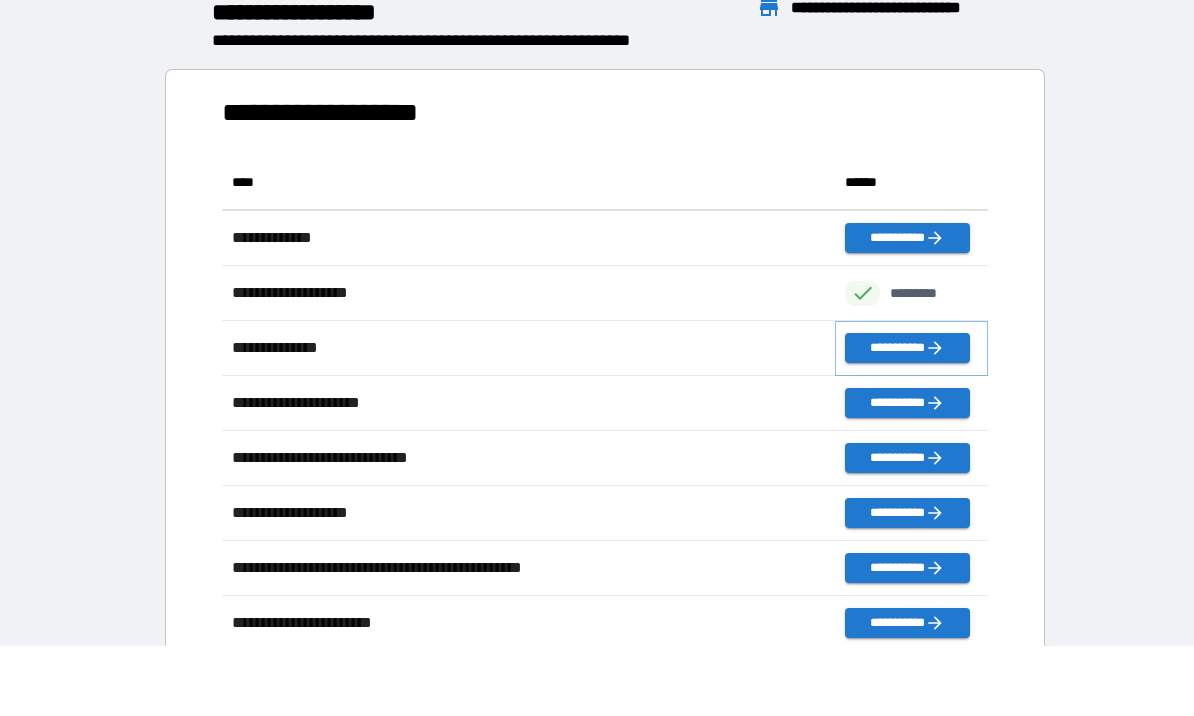 click on "**********" at bounding box center (907, 349) 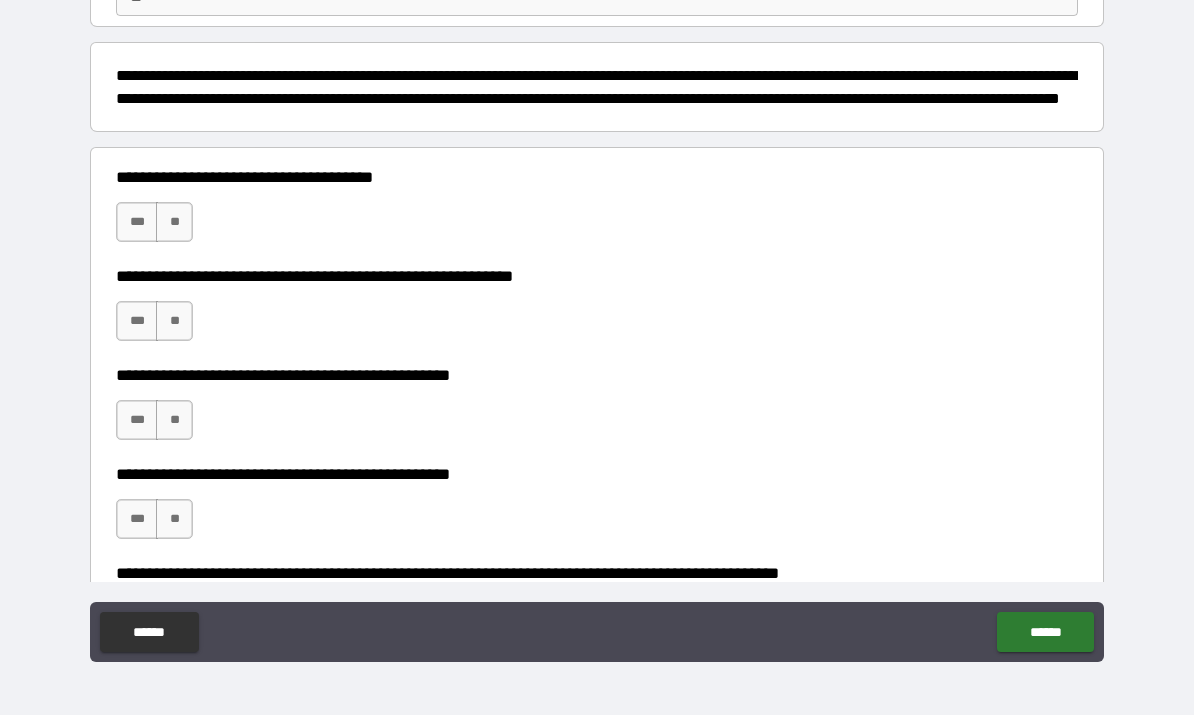 scroll, scrollTop: 204, scrollLeft: 0, axis: vertical 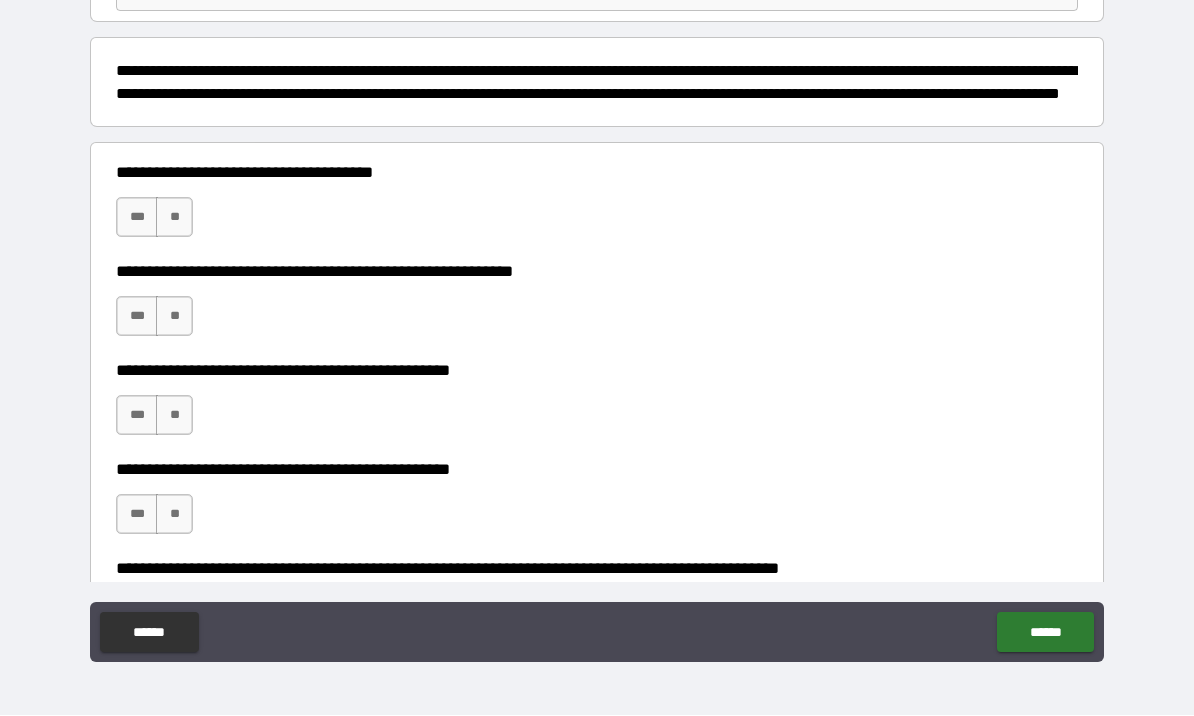 click on "**" at bounding box center (174, 317) 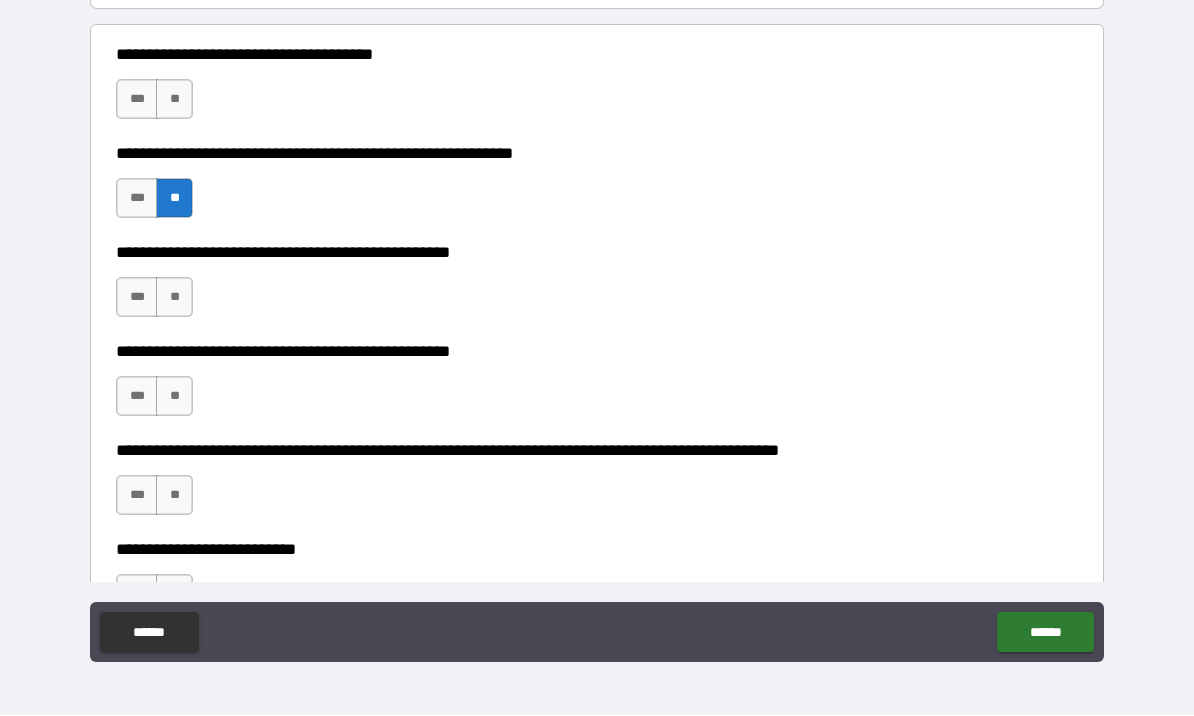 scroll, scrollTop: 325, scrollLeft: 0, axis: vertical 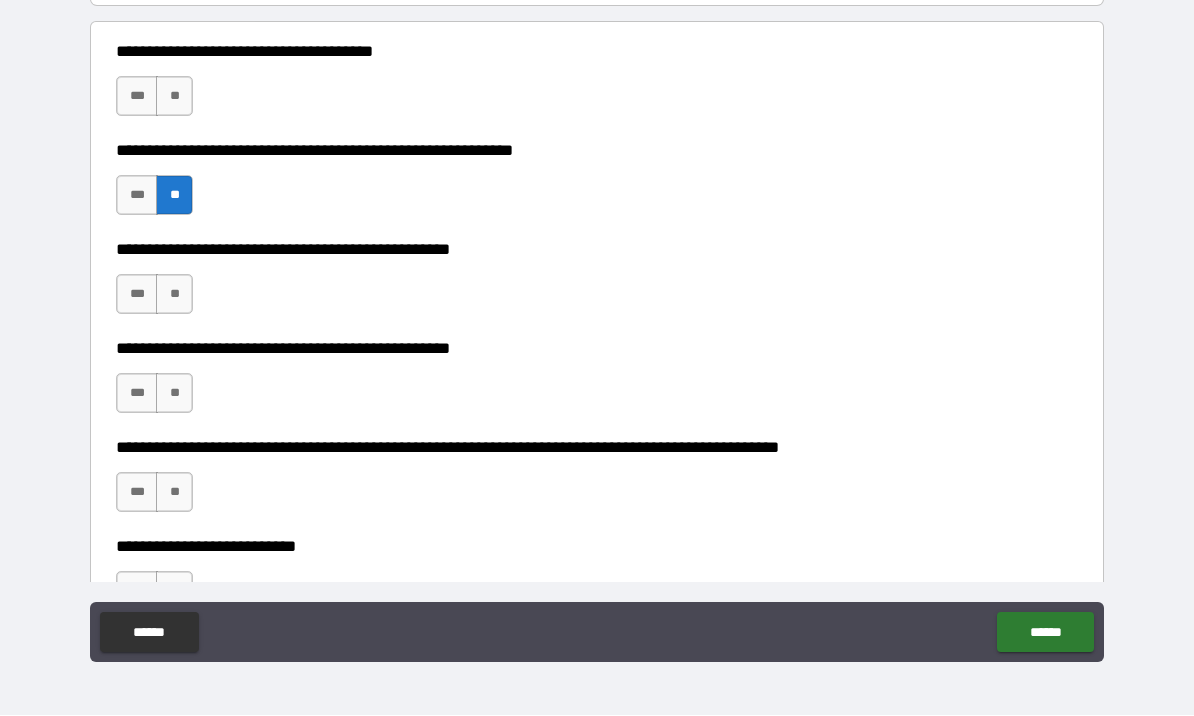 click on "**" at bounding box center [174, 295] 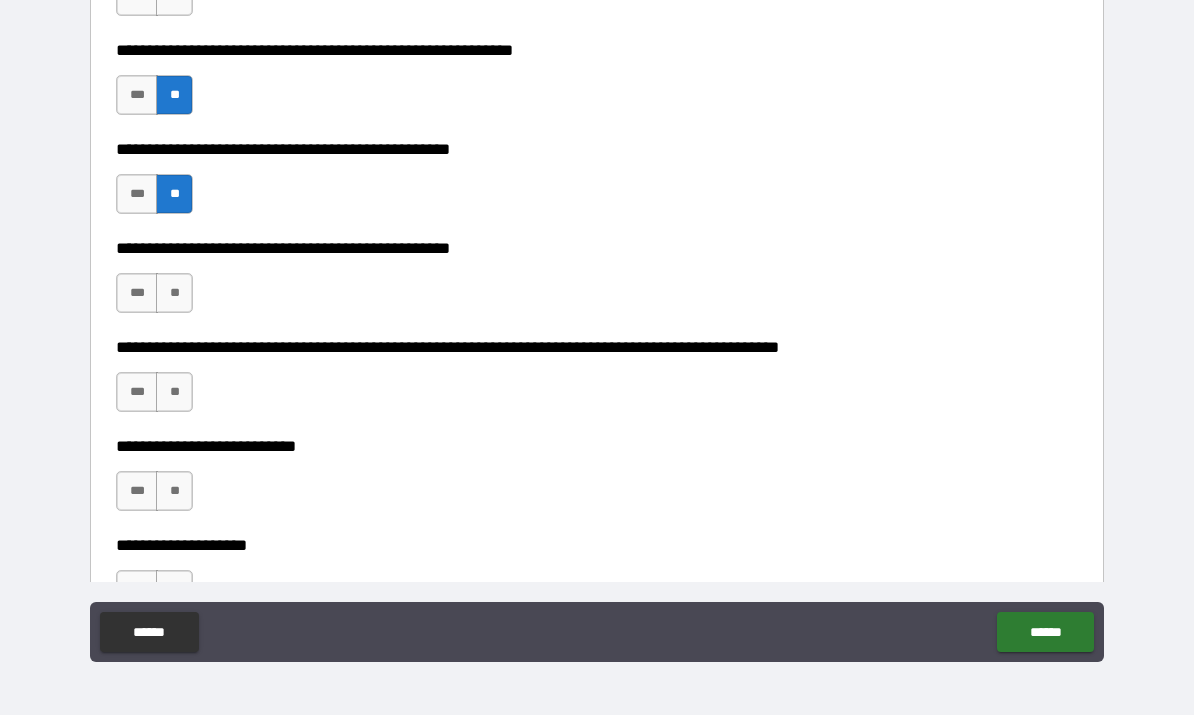 click on "**" at bounding box center [174, 294] 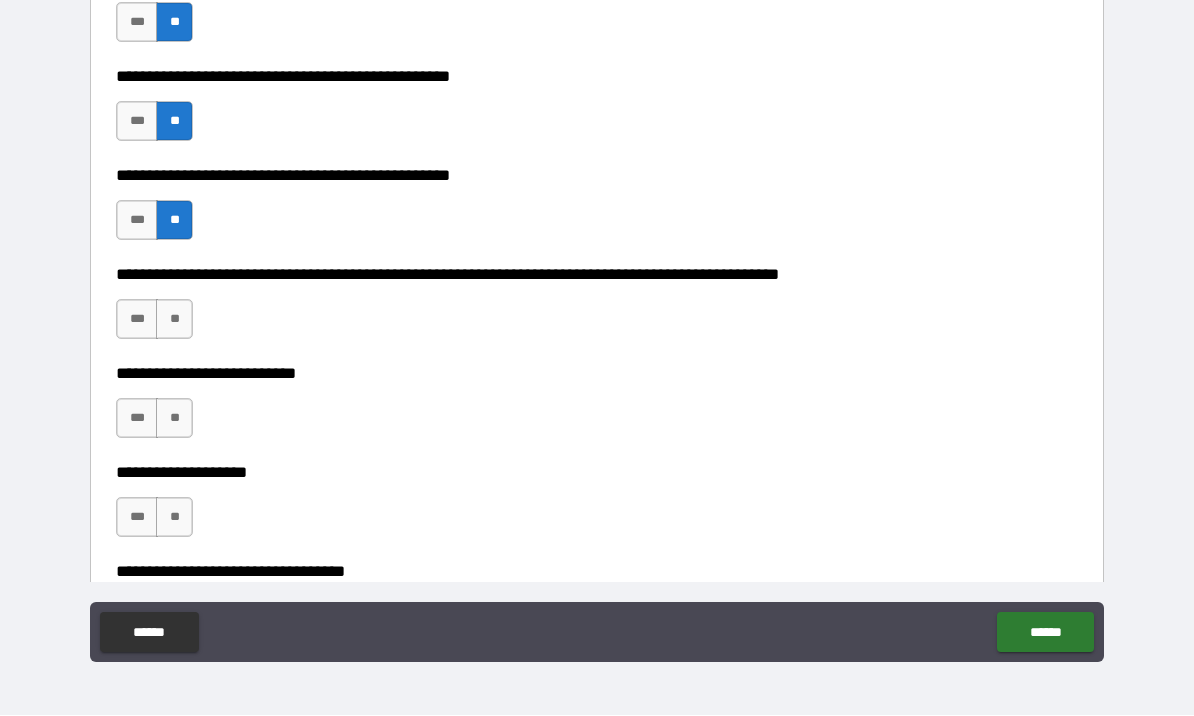 scroll, scrollTop: 565, scrollLeft: 0, axis: vertical 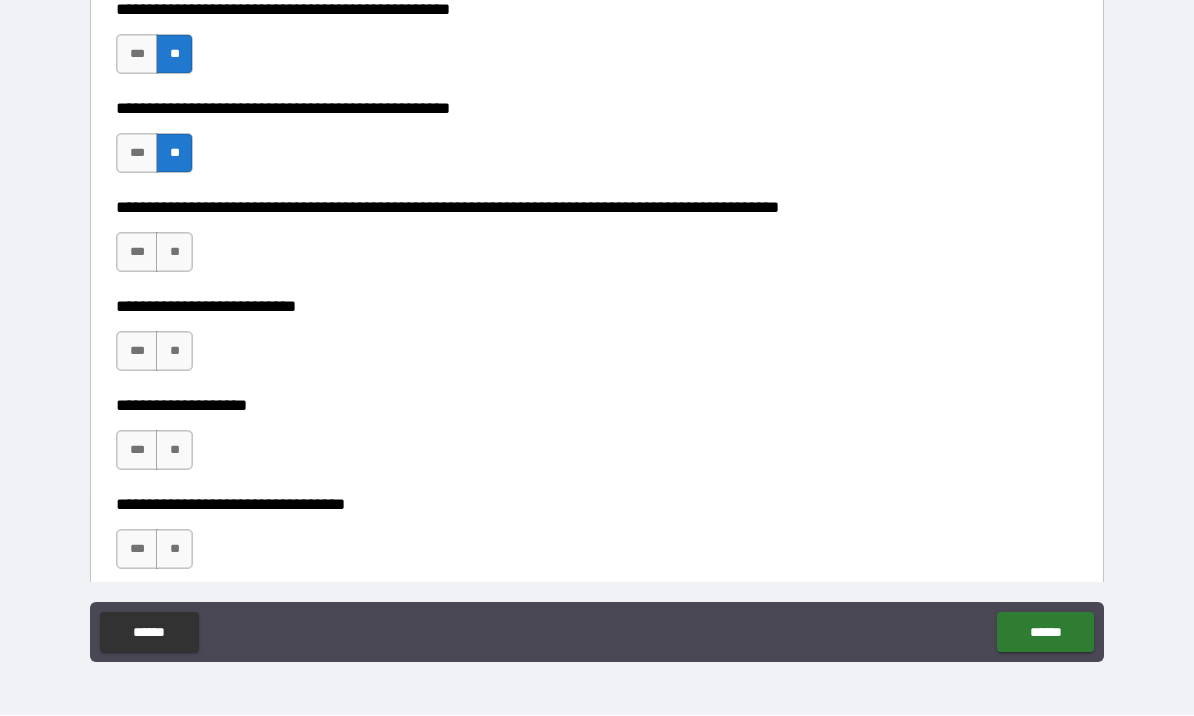 click on "**********" at bounding box center (597, 243) 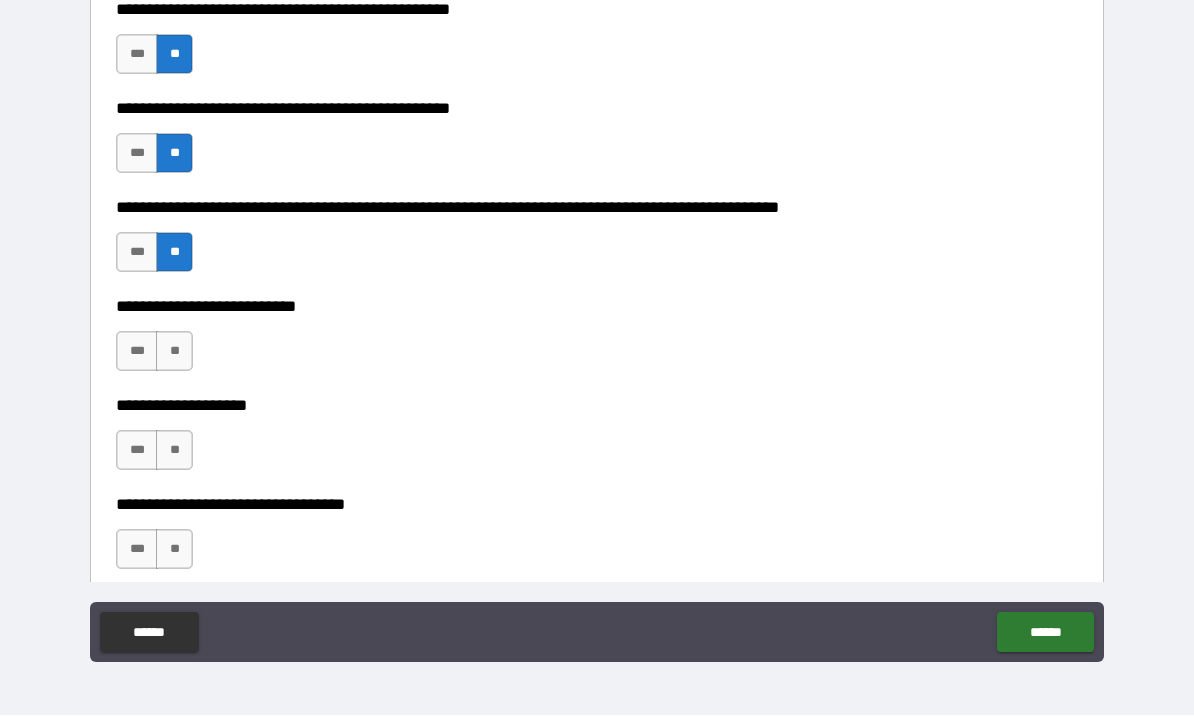 click on "**" at bounding box center (174, 352) 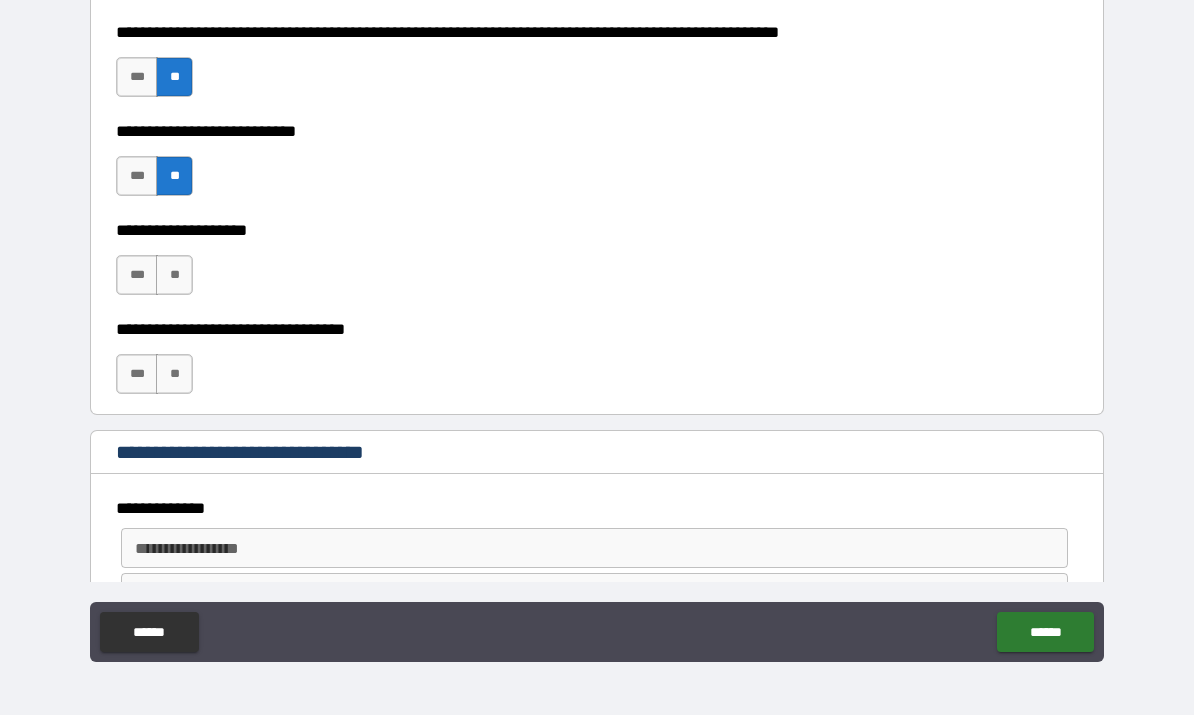 click on "**" at bounding box center (174, 276) 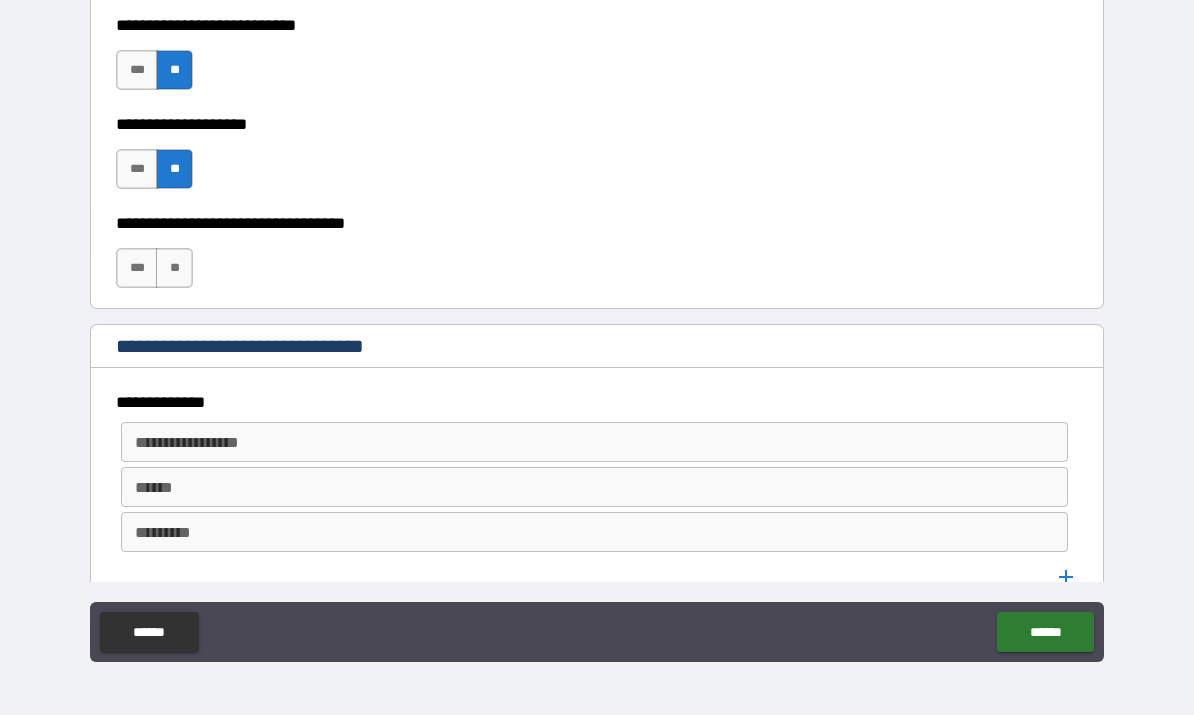 scroll, scrollTop: 850, scrollLeft: 0, axis: vertical 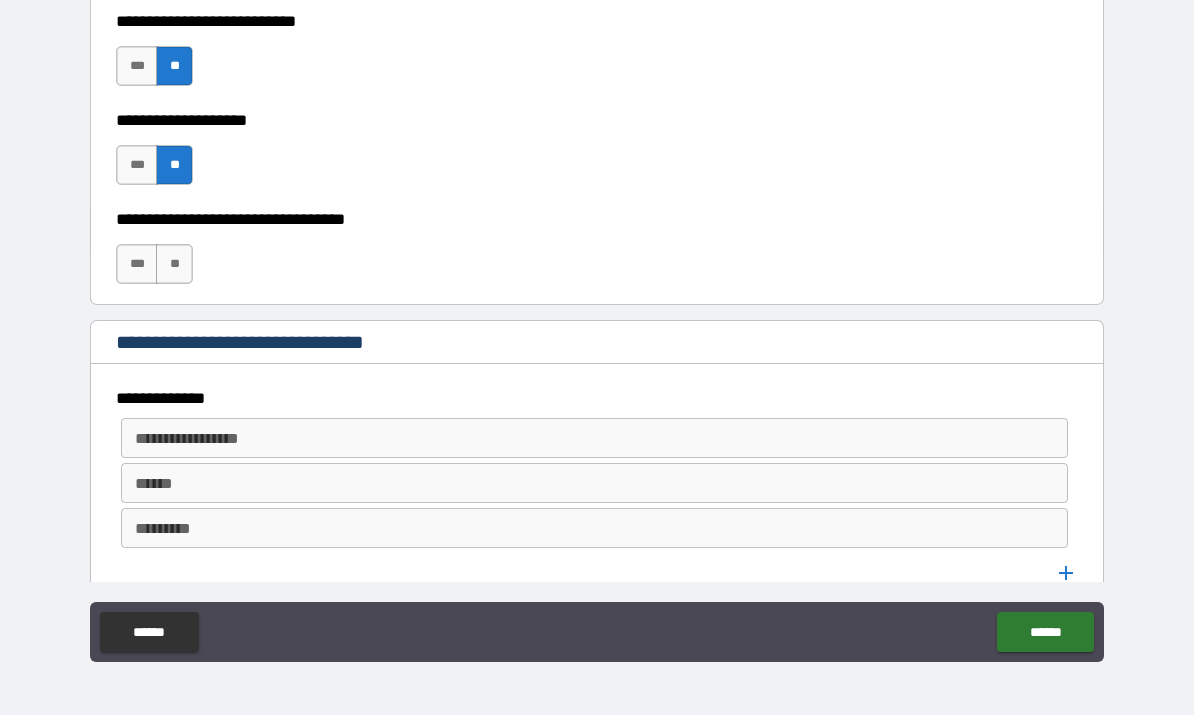 click on "**" at bounding box center [174, 265] 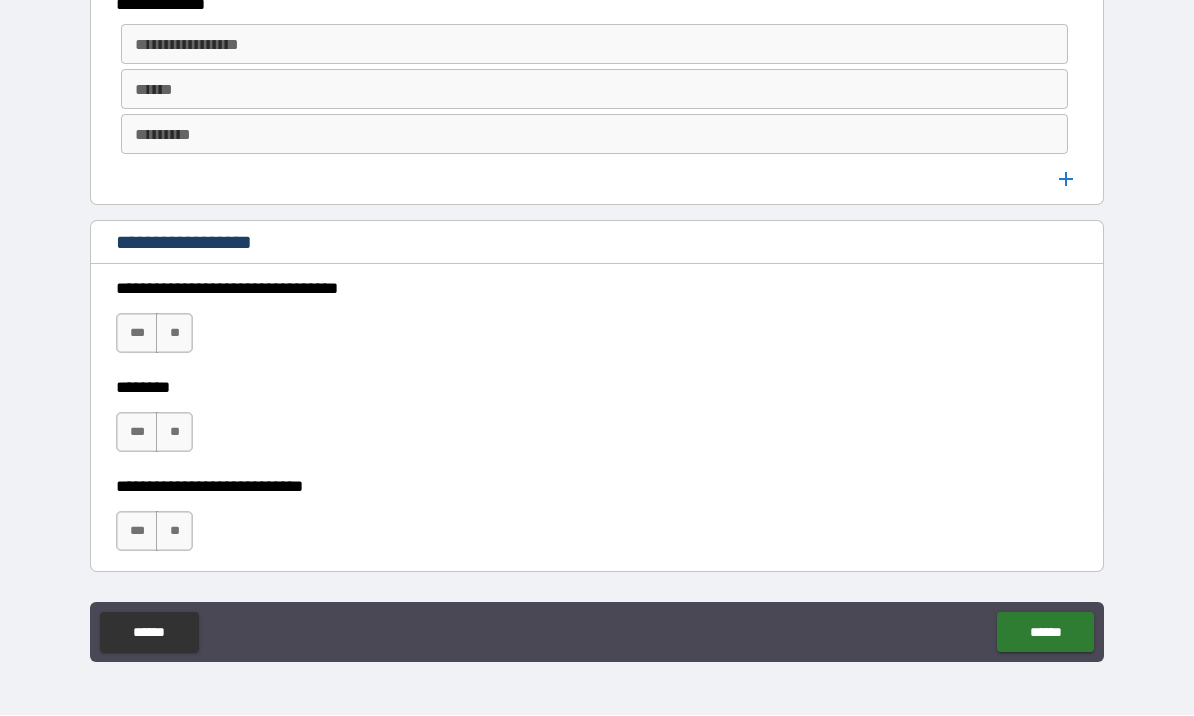 scroll, scrollTop: 1251, scrollLeft: 0, axis: vertical 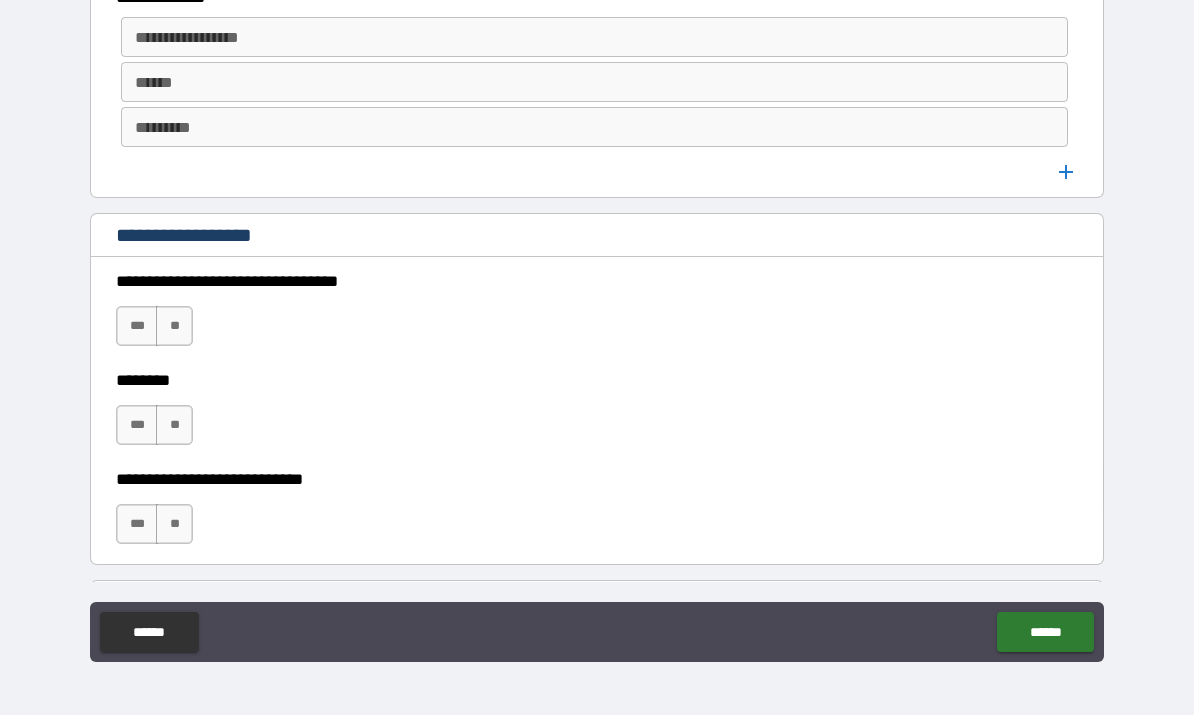 click on "**" at bounding box center (174, 327) 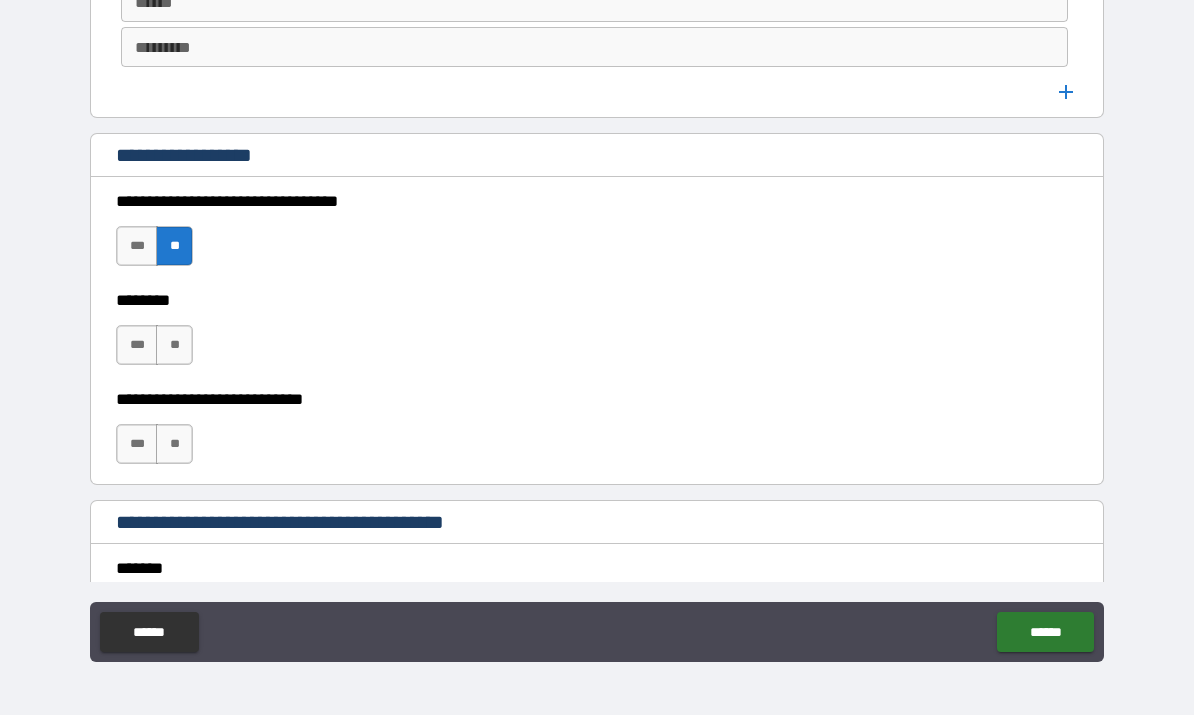 scroll, scrollTop: 1346, scrollLeft: 0, axis: vertical 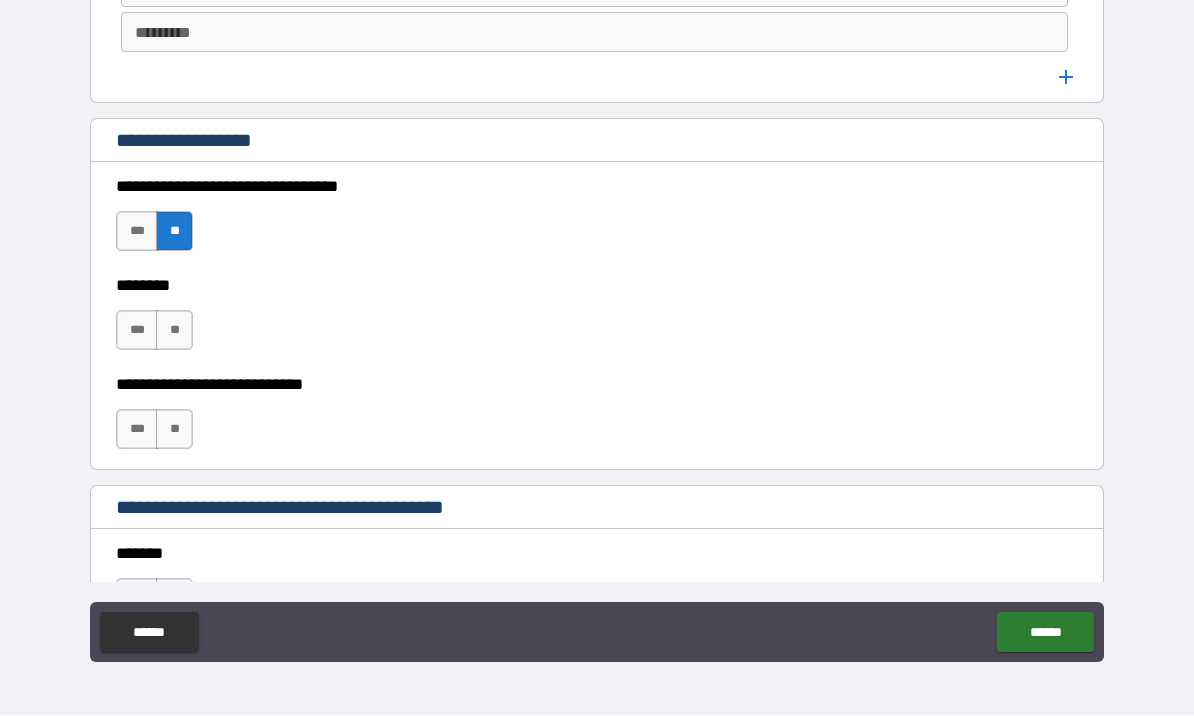 click on "**" at bounding box center [174, 331] 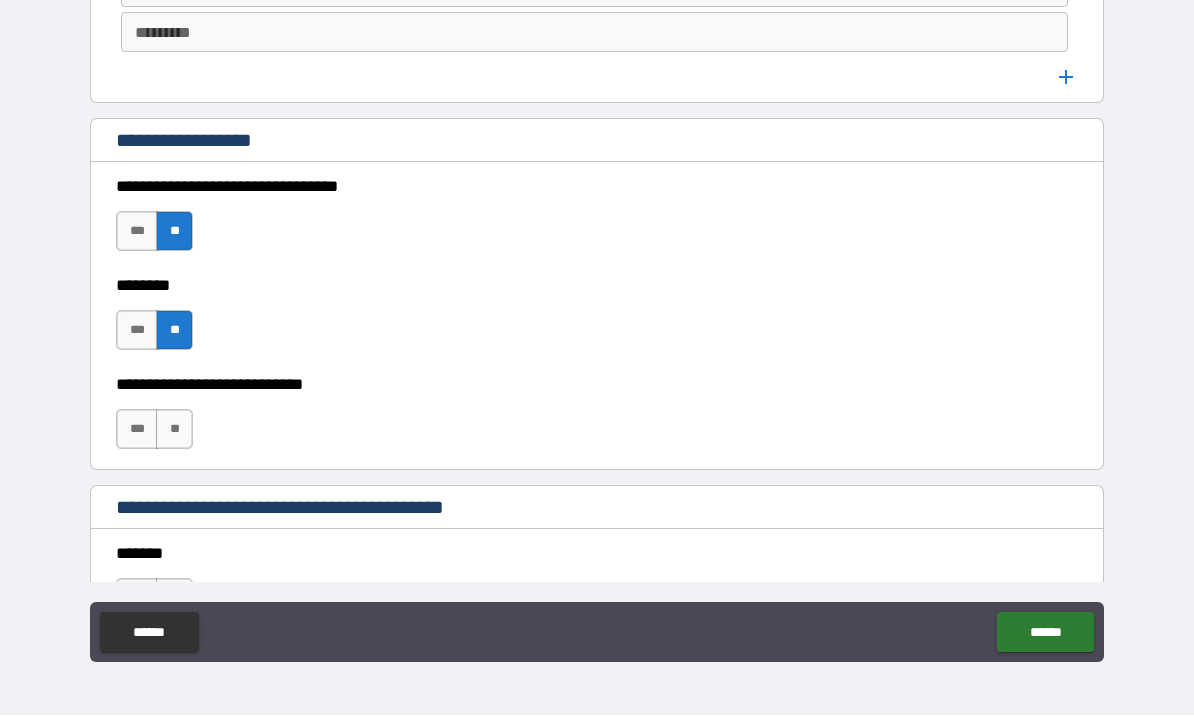 click on "**" at bounding box center (174, 430) 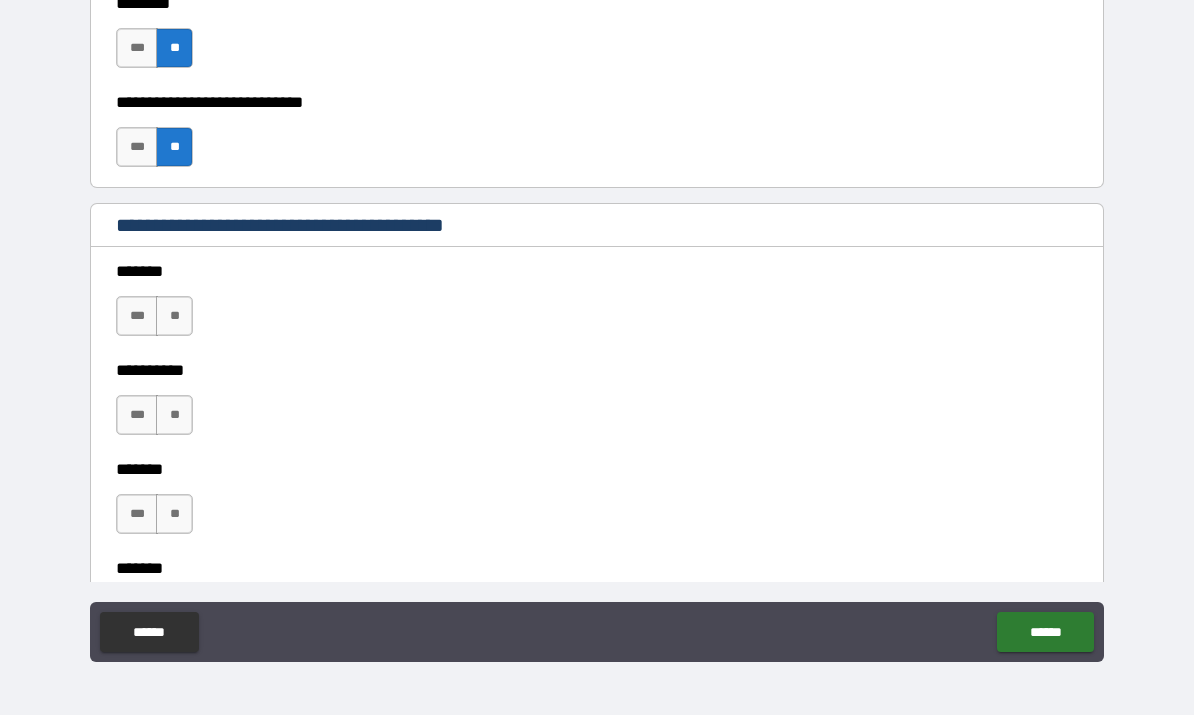scroll, scrollTop: 1630, scrollLeft: 0, axis: vertical 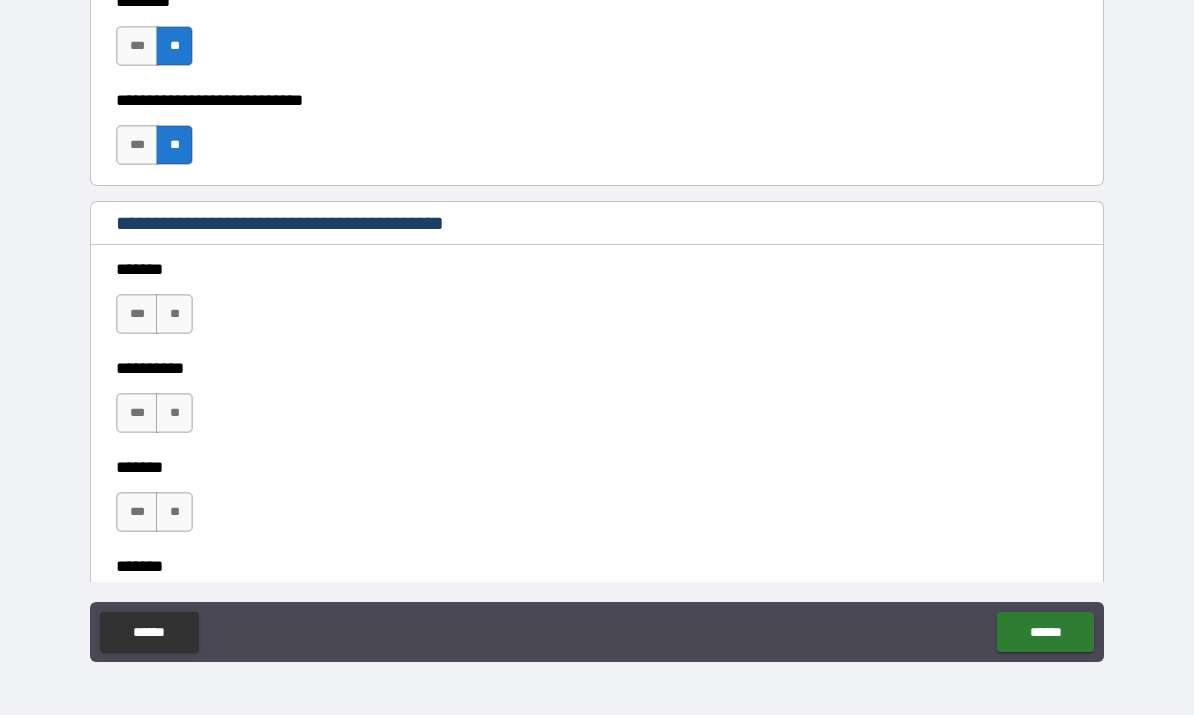 click on "**" at bounding box center (174, 315) 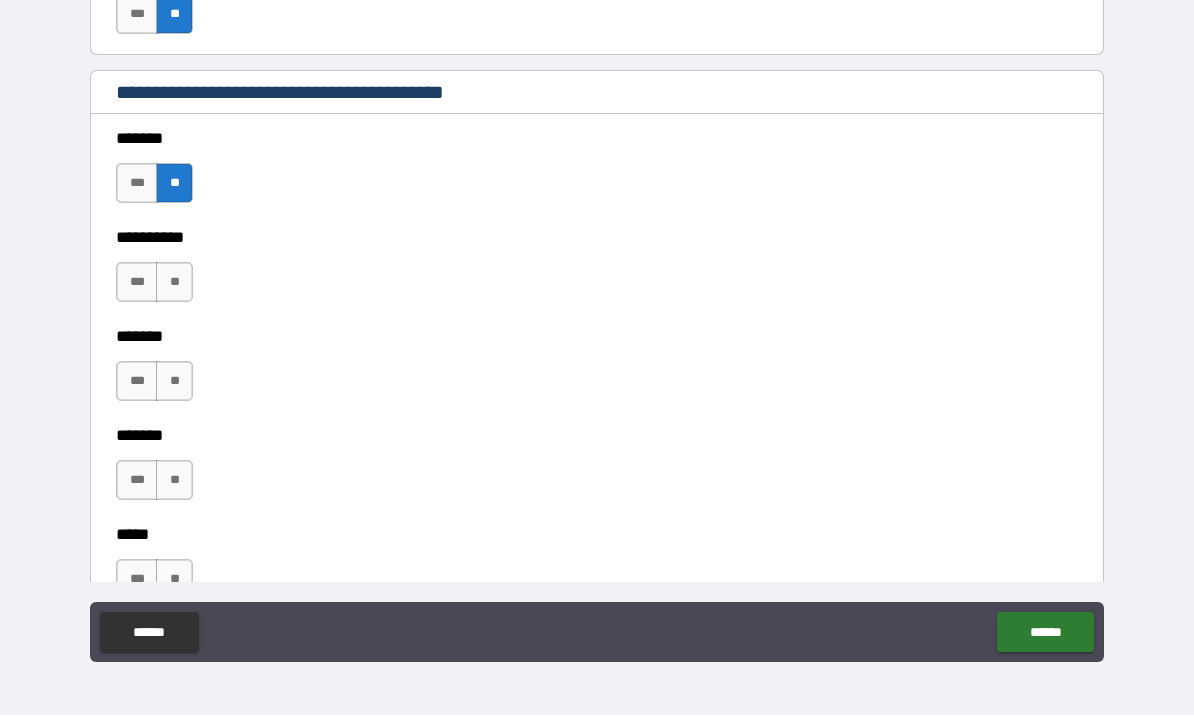 scroll, scrollTop: 1768, scrollLeft: 0, axis: vertical 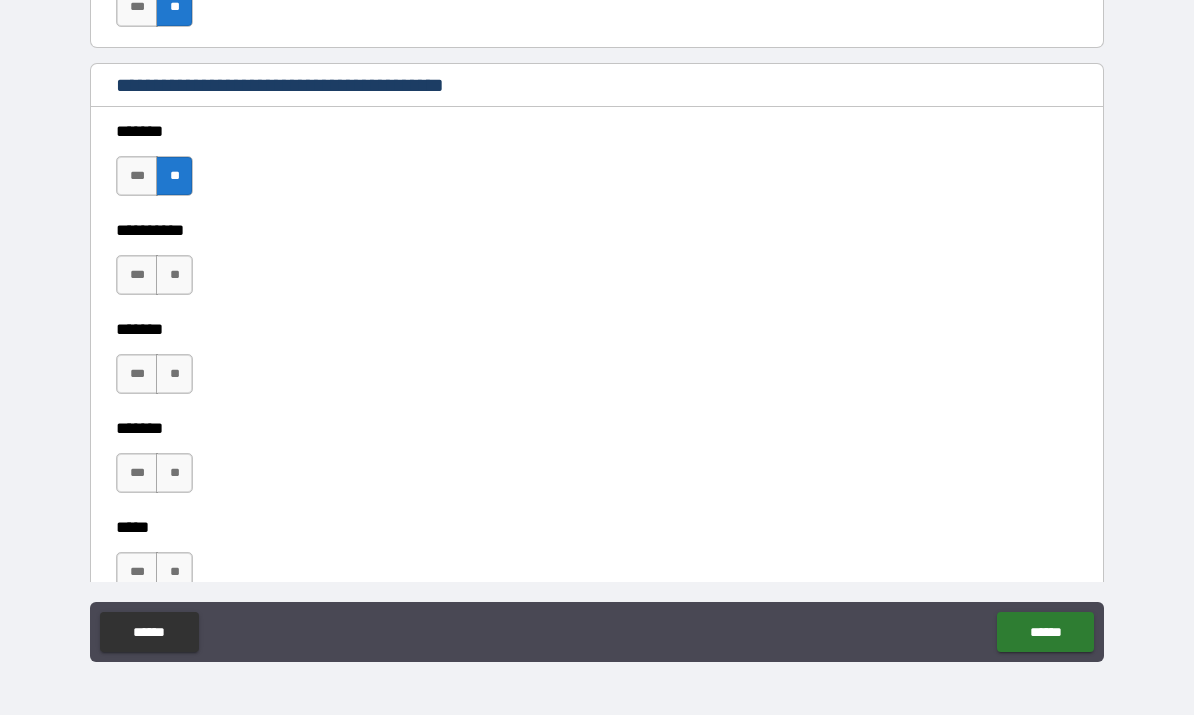 click on "**" at bounding box center (174, 276) 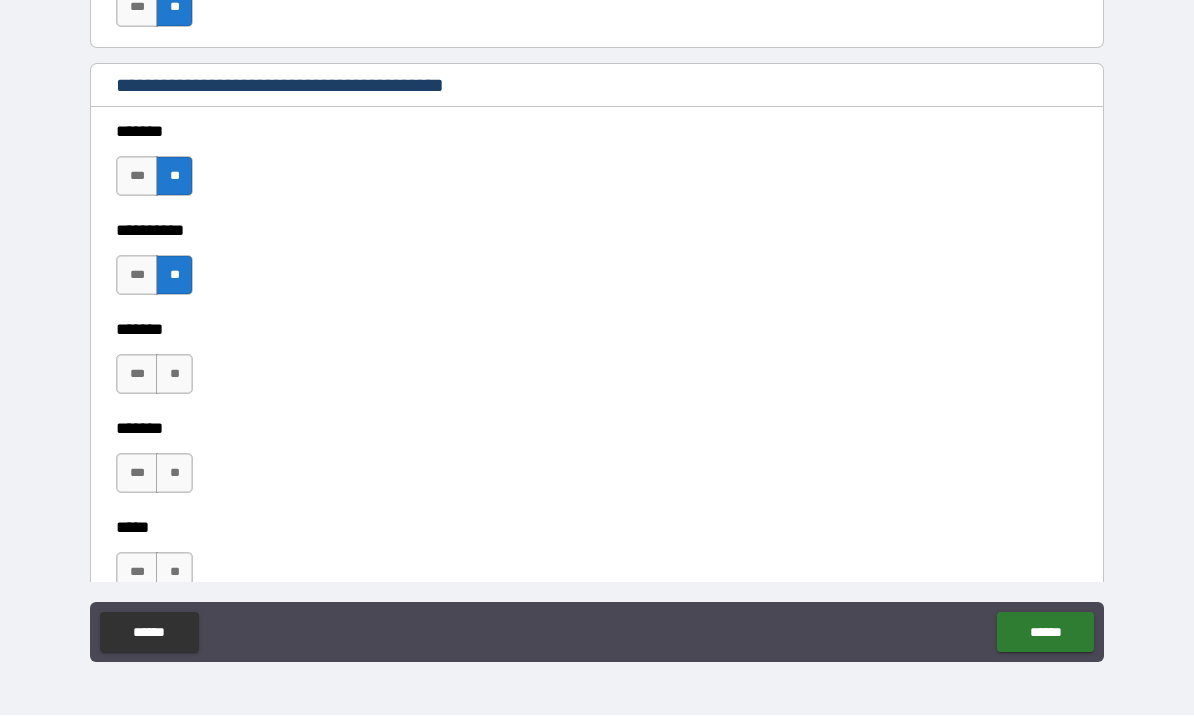 click on "**" at bounding box center (174, 375) 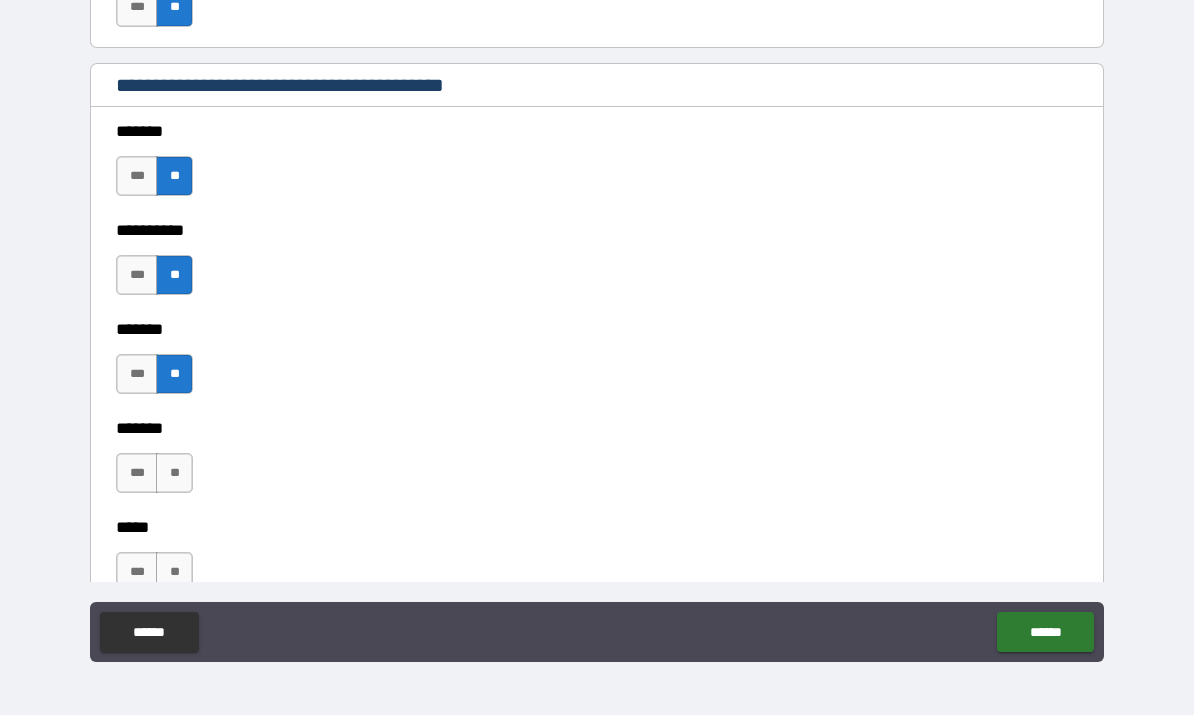 click on "**" at bounding box center (174, 474) 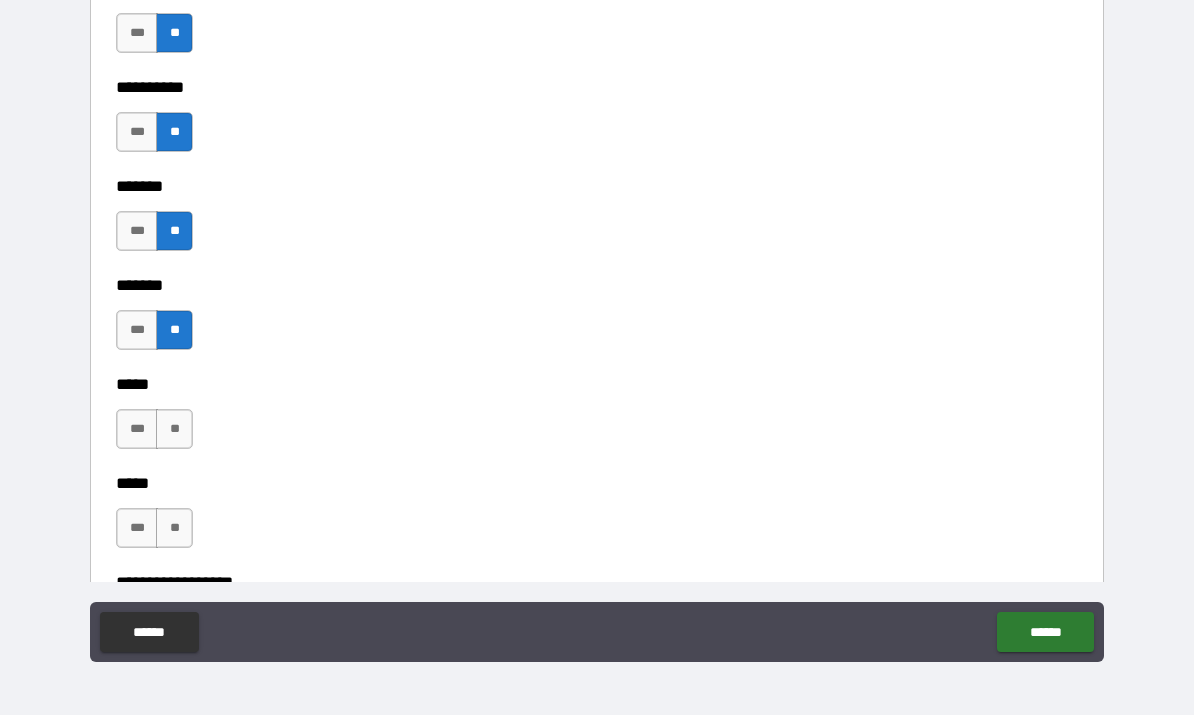 scroll, scrollTop: 2030, scrollLeft: 0, axis: vertical 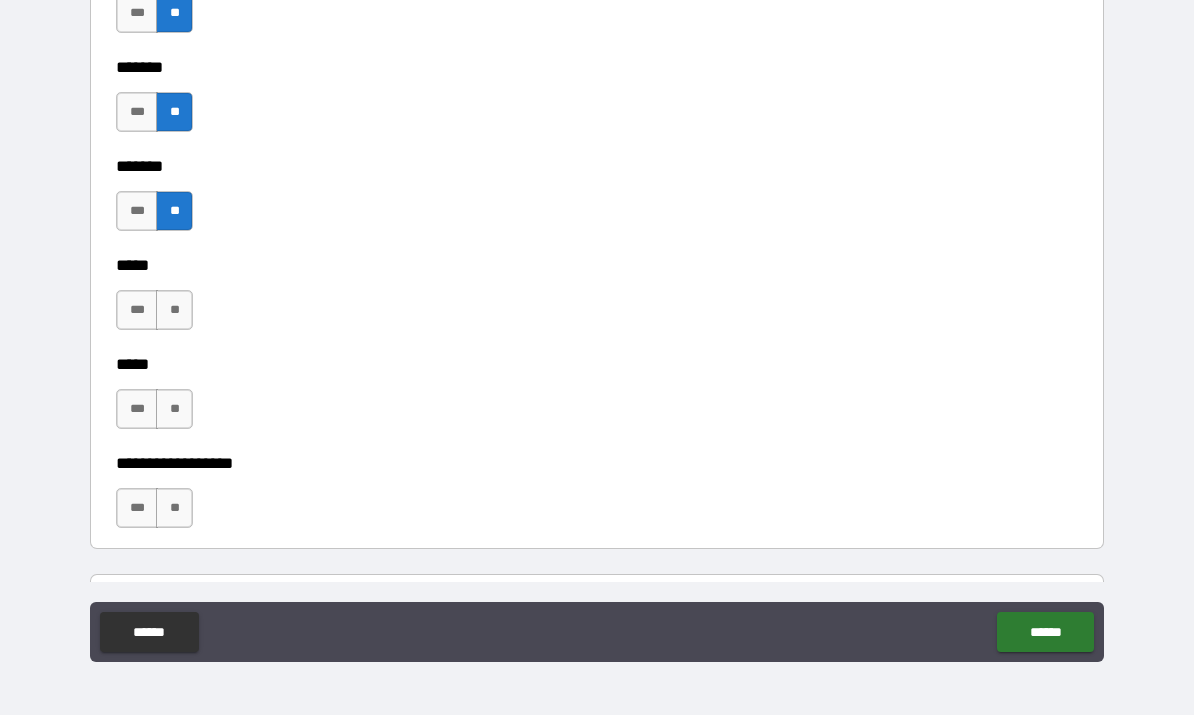 click on "**" at bounding box center (174, 311) 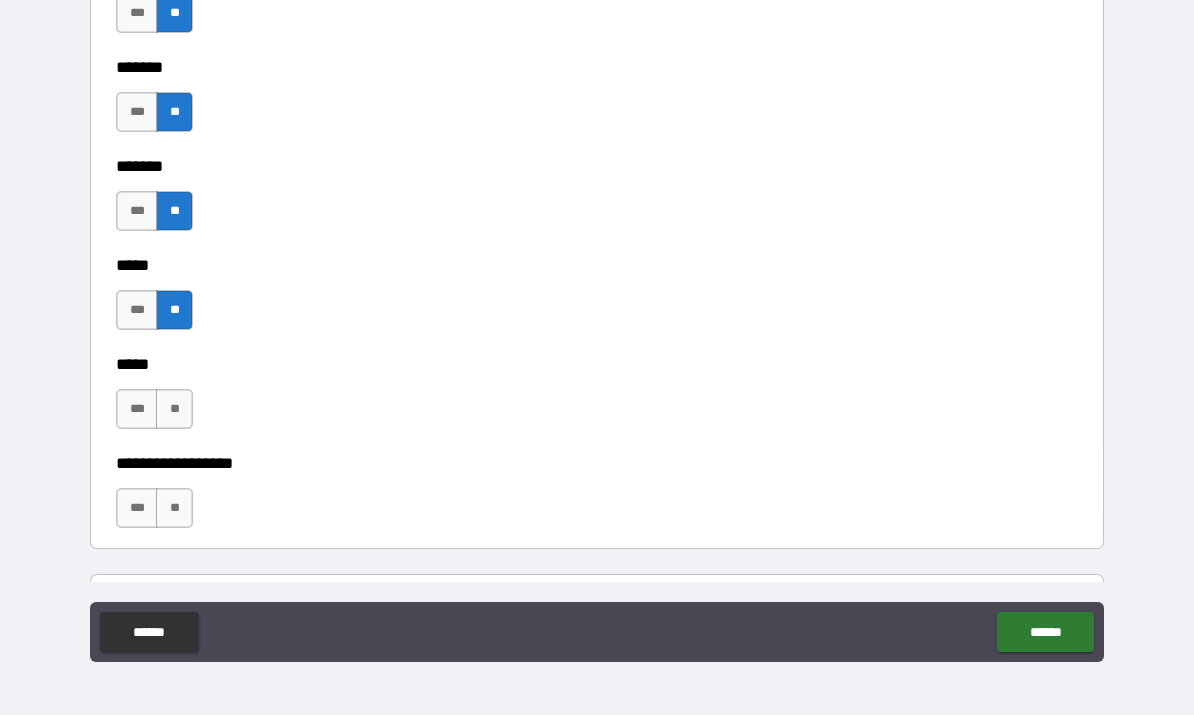 click on "**" at bounding box center (174, 410) 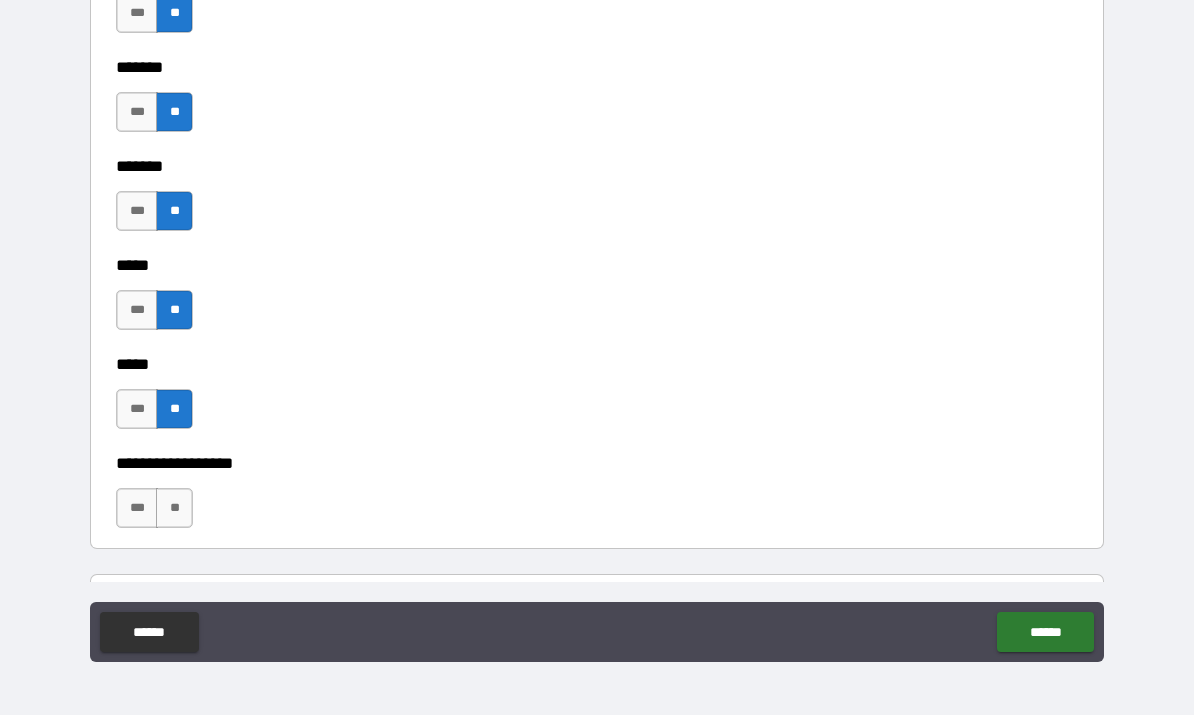 click on "**" at bounding box center [174, 509] 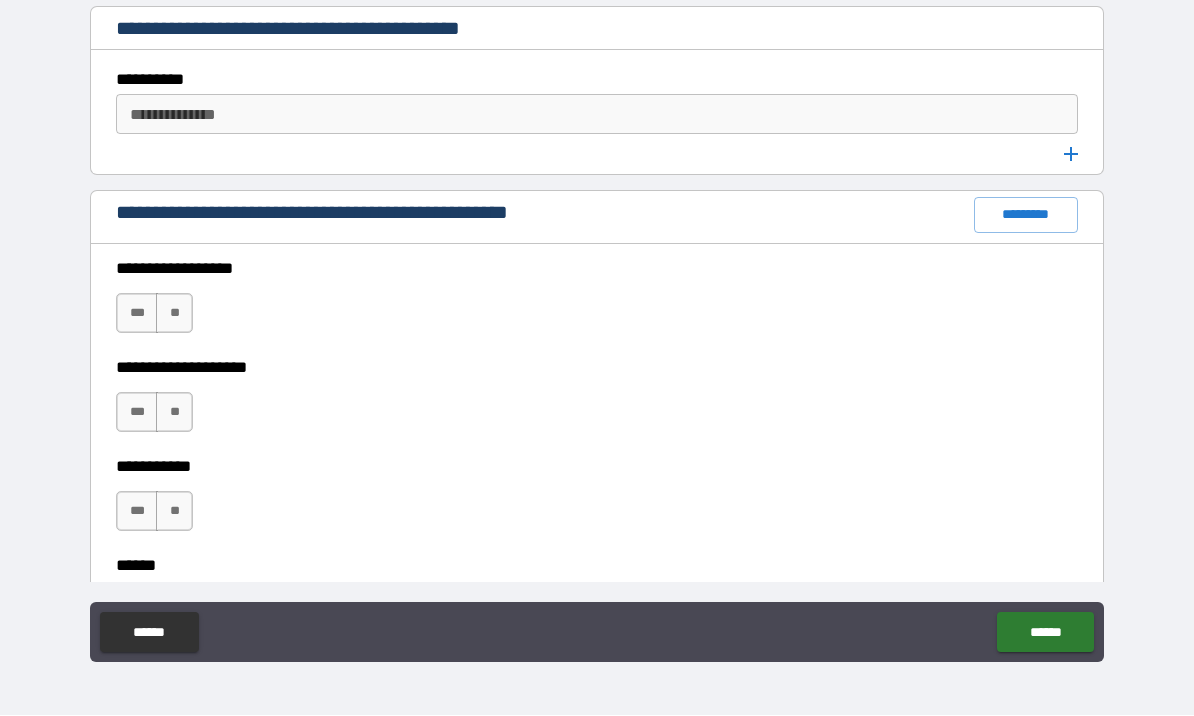 scroll, scrollTop: 2599, scrollLeft: 0, axis: vertical 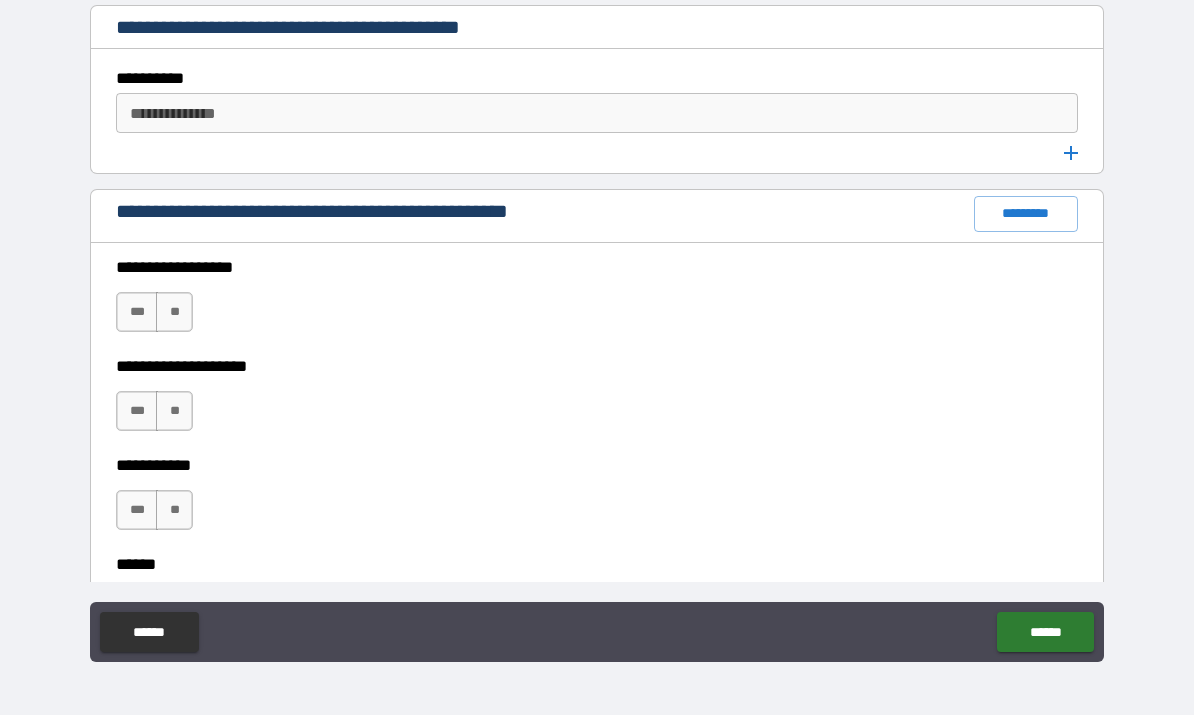 click on "**" at bounding box center [174, 313] 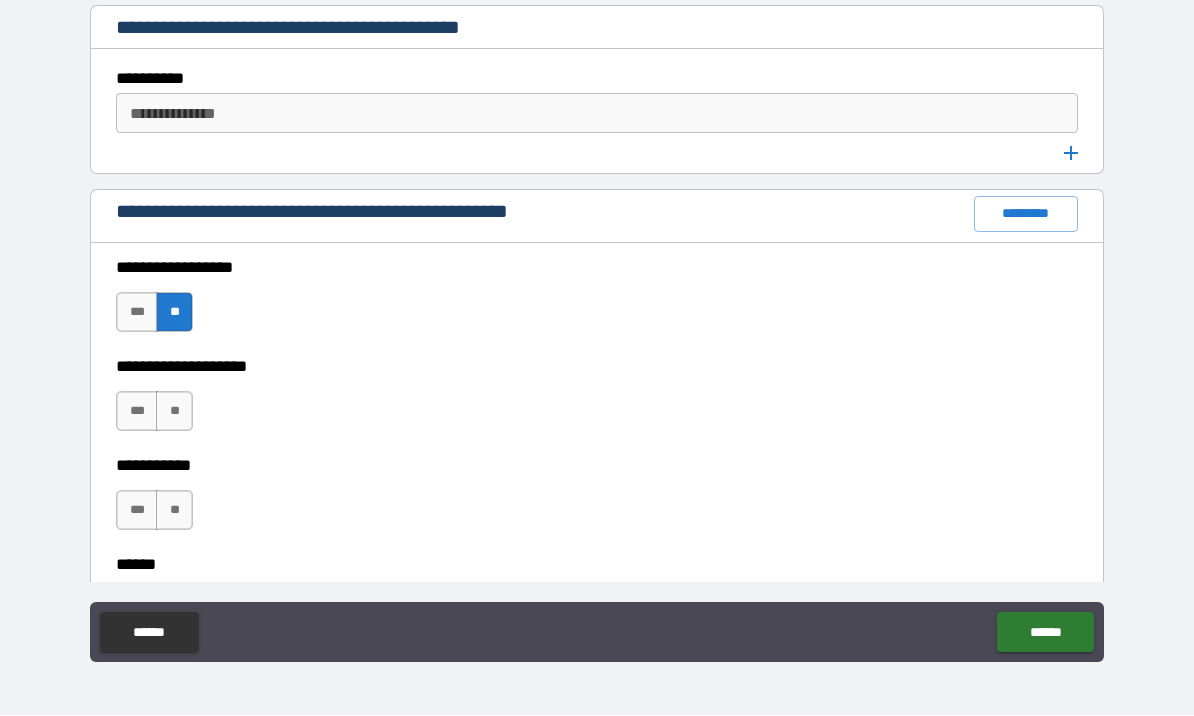click on "**" at bounding box center (174, 412) 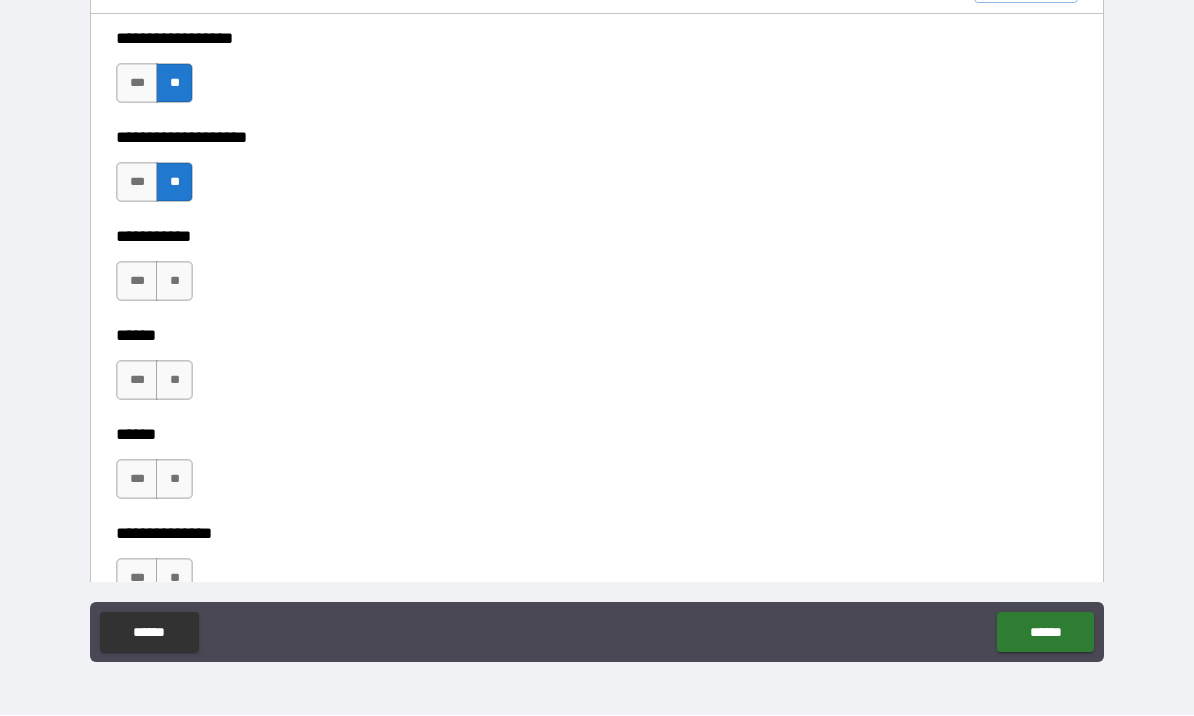 click on "**" at bounding box center [174, 282] 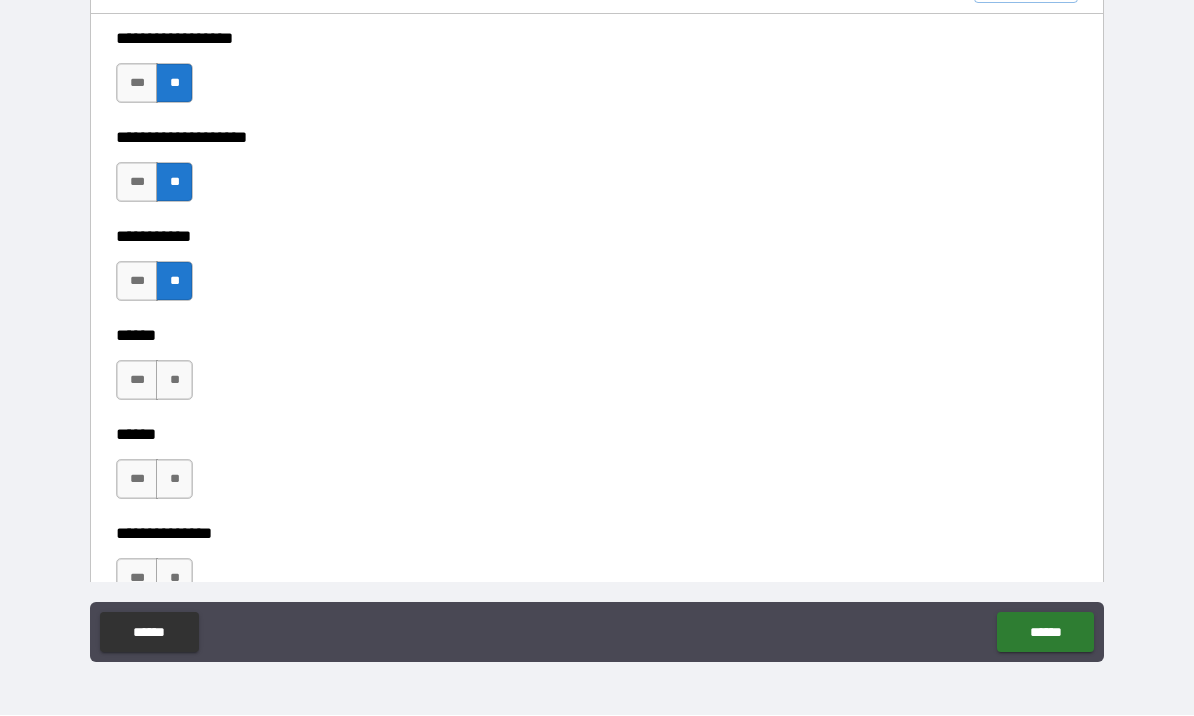 click on "**" at bounding box center [174, 381] 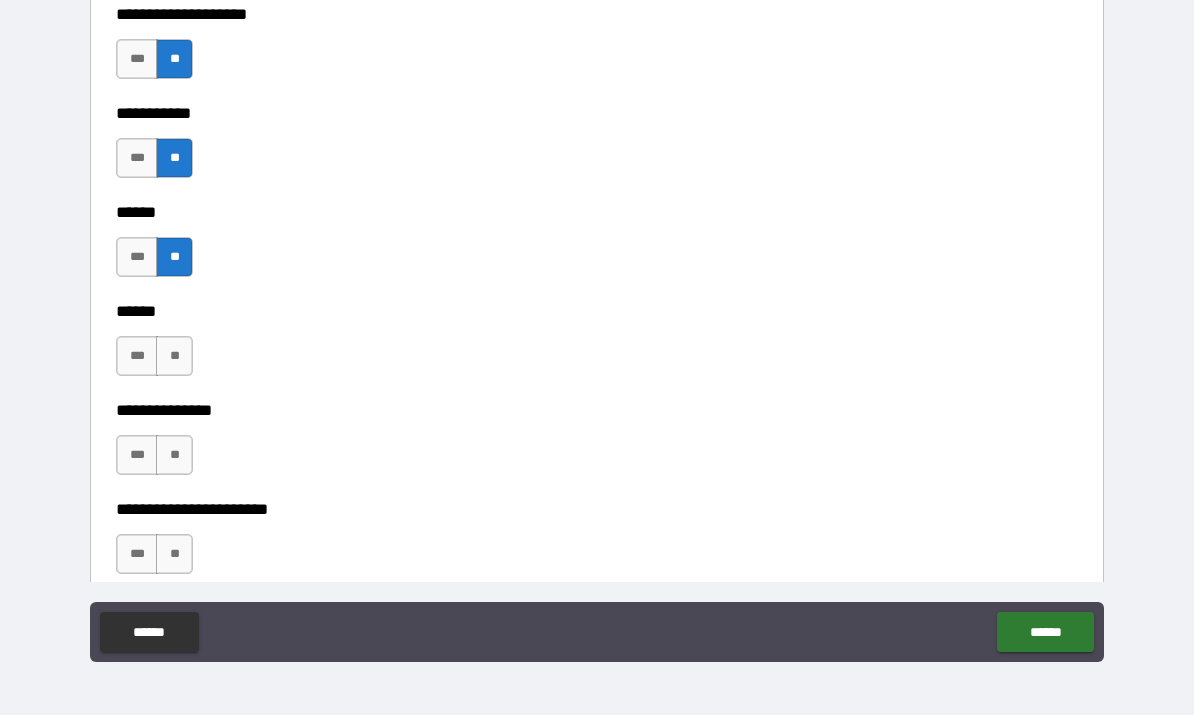 scroll, scrollTop: 3043, scrollLeft: 0, axis: vertical 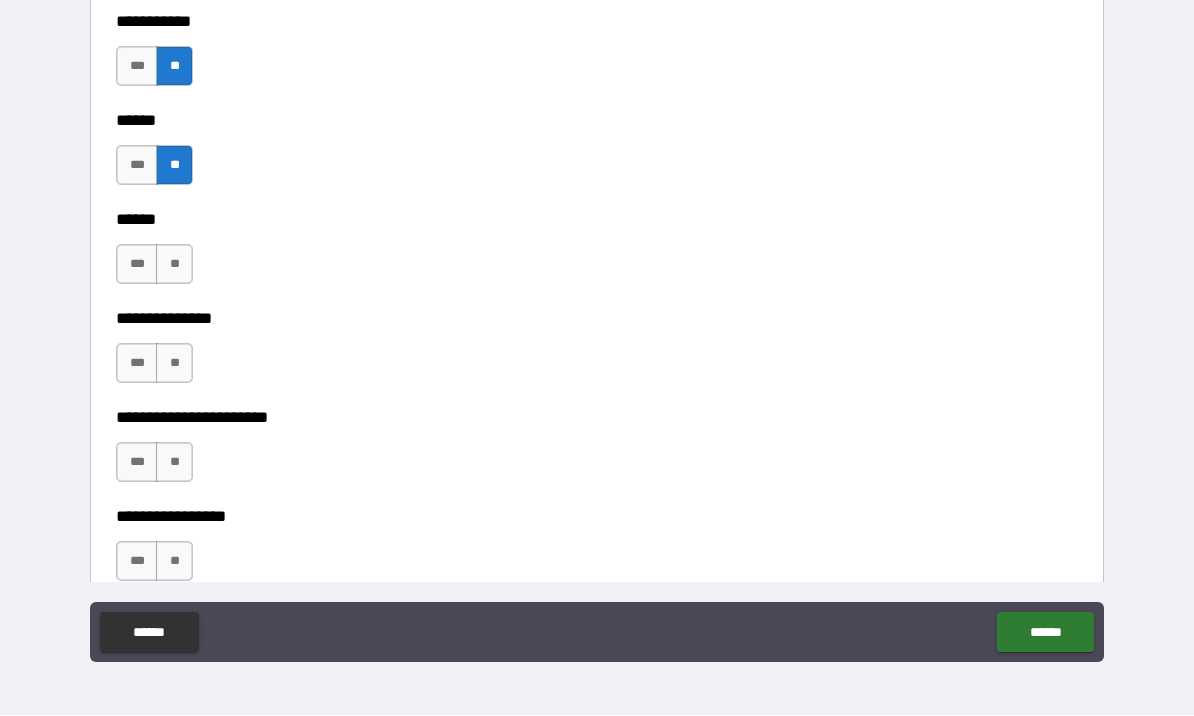 click on "**" at bounding box center (174, 265) 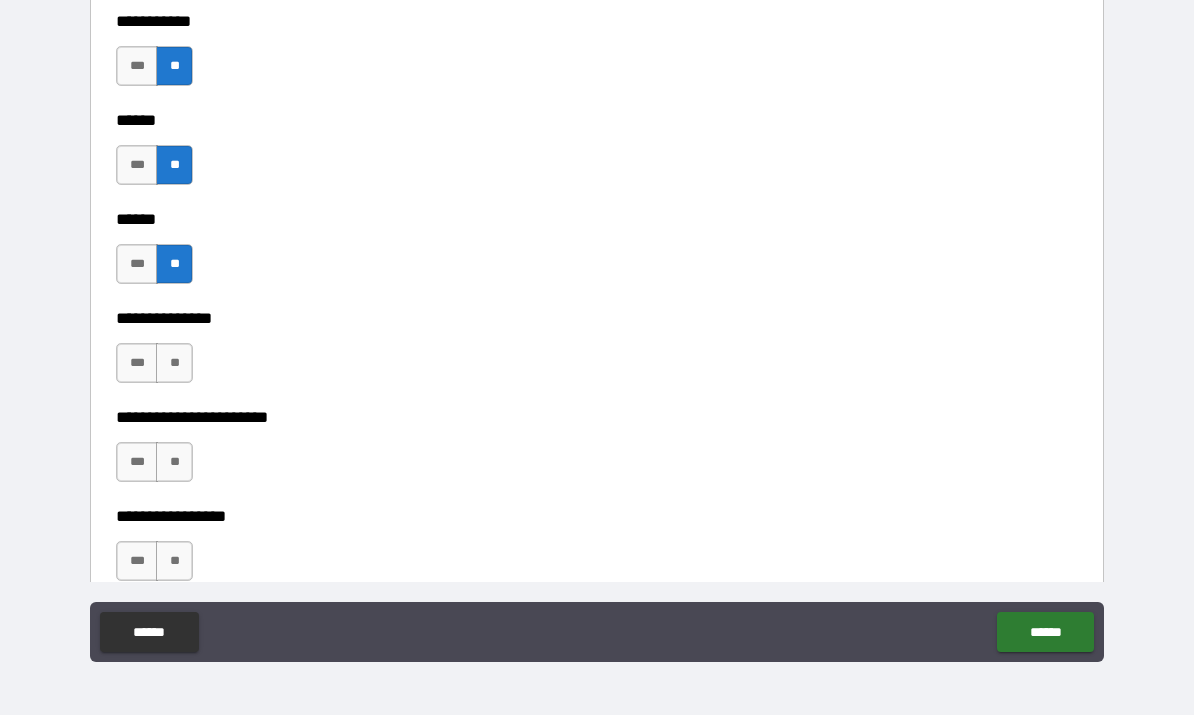 click on "**" at bounding box center [174, 364] 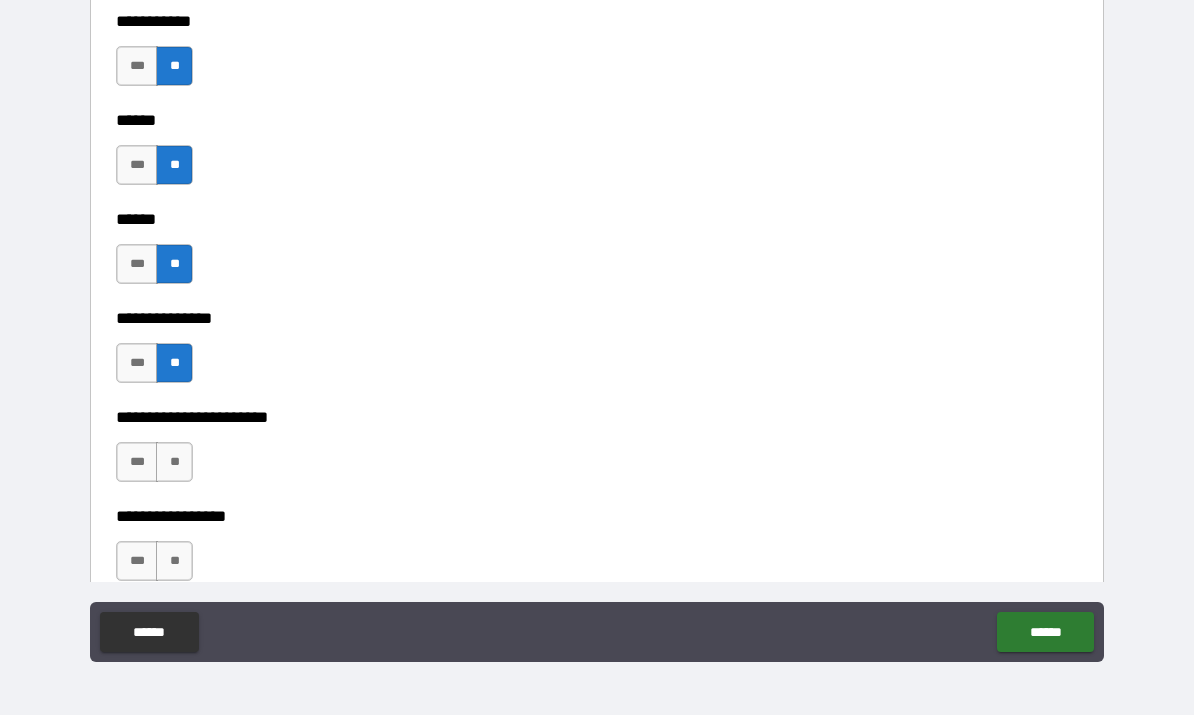 click on "**" at bounding box center (174, 463) 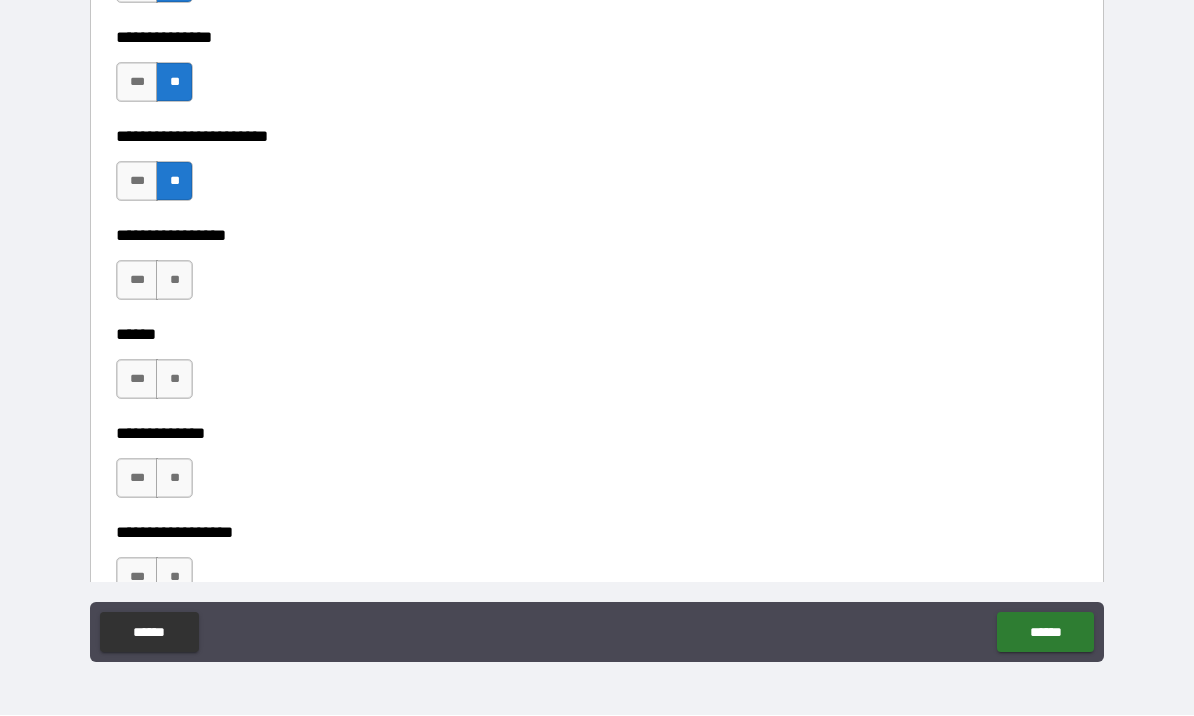scroll, scrollTop: 3326, scrollLeft: 0, axis: vertical 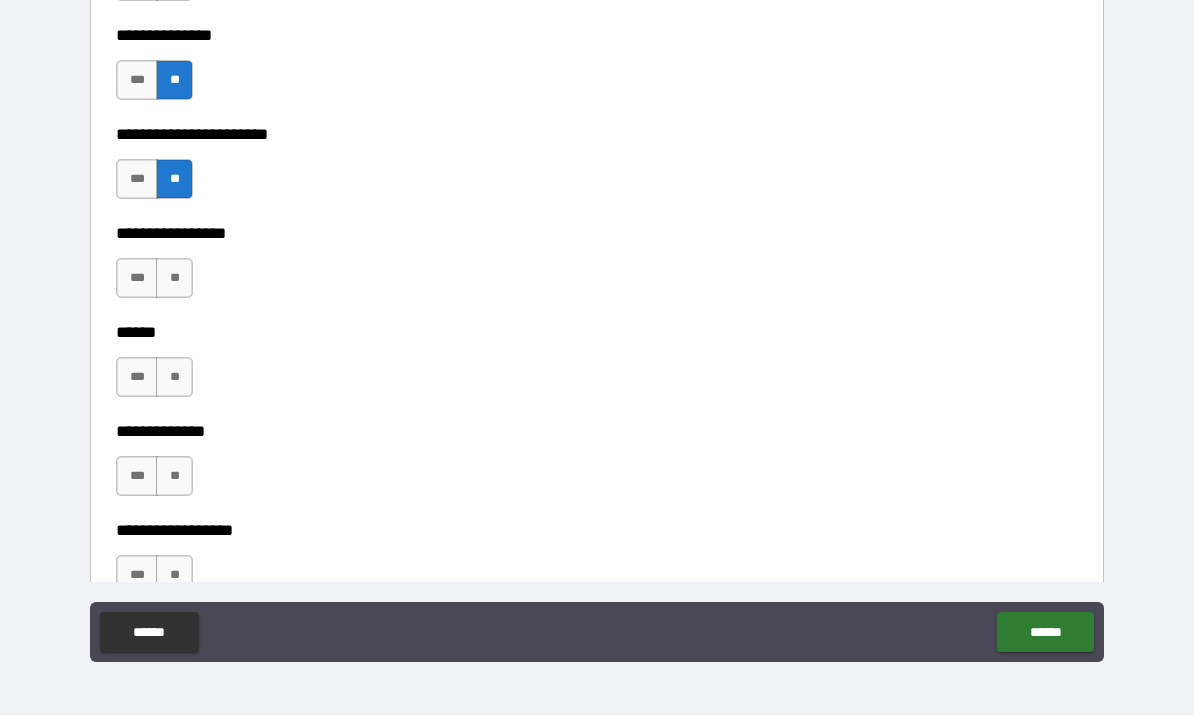 click on "**" at bounding box center (174, 279) 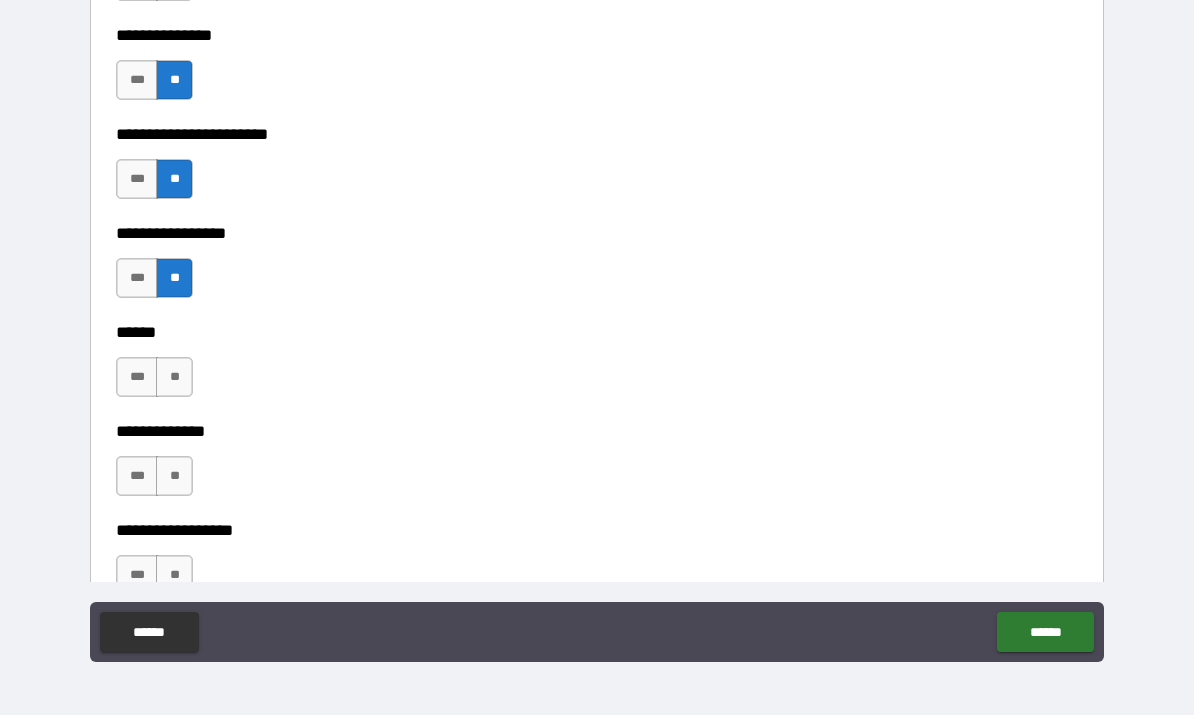 click on "**" at bounding box center (174, 378) 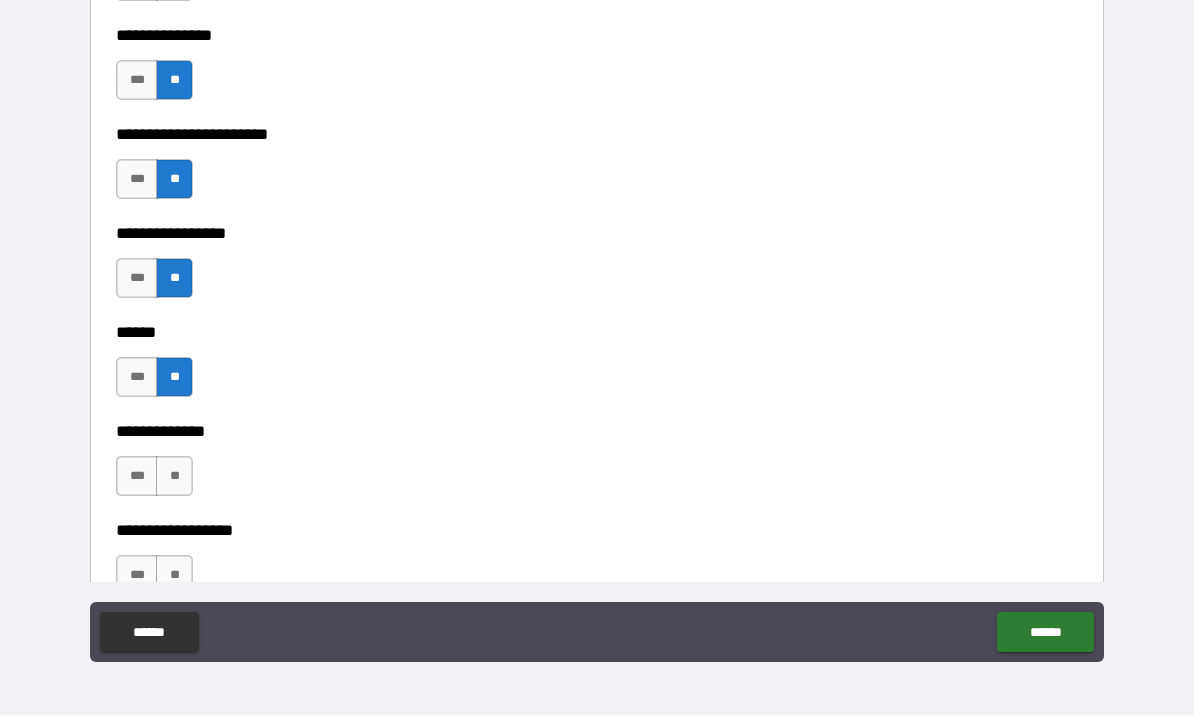 click on "*** **" at bounding box center (154, 477) 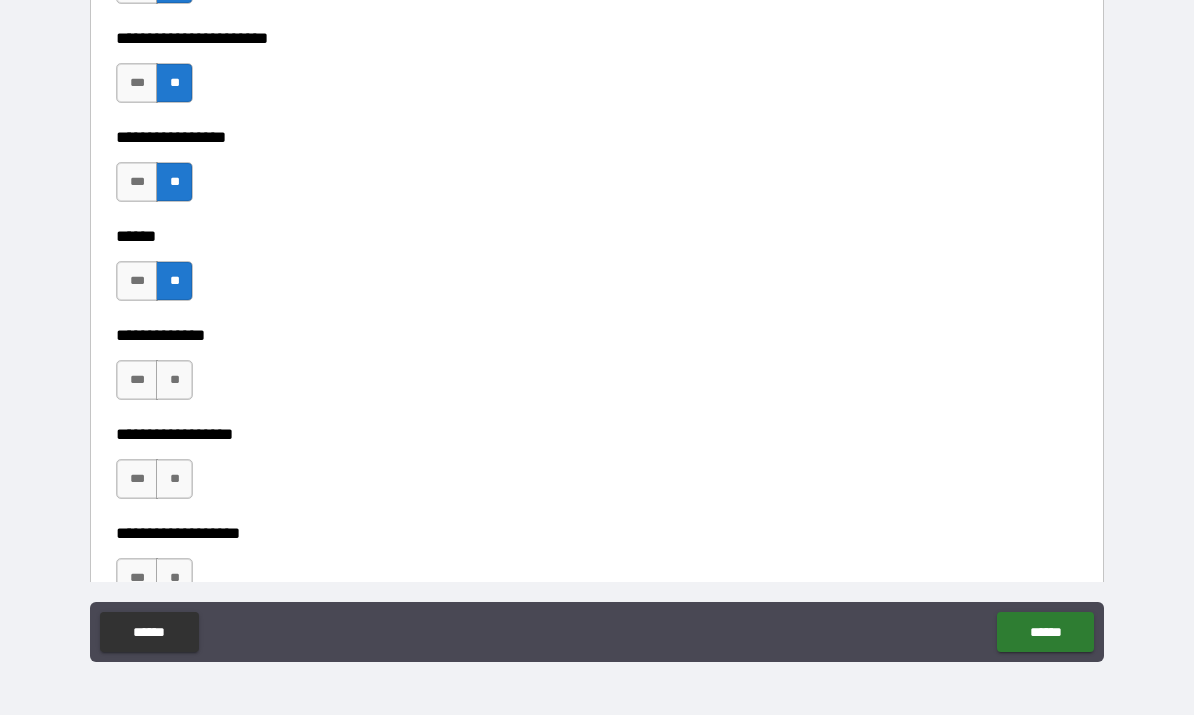 scroll, scrollTop: 3542, scrollLeft: 0, axis: vertical 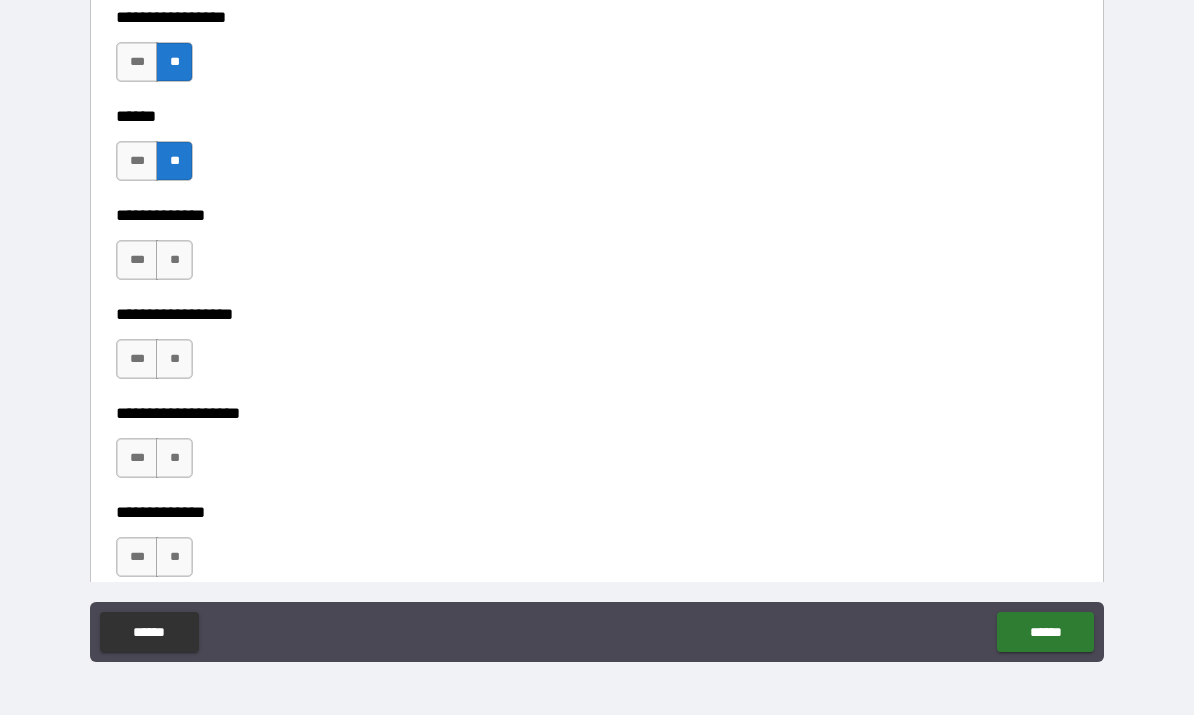 click on "**" at bounding box center (174, 261) 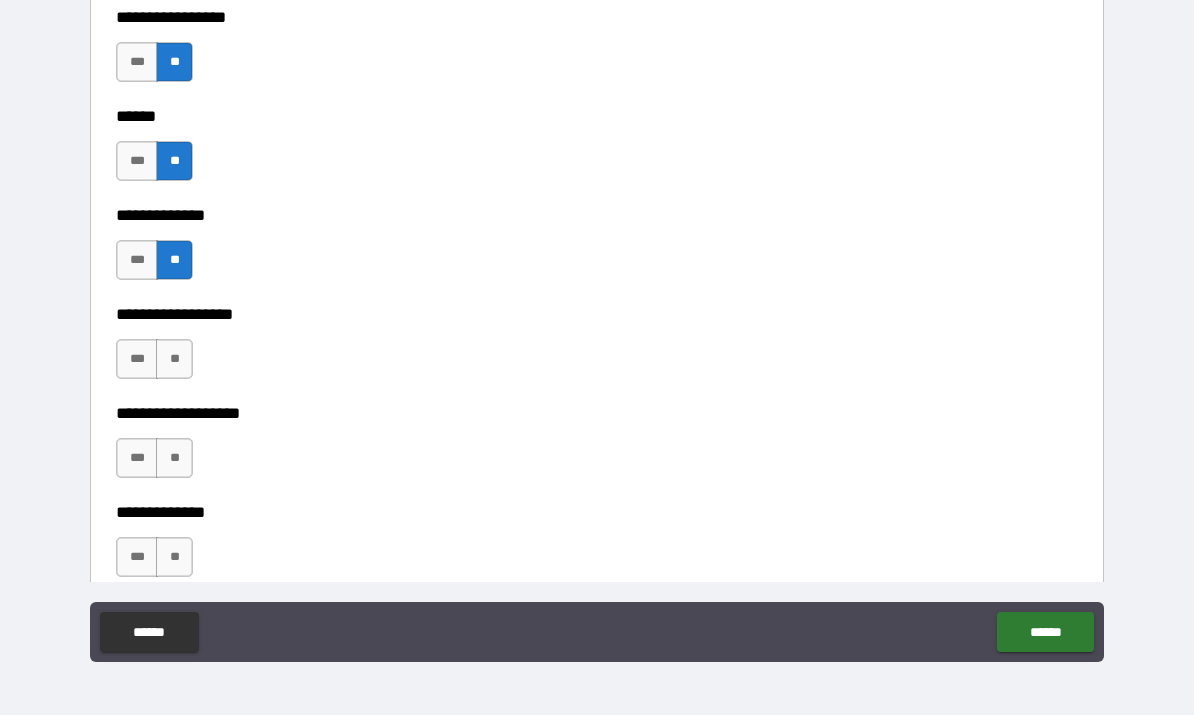 click on "**" at bounding box center [174, 360] 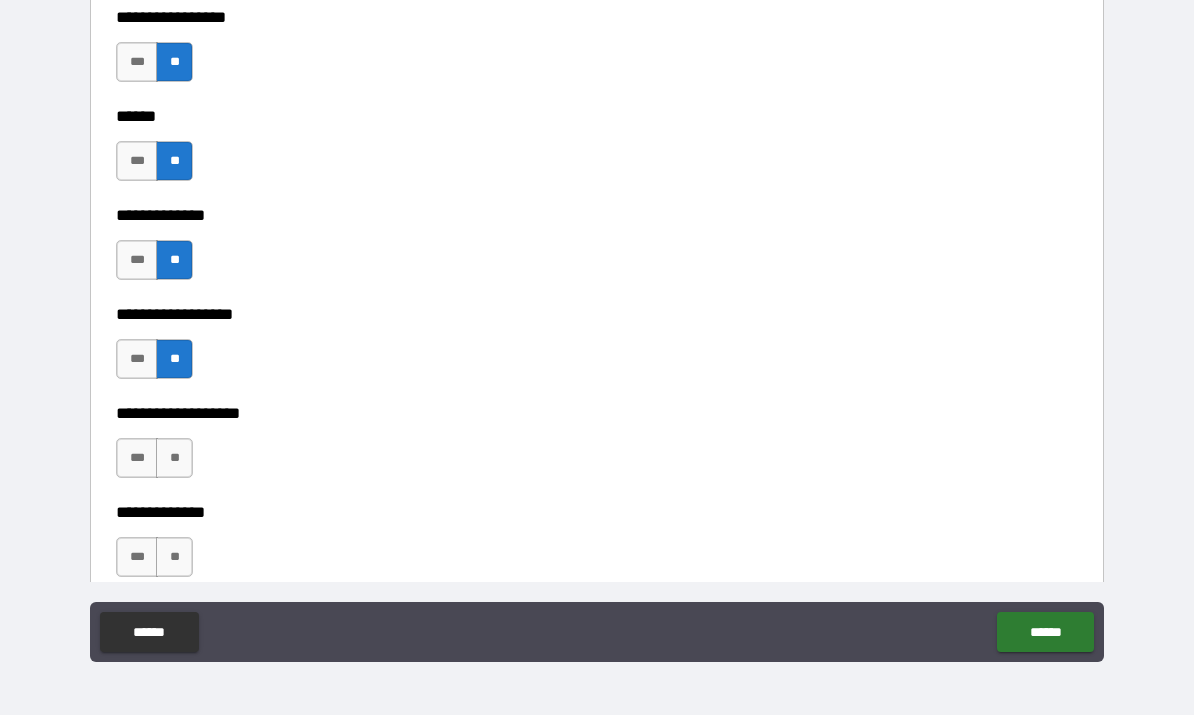 click on "**" at bounding box center (174, 459) 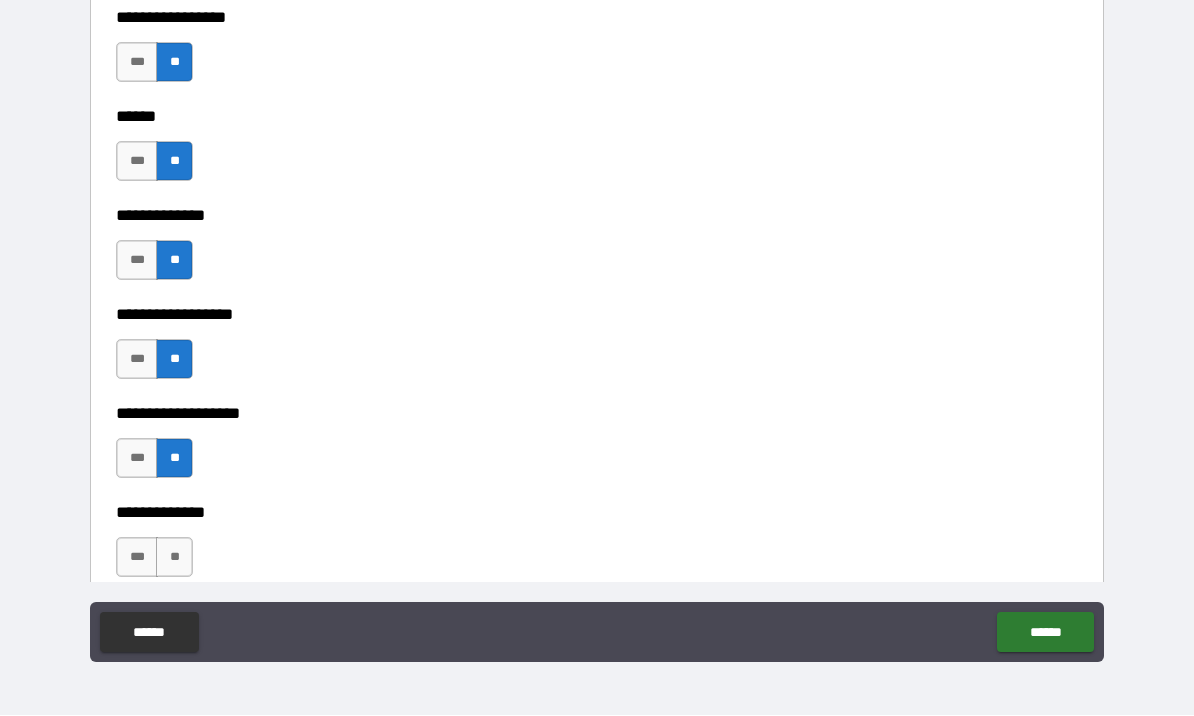 click on "**" at bounding box center [174, 558] 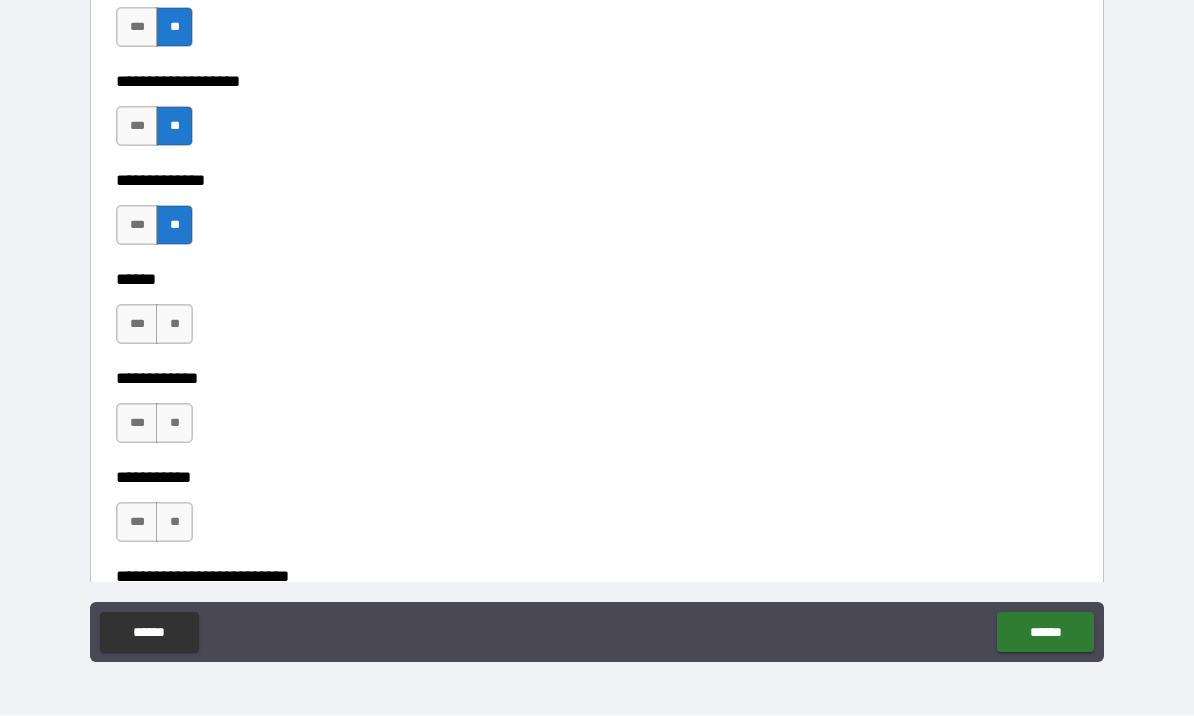 scroll, scrollTop: 3877, scrollLeft: 0, axis: vertical 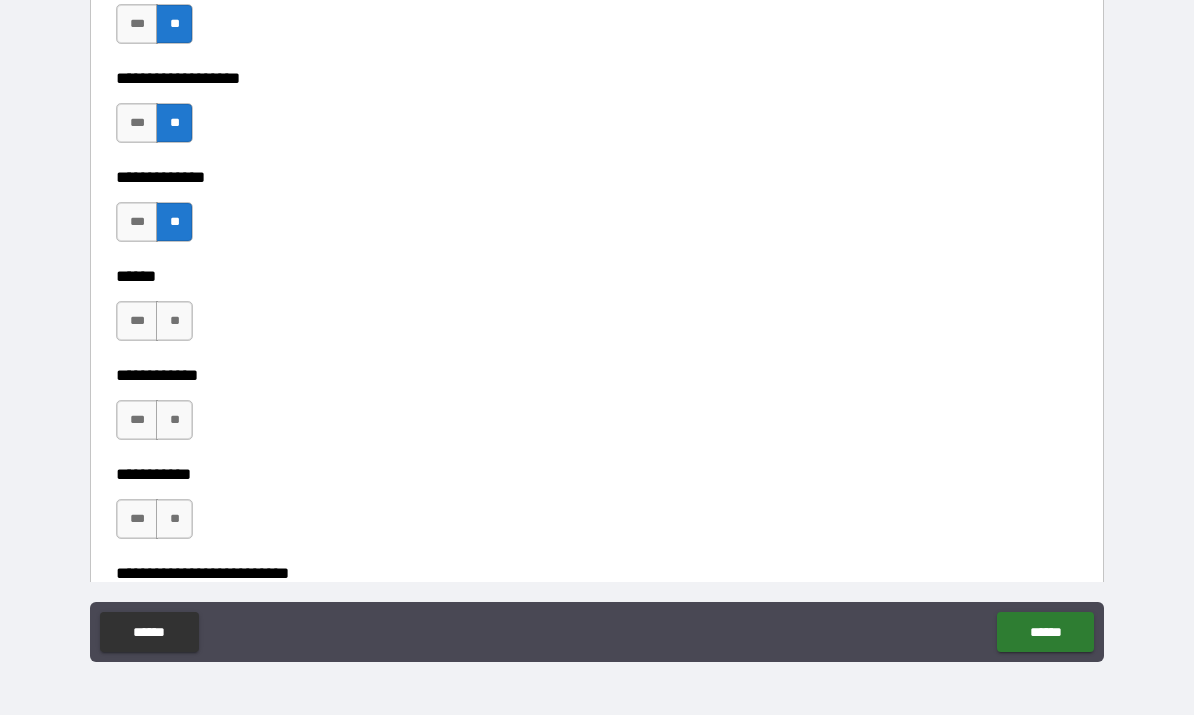 click on "**" at bounding box center (174, 322) 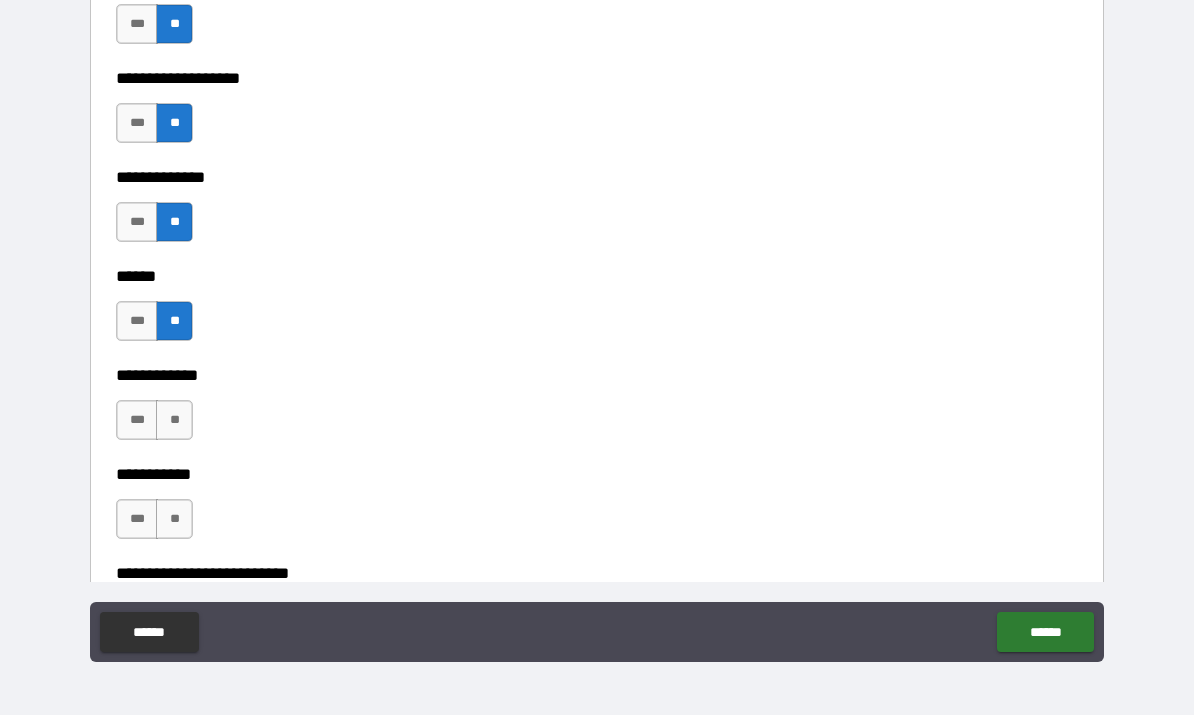 click on "**" at bounding box center [174, 421] 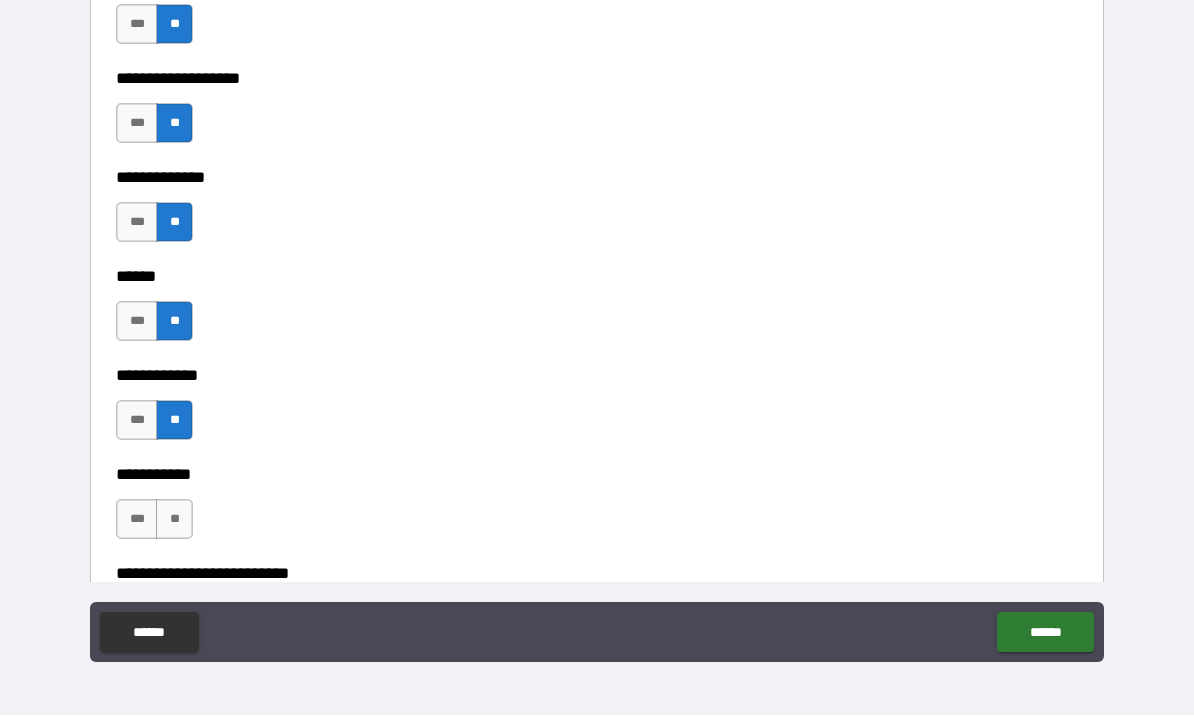 click on "**" at bounding box center [174, 520] 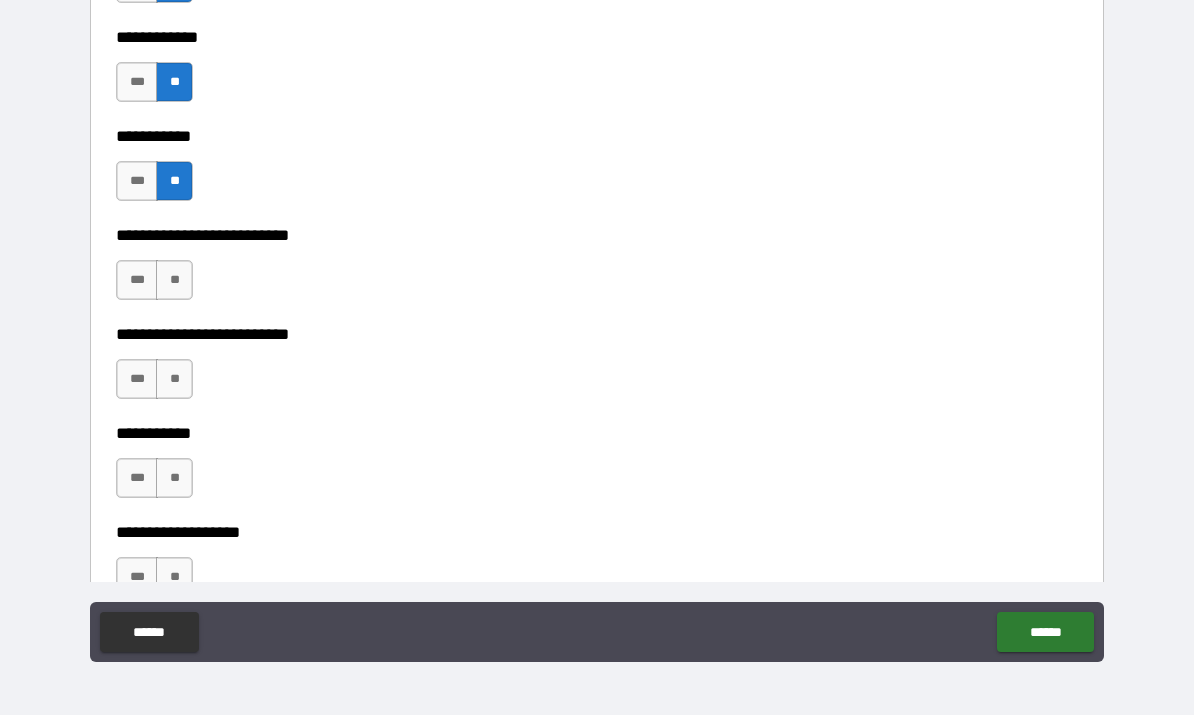 scroll, scrollTop: 4218, scrollLeft: 0, axis: vertical 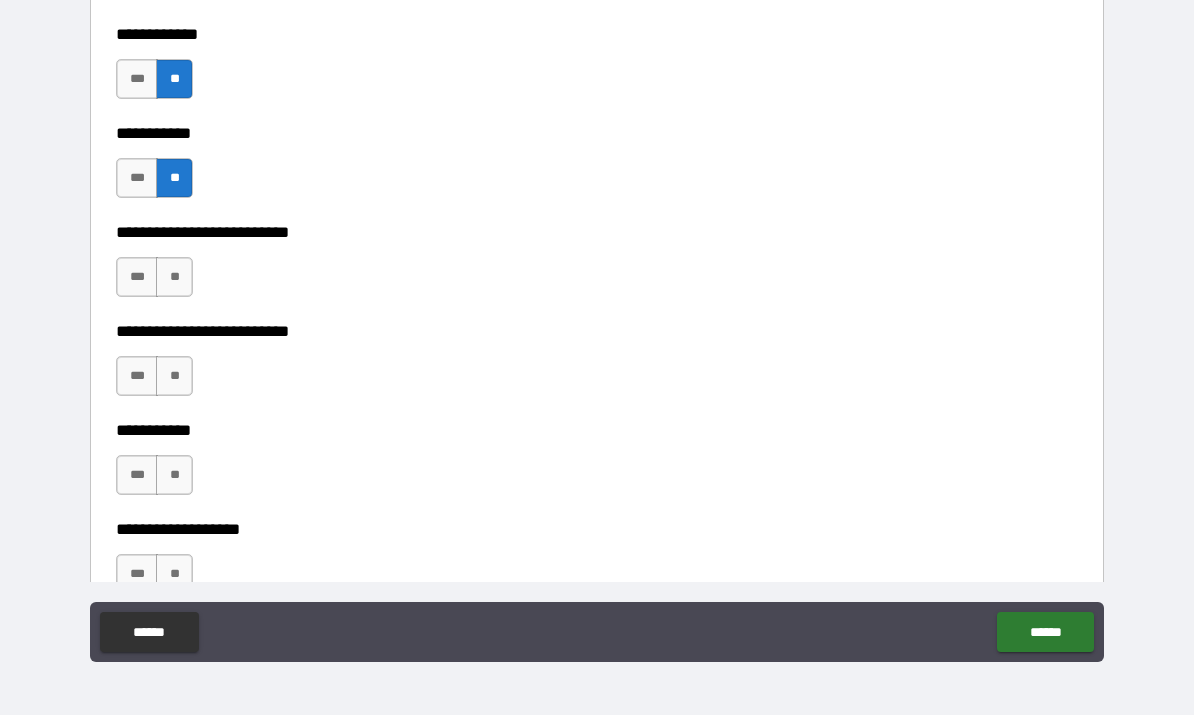 click on "**" at bounding box center [174, 278] 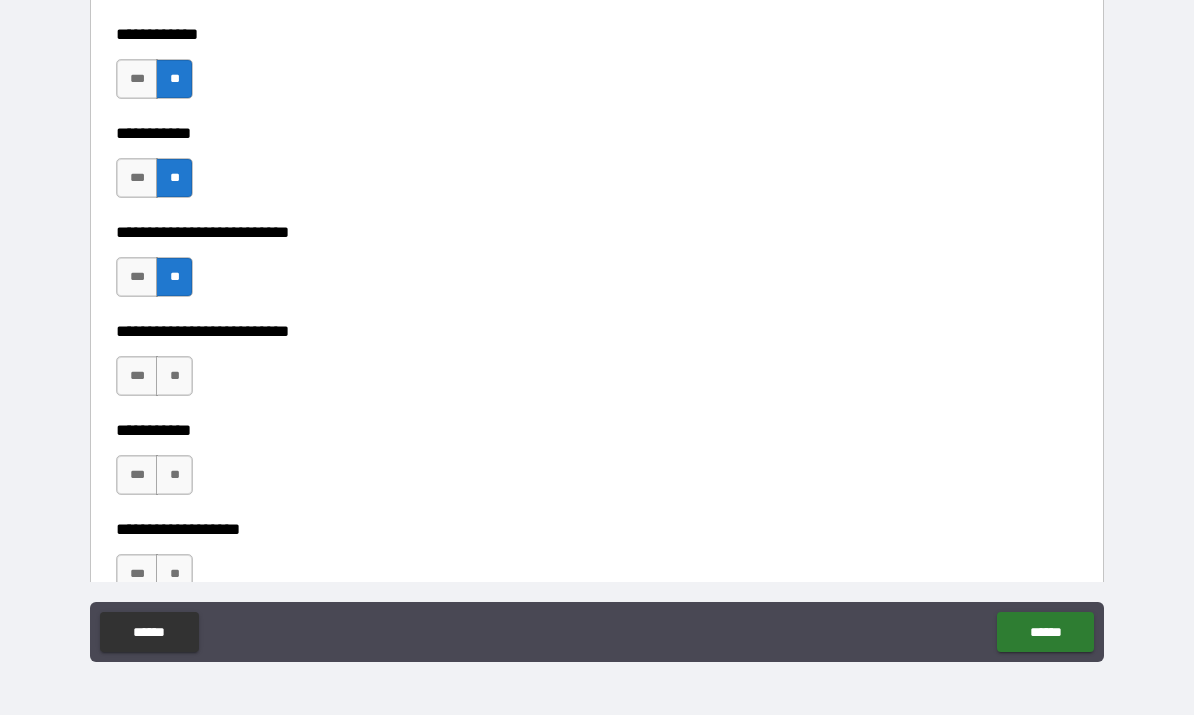 click on "**" at bounding box center (174, 377) 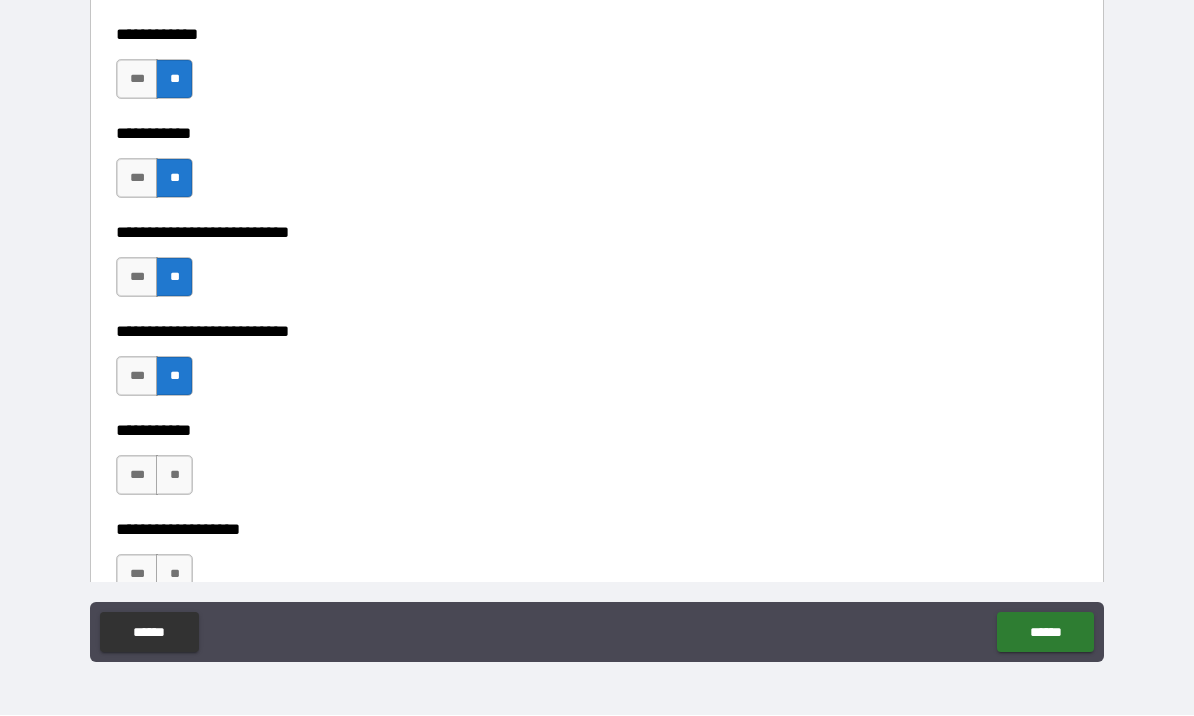 click on "**" at bounding box center [174, 476] 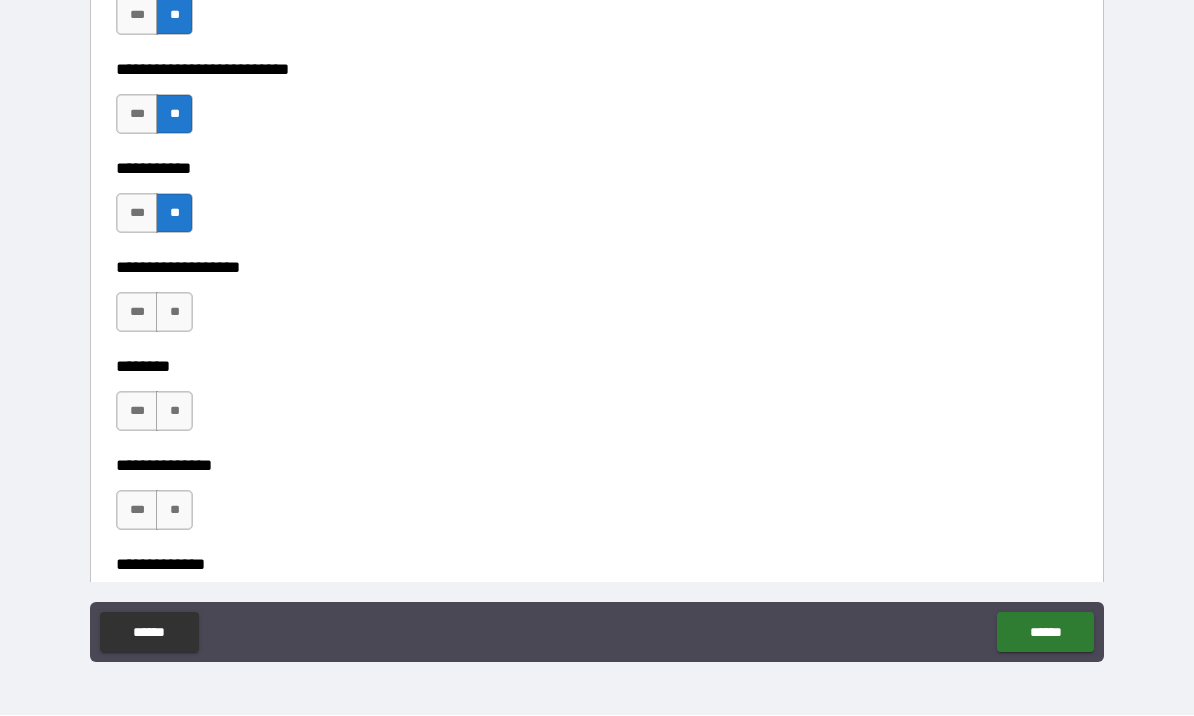 scroll, scrollTop: 4519, scrollLeft: 0, axis: vertical 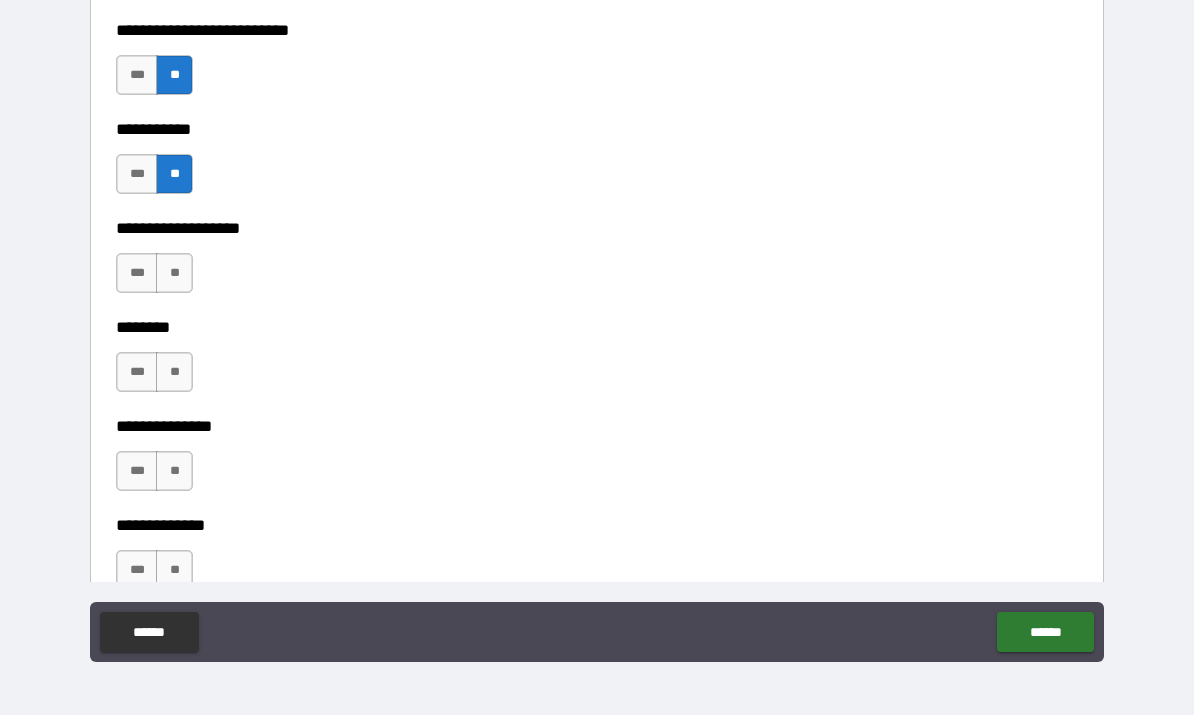 click on "**" at bounding box center [174, 274] 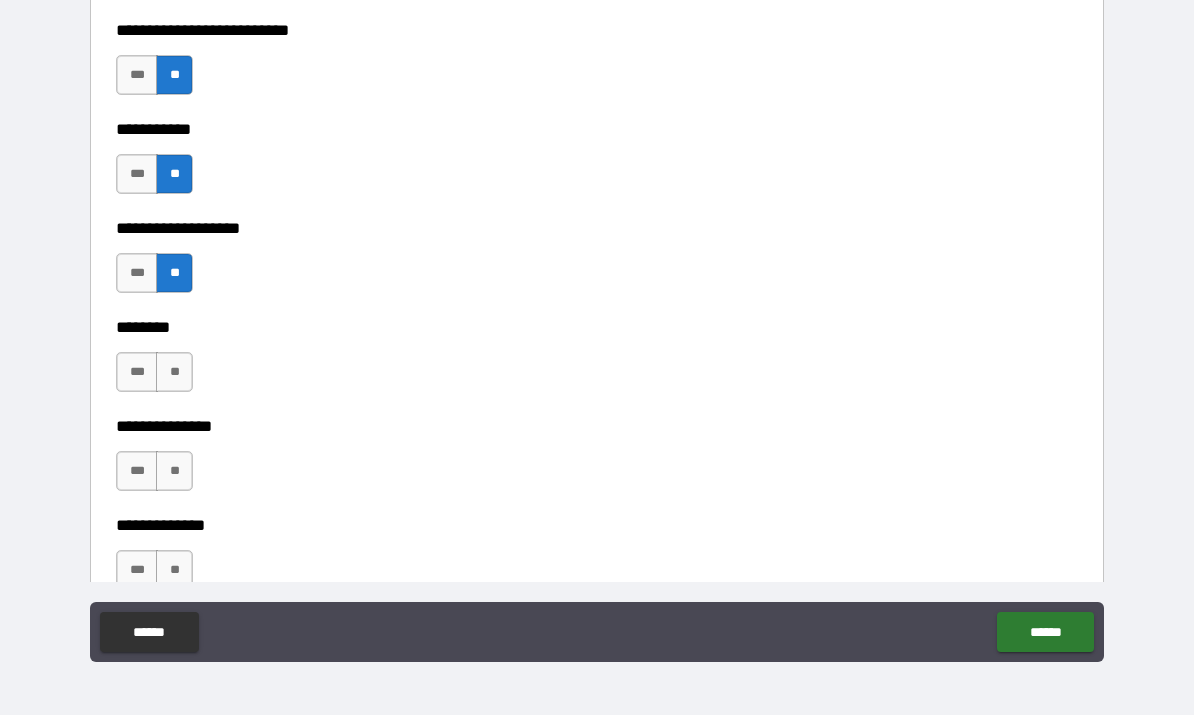 click on "**" at bounding box center [174, 373] 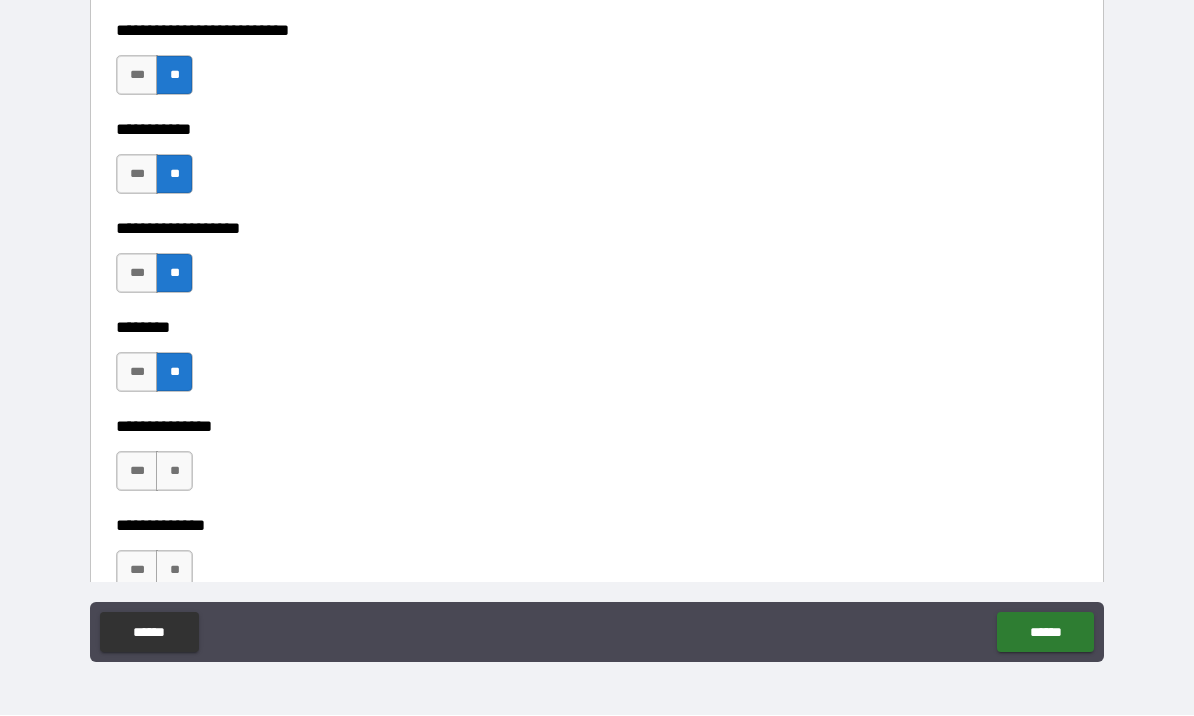 click on "**" at bounding box center (174, 472) 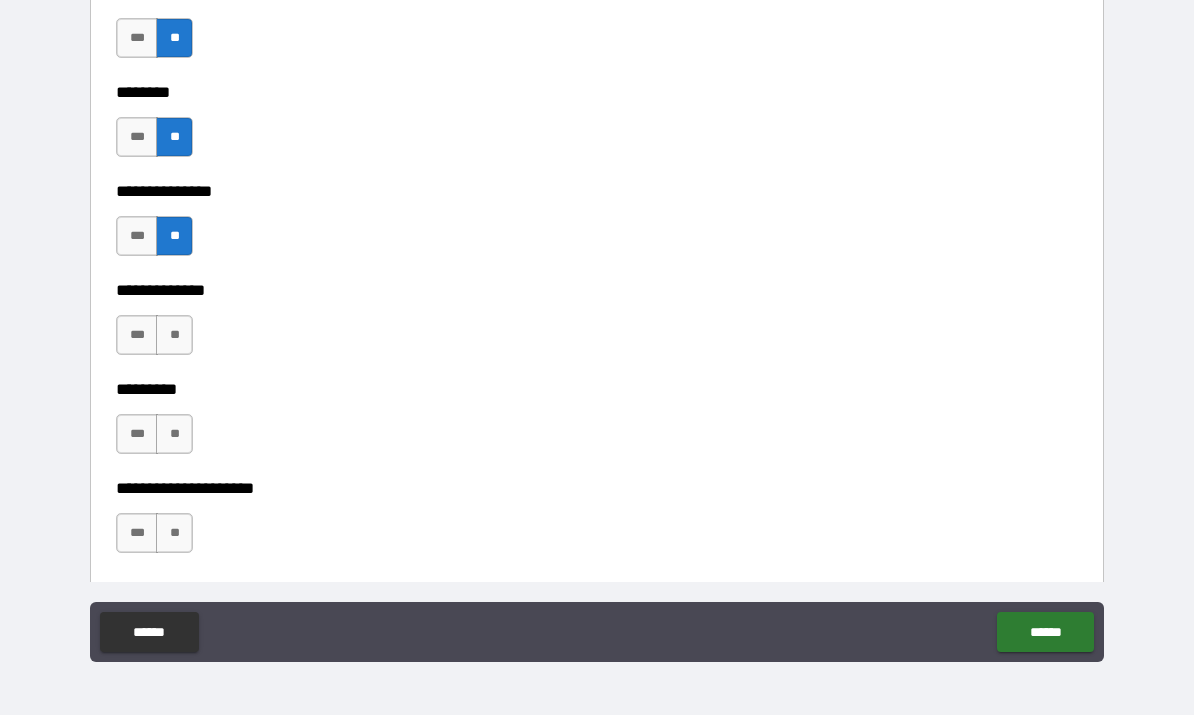 scroll, scrollTop: 4778, scrollLeft: 0, axis: vertical 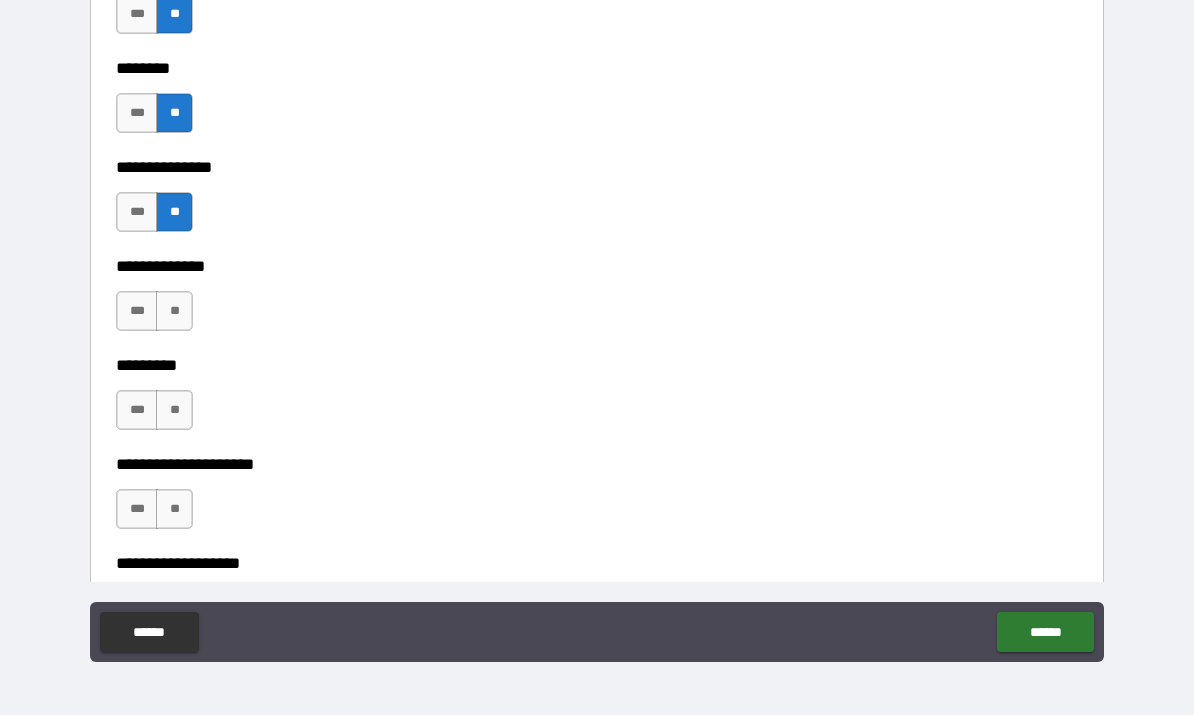 click on "**" at bounding box center (174, 312) 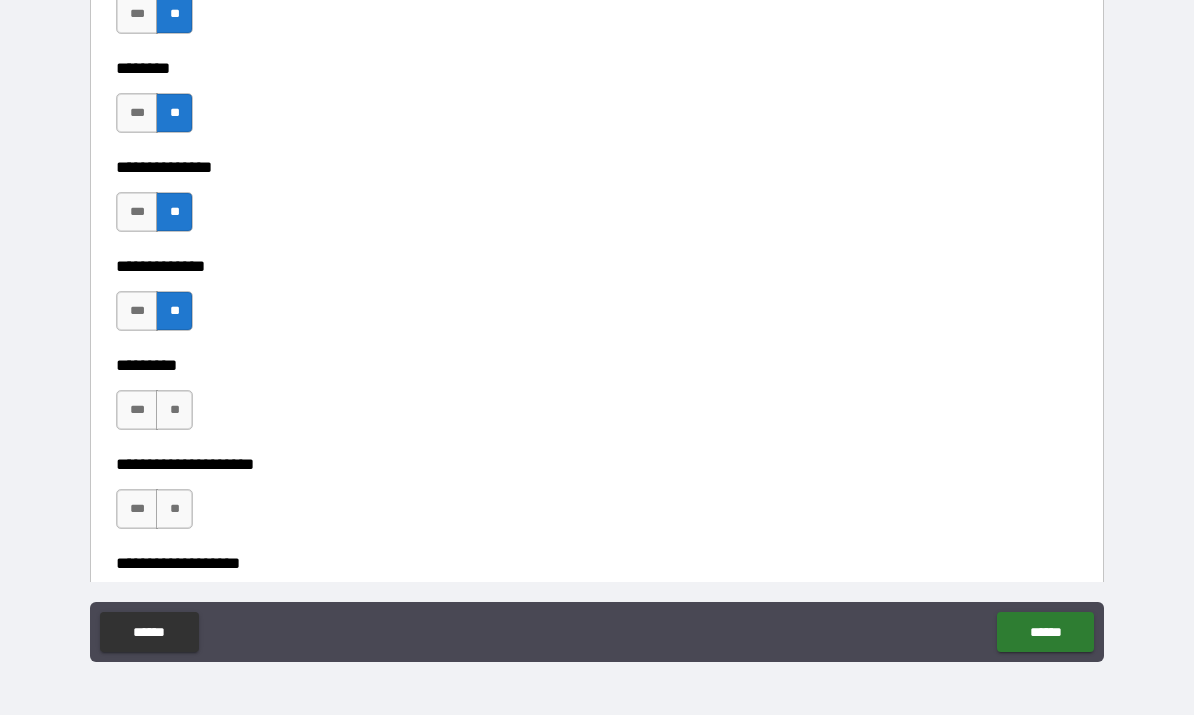 click on "**" at bounding box center [174, 411] 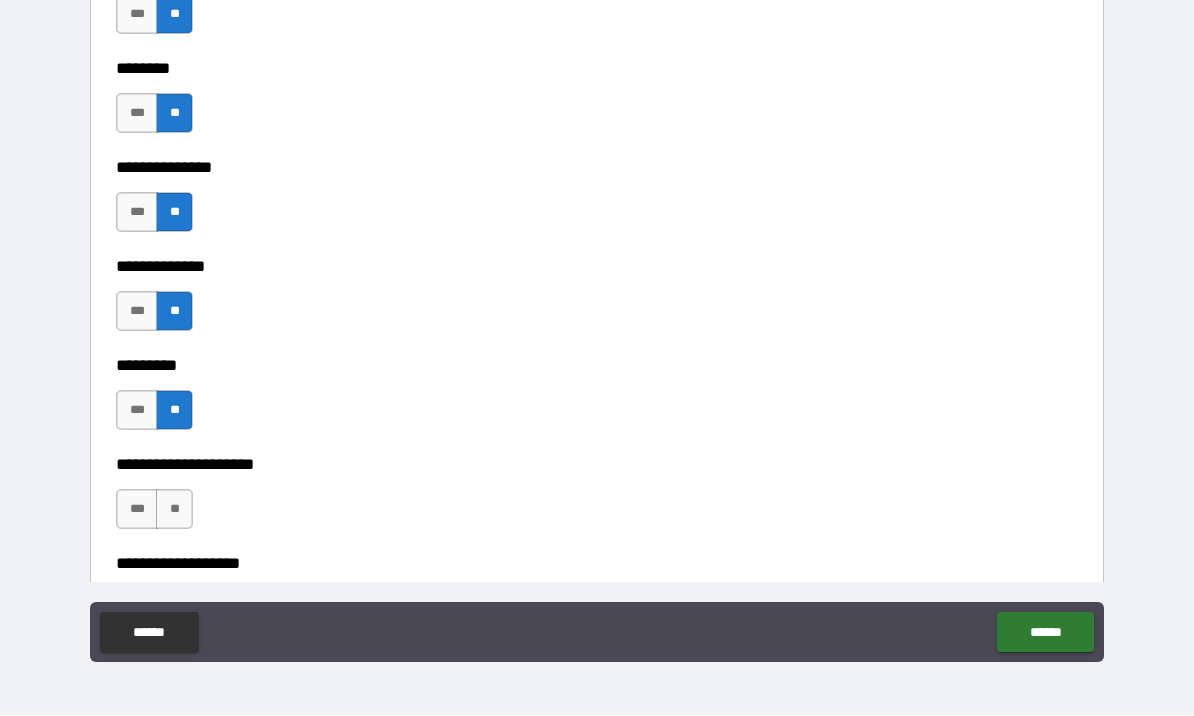 click on "**" at bounding box center [174, 510] 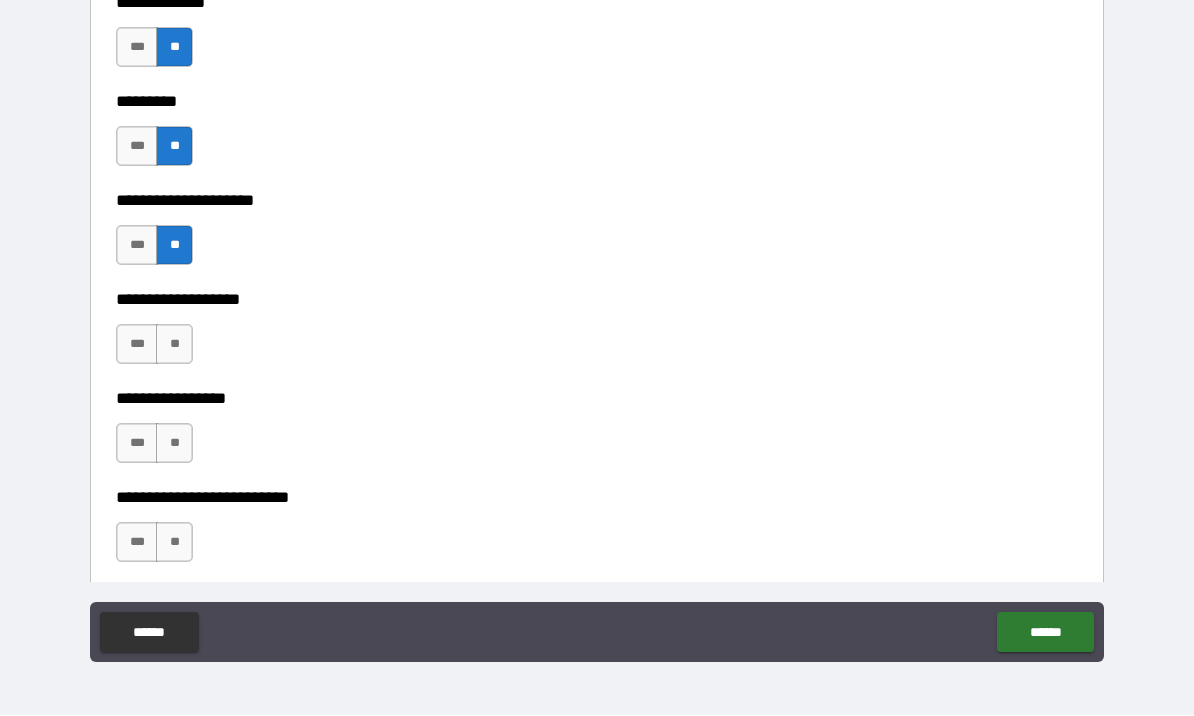 scroll, scrollTop: 5050, scrollLeft: 0, axis: vertical 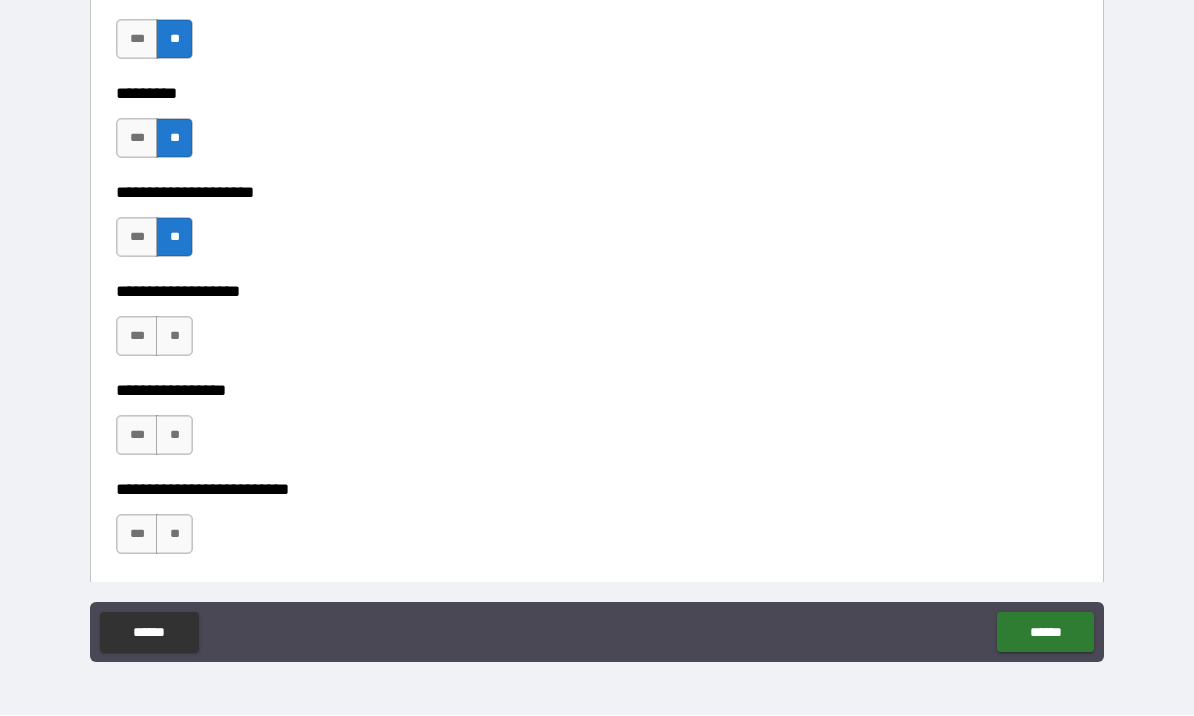 click on "**" at bounding box center (174, 337) 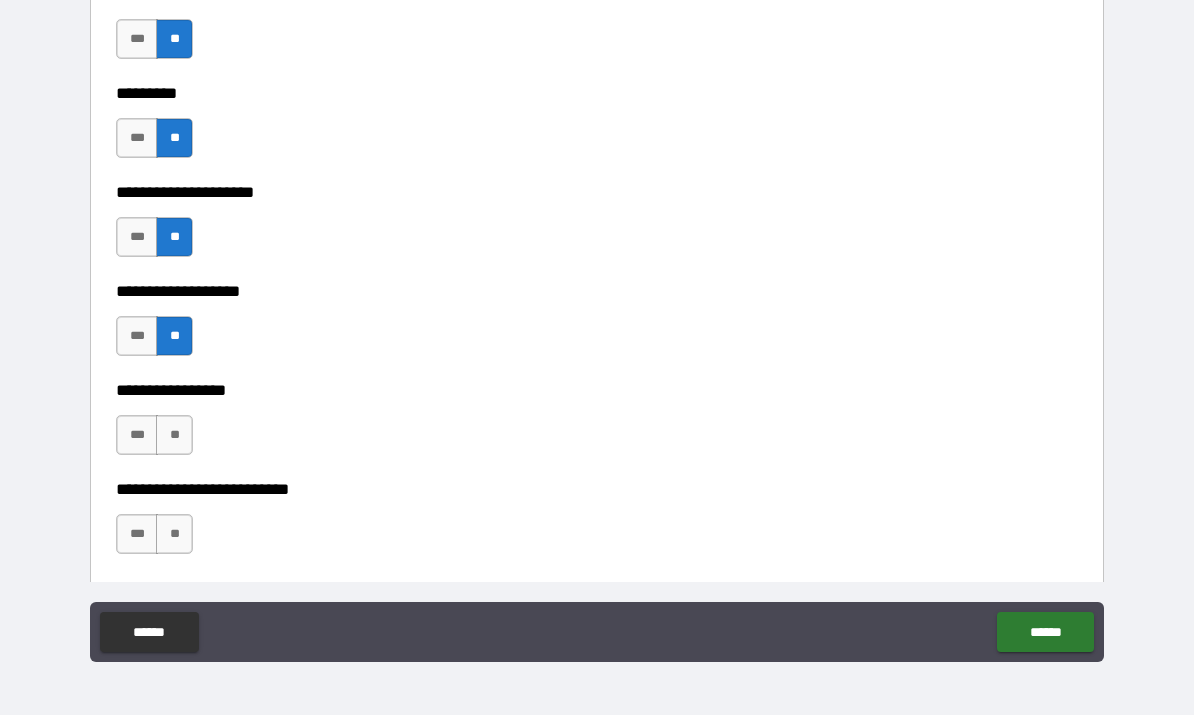 click on "**" at bounding box center (174, 436) 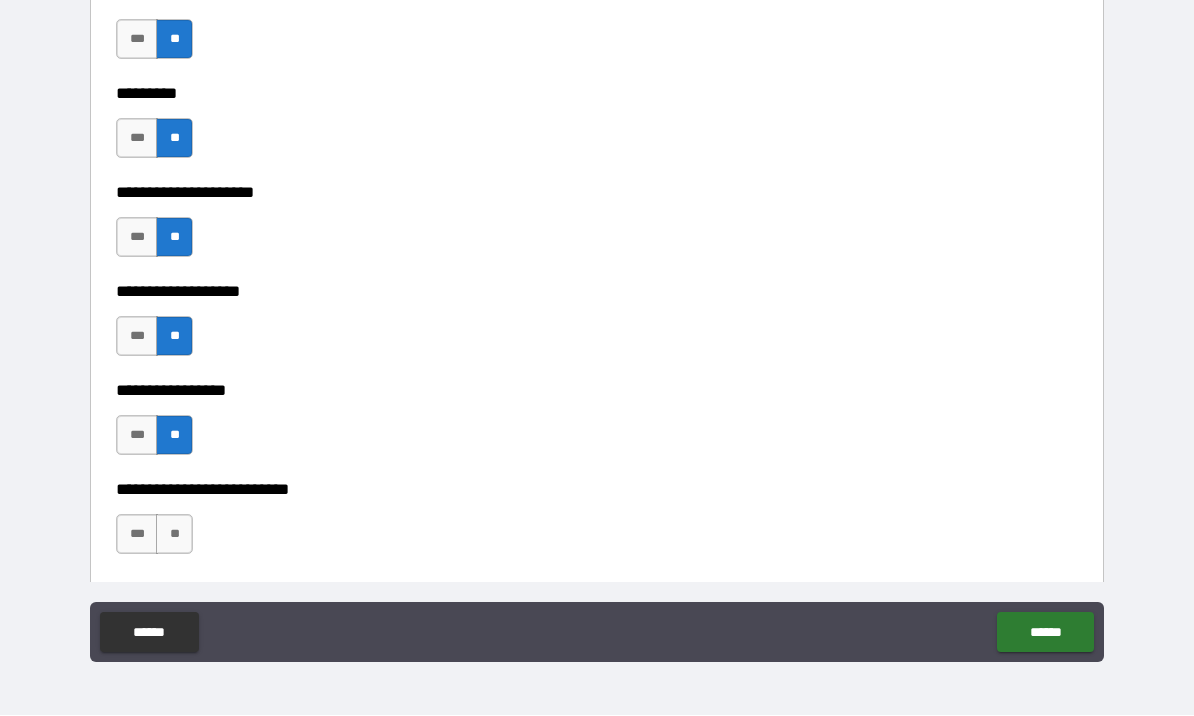 click on "**" at bounding box center [174, 535] 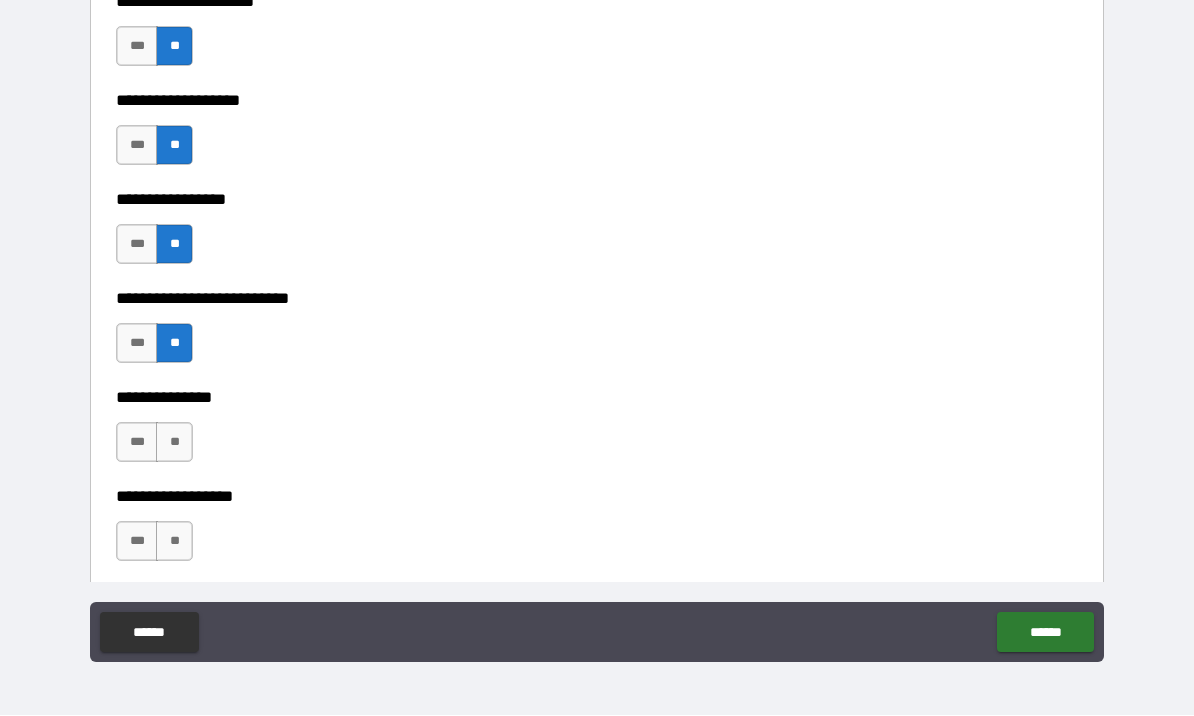 click on "**" at bounding box center [174, 443] 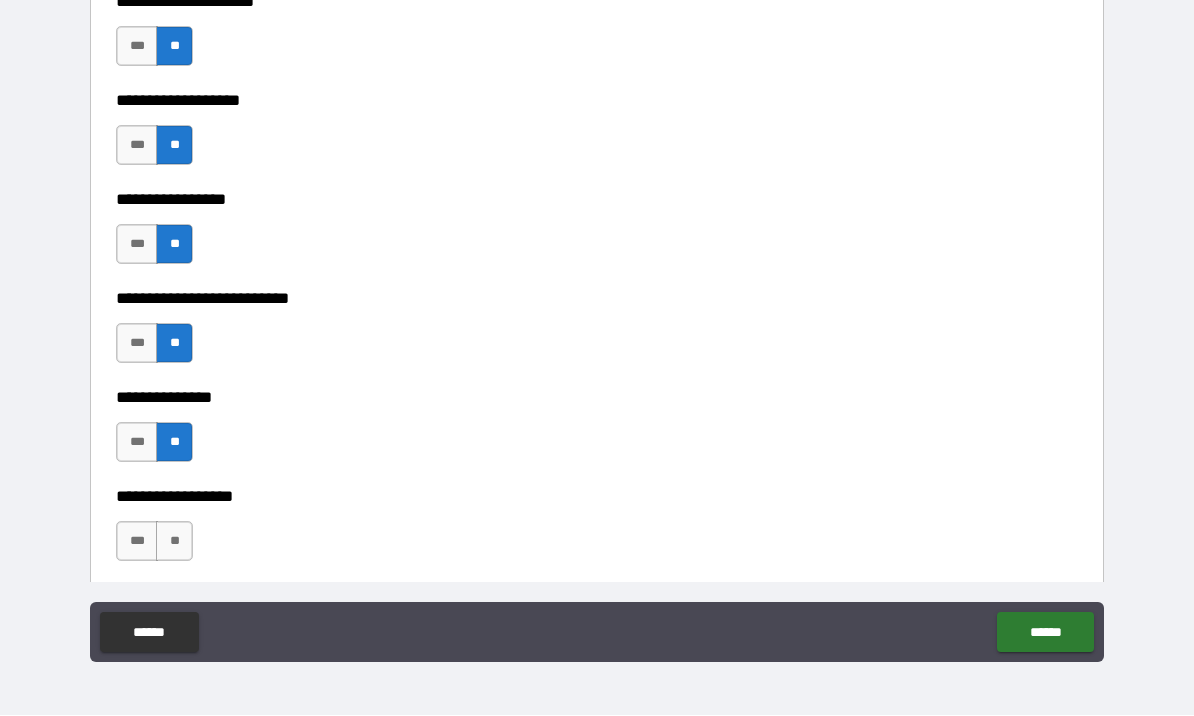 click on "**" at bounding box center (174, 542) 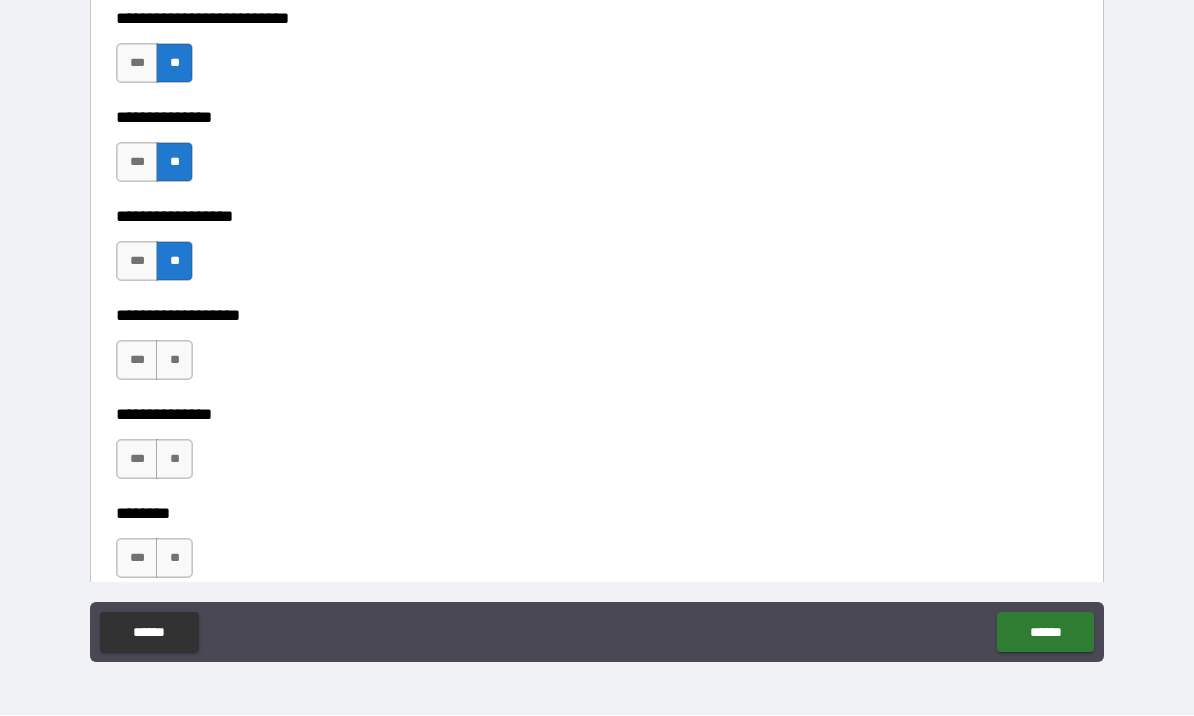 scroll, scrollTop: 5529, scrollLeft: 0, axis: vertical 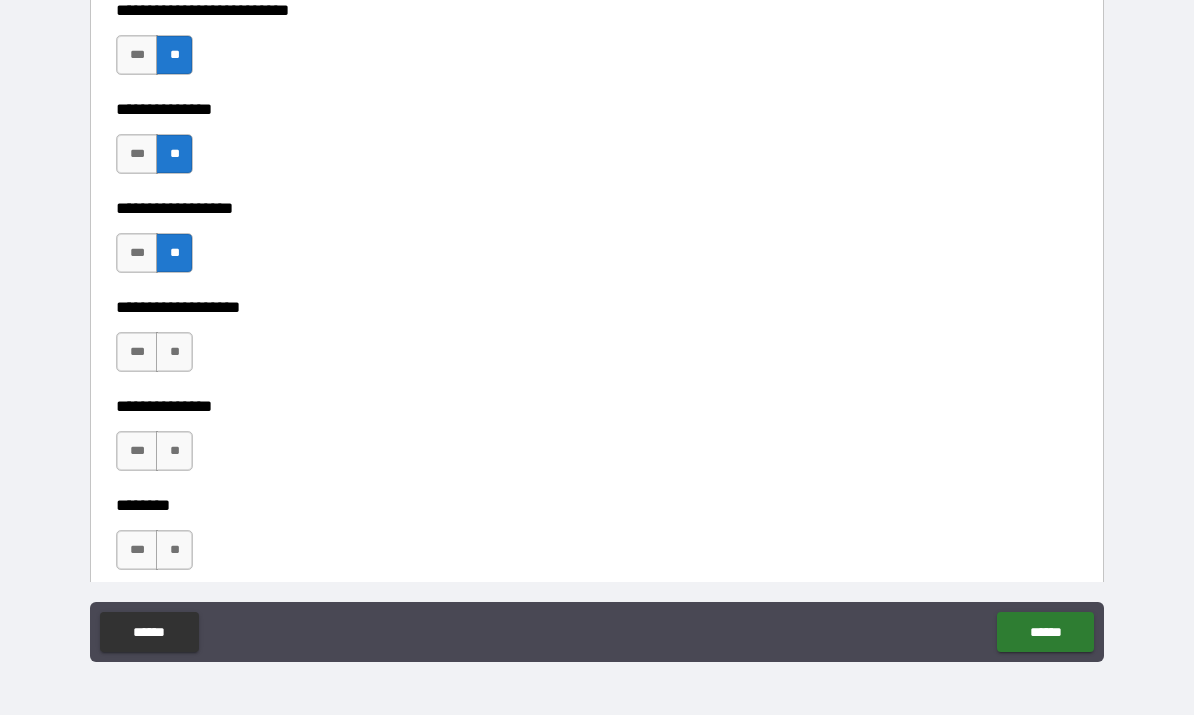 click on "**" at bounding box center (174, 353) 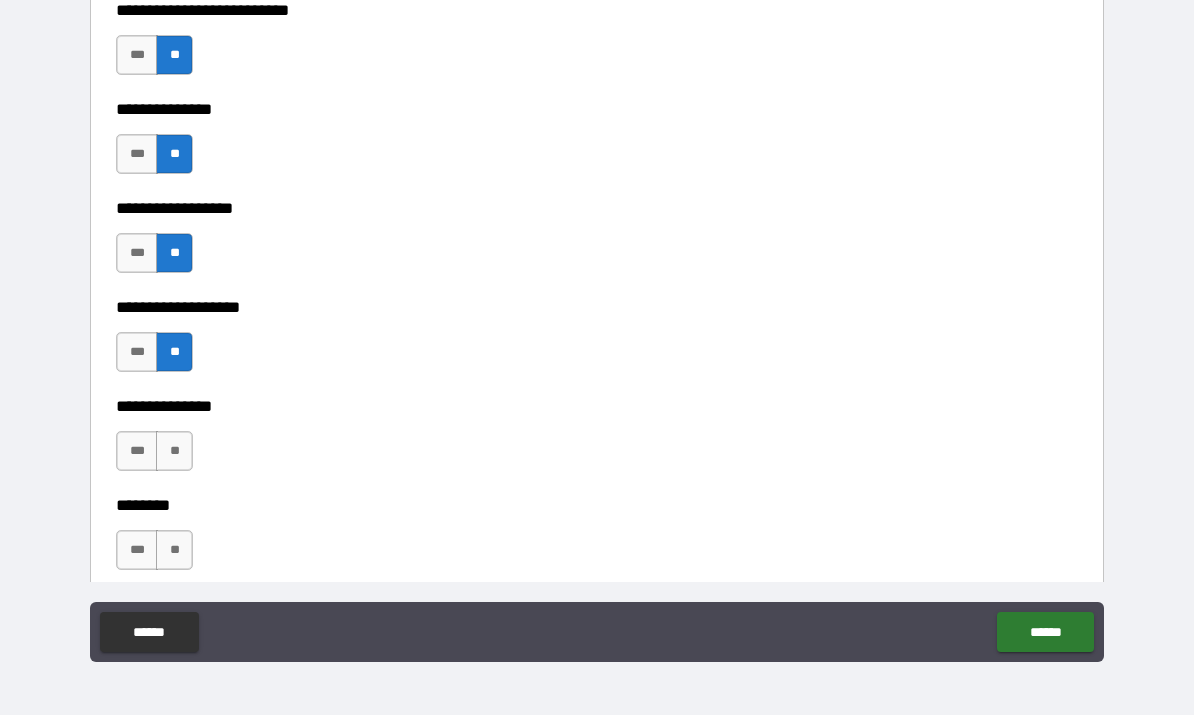 click on "**" at bounding box center [174, 452] 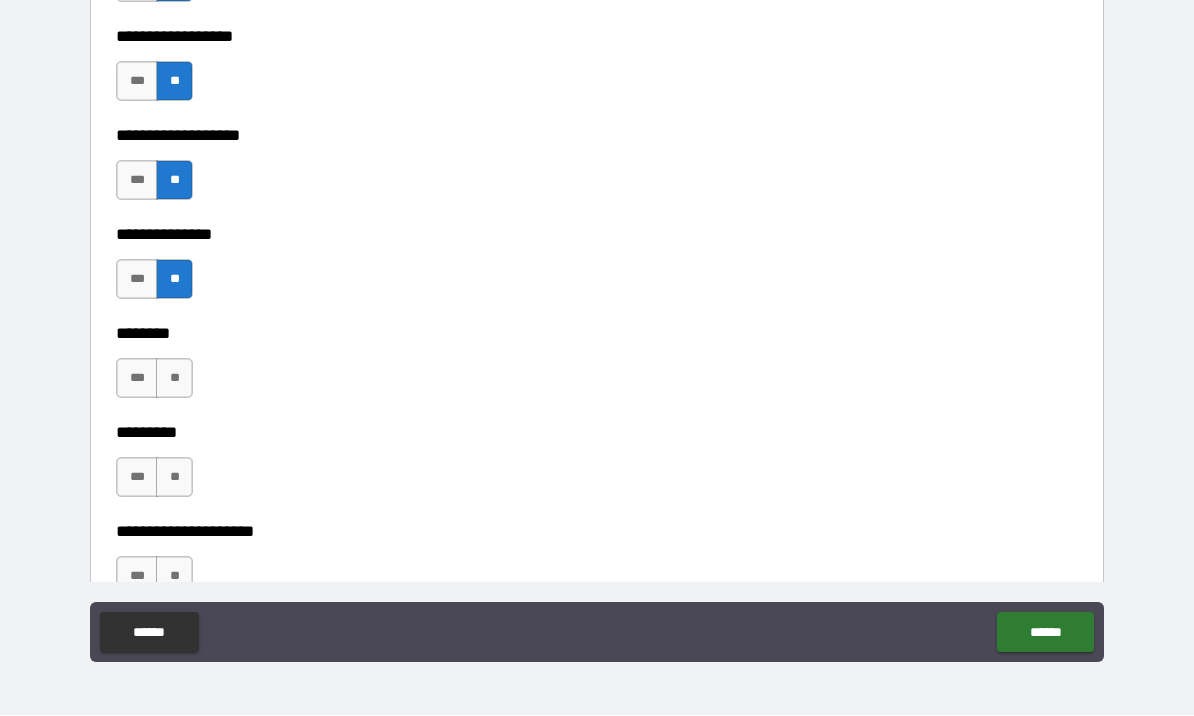 scroll, scrollTop: 5855, scrollLeft: 0, axis: vertical 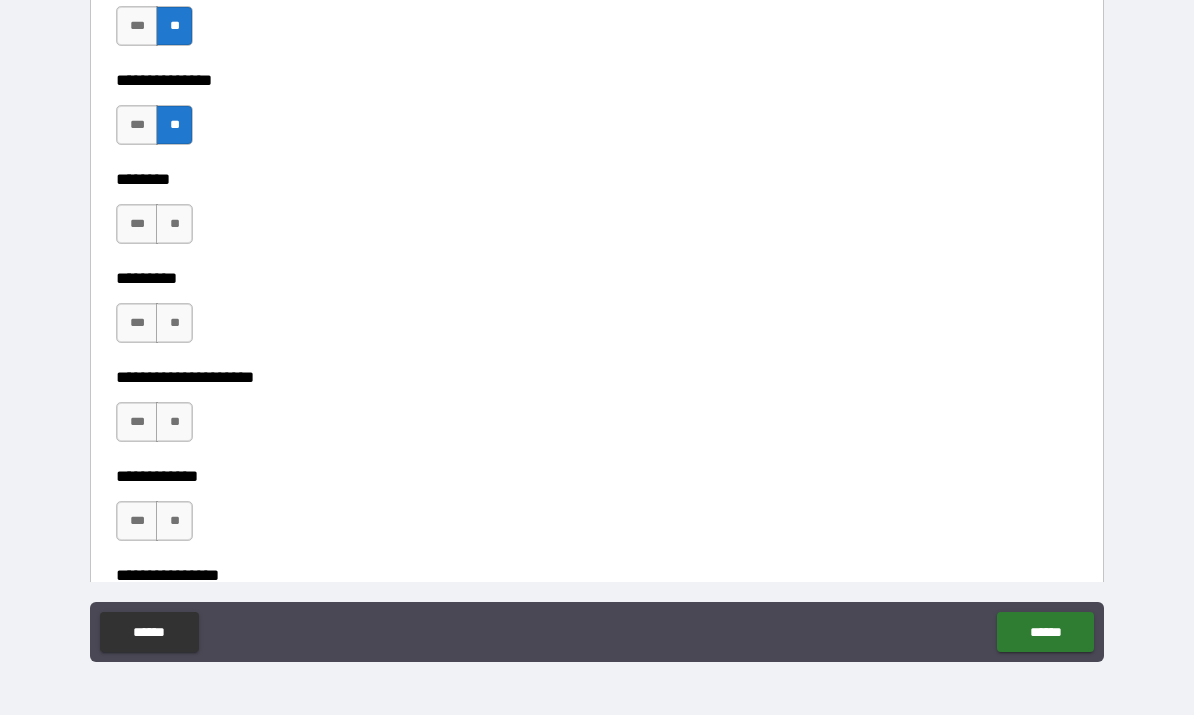 click on "**" at bounding box center (174, 225) 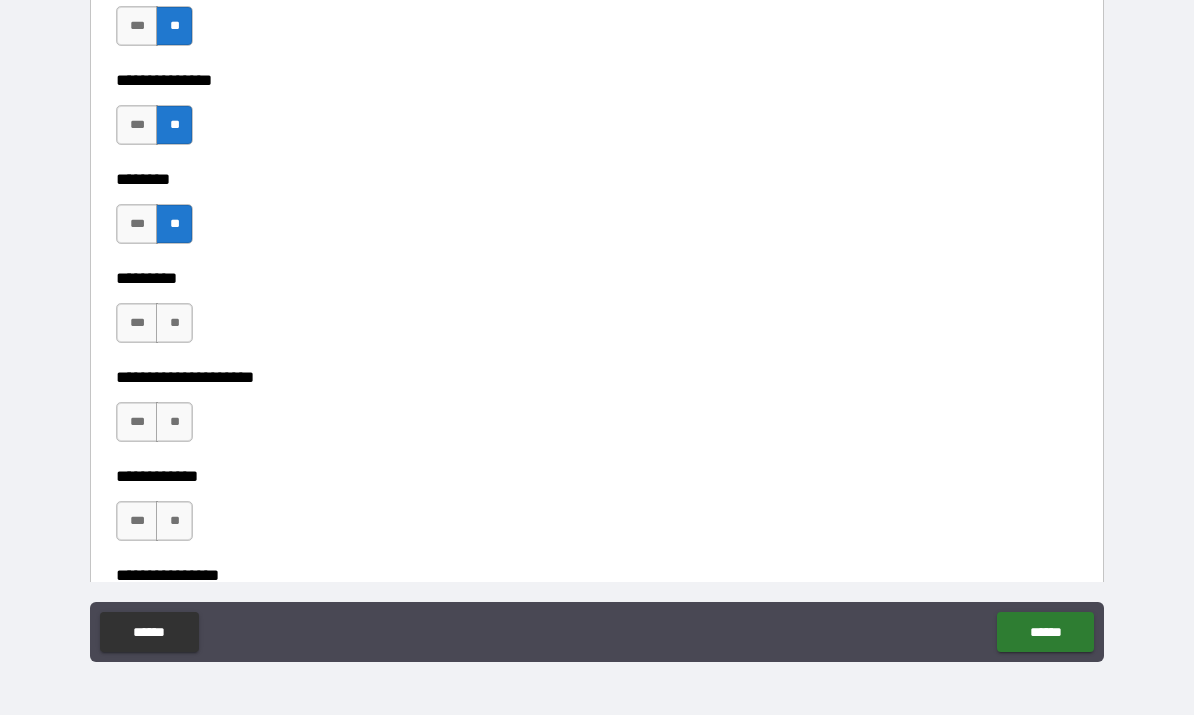 click on "**" at bounding box center [174, 324] 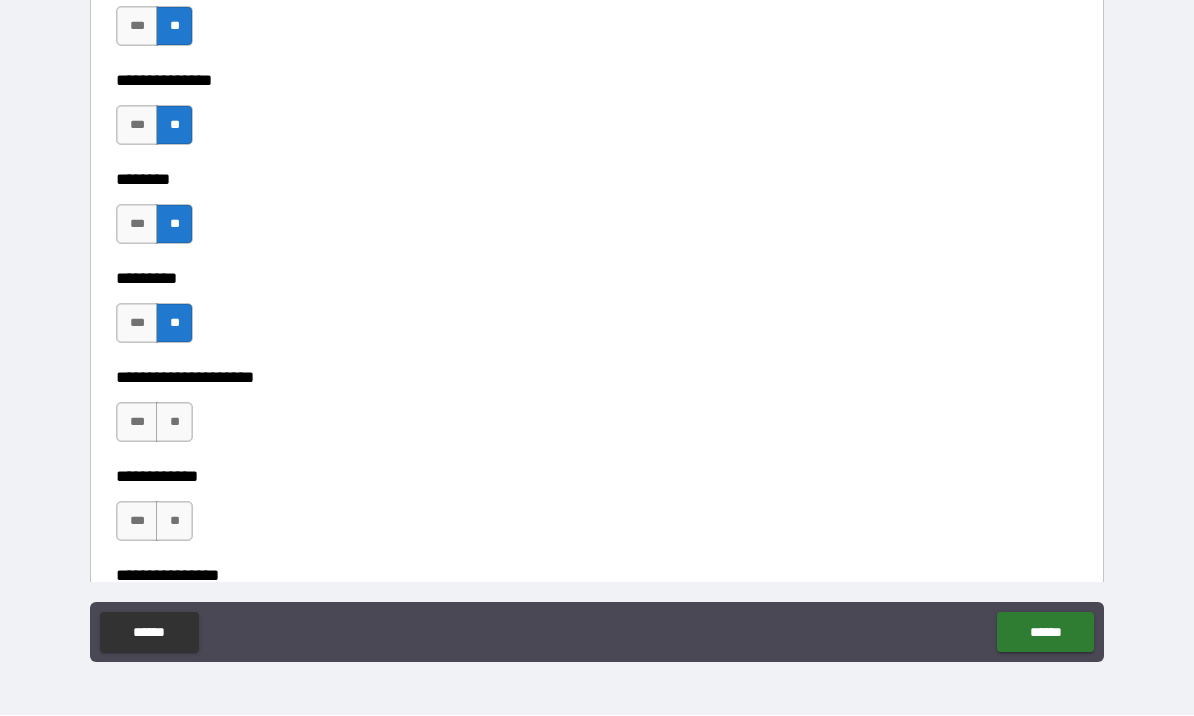 click on "**" at bounding box center (174, 423) 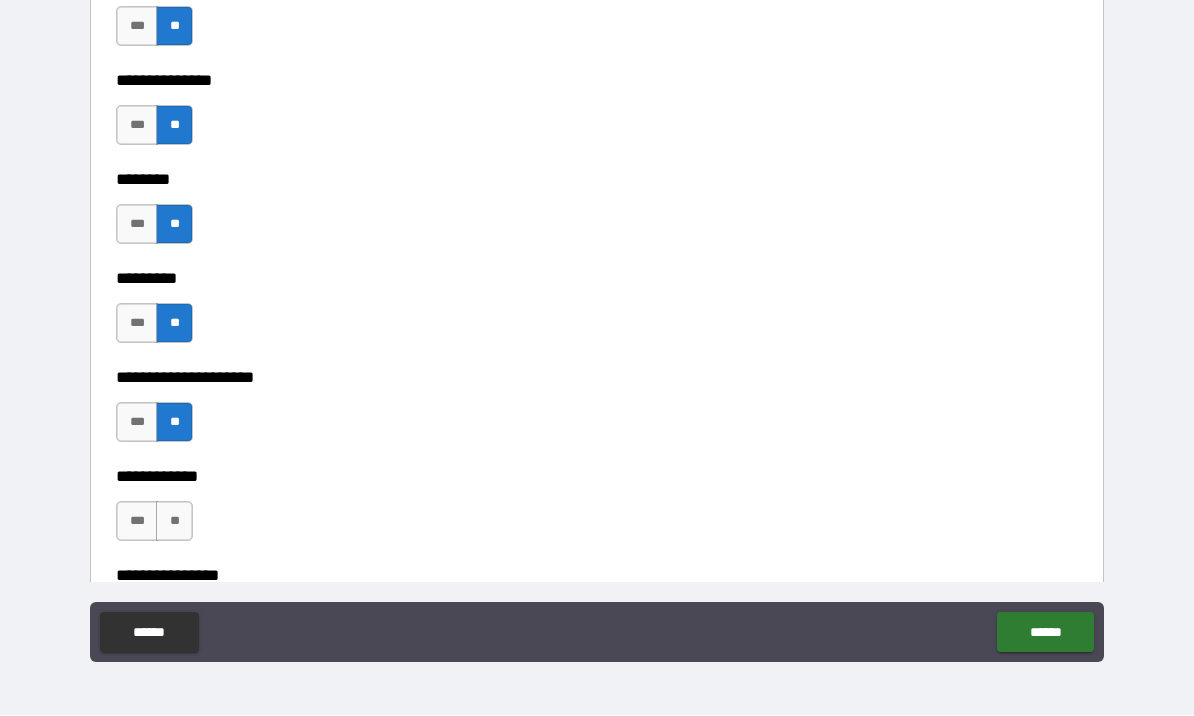 click on "**********" at bounding box center (597, 477) 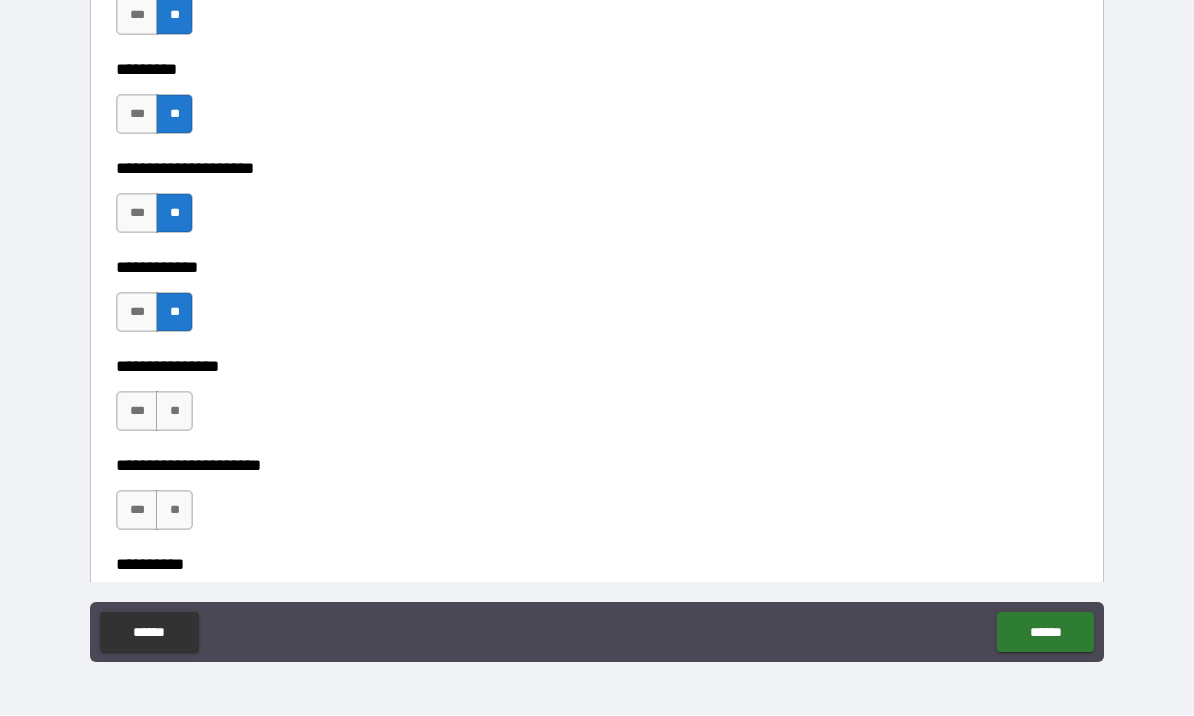 scroll, scrollTop: 6163, scrollLeft: 0, axis: vertical 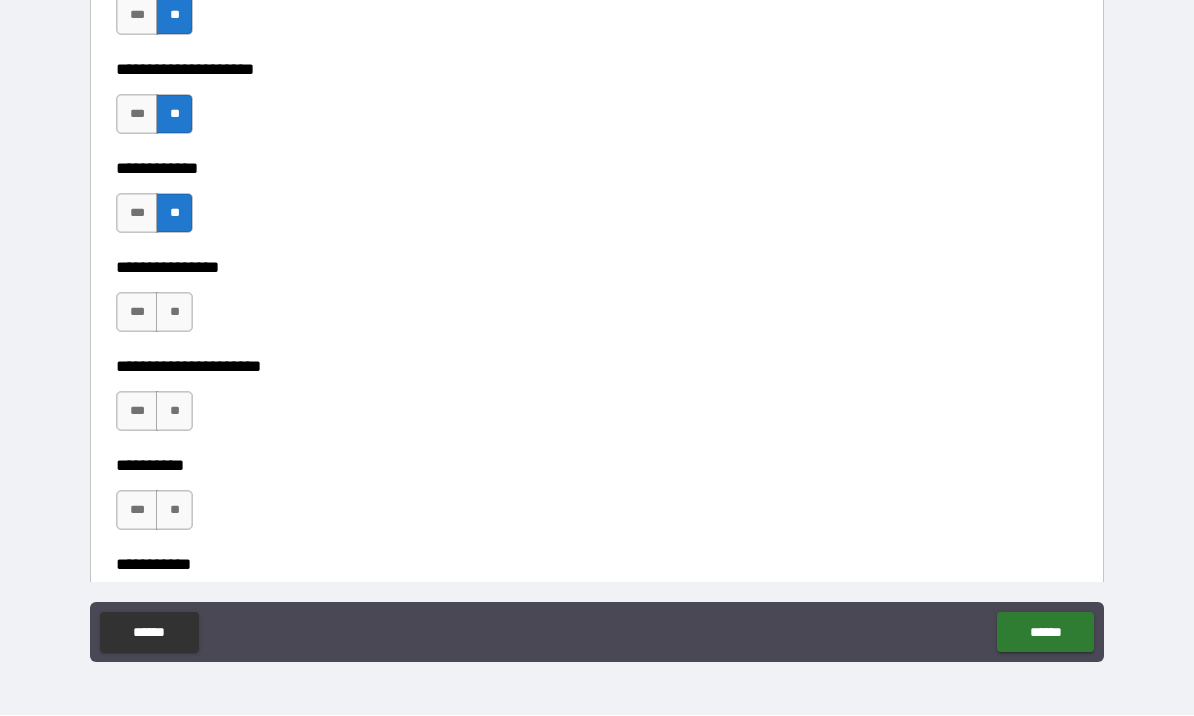 click on "**" at bounding box center (174, 313) 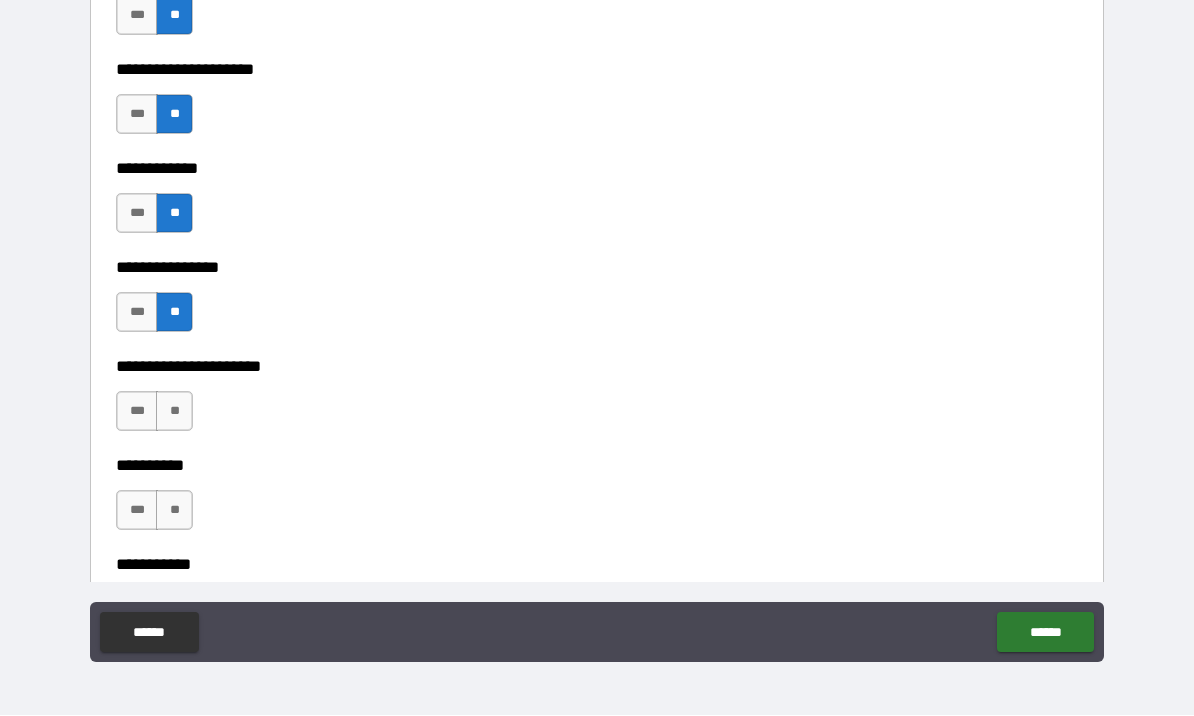 click on "**" at bounding box center (174, 412) 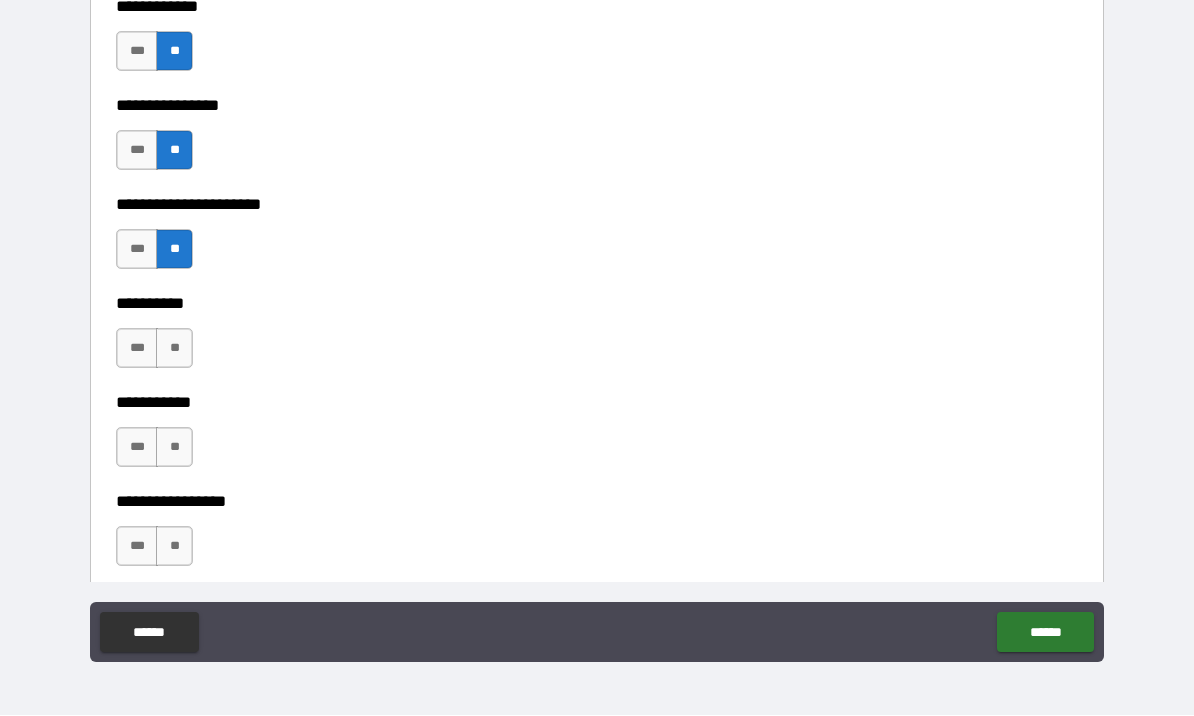 scroll, scrollTop: 6433, scrollLeft: 0, axis: vertical 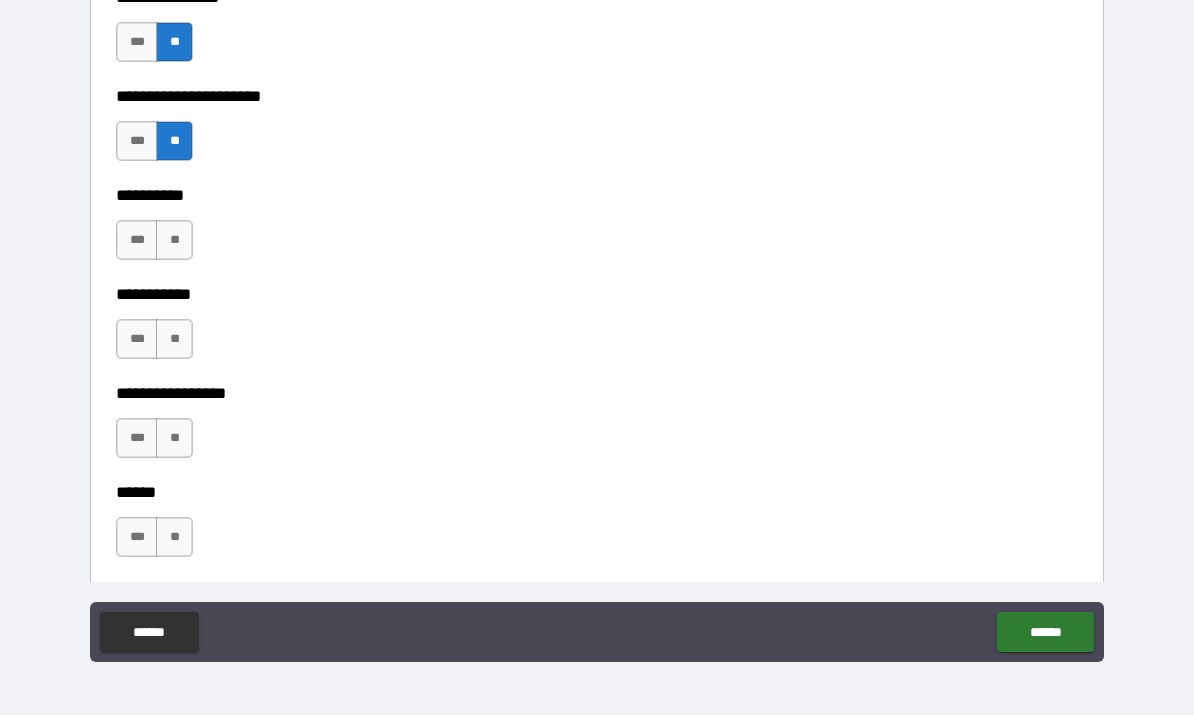 click on "**" at bounding box center (174, 241) 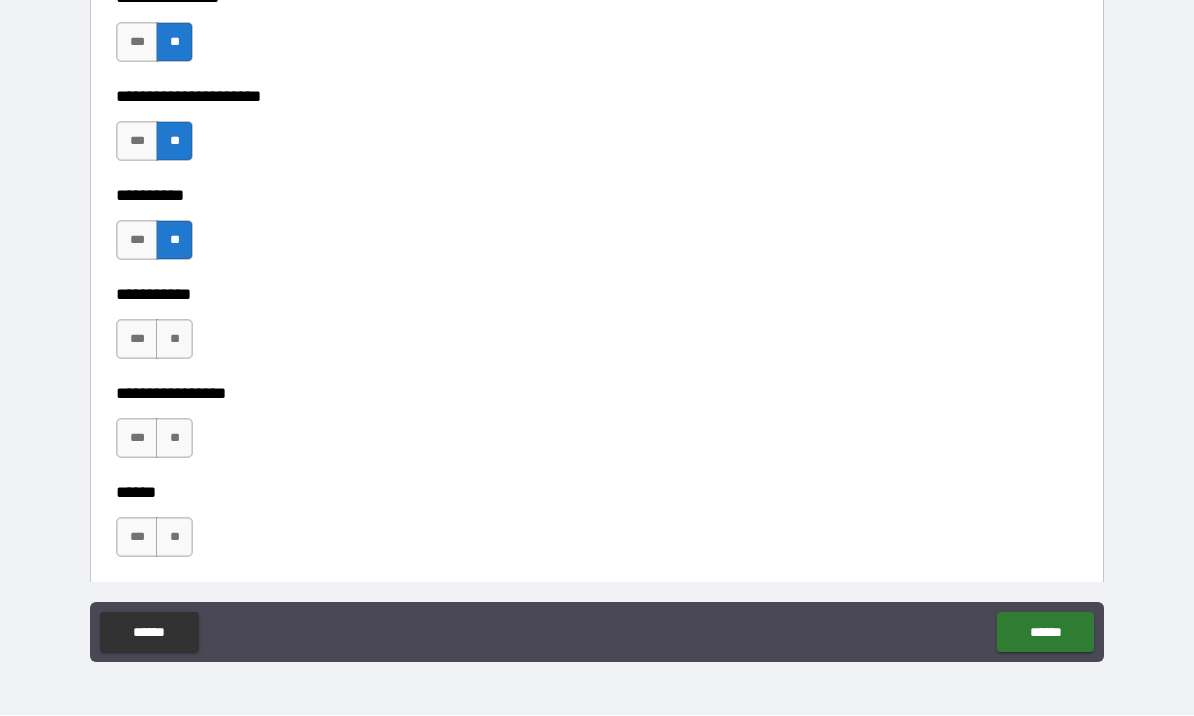 click on "**" at bounding box center [174, 340] 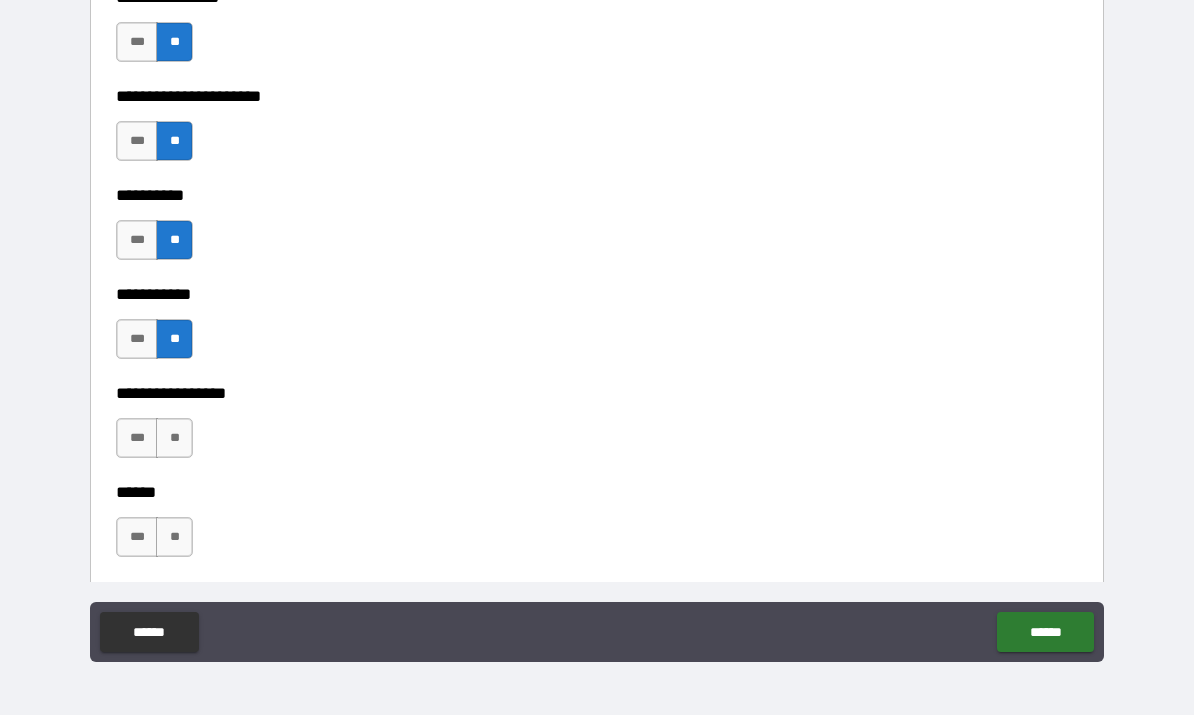 click on "**" at bounding box center (174, 439) 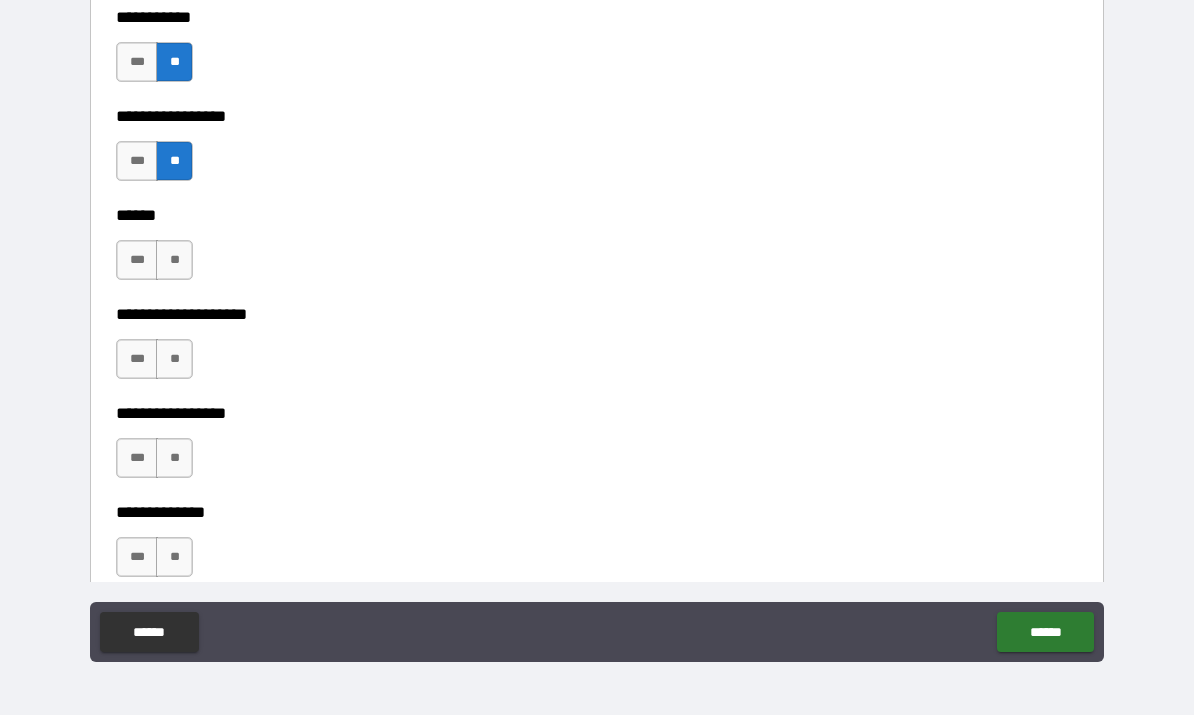 scroll, scrollTop: 6716, scrollLeft: 0, axis: vertical 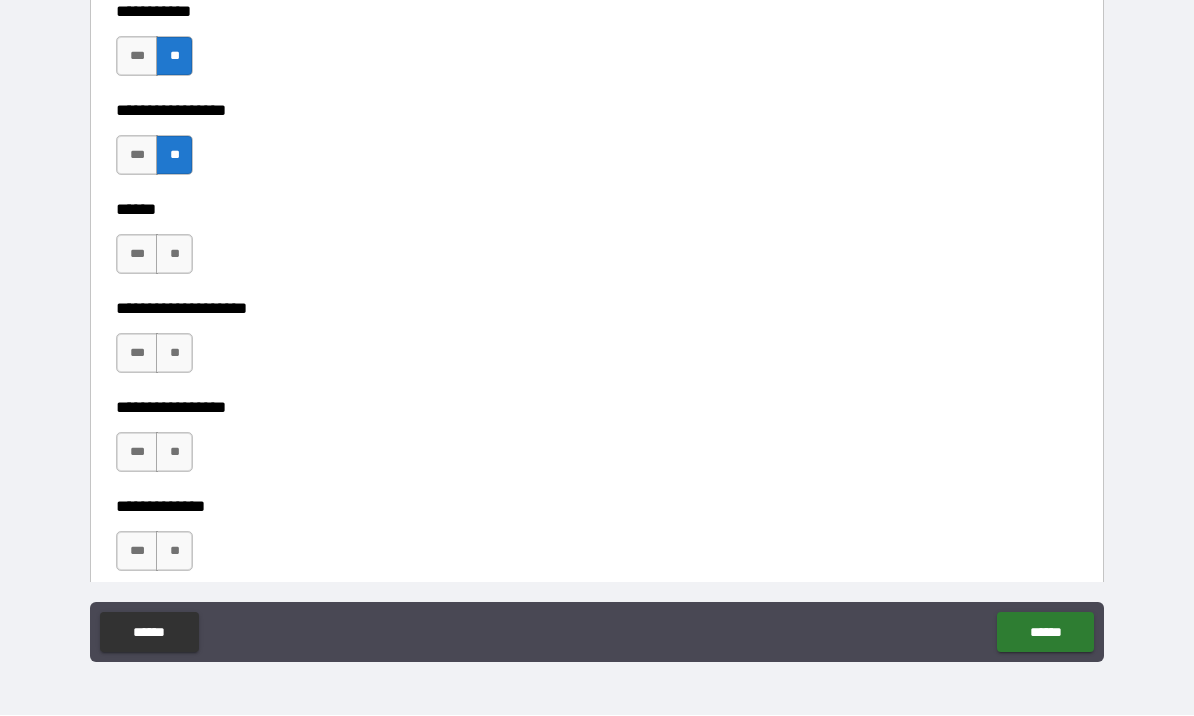 click on "**" at bounding box center [174, 255] 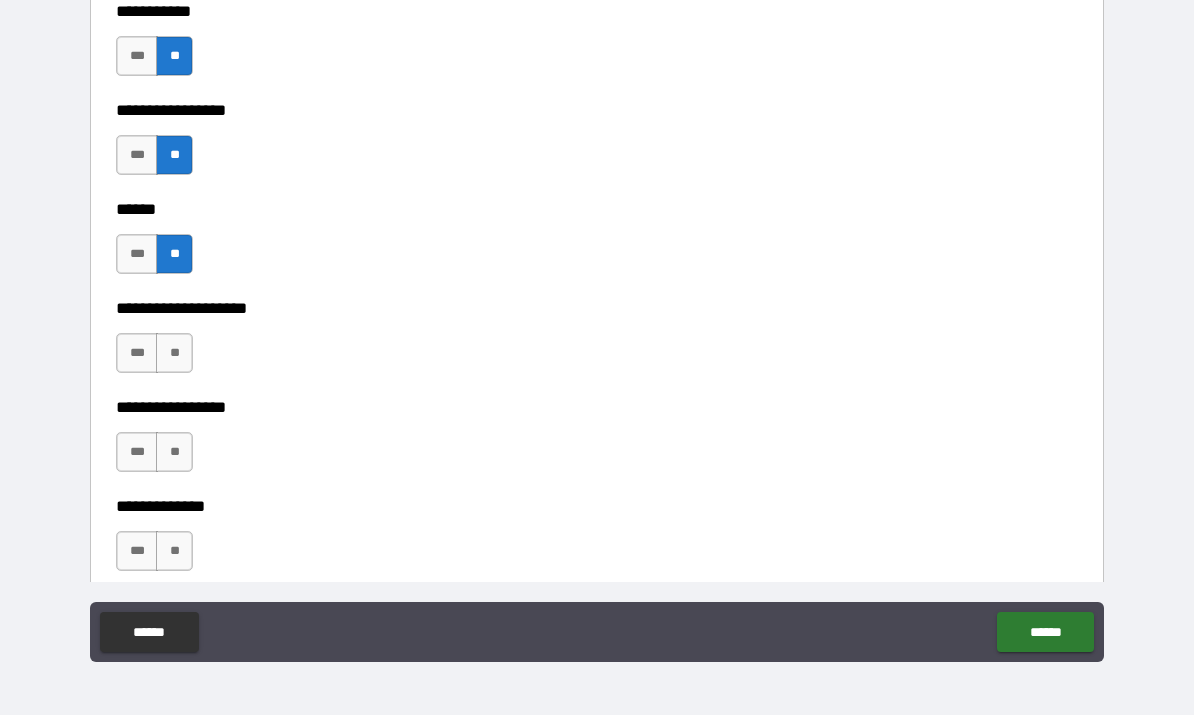 click on "**" at bounding box center (174, 354) 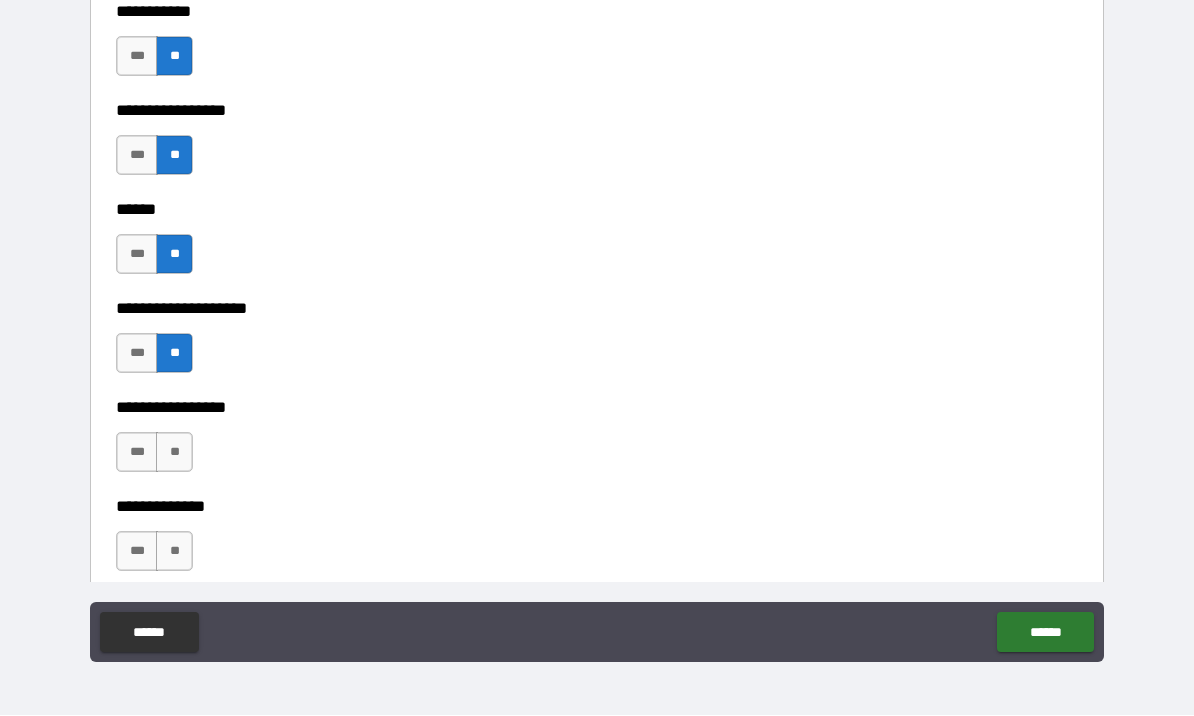 click on "**" at bounding box center [174, 453] 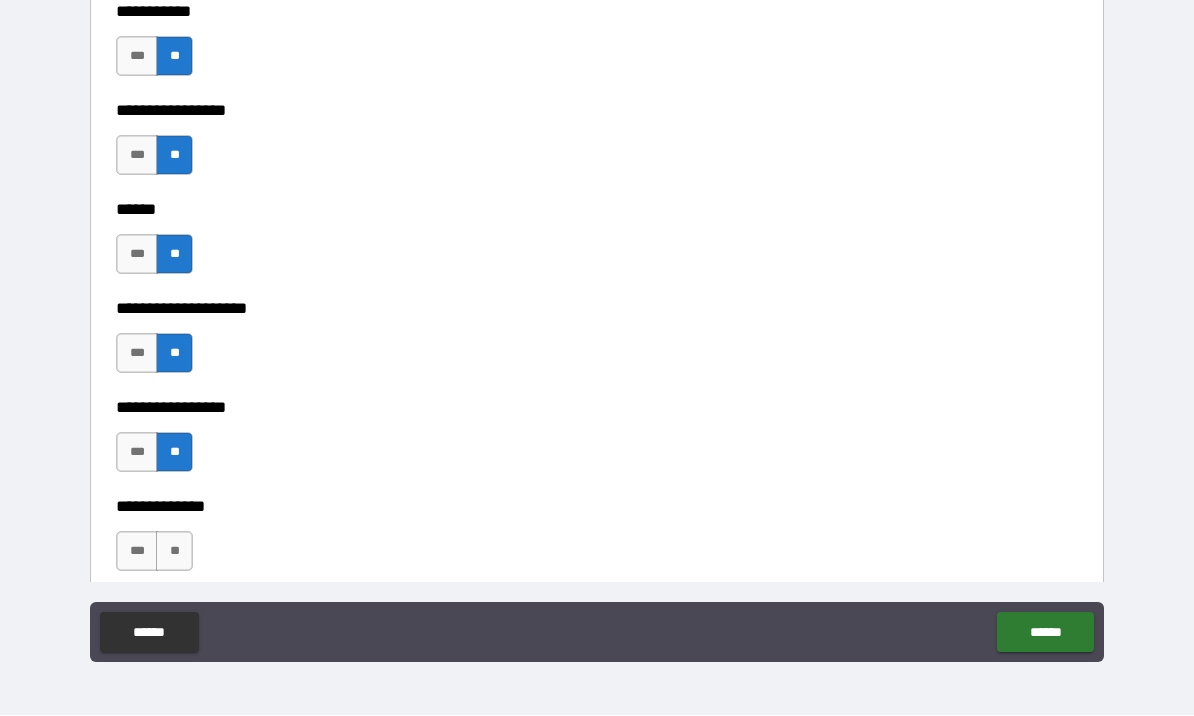 click on "**" at bounding box center (174, 552) 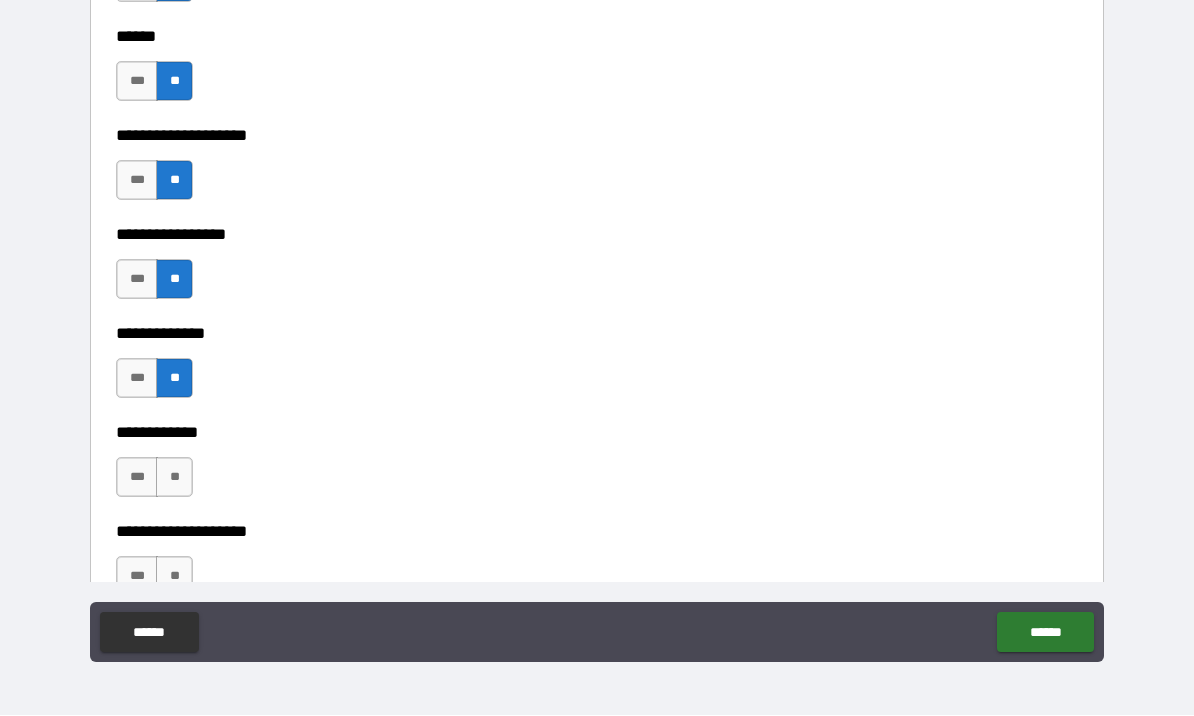 click on "**" at bounding box center (174, 478) 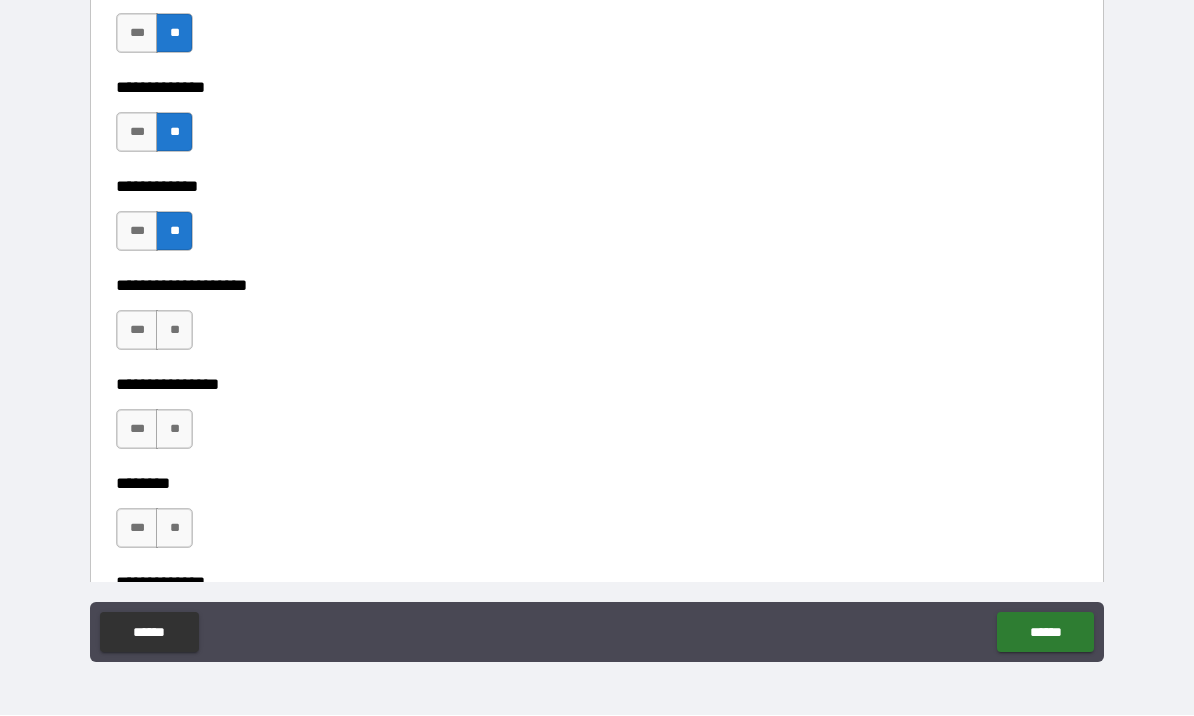 scroll, scrollTop: 7189, scrollLeft: 0, axis: vertical 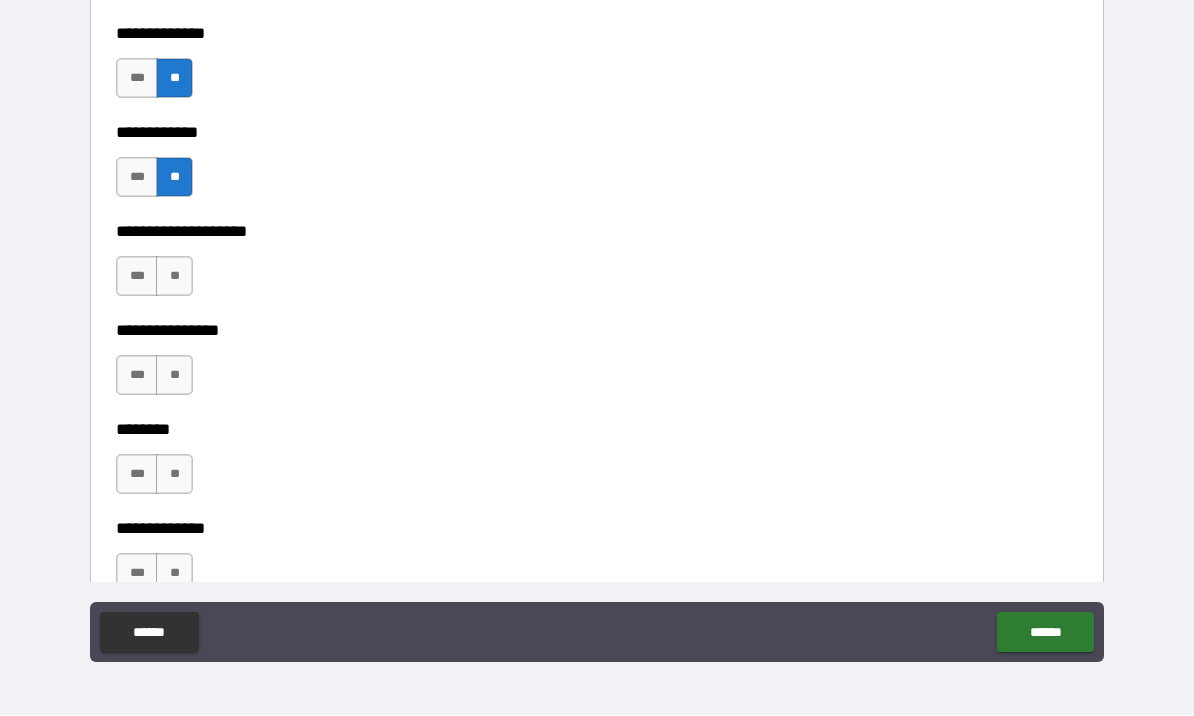 click on "**" at bounding box center [174, 277] 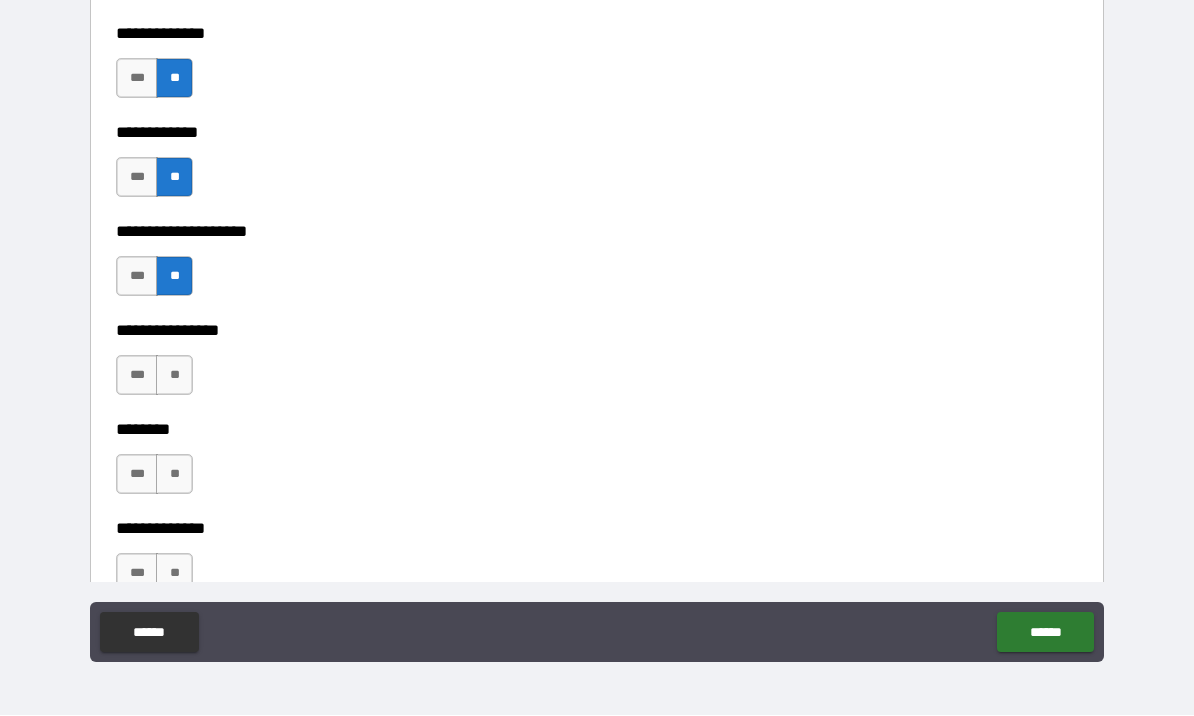 click on "**" at bounding box center [174, 376] 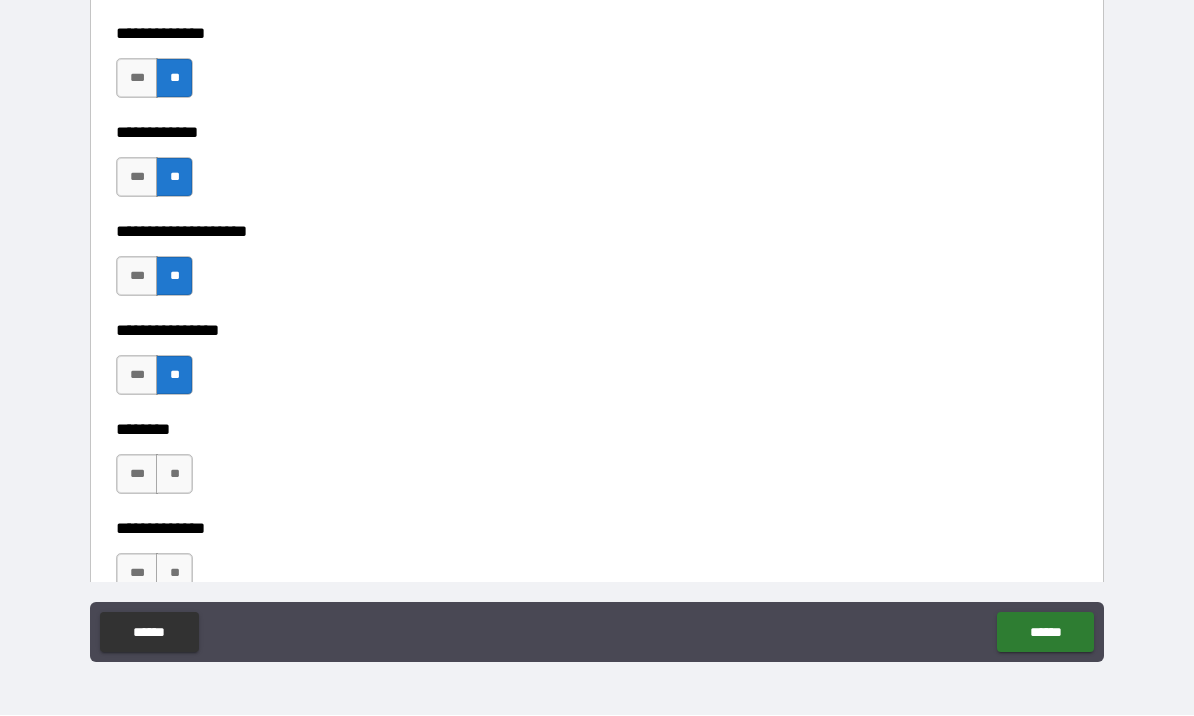 click on "**" at bounding box center [174, 475] 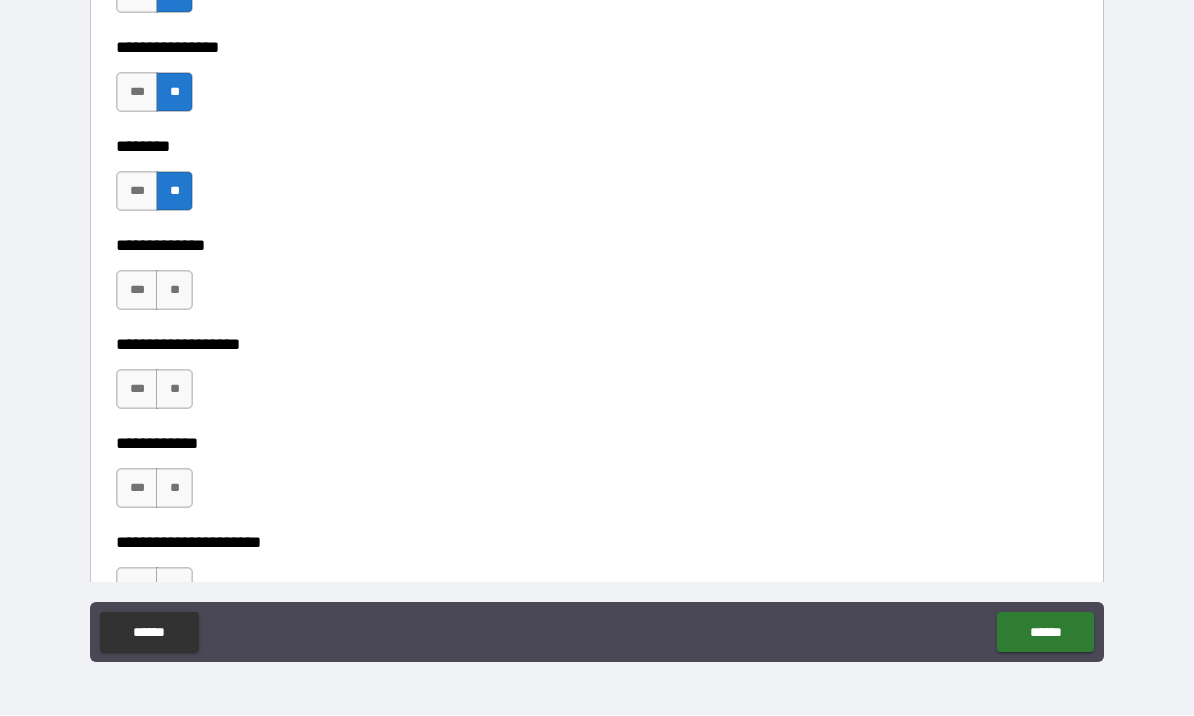scroll, scrollTop: 7476, scrollLeft: 0, axis: vertical 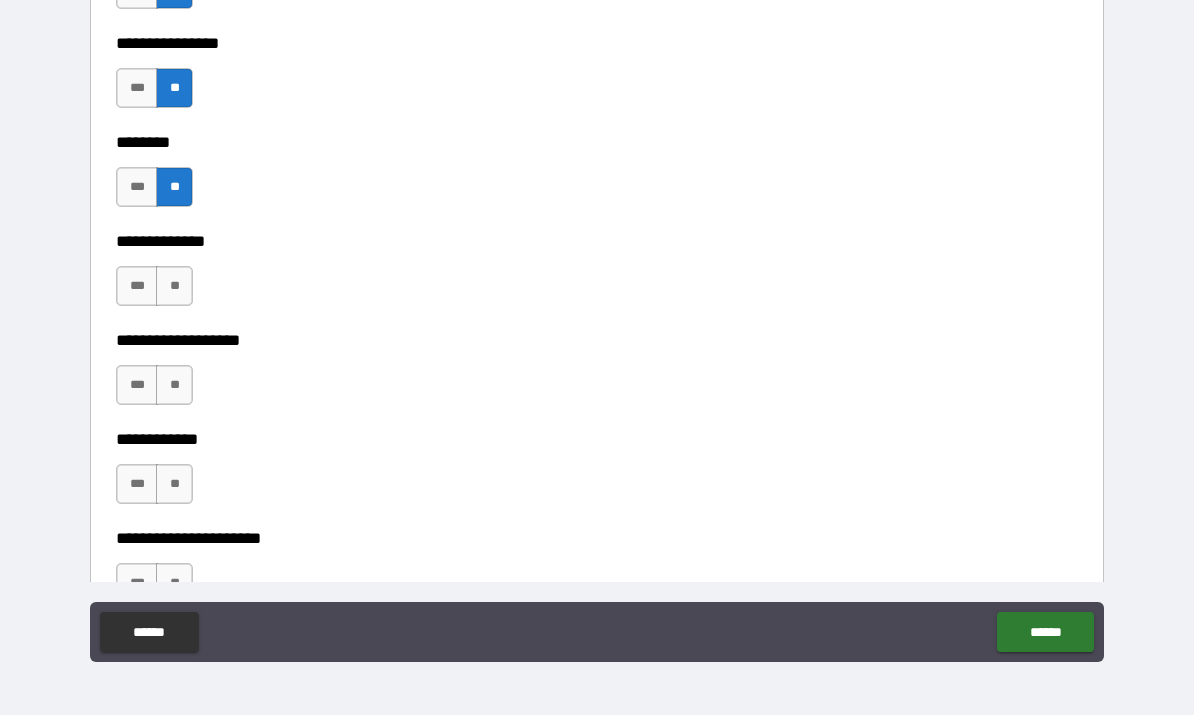 click on "**" at bounding box center [174, 287] 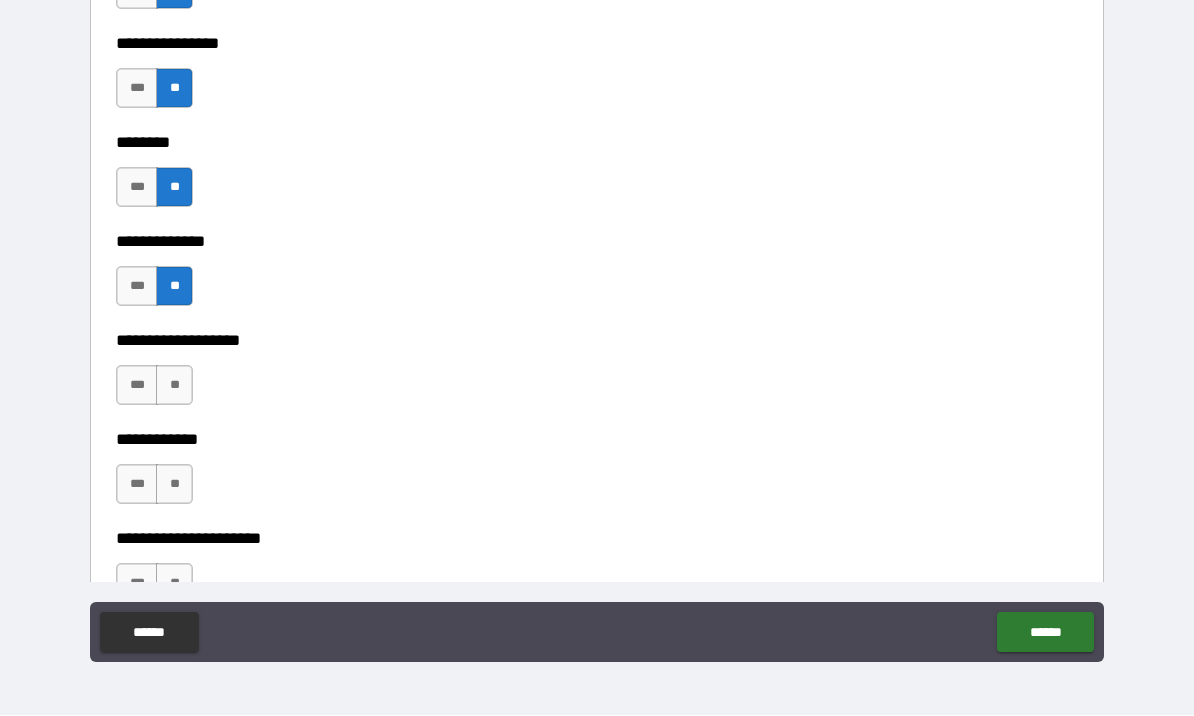 click on "**" at bounding box center (174, 386) 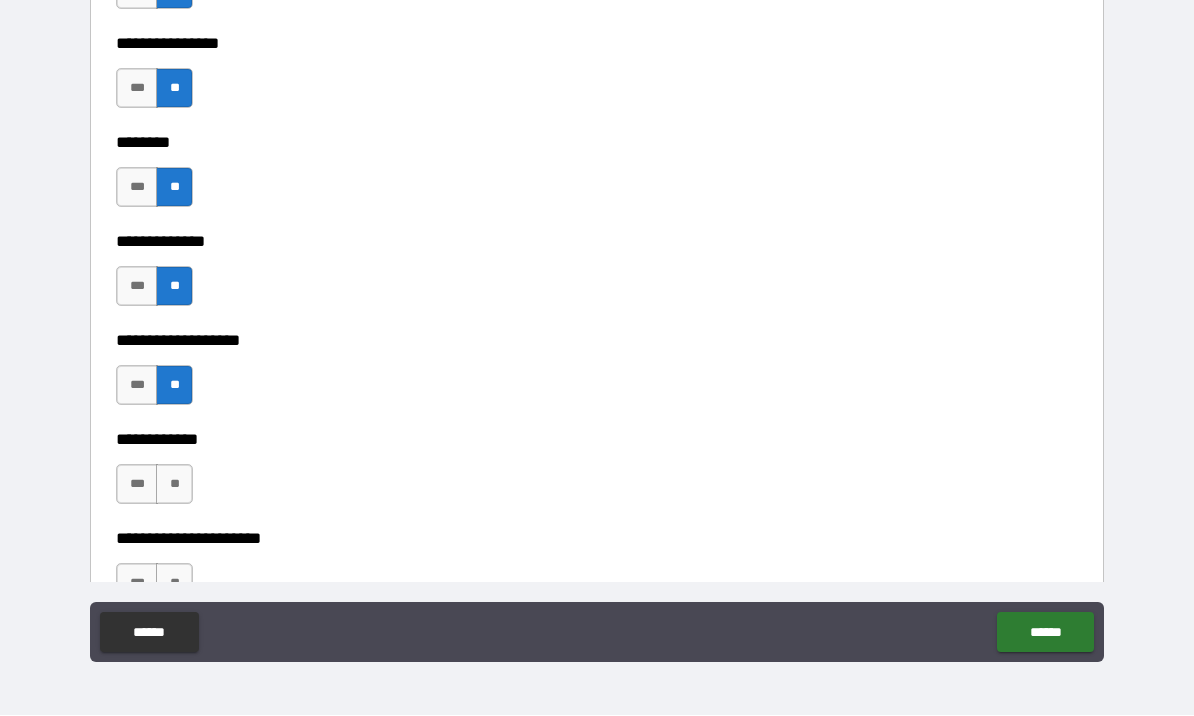 click on "**" at bounding box center (174, 485) 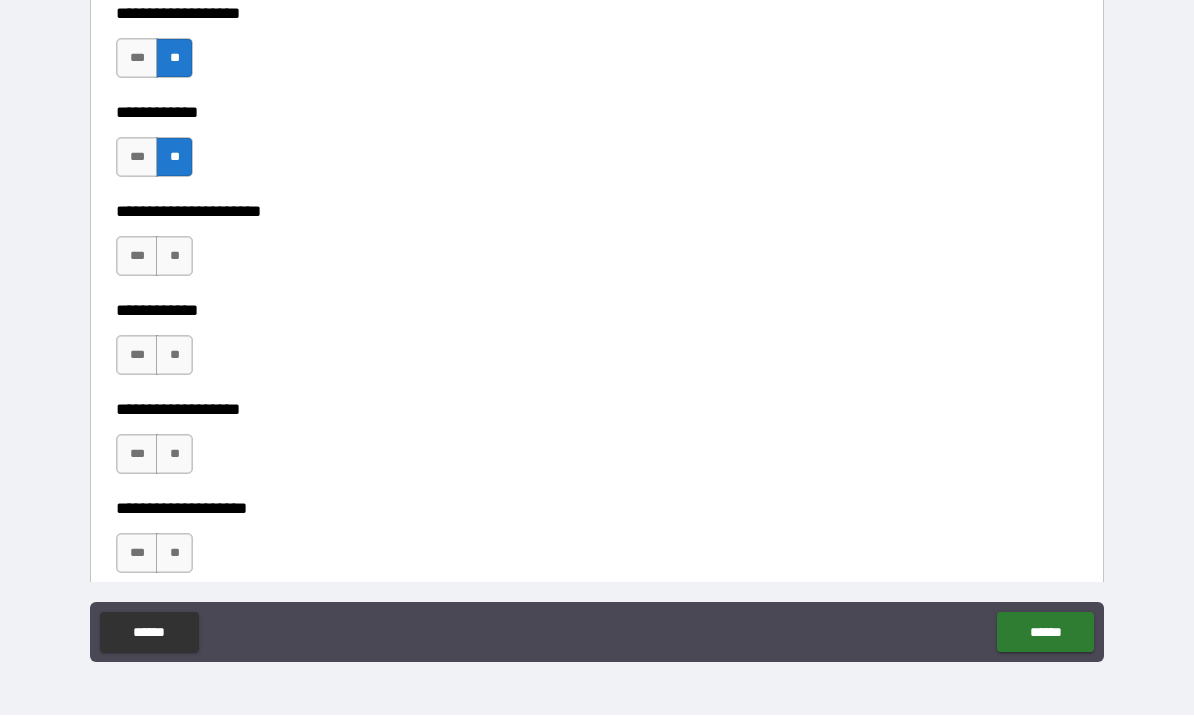 scroll, scrollTop: 7816, scrollLeft: 0, axis: vertical 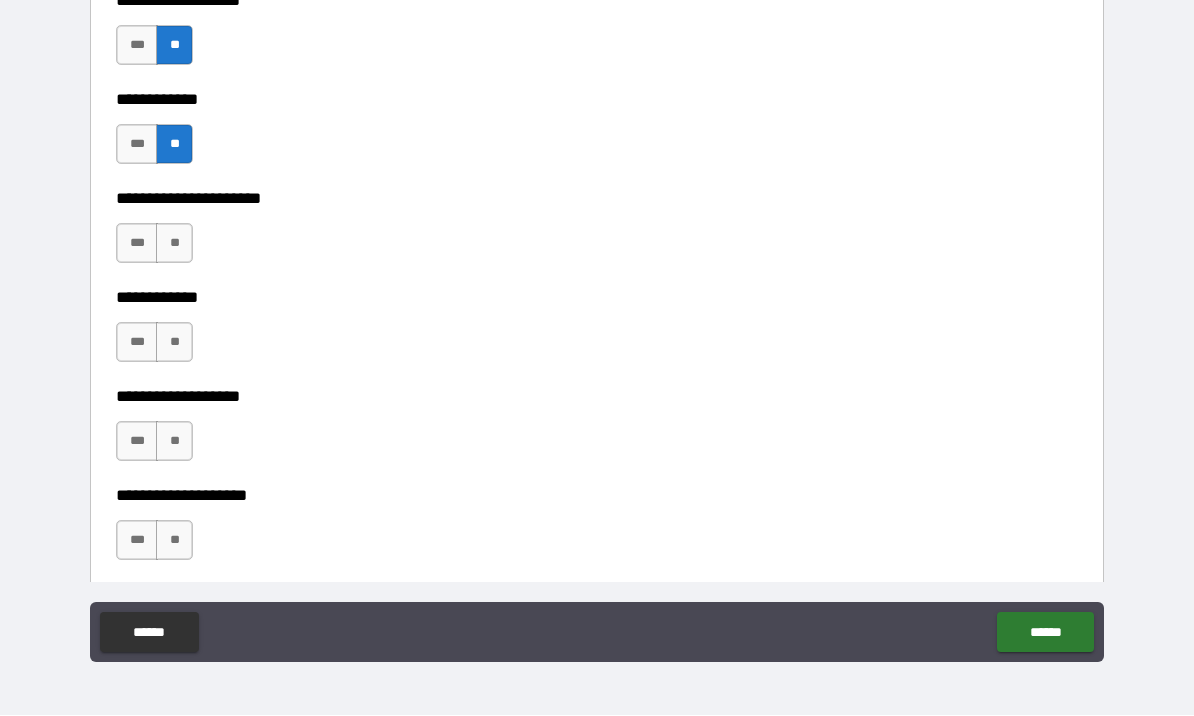 click on "**" at bounding box center [174, 244] 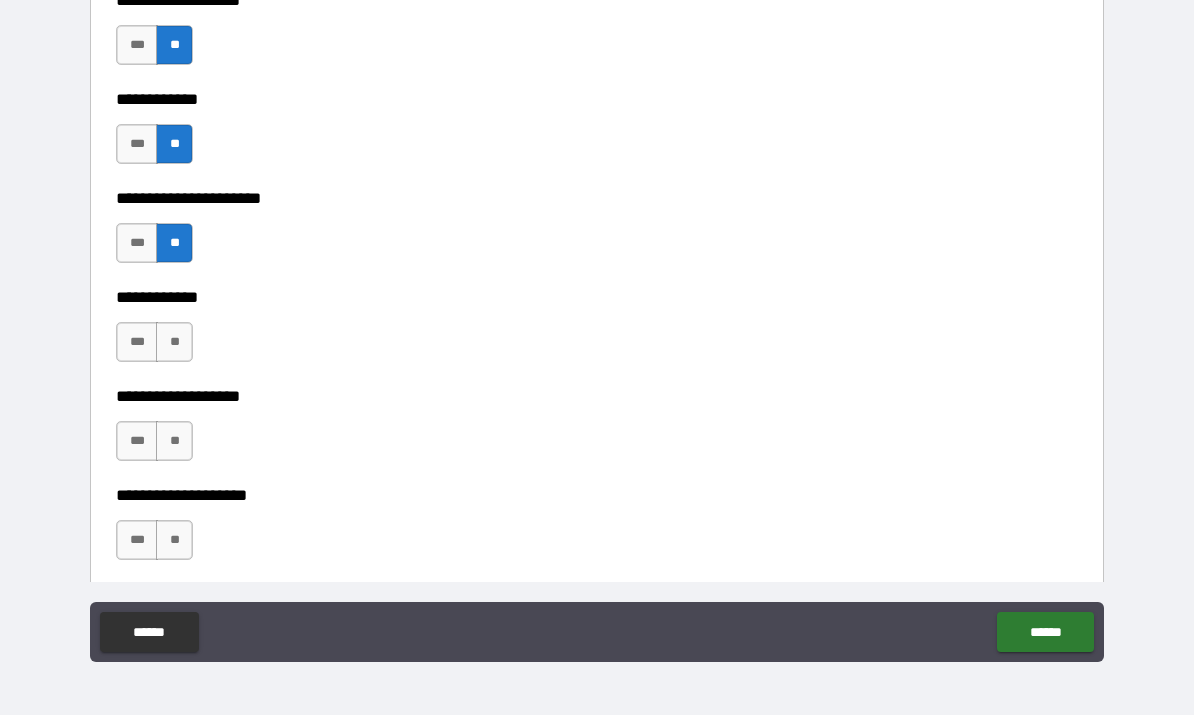 click on "**" at bounding box center [174, 343] 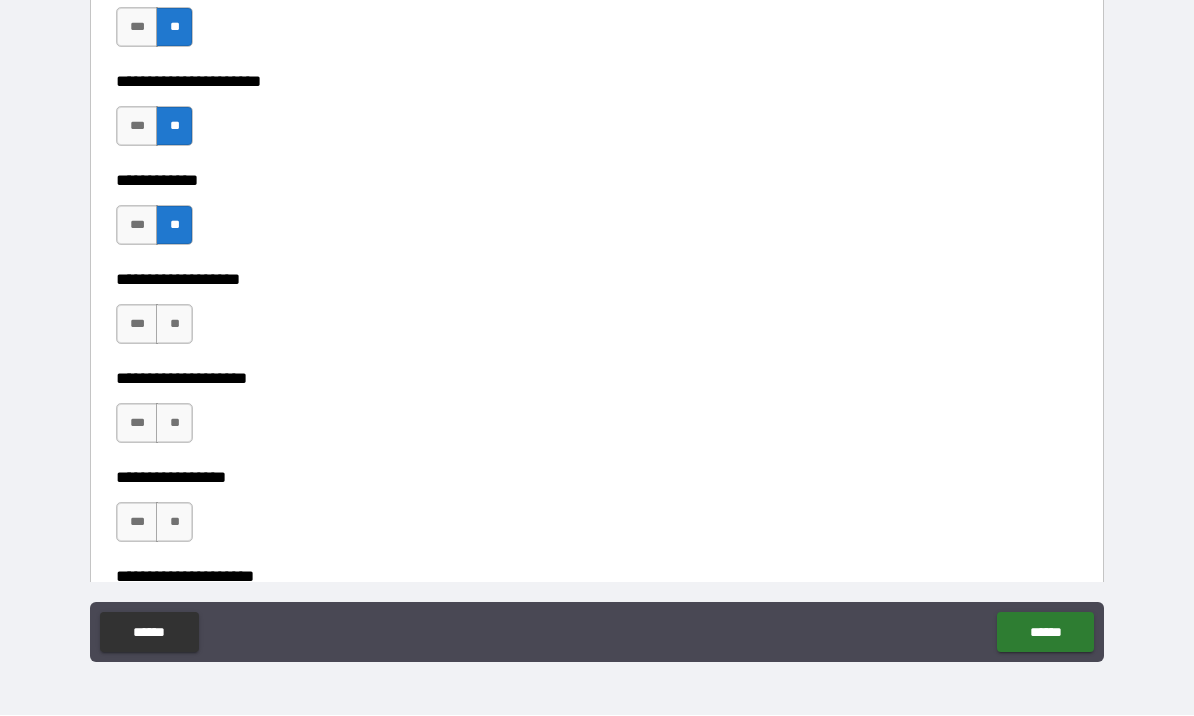scroll, scrollTop: 7941, scrollLeft: 0, axis: vertical 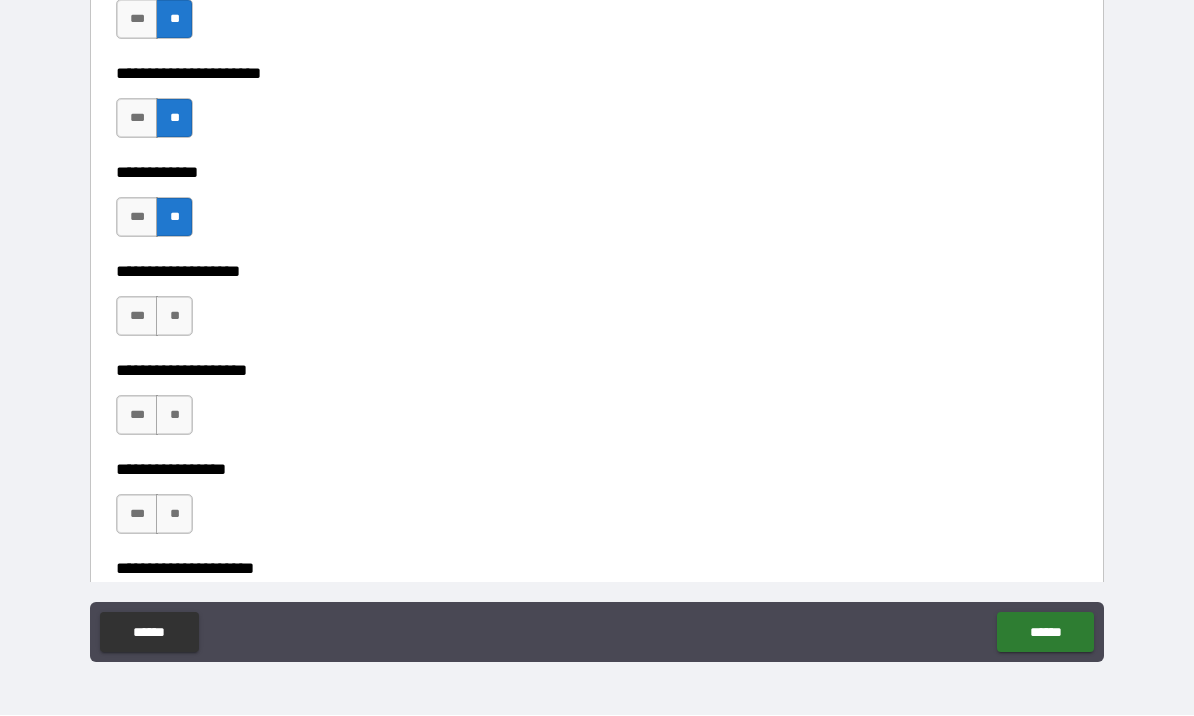 click on "**" at bounding box center [174, 317] 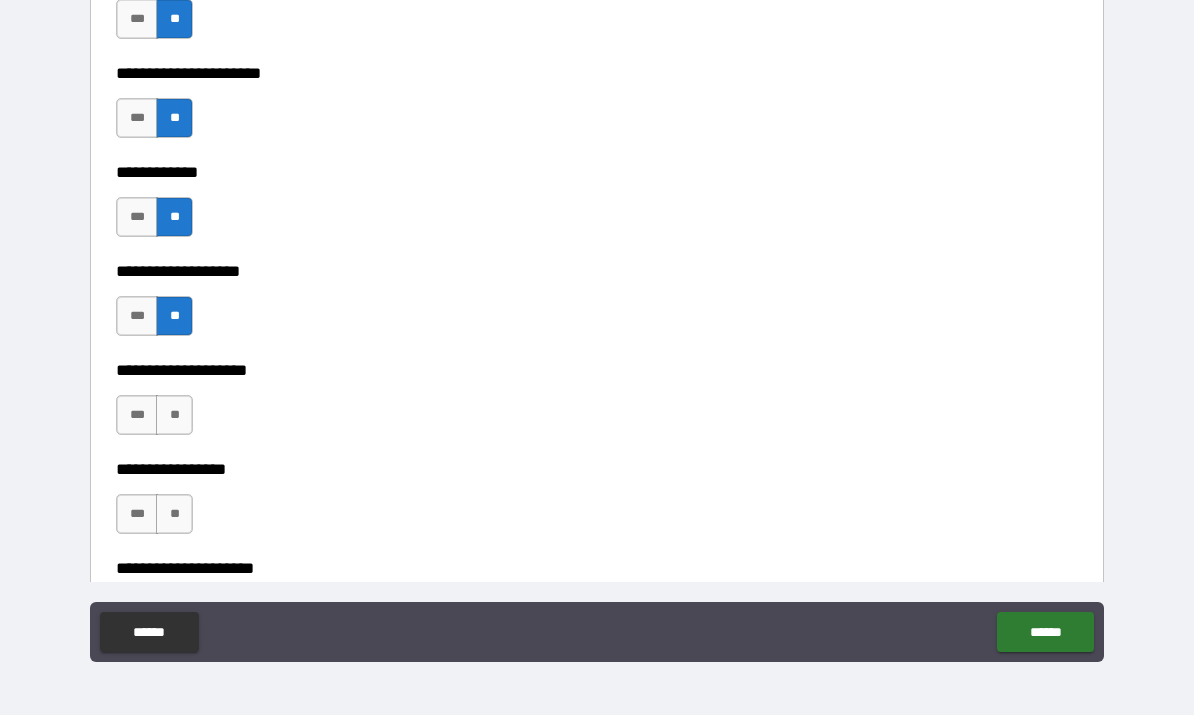 click on "**" at bounding box center (174, 416) 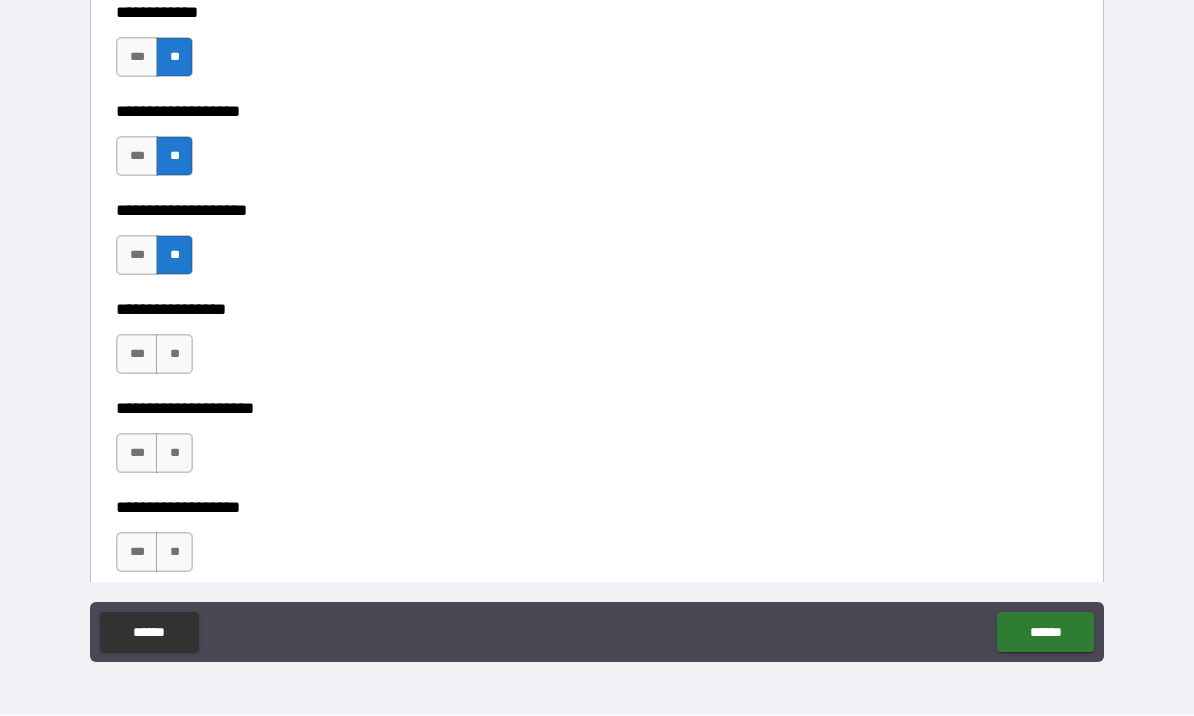 click on "**" at bounding box center [174, 355] 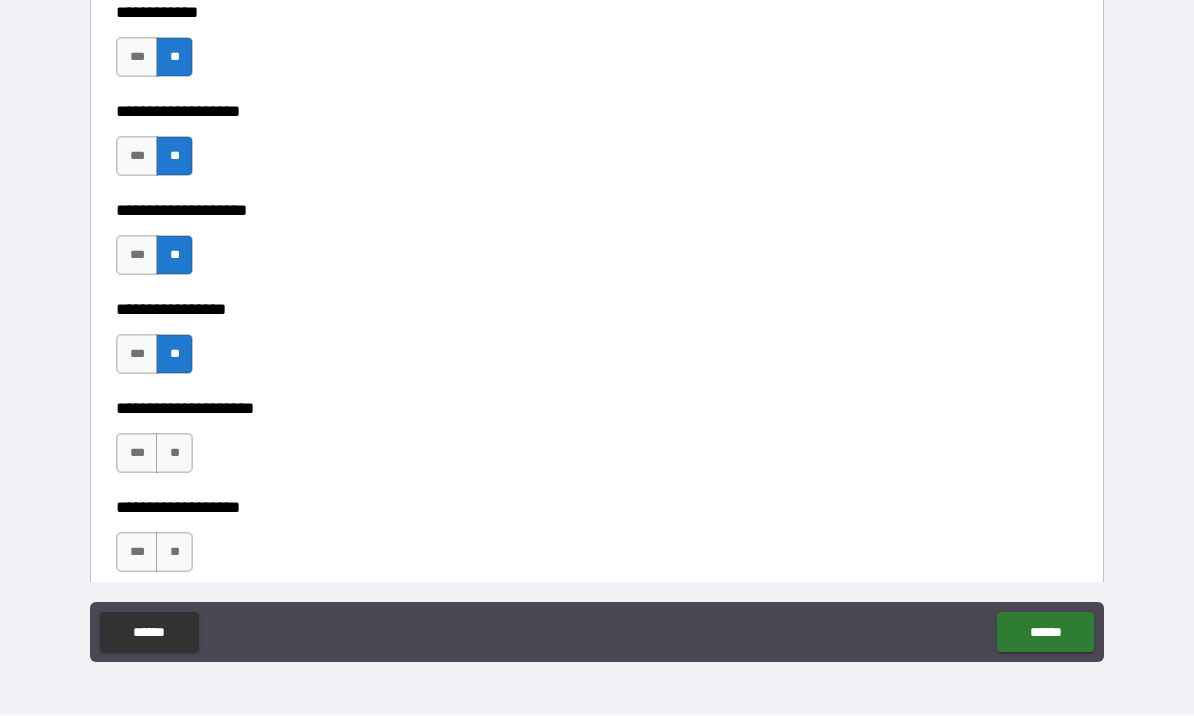 click on "**" at bounding box center (174, 454) 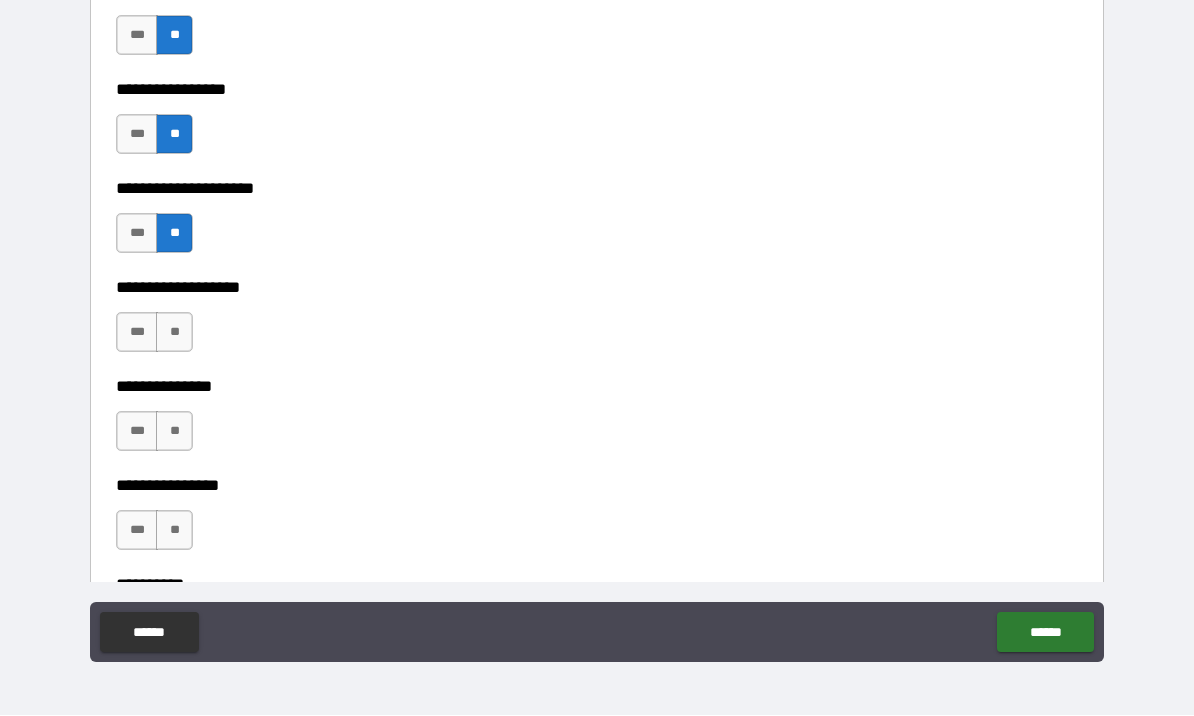 scroll, scrollTop: 8322, scrollLeft: 0, axis: vertical 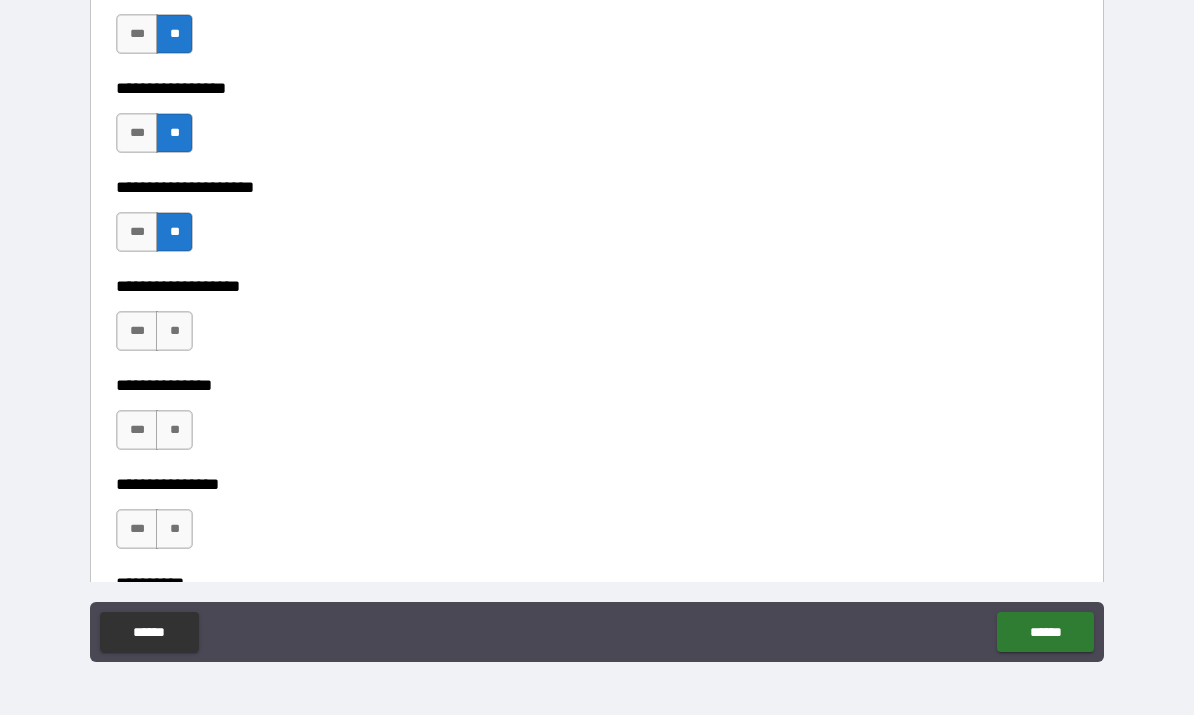 click on "**" at bounding box center [174, 332] 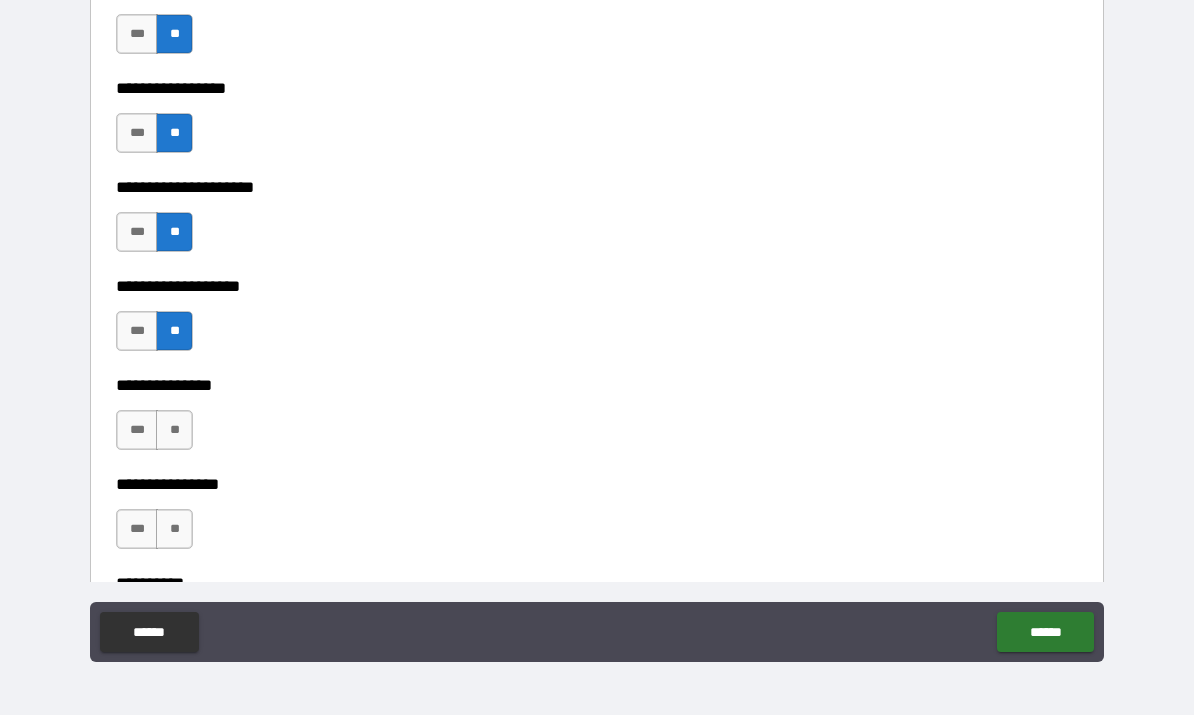 click on "**" at bounding box center [174, 431] 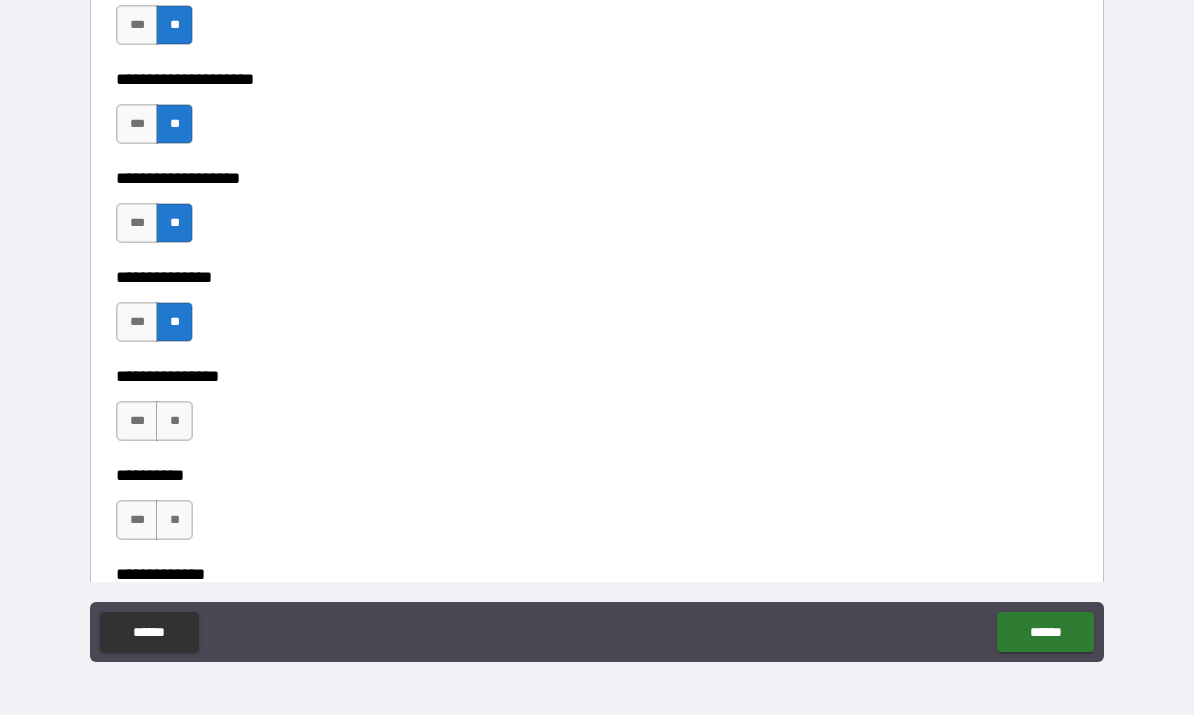 scroll, scrollTop: 8568, scrollLeft: 0, axis: vertical 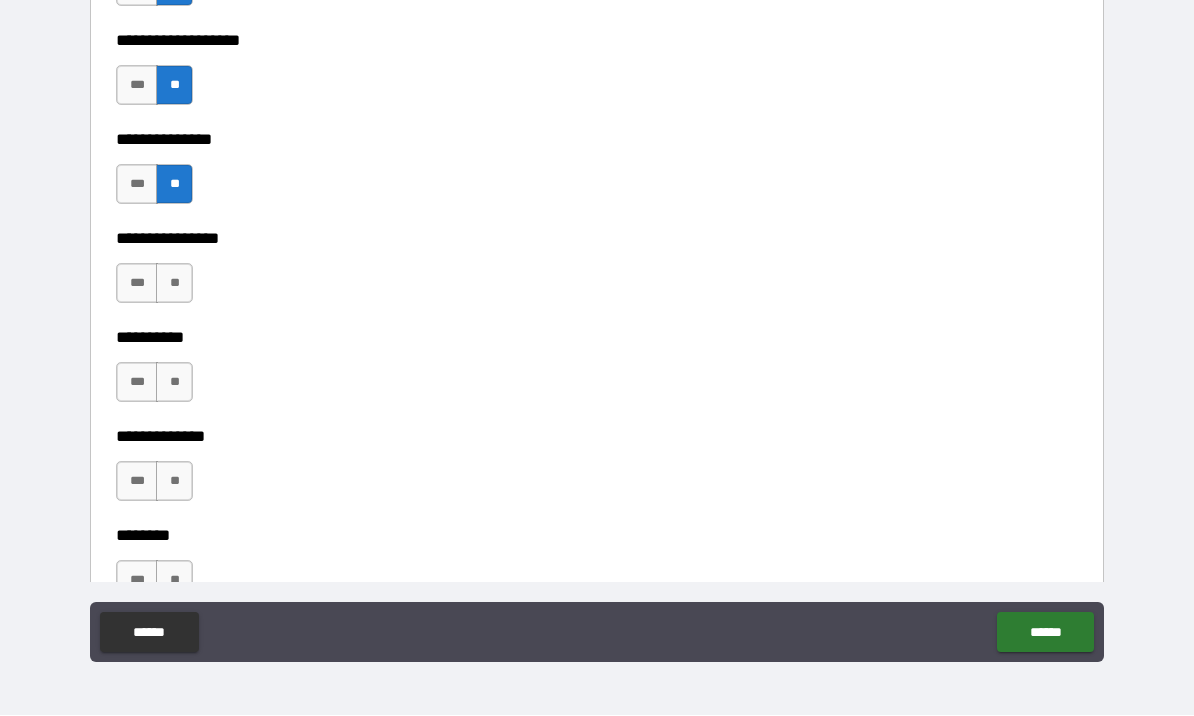 click on "**" at bounding box center [174, 284] 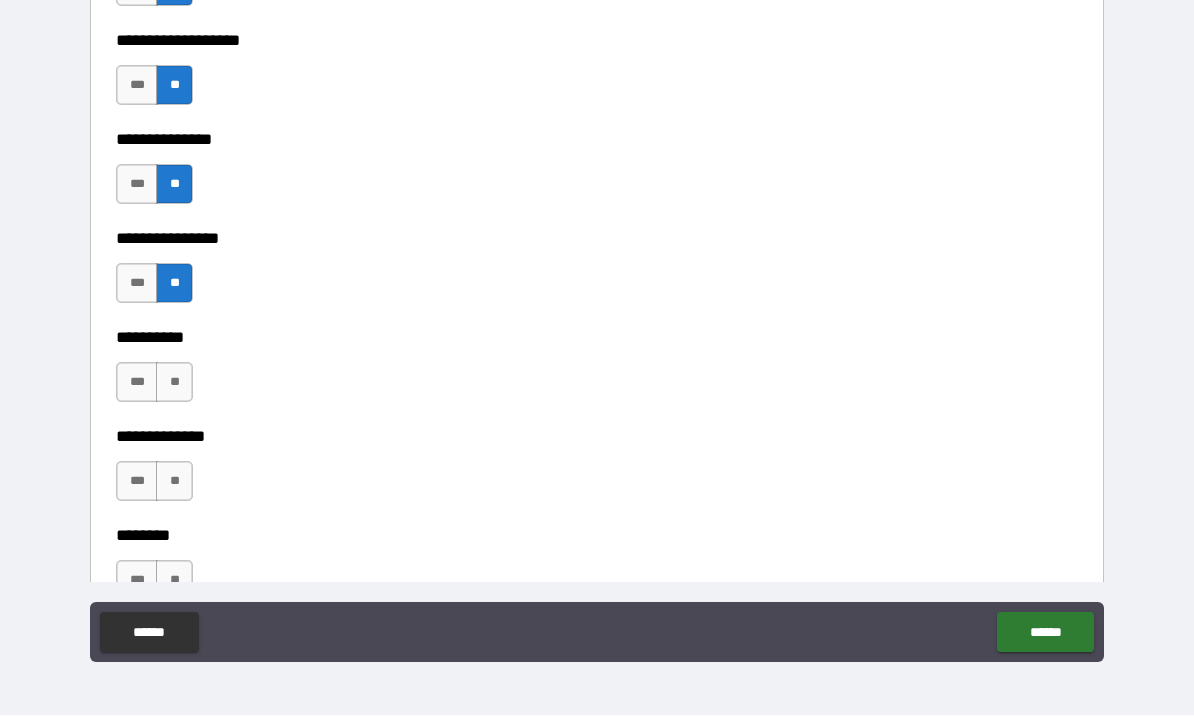click on "**" at bounding box center [174, 383] 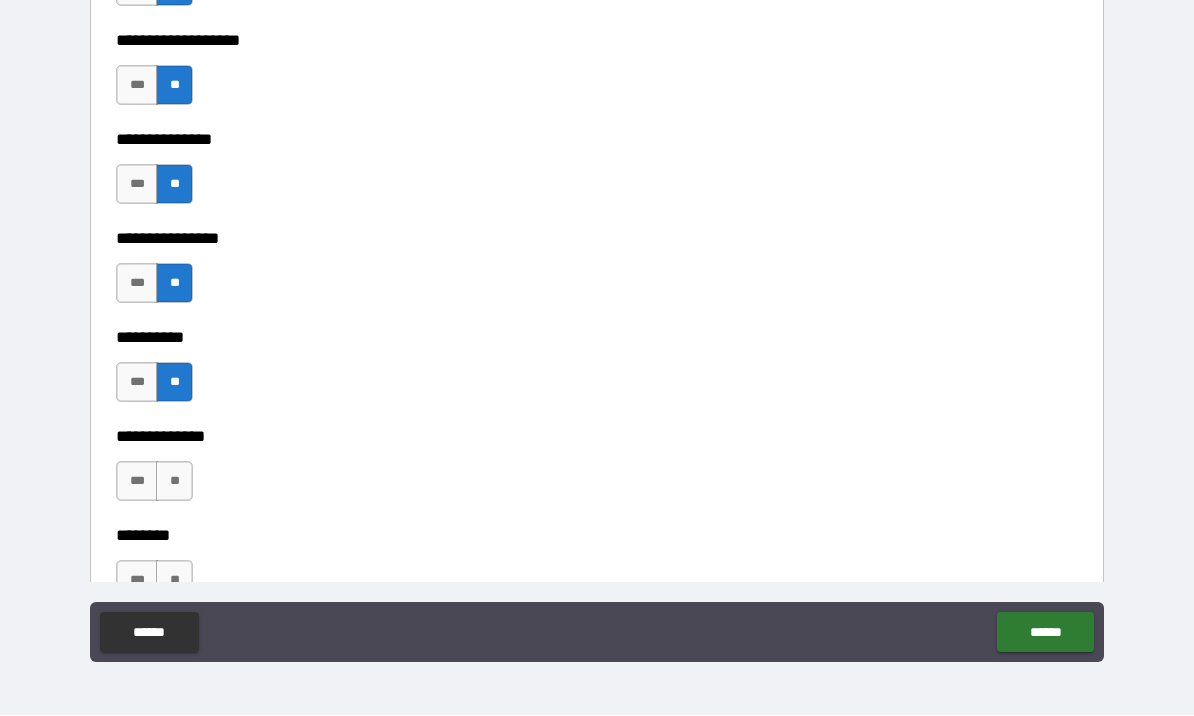 click on "**********" at bounding box center (597, 522) 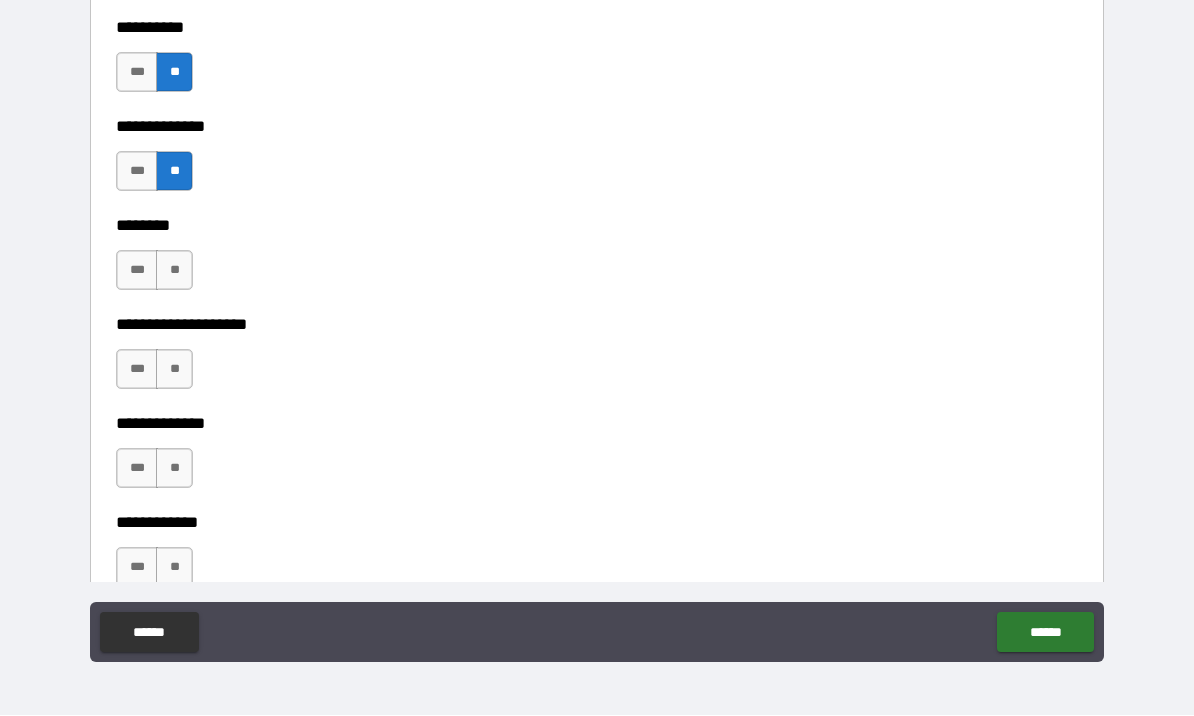 scroll, scrollTop: 8882, scrollLeft: 0, axis: vertical 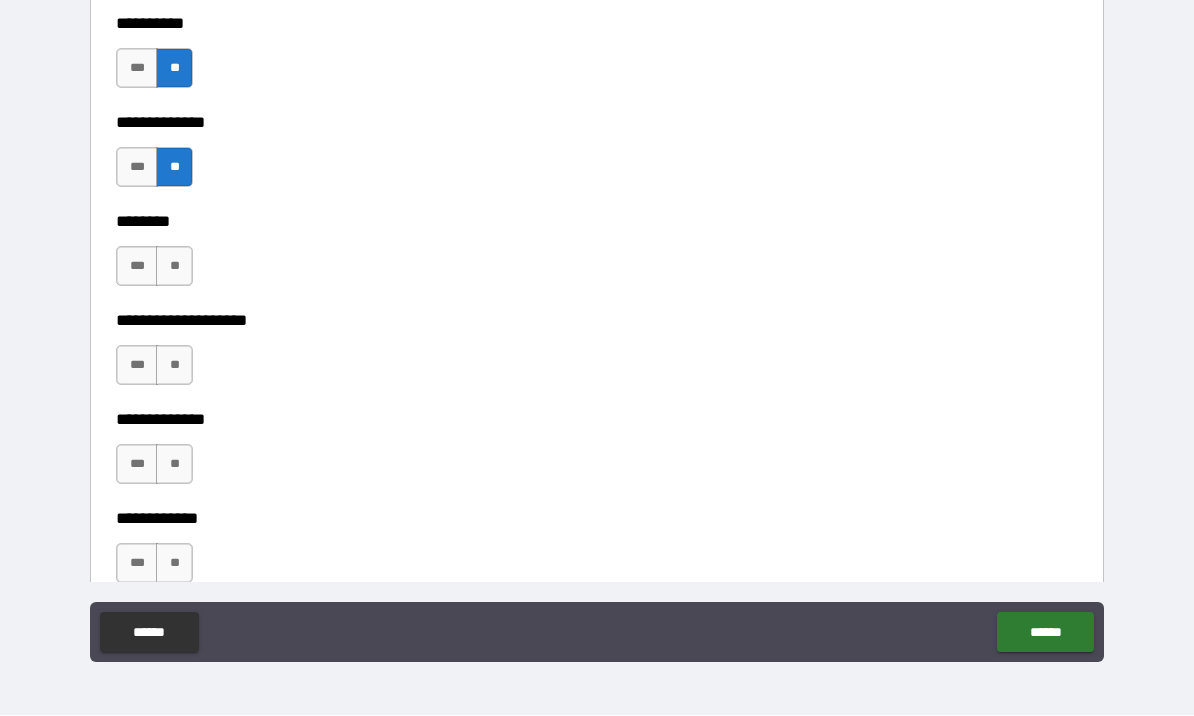 click on "**" at bounding box center [174, 267] 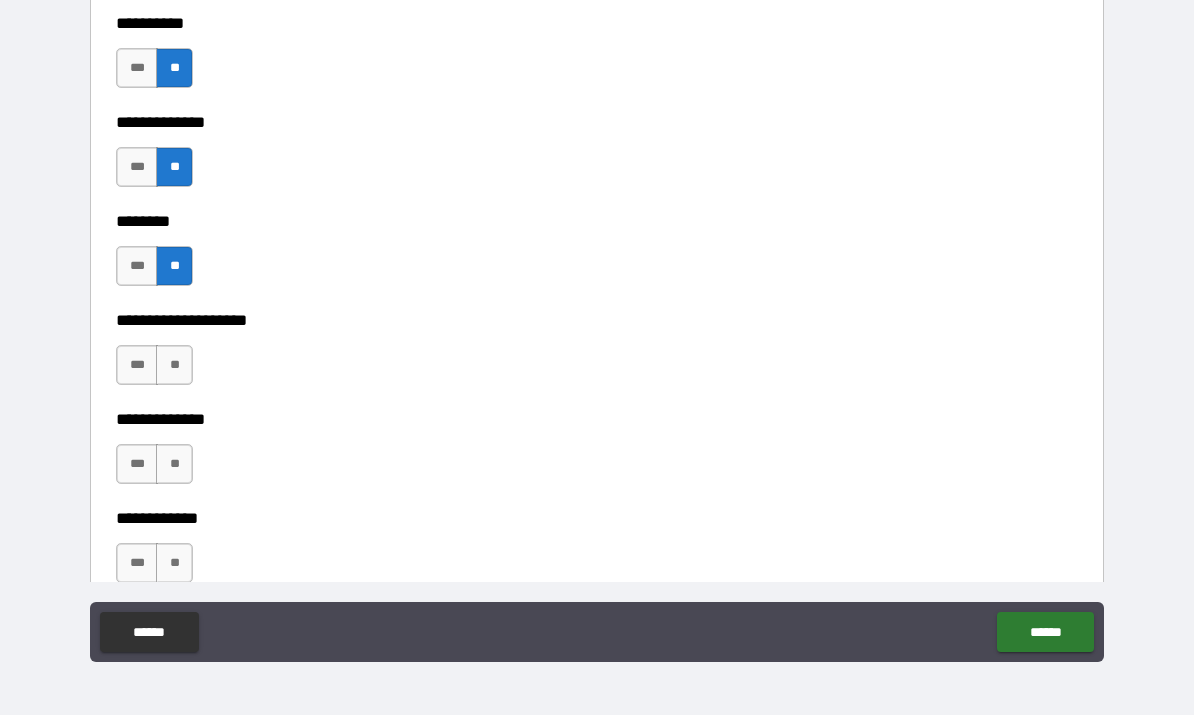 click on "**" at bounding box center [174, 366] 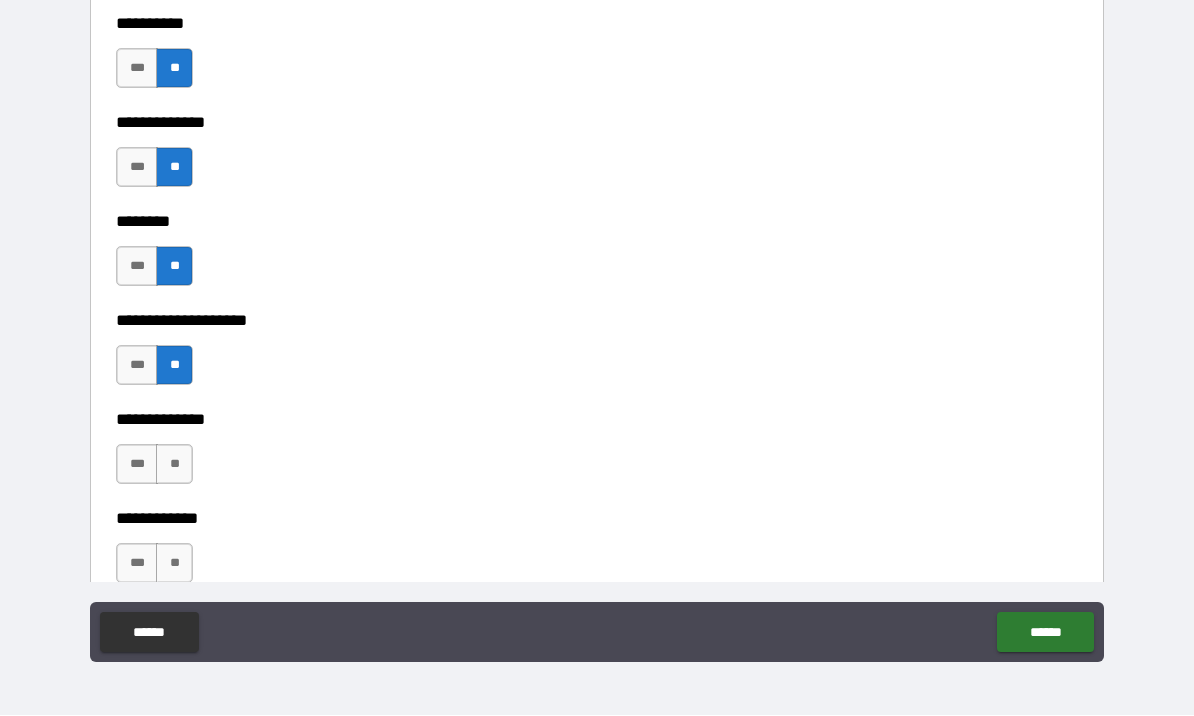 click on "**" at bounding box center (174, 465) 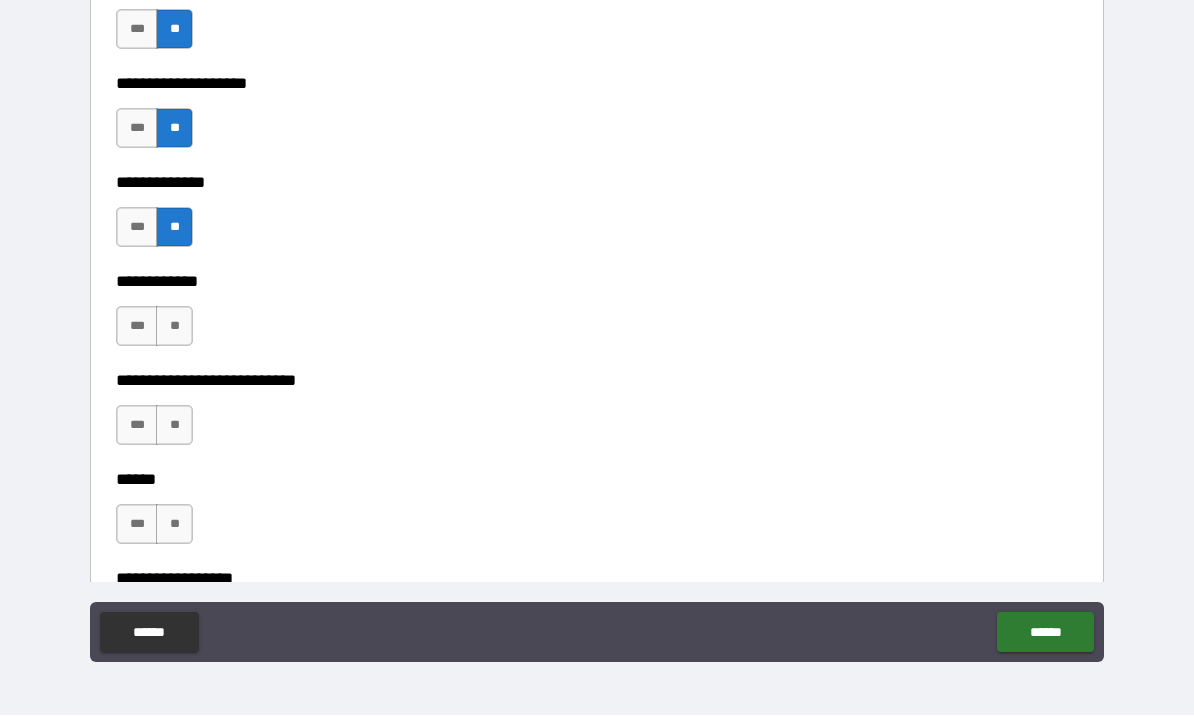 scroll, scrollTop: 9129, scrollLeft: 0, axis: vertical 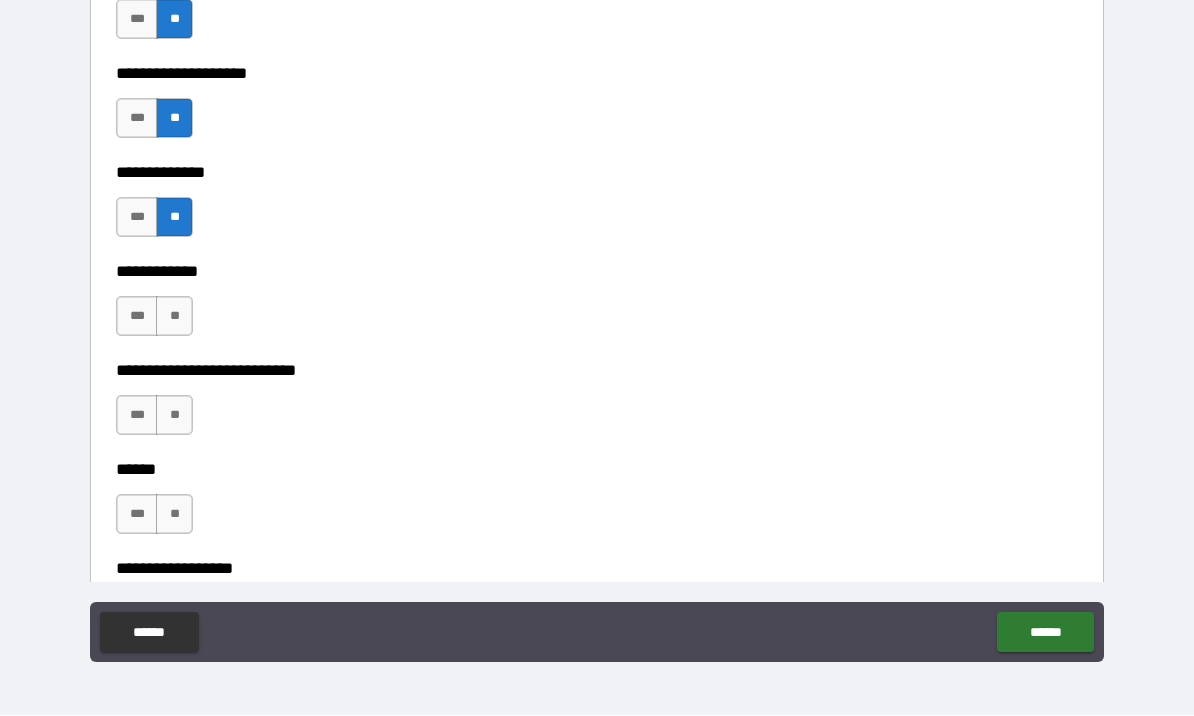 click on "**********" at bounding box center (597, 357) 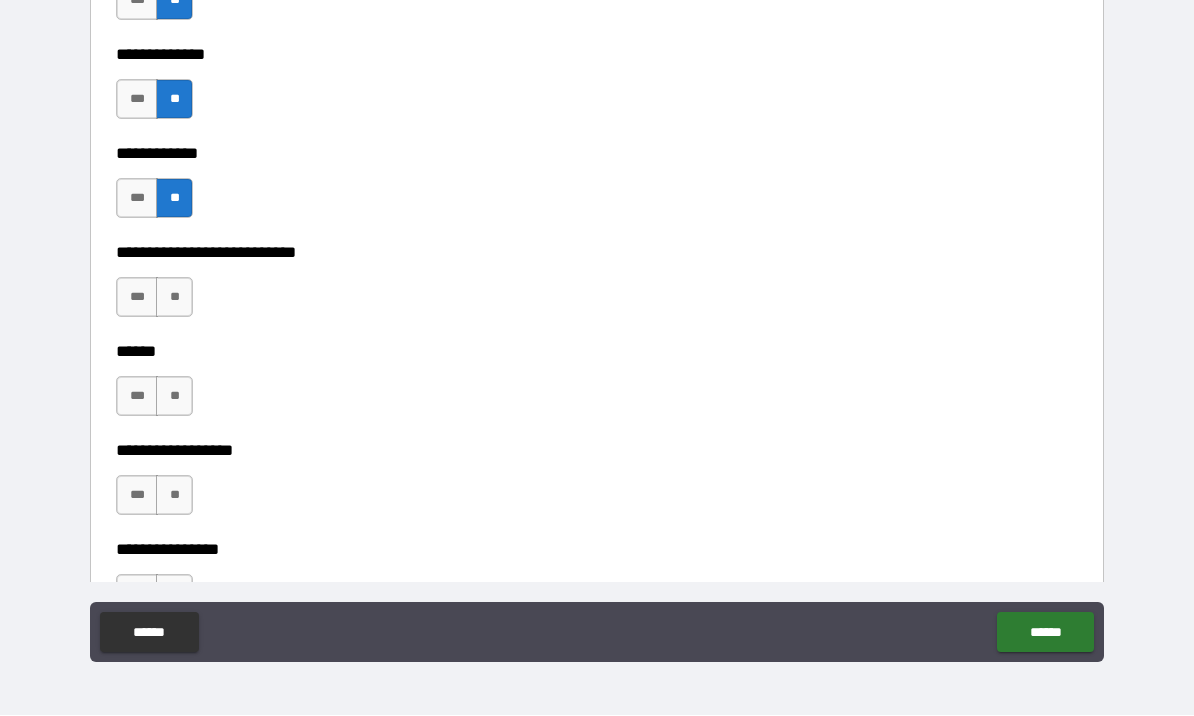 scroll, scrollTop: 9347, scrollLeft: 0, axis: vertical 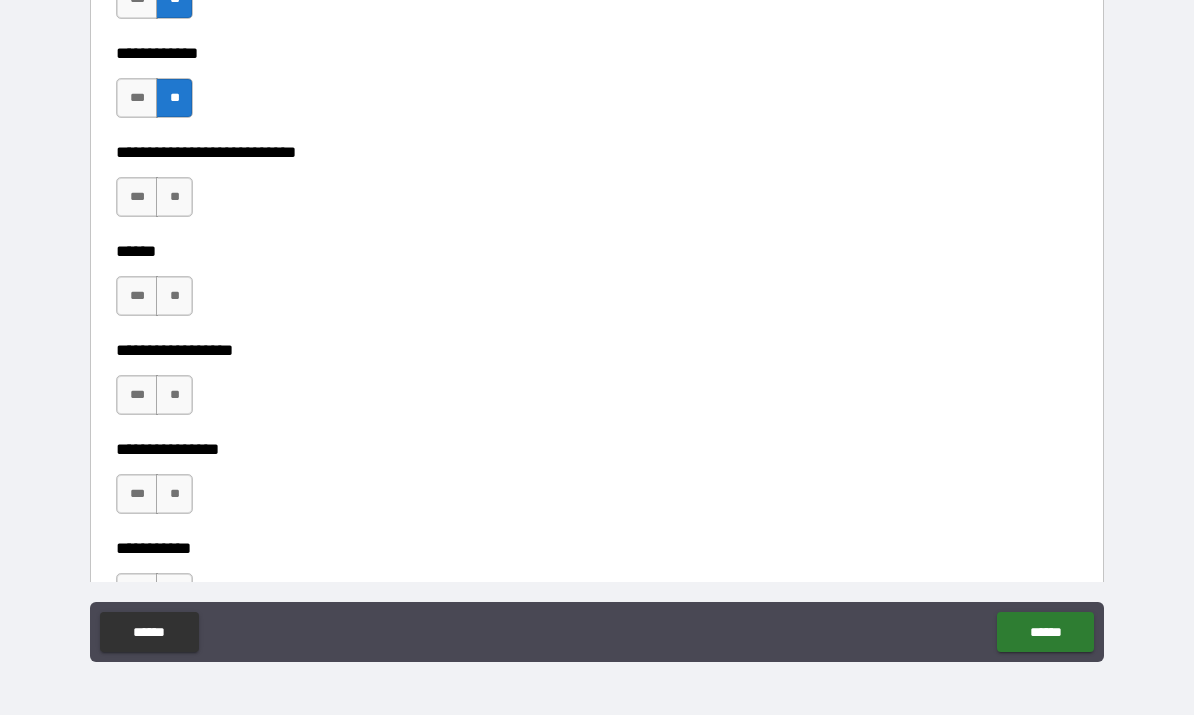 click on "**" at bounding box center (174, 198) 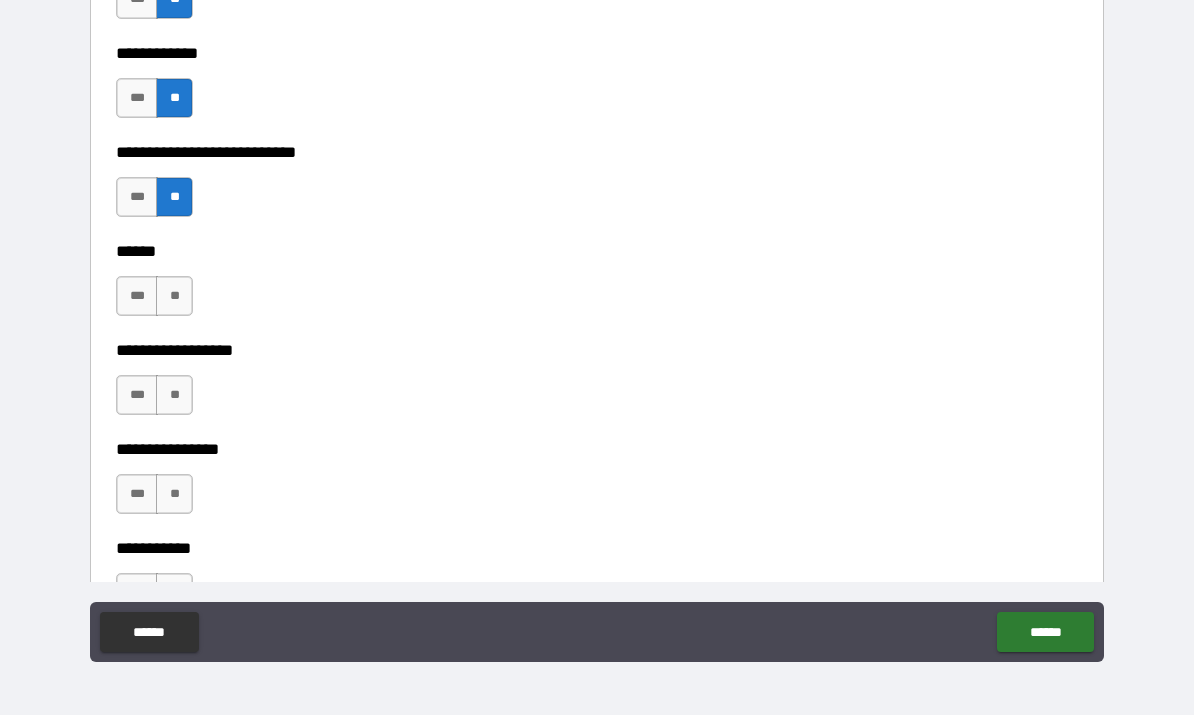 click on "**" at bounding box center (174, 297) 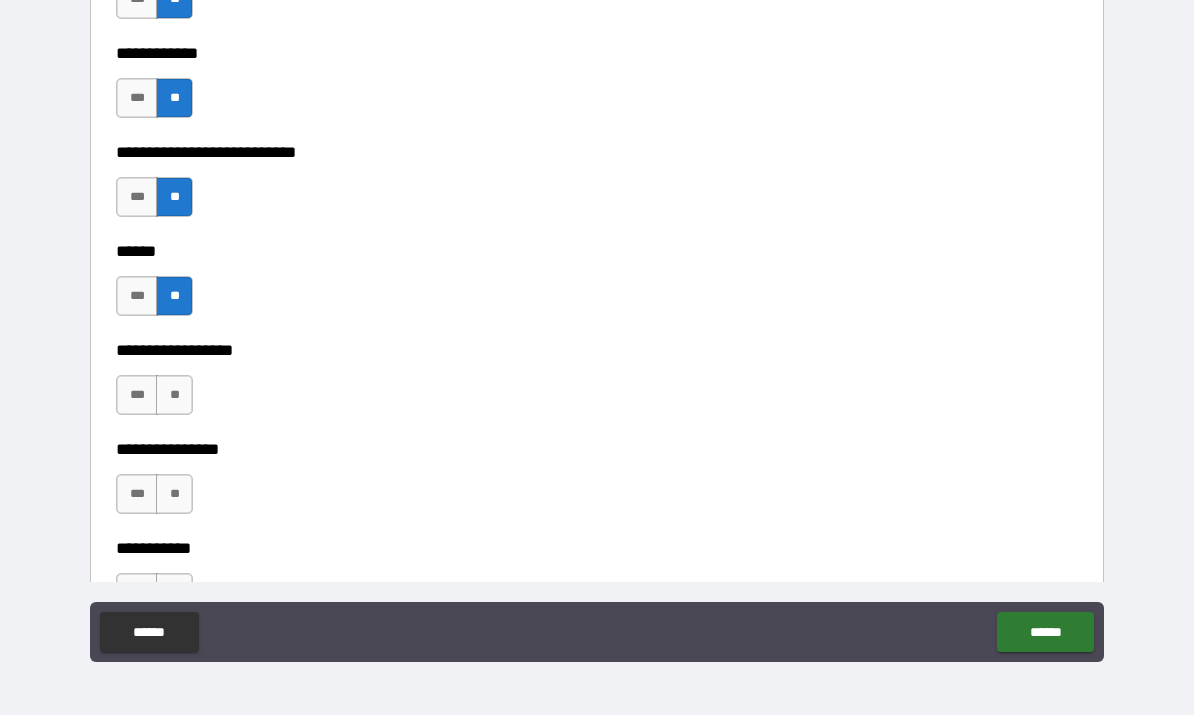 click on "**" at bounding box center [174, 396] 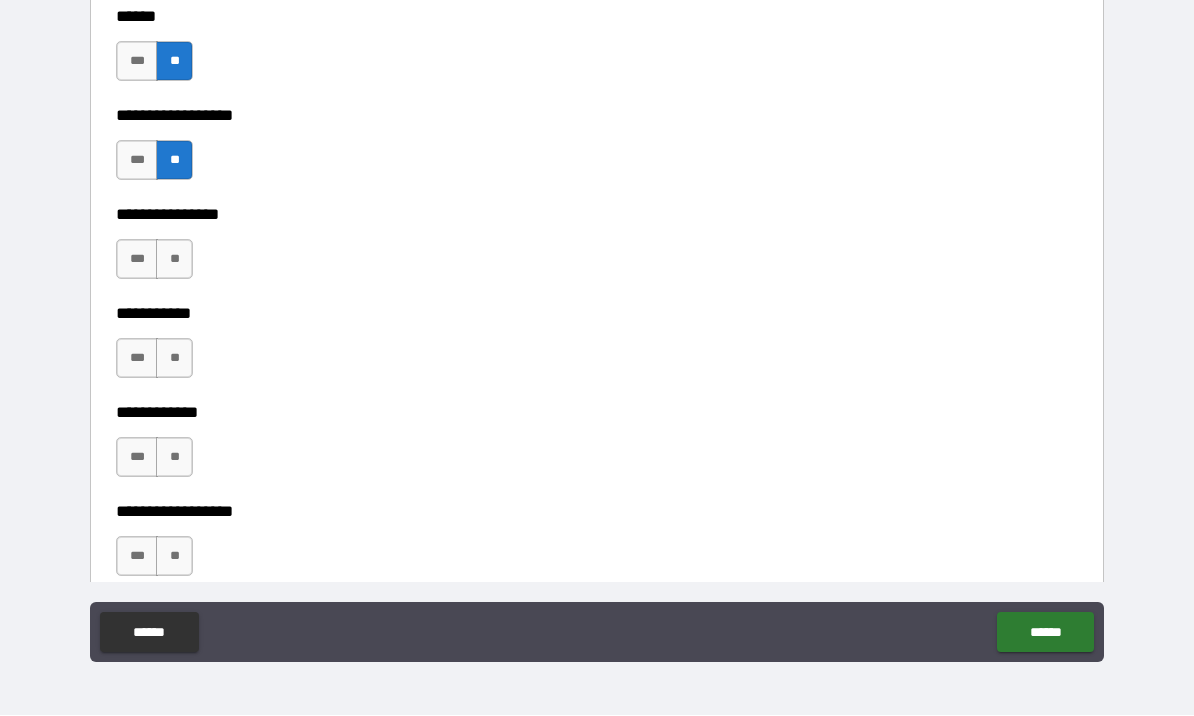 scroll, scrollTop: 9585, scrollLeft: 0, axis: vertical 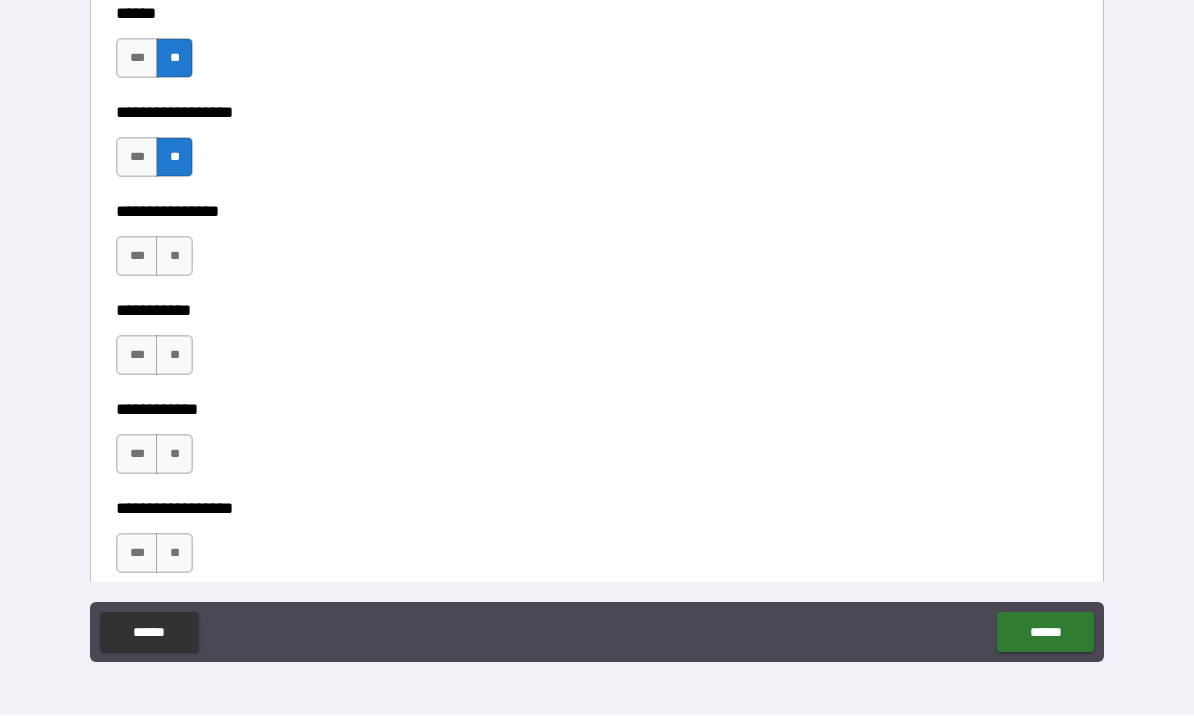 click on "**" at bounding box center (174, 257) 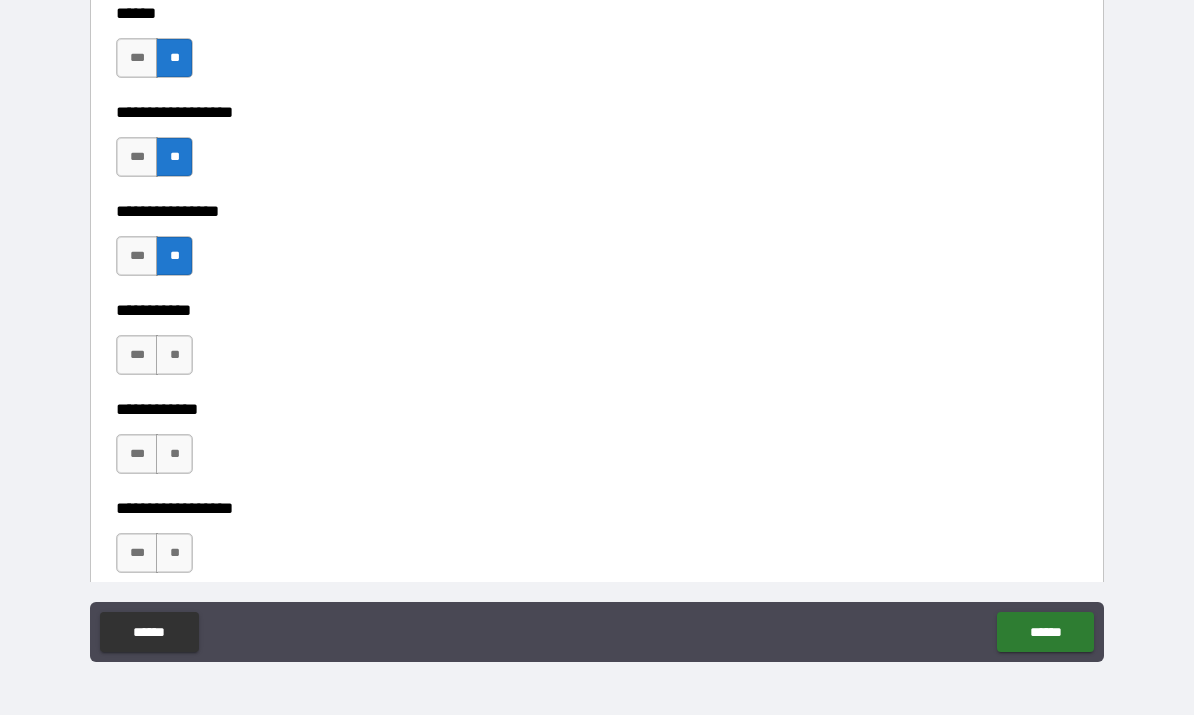 click on "**" at bounding box center (174, 356) 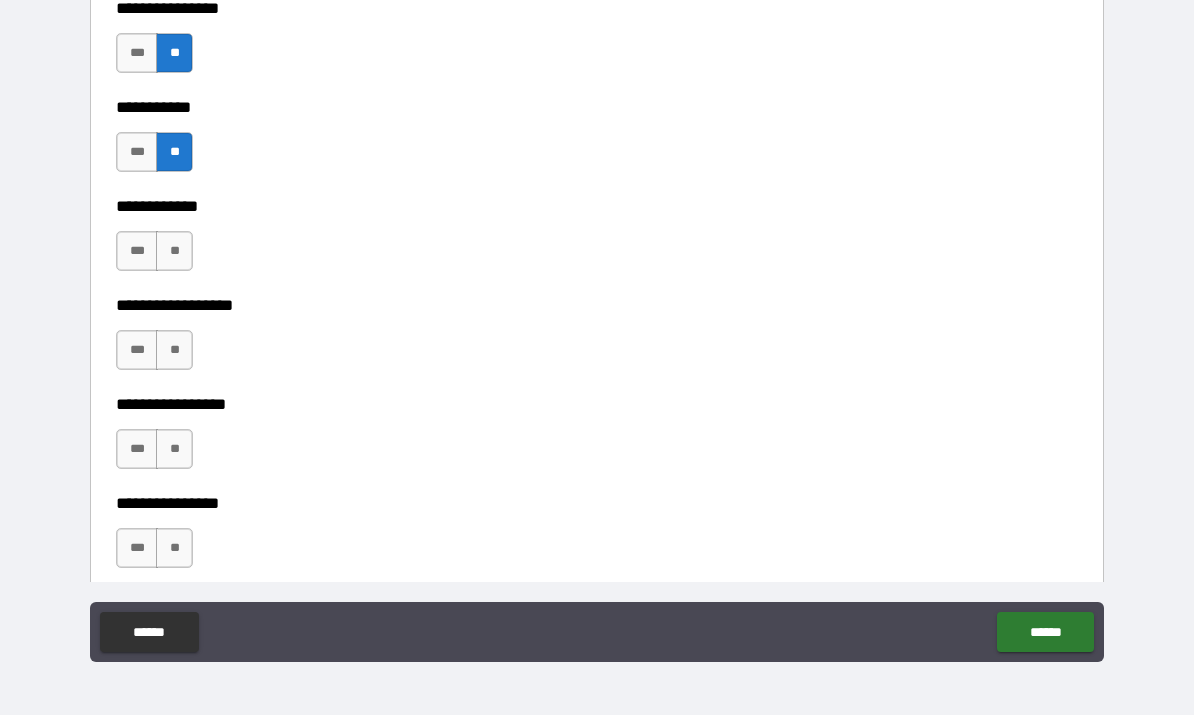 scroll, scrollTop: 9789, scrollLeft: 0, axis: vertical 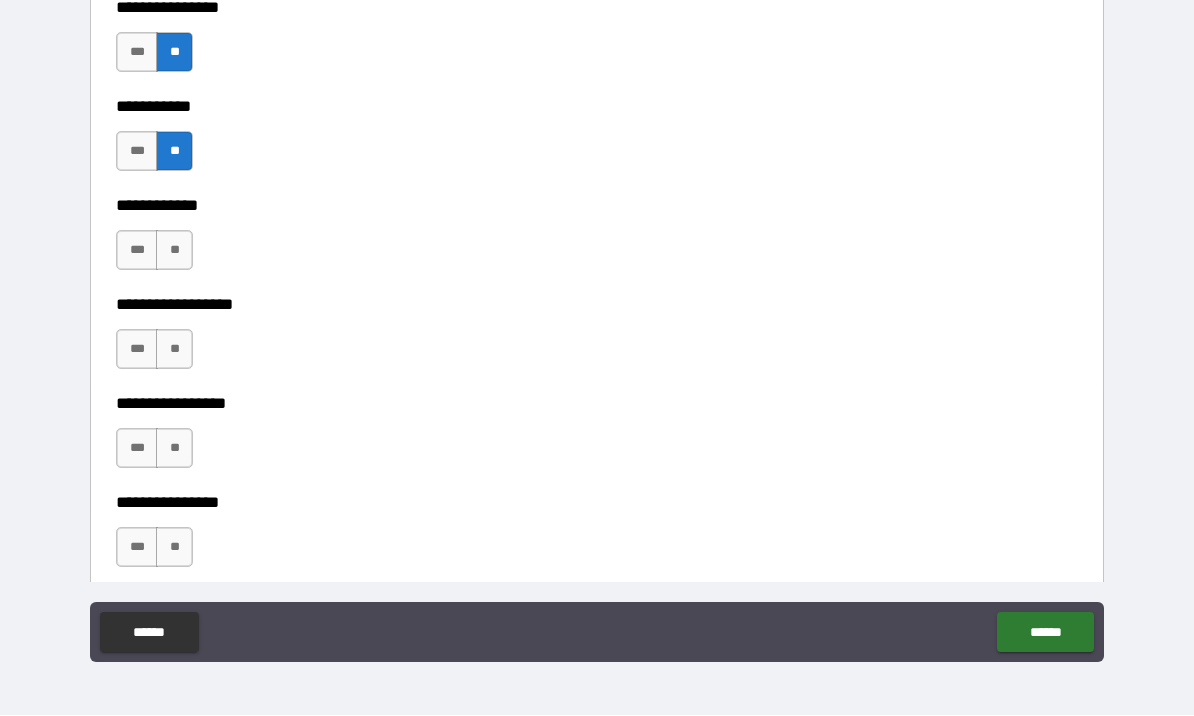 click on "**" at bounding box center (174, 251) 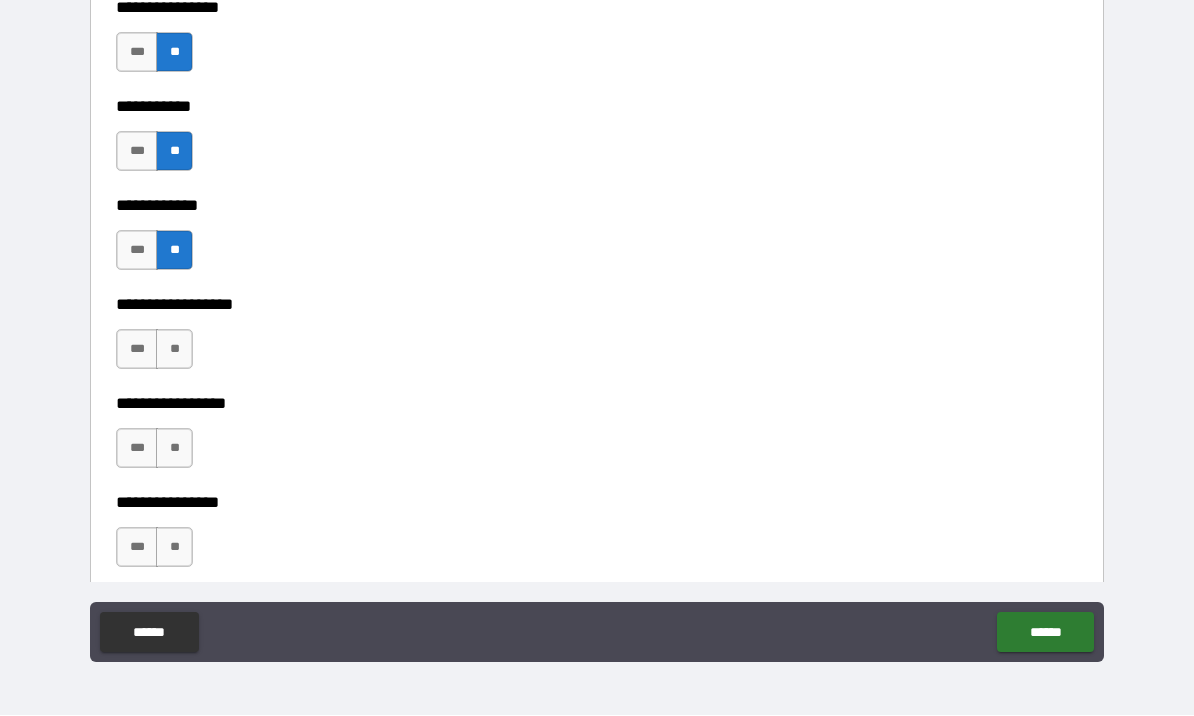 click on "**" at bounding box center [174, 350] 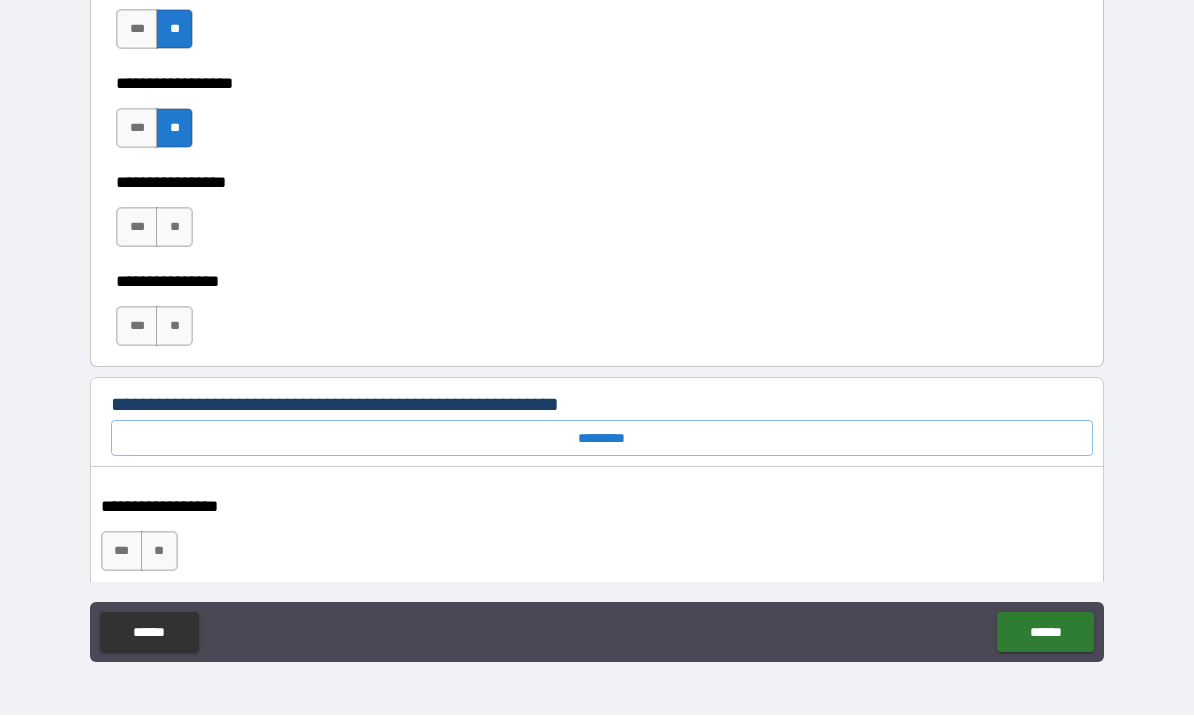 scroll, scrollTop: 10010, scrollLeft: 0, axis: vertical 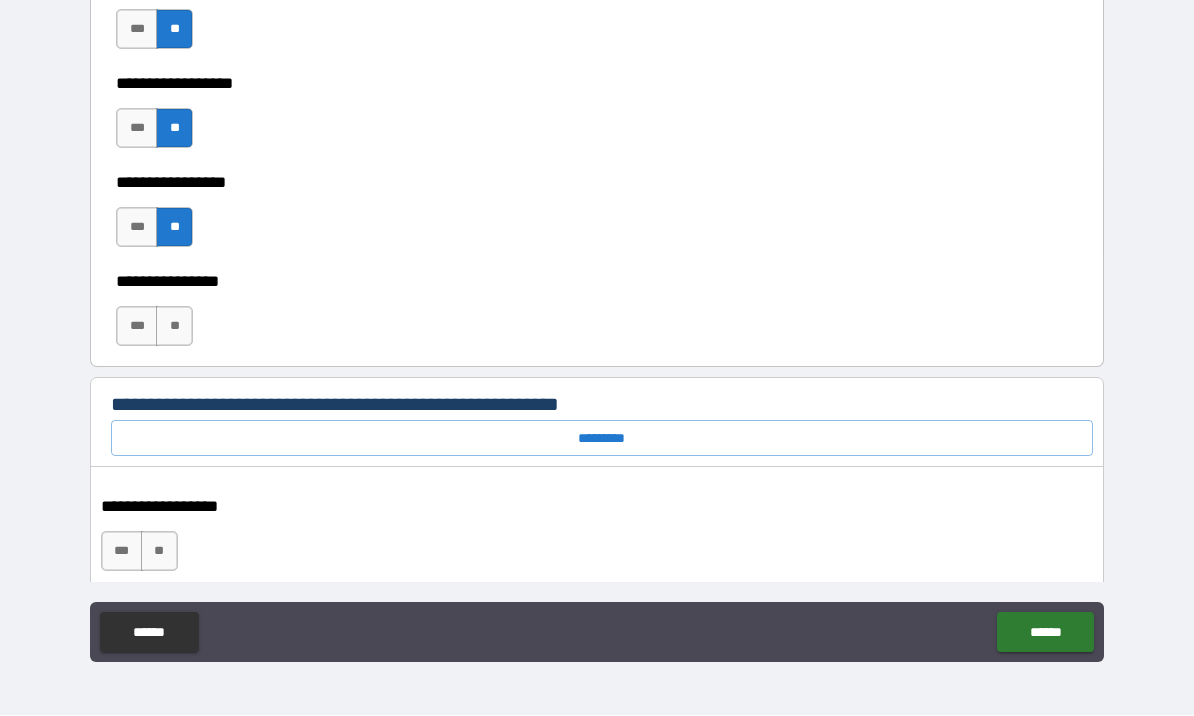 click on "**" at bounding box center [174, 327] 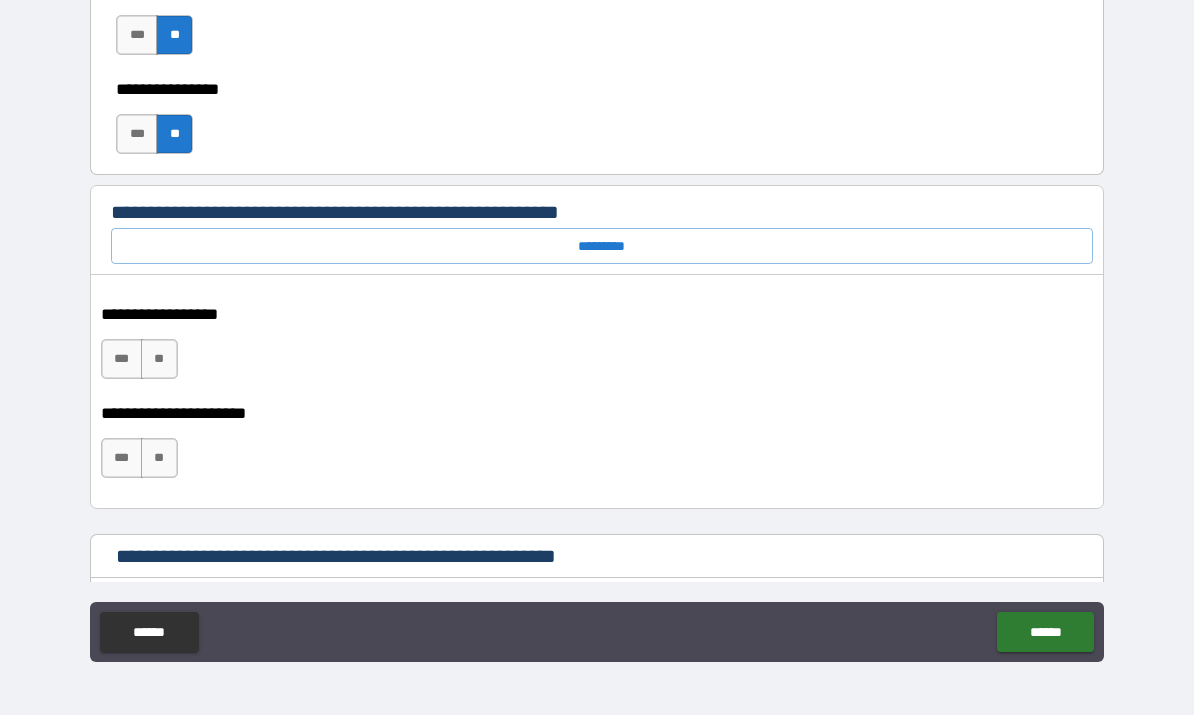 scroll, scrollTop: 10208, scrollLeft: 0, axis: vertical 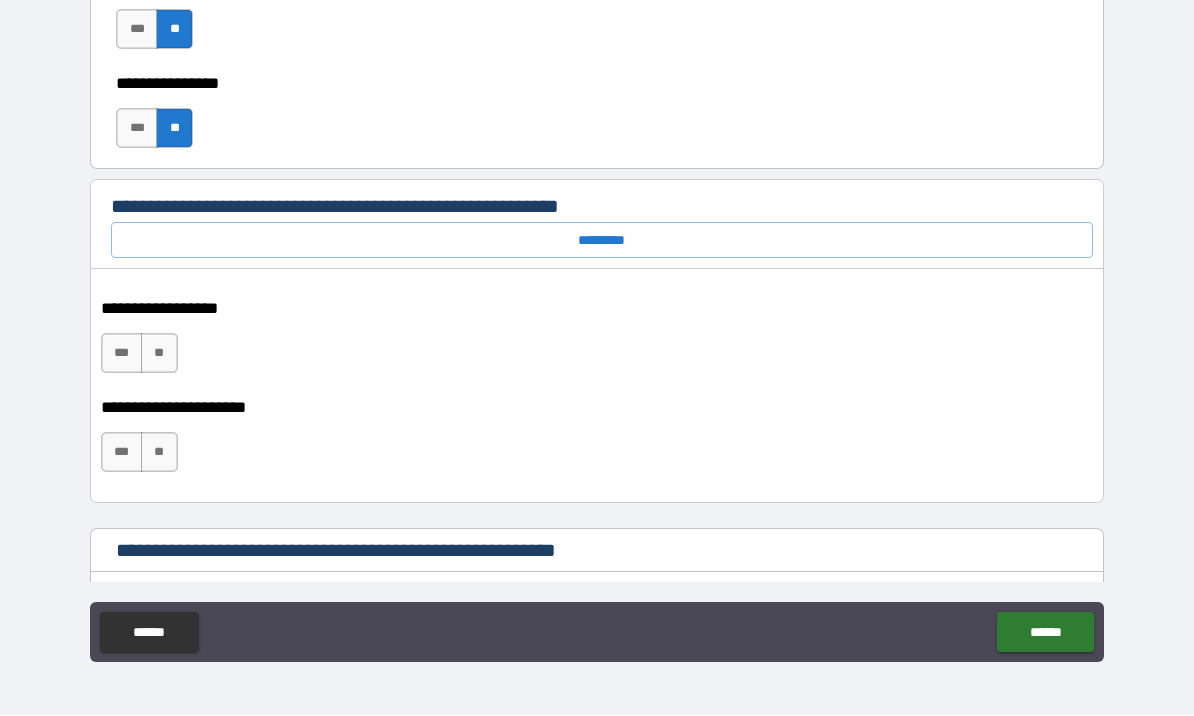 click on "**" at bounding box center [159, 354] 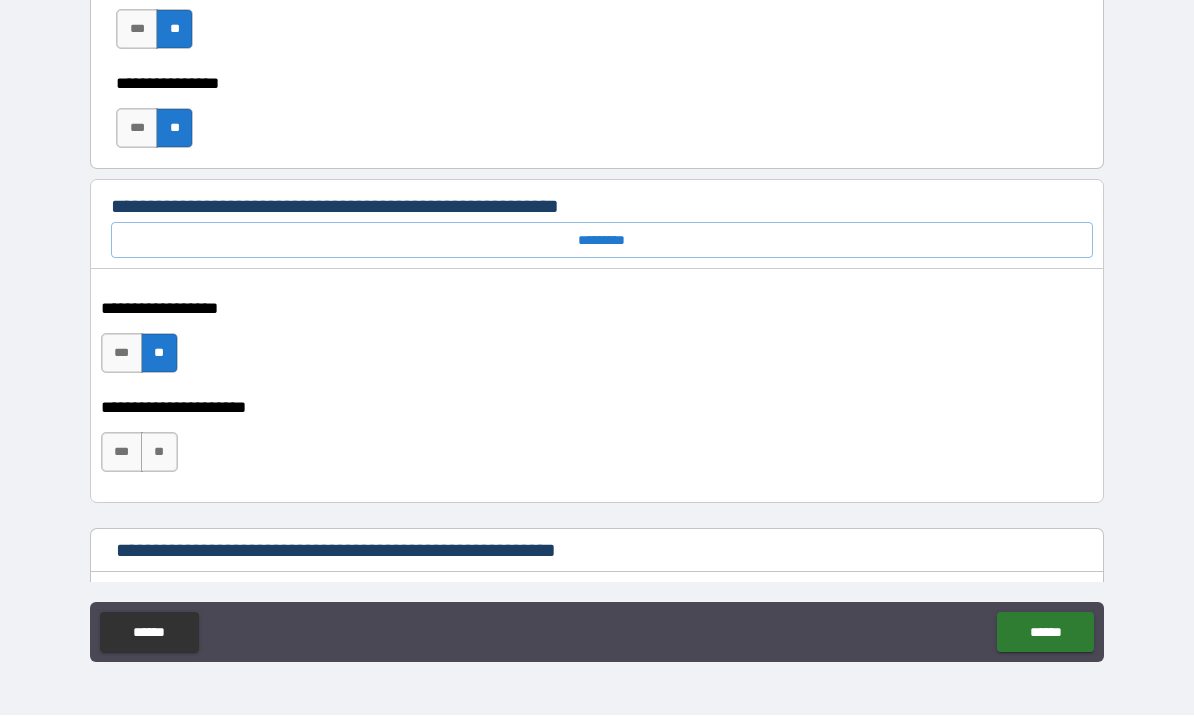 click on "**" at bounding box center (159, 453) 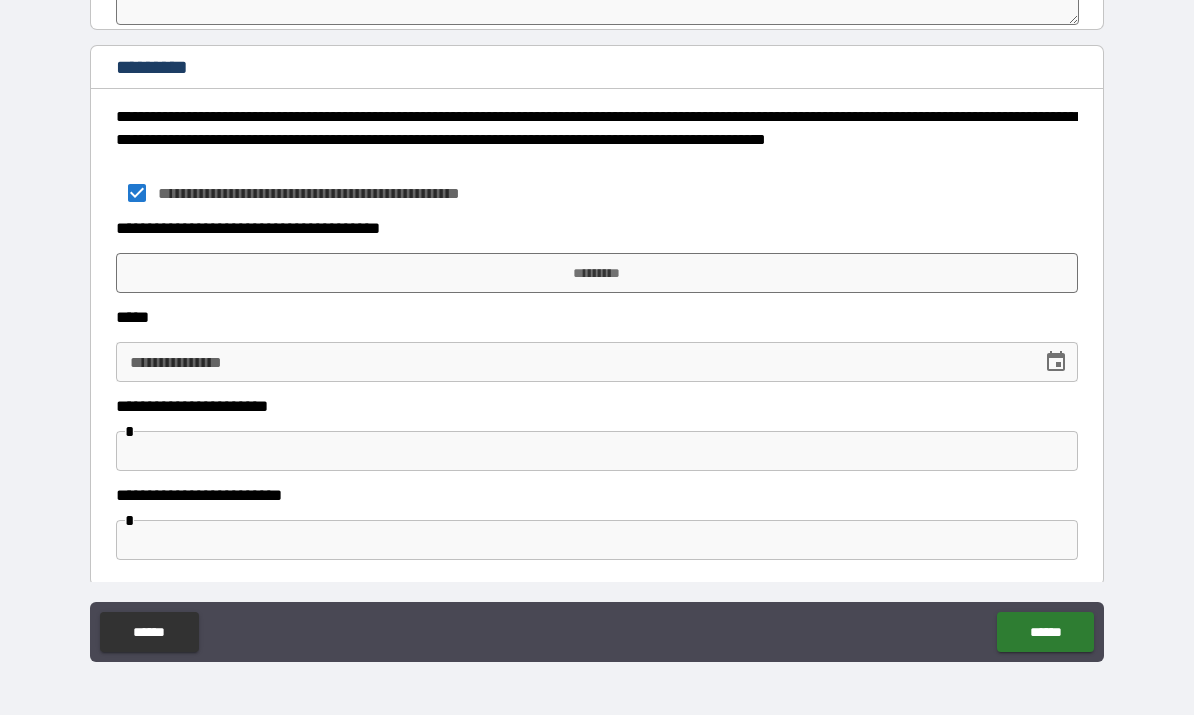 scroll, scrollTop: 11024, scrollLeft: 0, axis: vertical 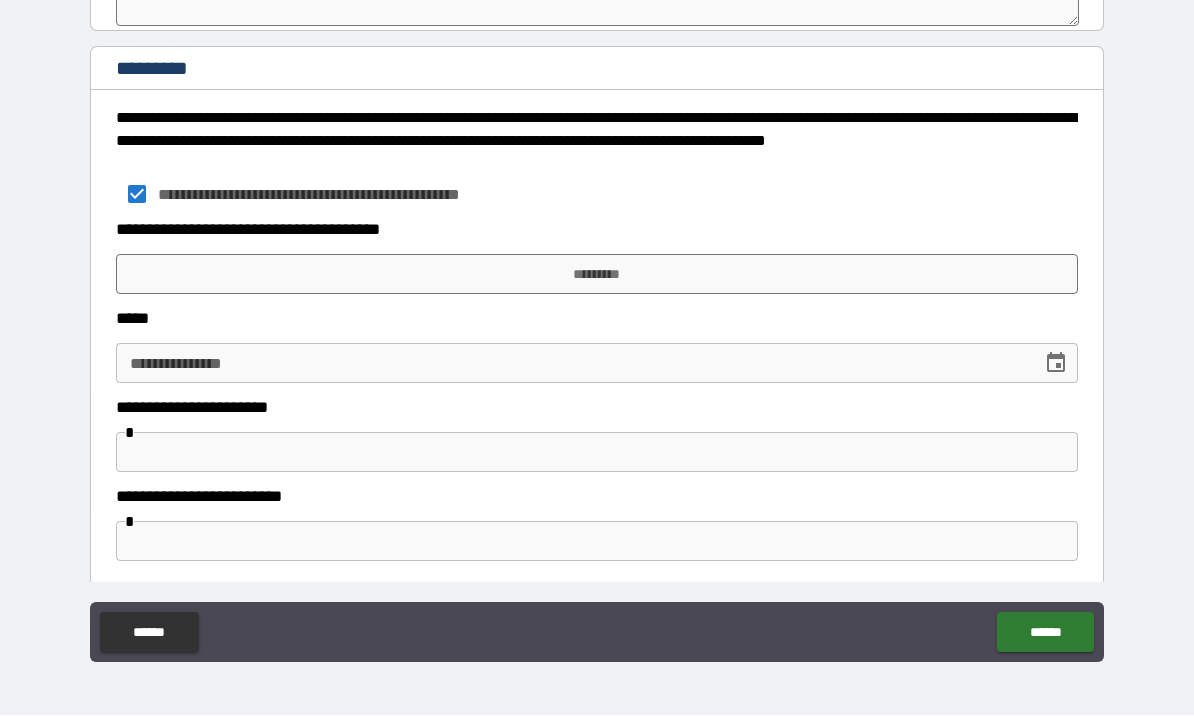 click on "*********" at bounding box center [597, 275] 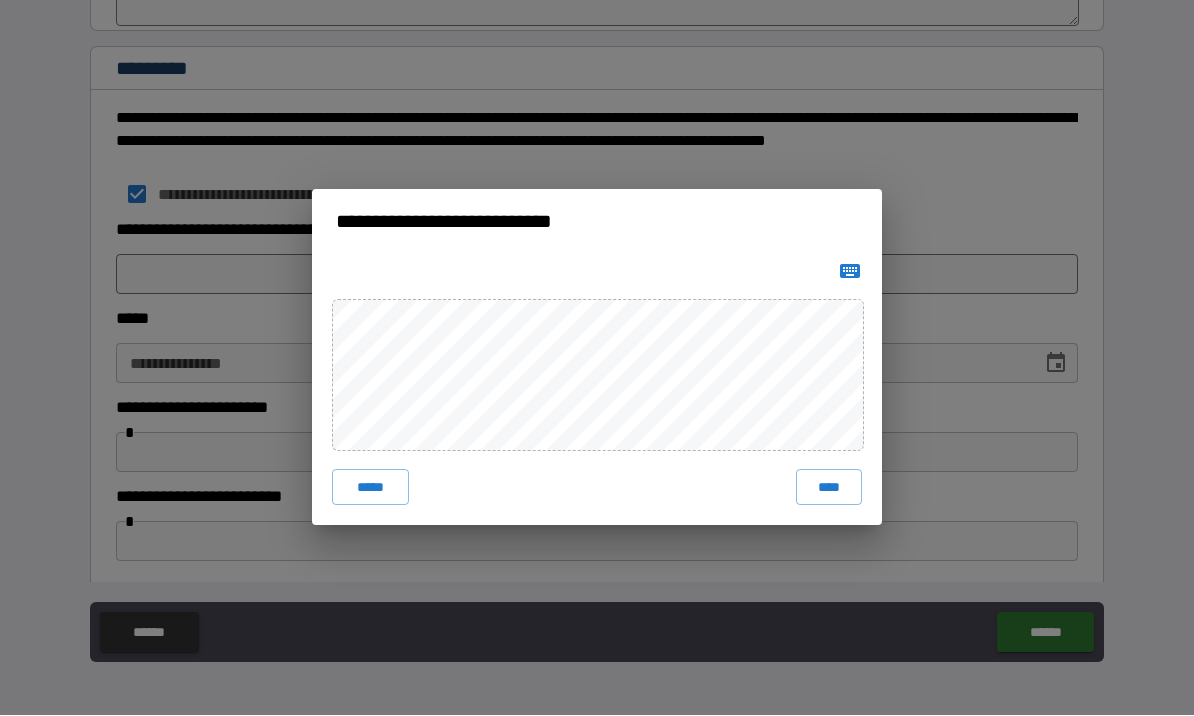 click on "*****" at bounding box center (370, 488) 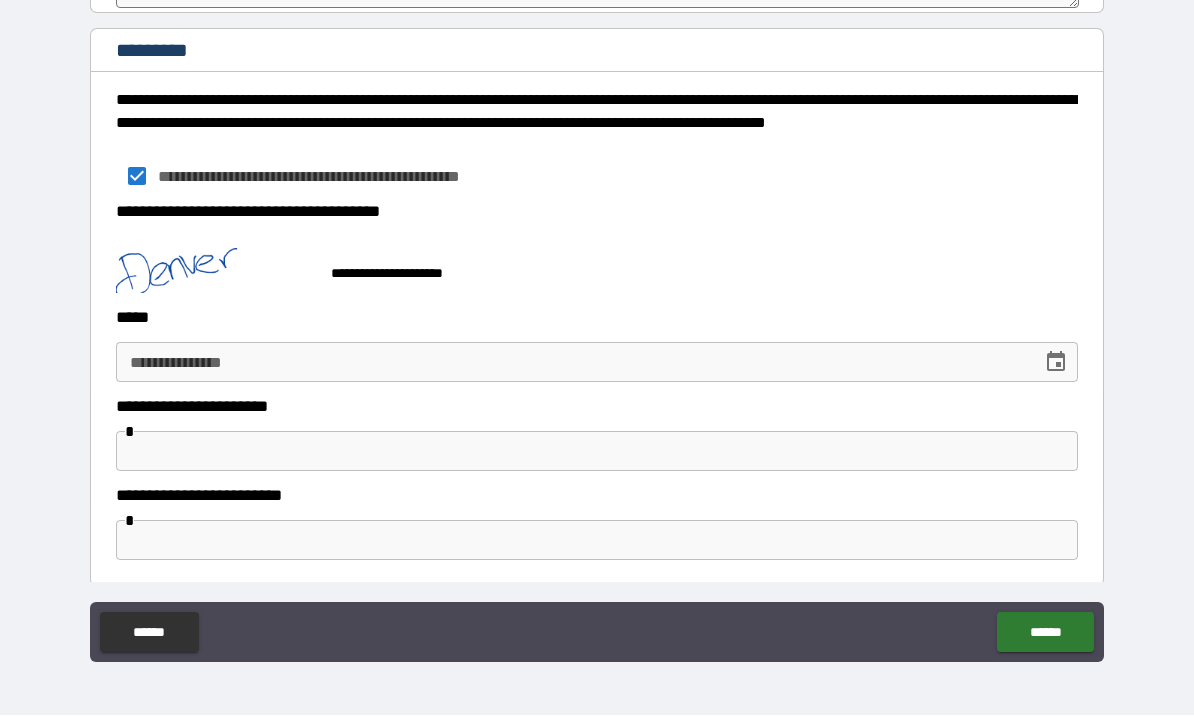 scroll, scrollTop: 11041, scrollLeft: 0, axis: vertical 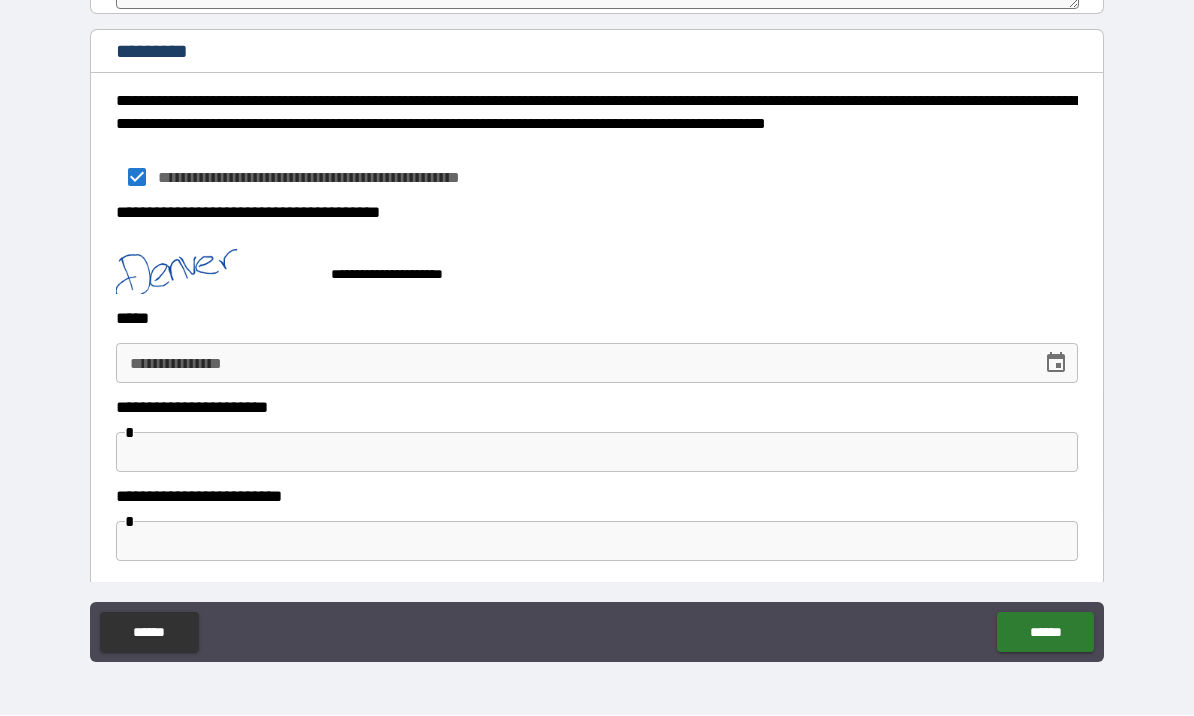 click on "**********" at bounding box center (572, 364) 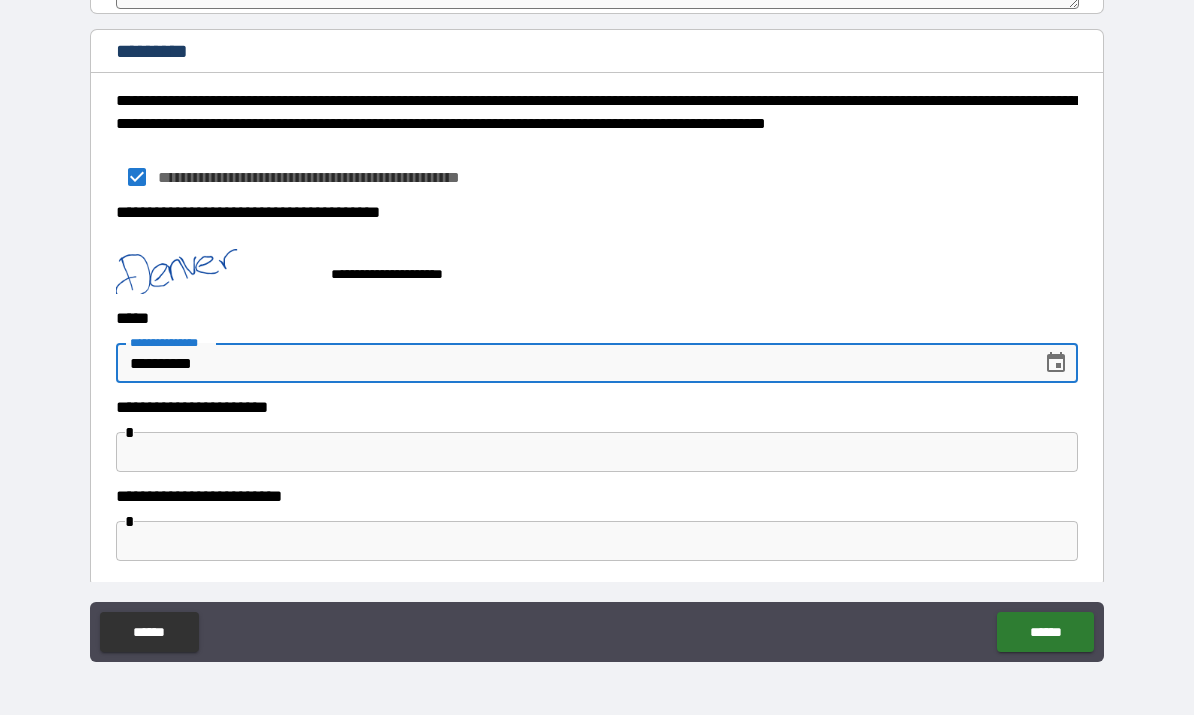 type on "**********" 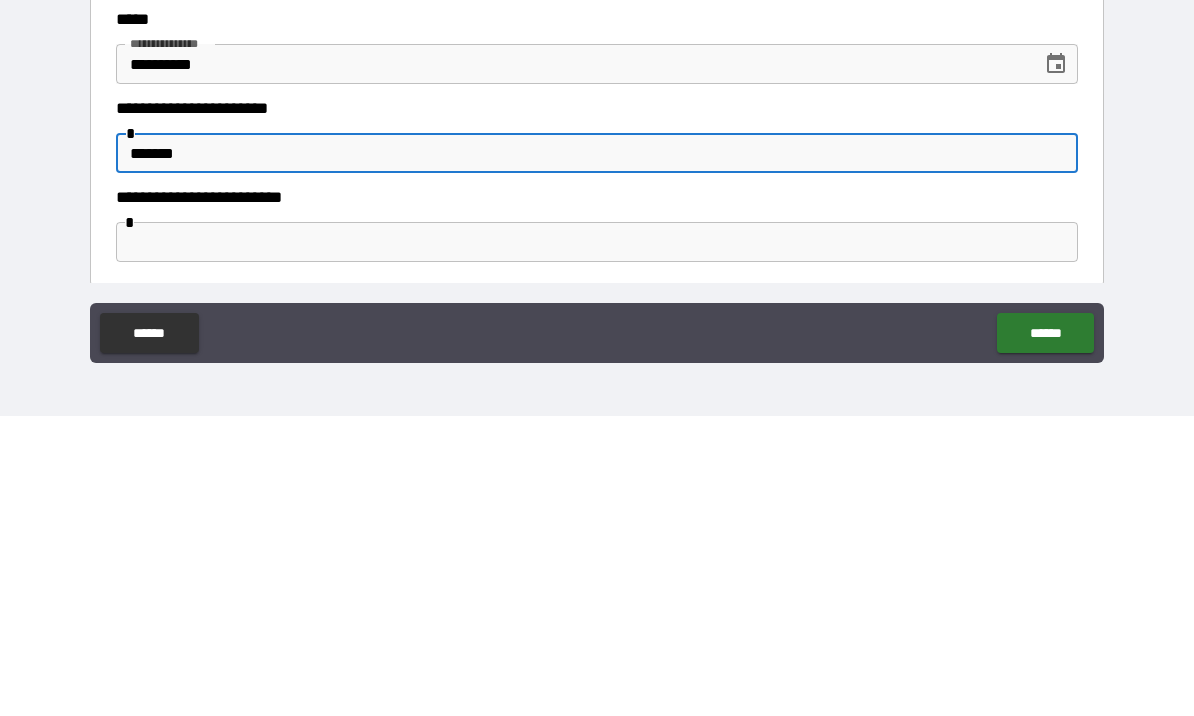 type on "*******" 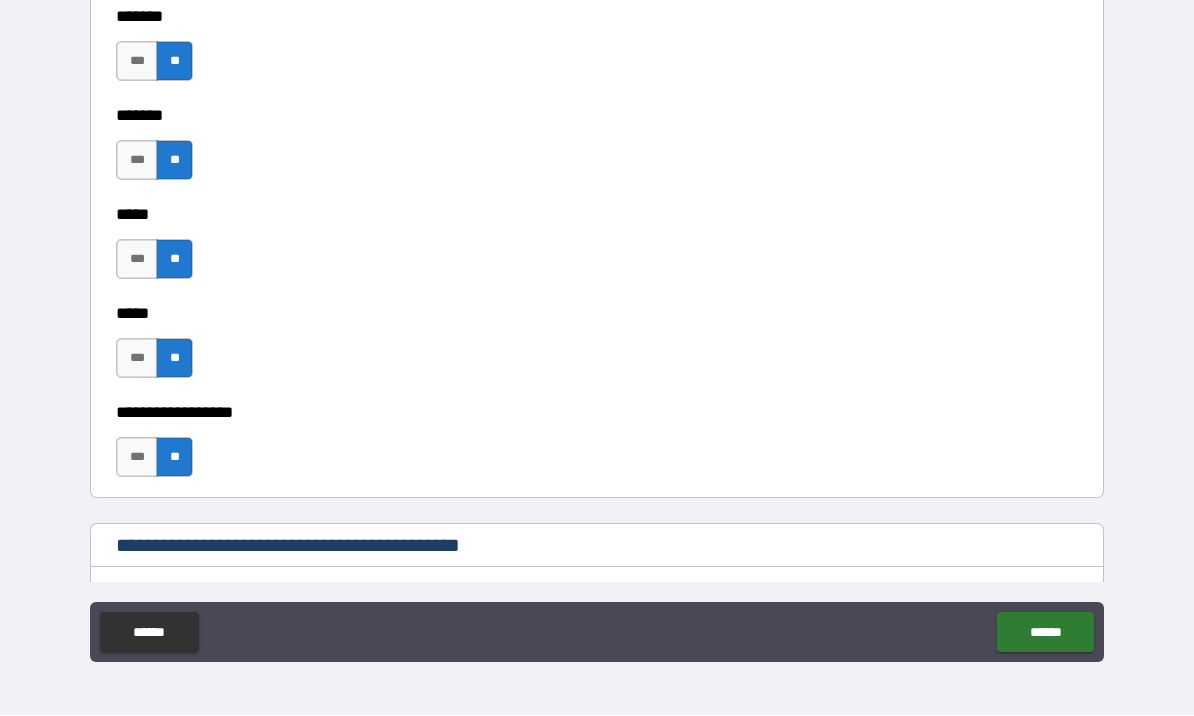 scroll, scrollTop: 2097, scrollLeft: 0, axis: vertical 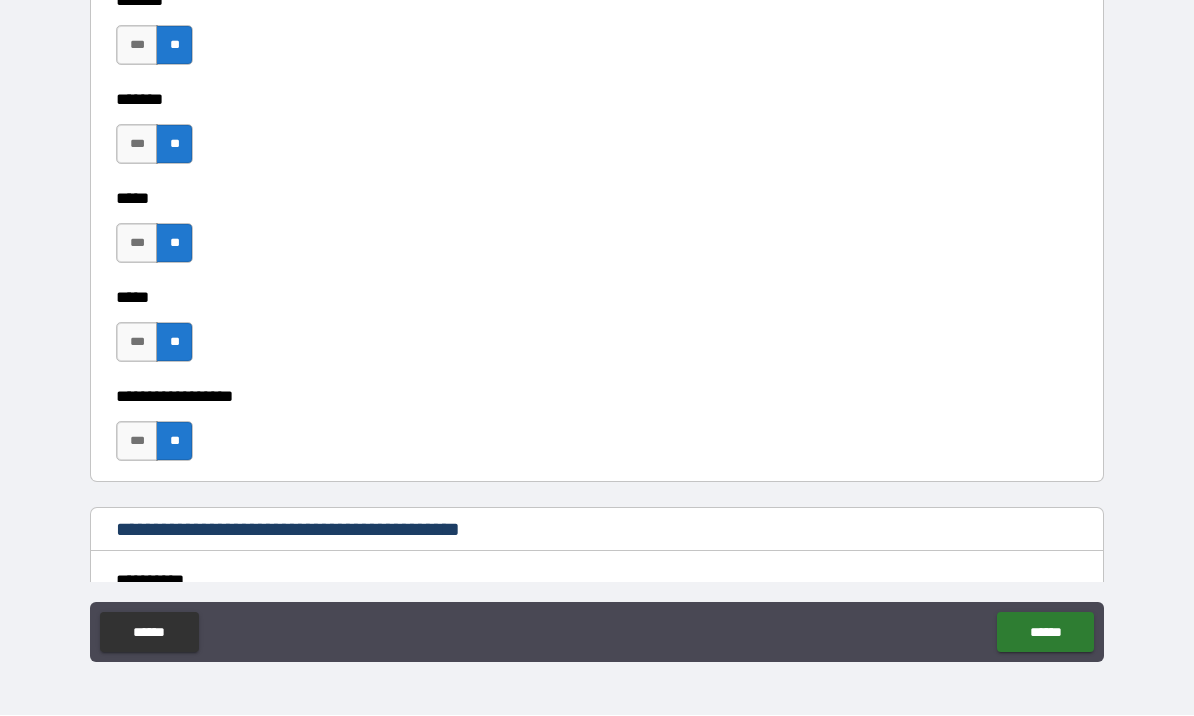 type on "******" 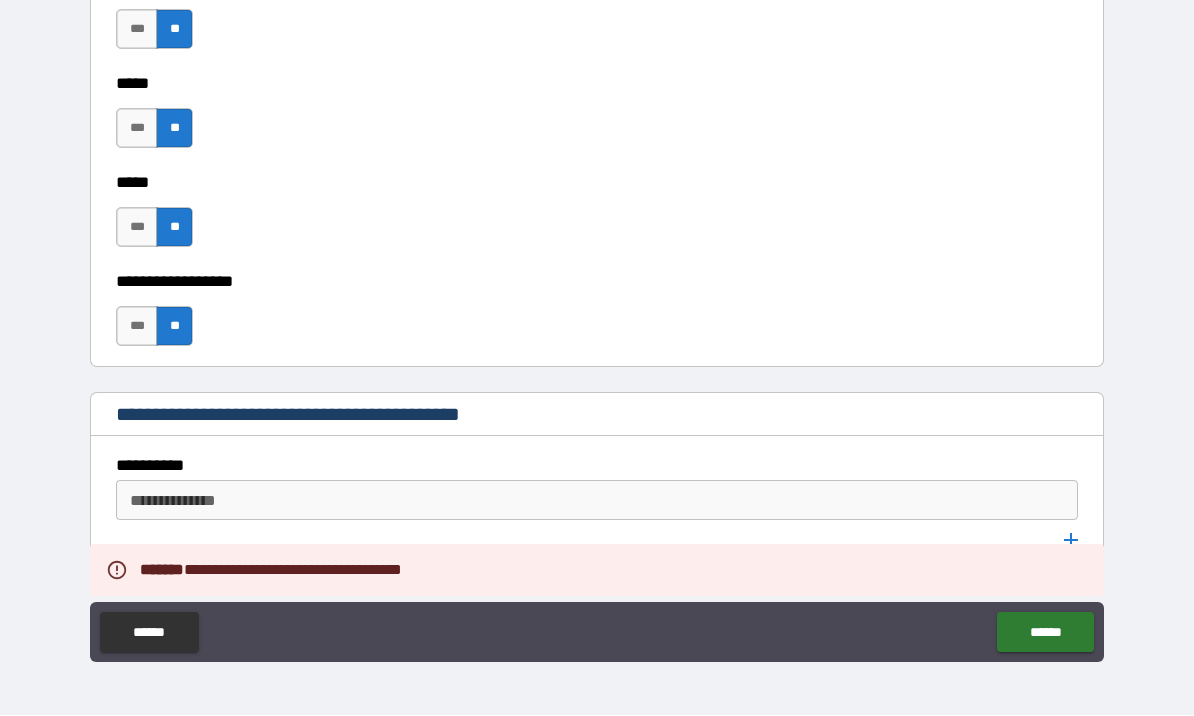 scroll, scrollTop: 2220, scrollLeft: 0, axis: vertical 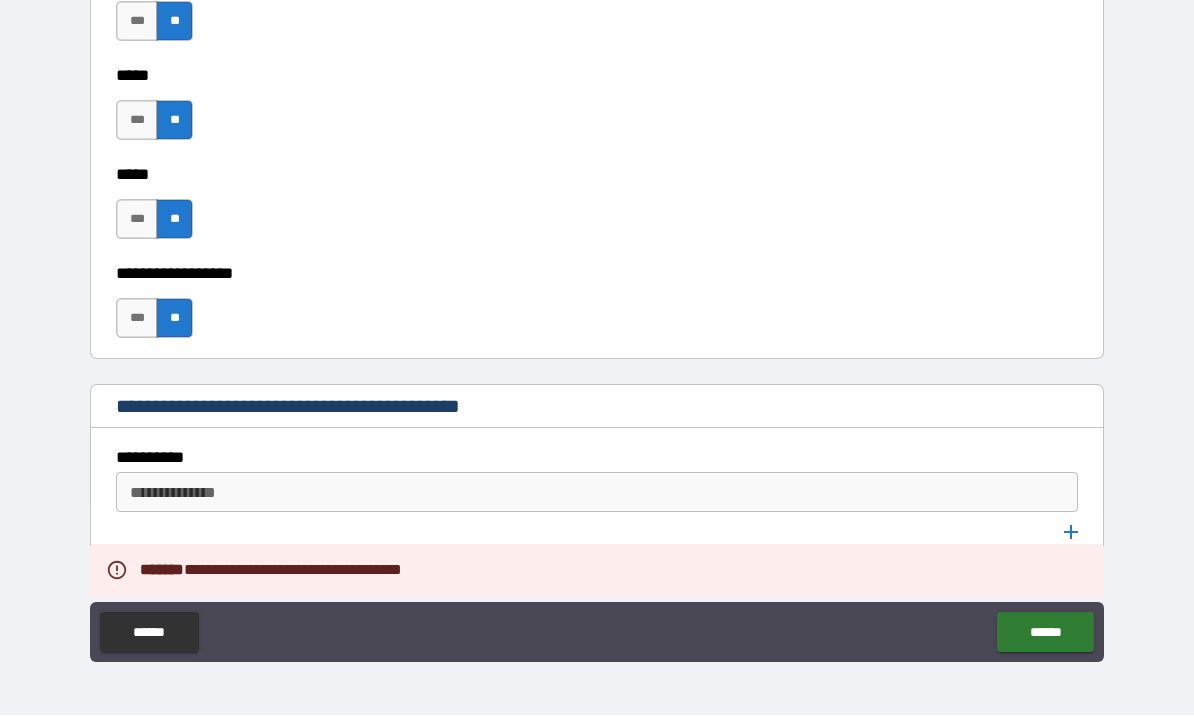 click on "**********" at bounding box center (595, 493) 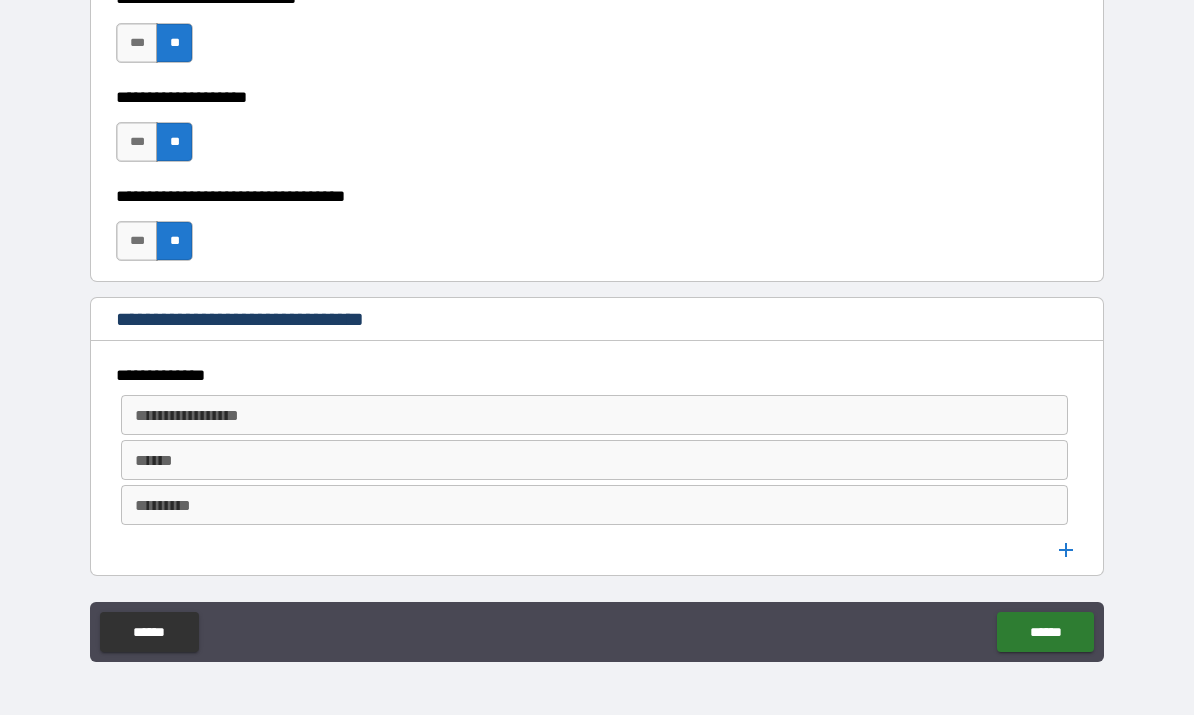 scroll, scrollTop: 874, scrollLeft: 0, axis: vertical 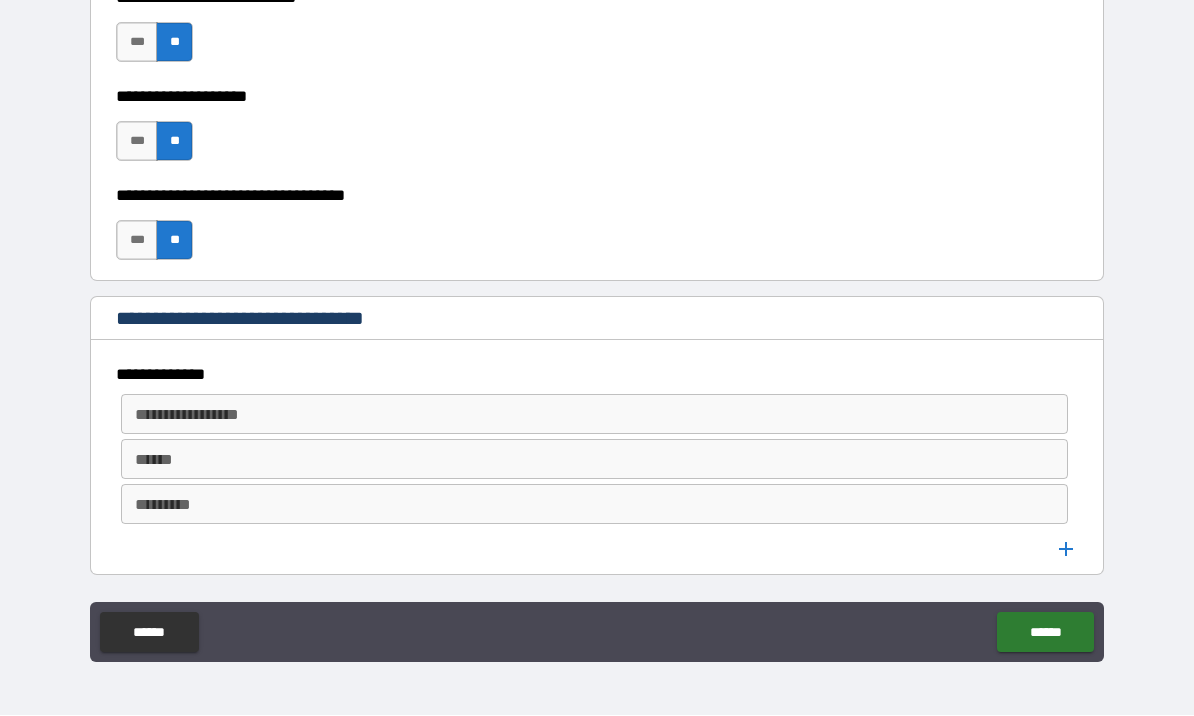 type on "***" 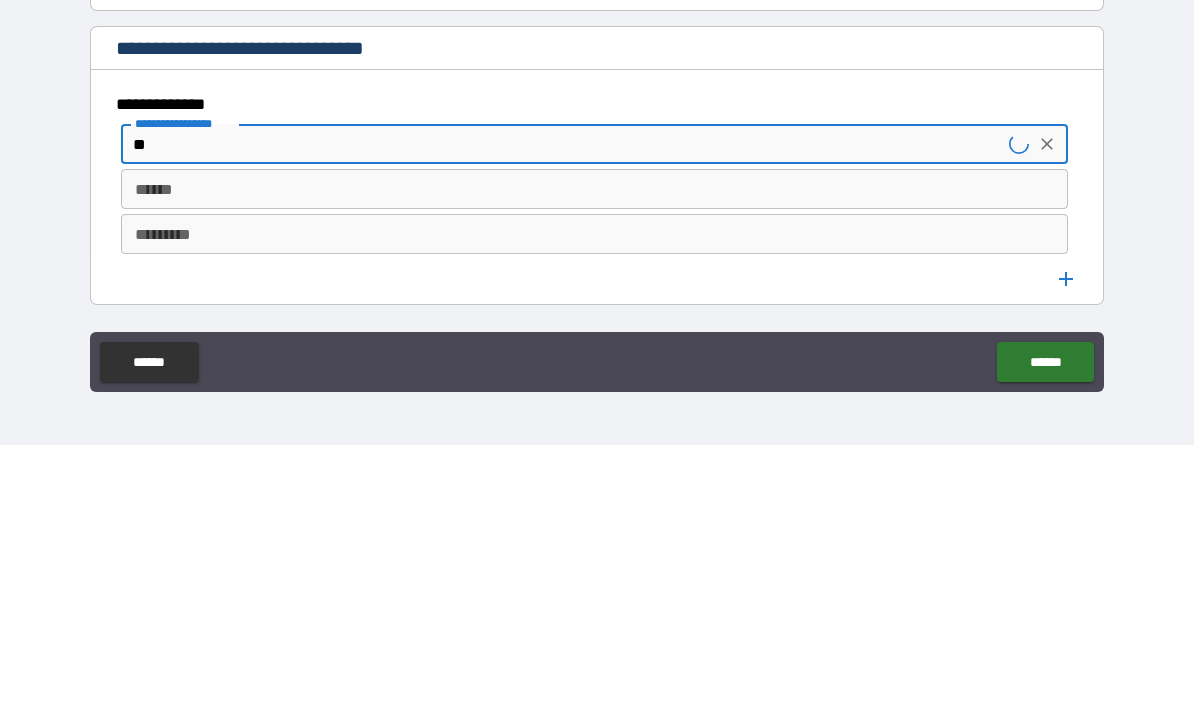 type on "*" 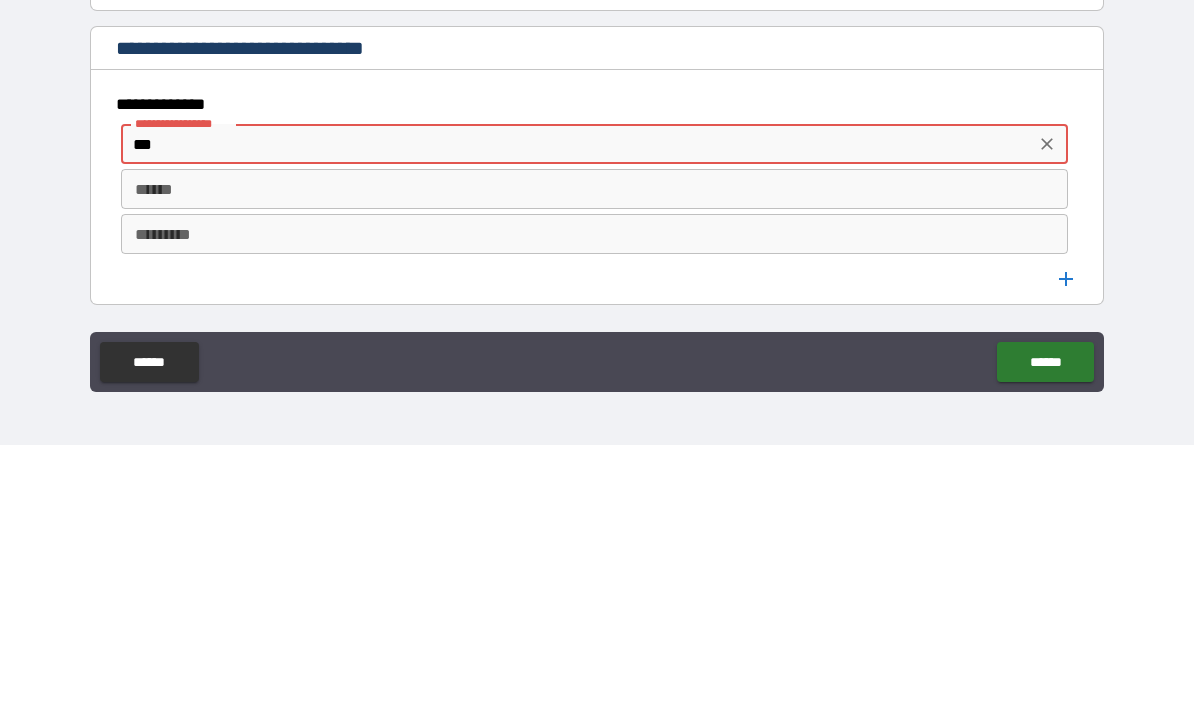 type on "***" 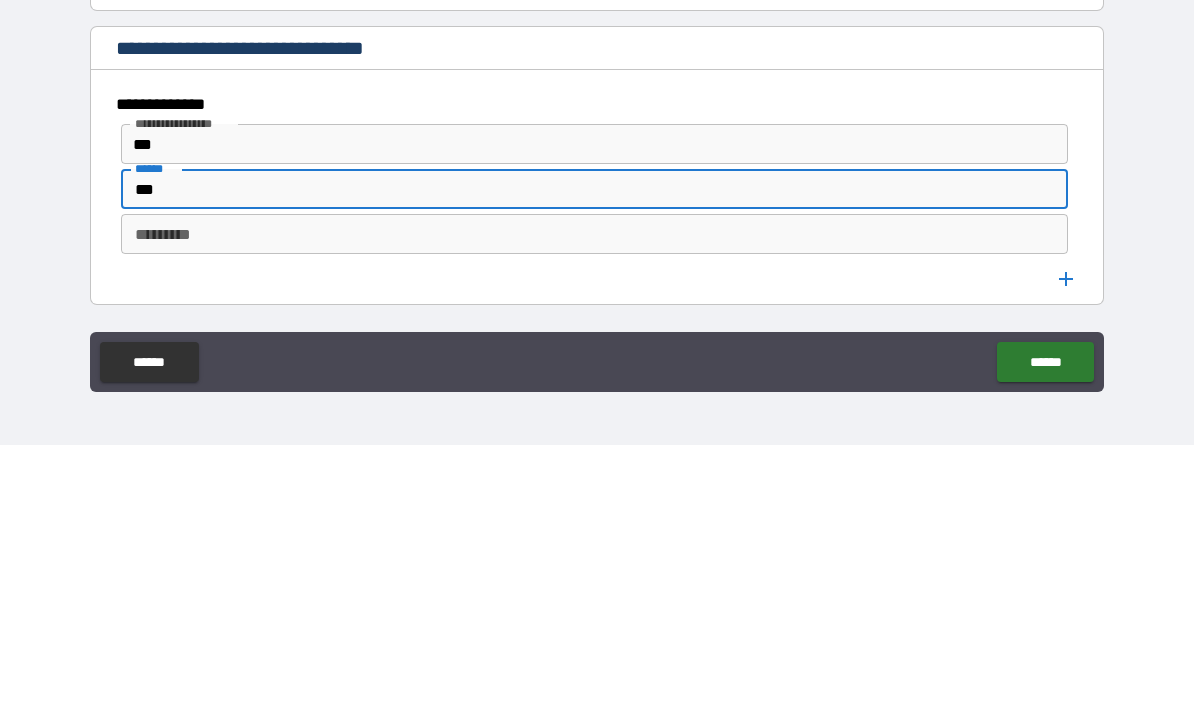 type on "***" 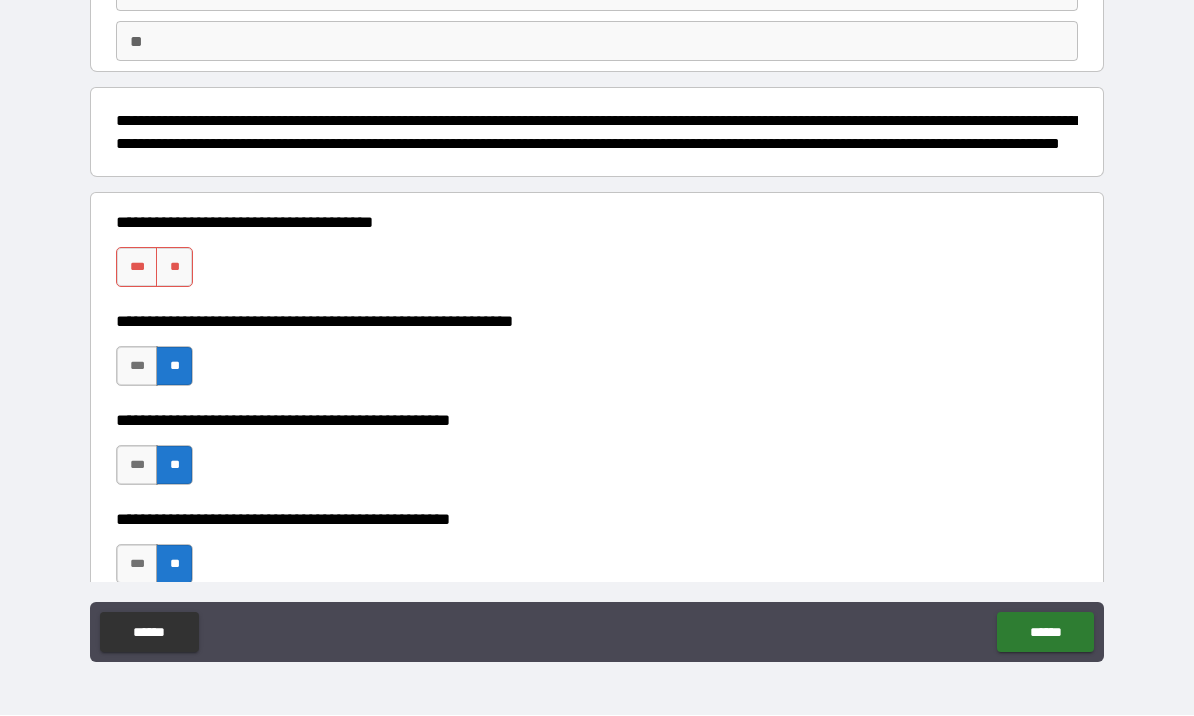 scroll, scrollTop: 155, scrollLeft: 0, axis: vertical 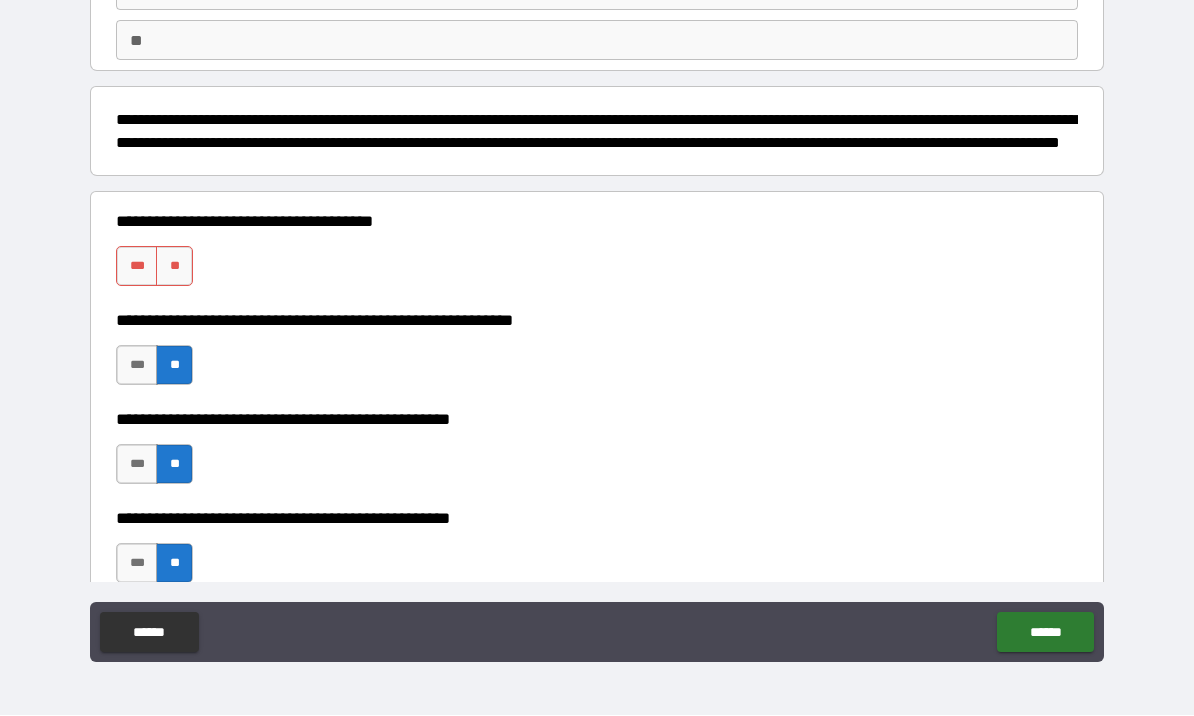 type on "***" 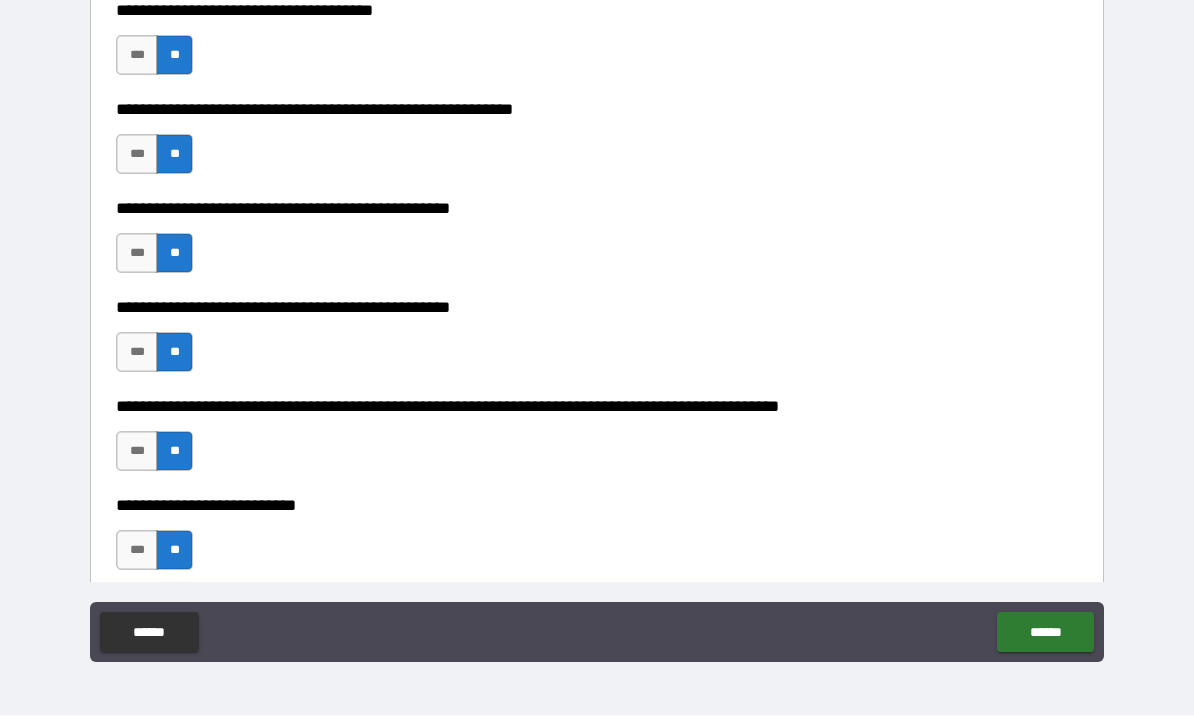 scroll, scrollTop: 466, scrollLeft: 0, axis: vertical 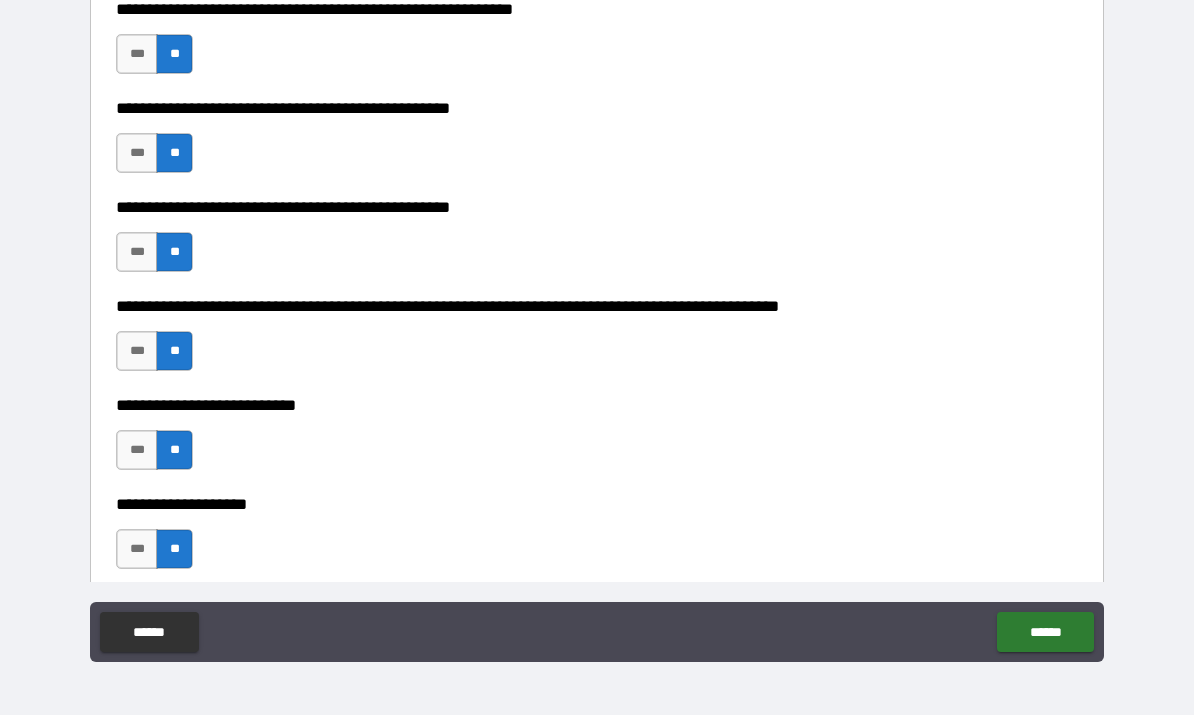 click on "******" at bounding box center [1045, 633] 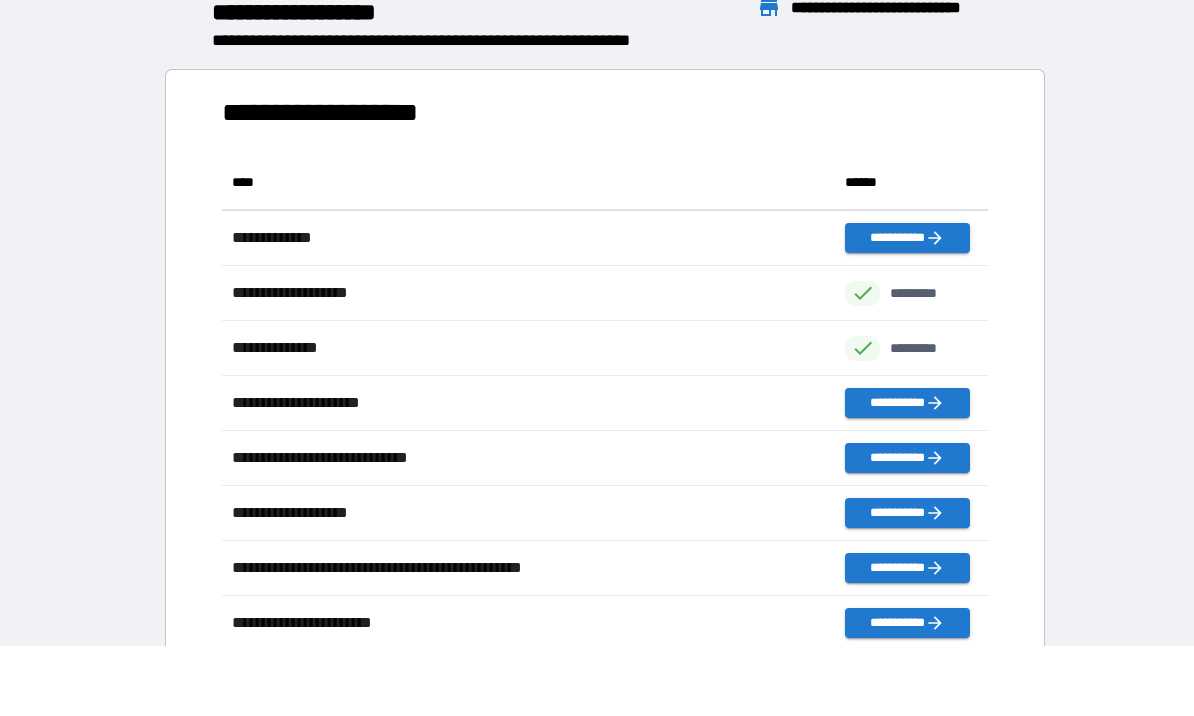 scroll, scrollTop: 1, scrollLeft: 1, axis: both 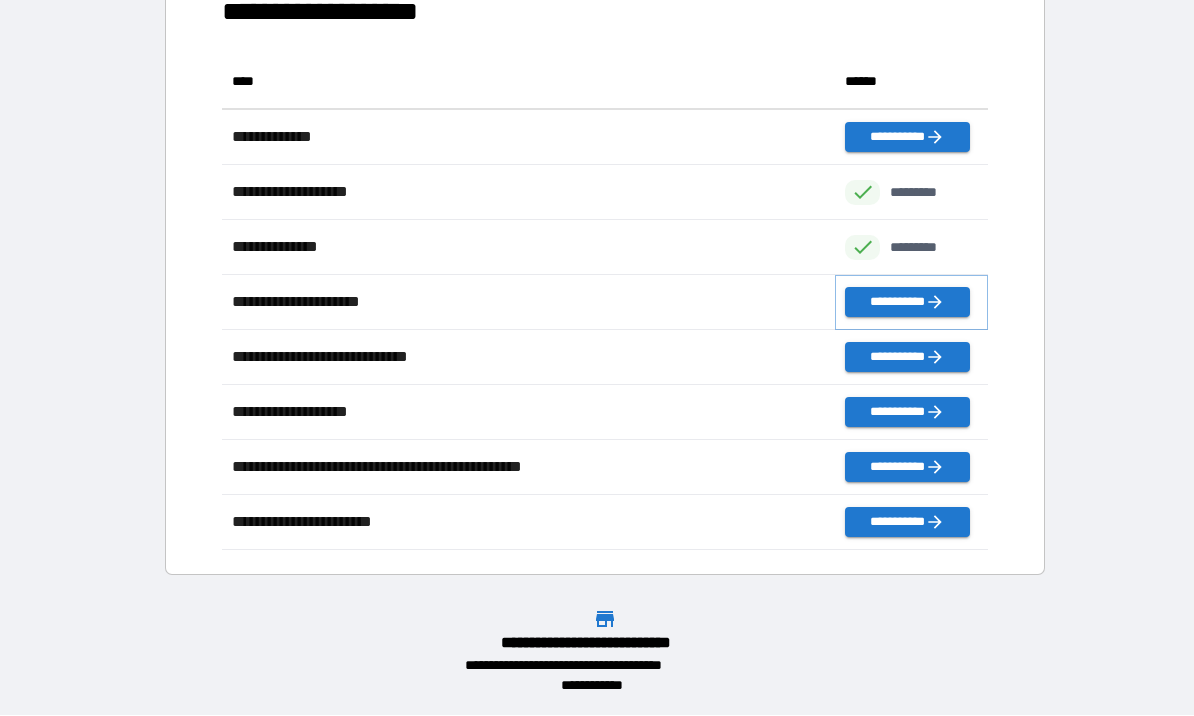 click on "**********" at bounding box center (907, 303) 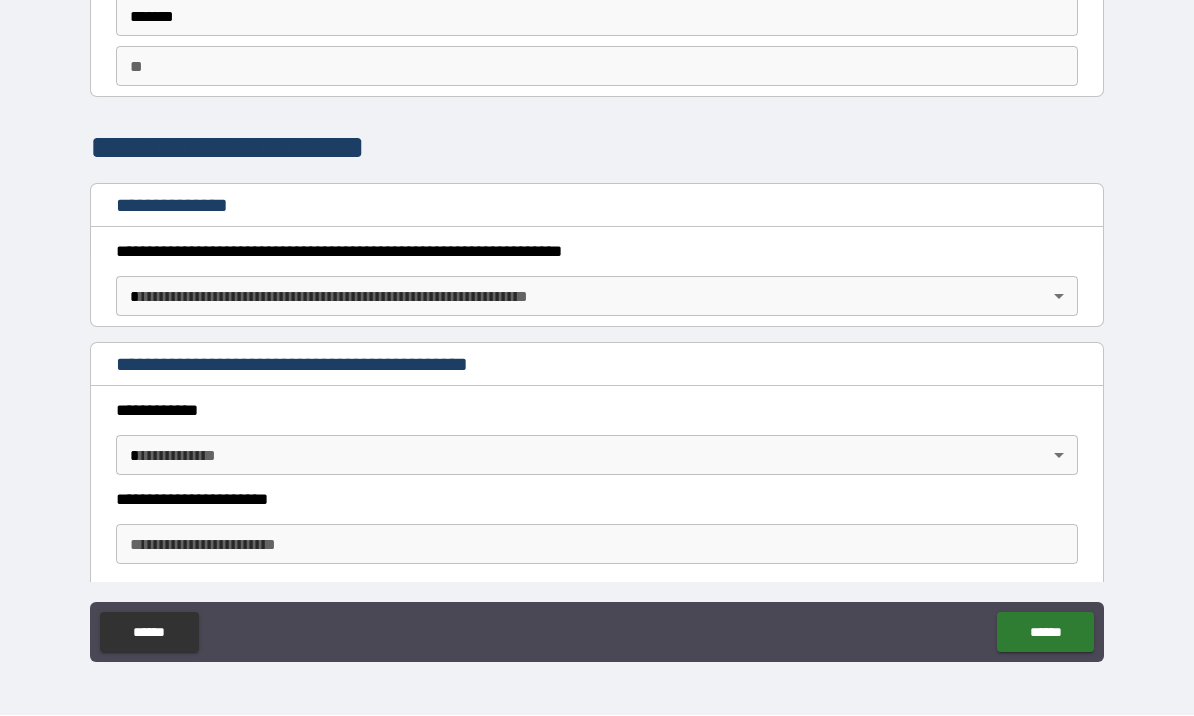 scroll, scrollTop: 160, scrollLeft: 0, axis: vertical 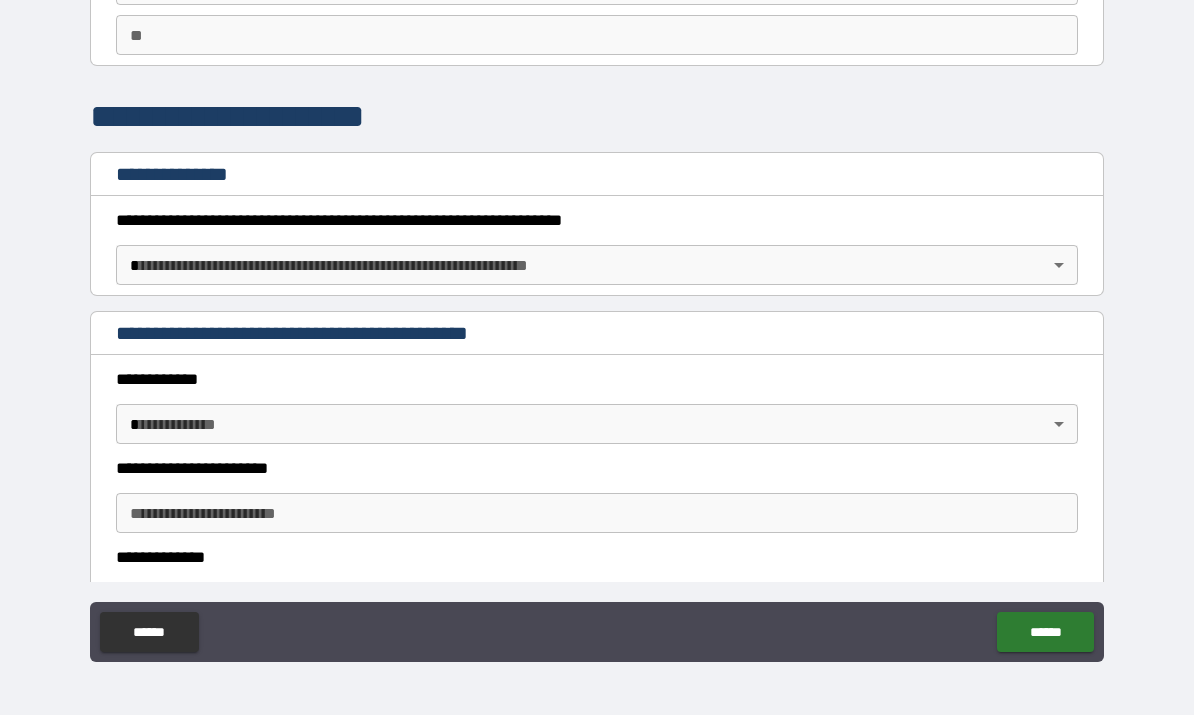 click on "**********" at bounding box center (597, 323) 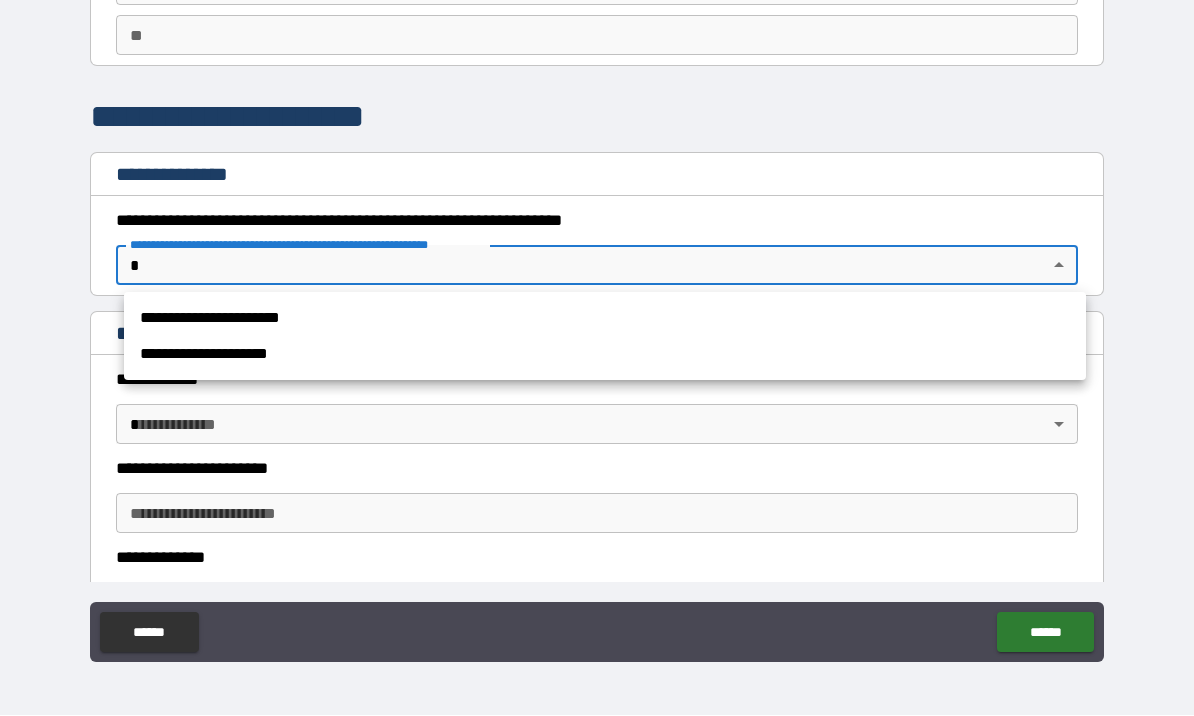 click on "**********" at bounding box center (605, 319) 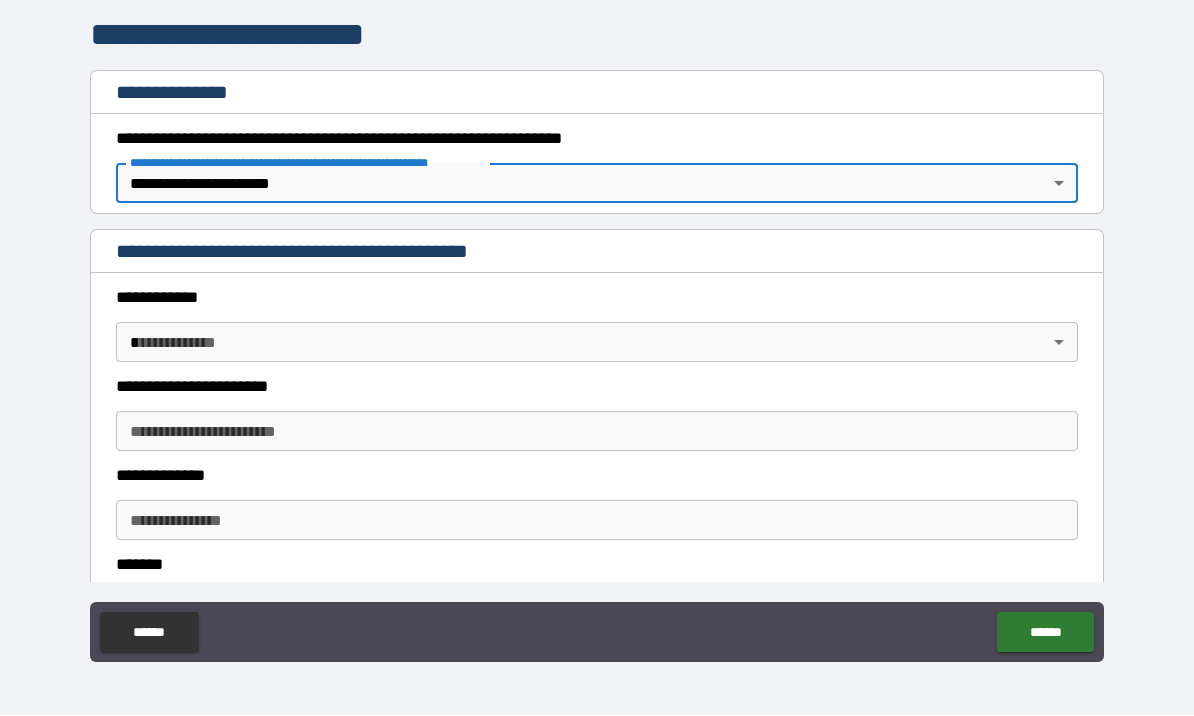 scroll, scrollTop: 318, scrollLeft: 0, axis: vertical 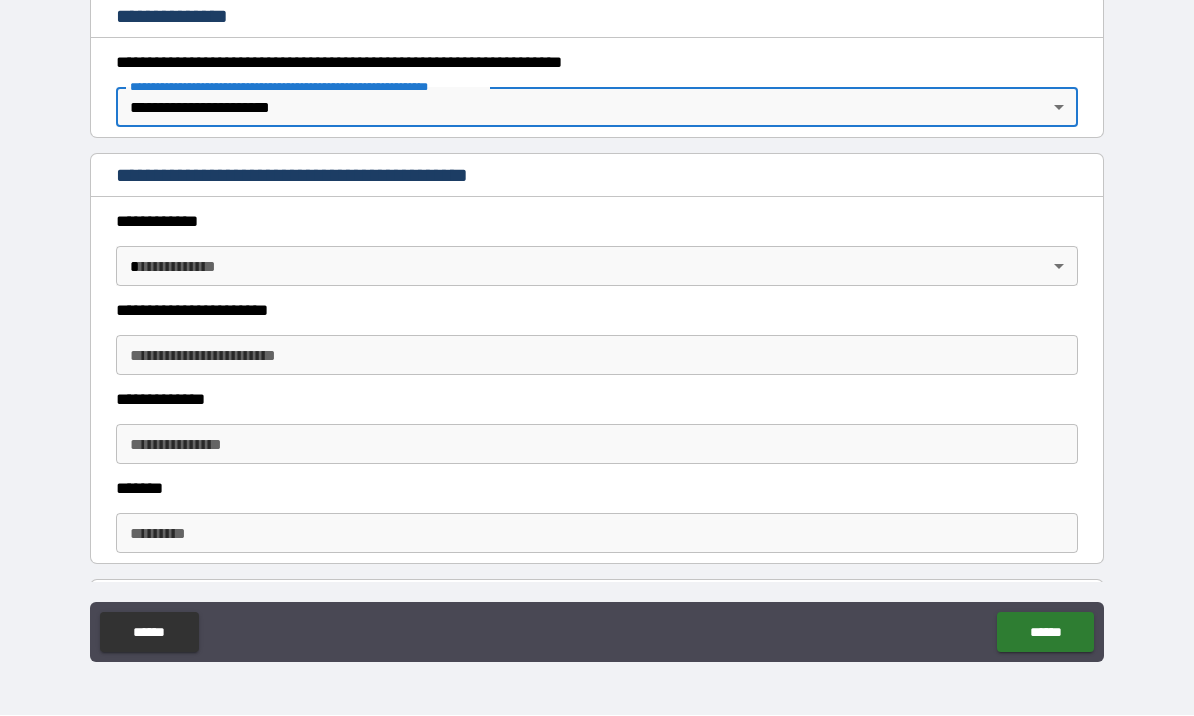 click on "**********" at bounding box center (597, 323) 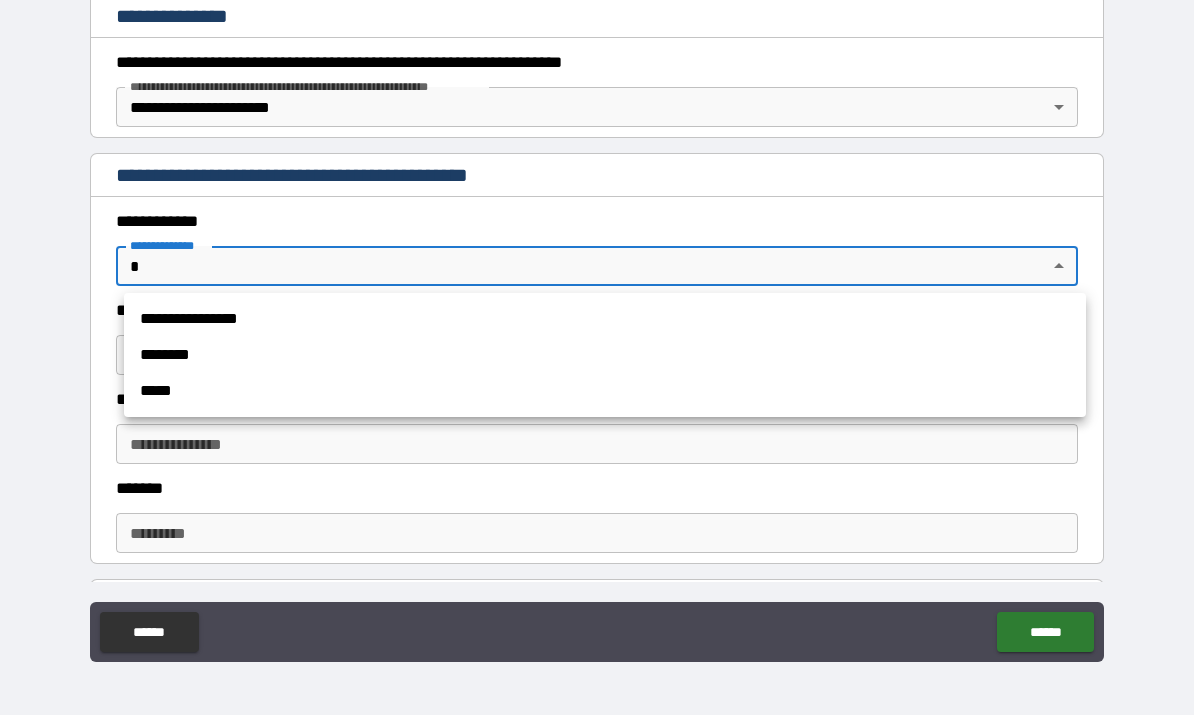 click on "********" at bounding box center (605, 356) 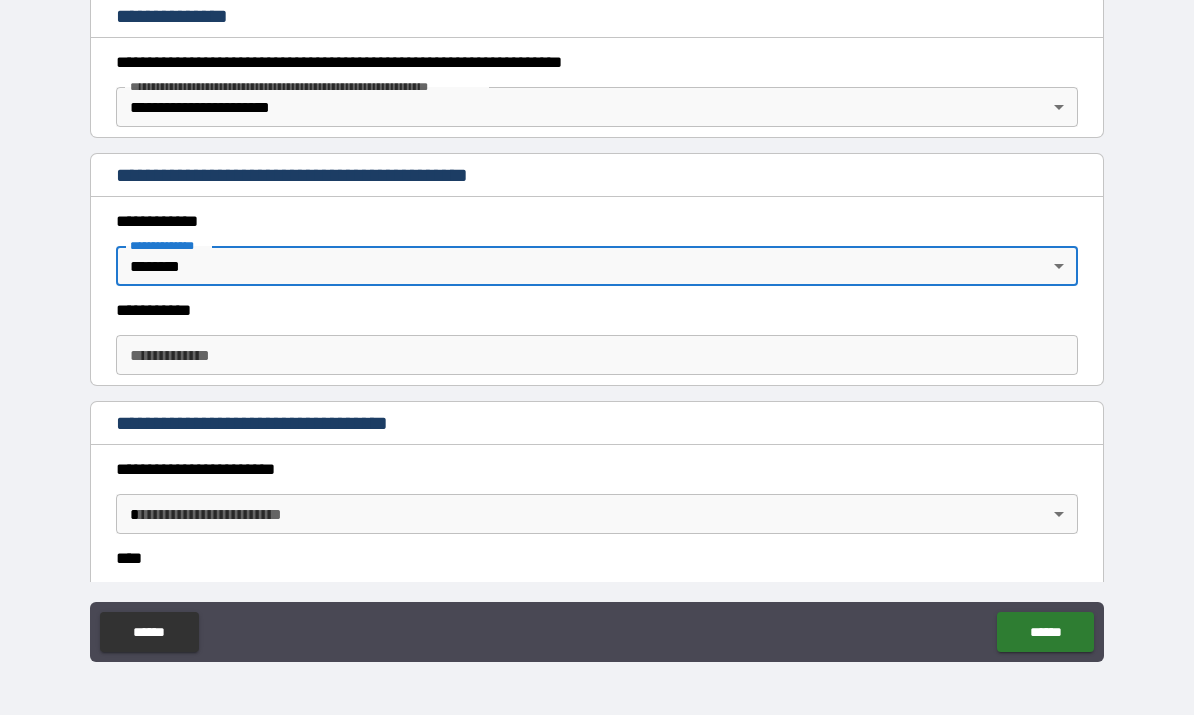 click on "**********" at bounding box center (597, 356) 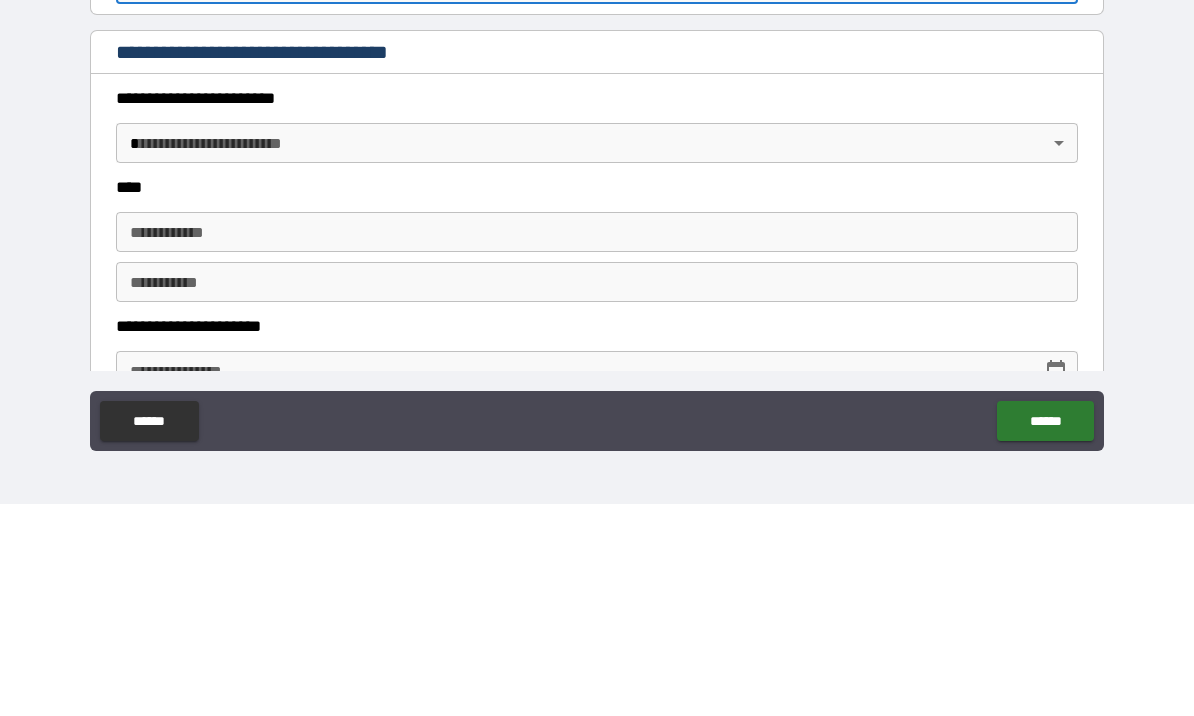 scroll, scrollTop: 486, scrollLeft: 0, axis: vertical 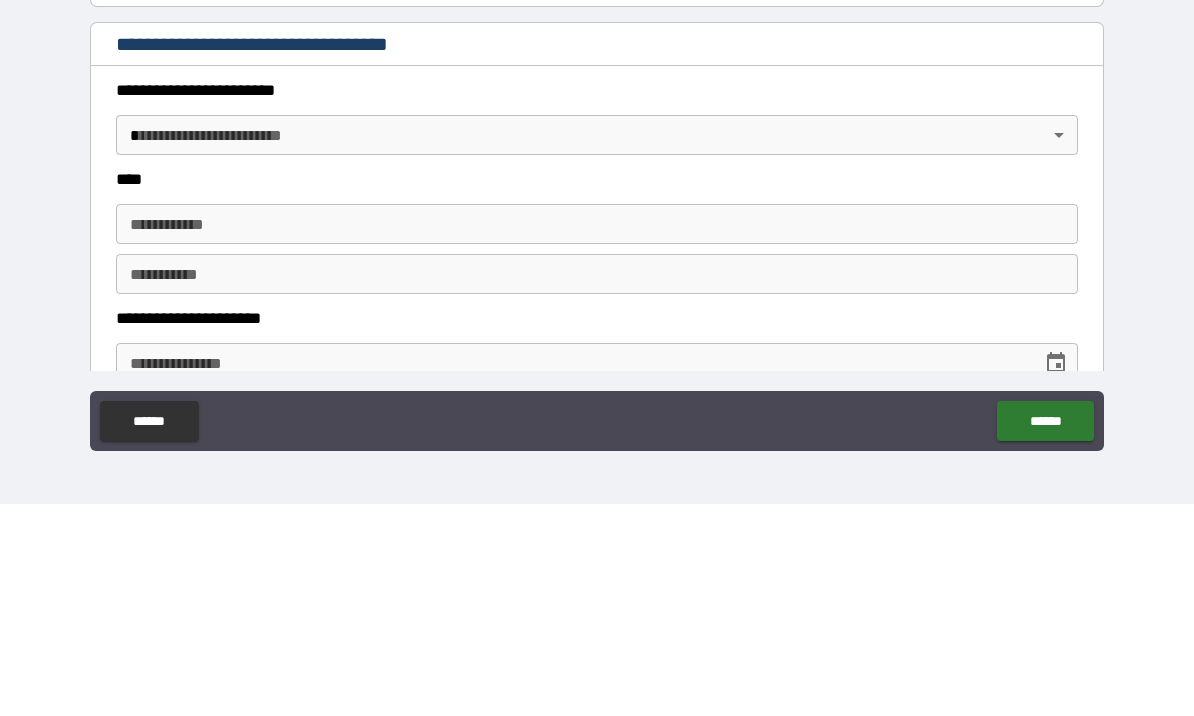 type on "***" 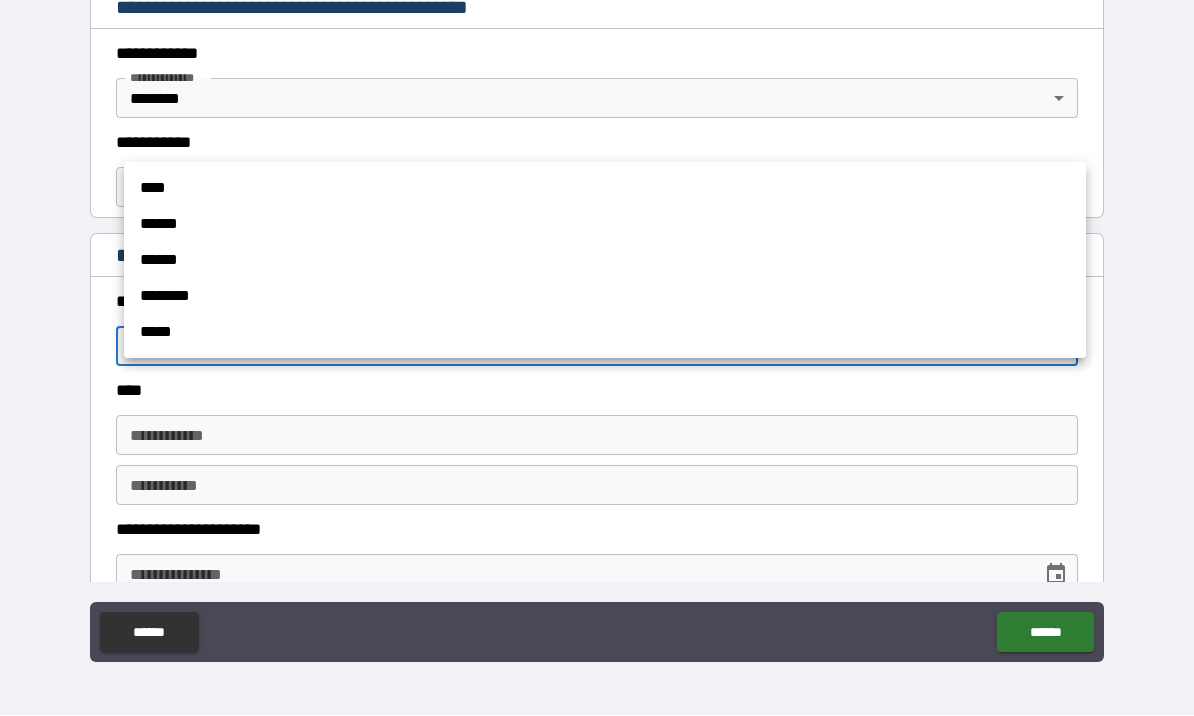 click at bounding box center (597, 358) 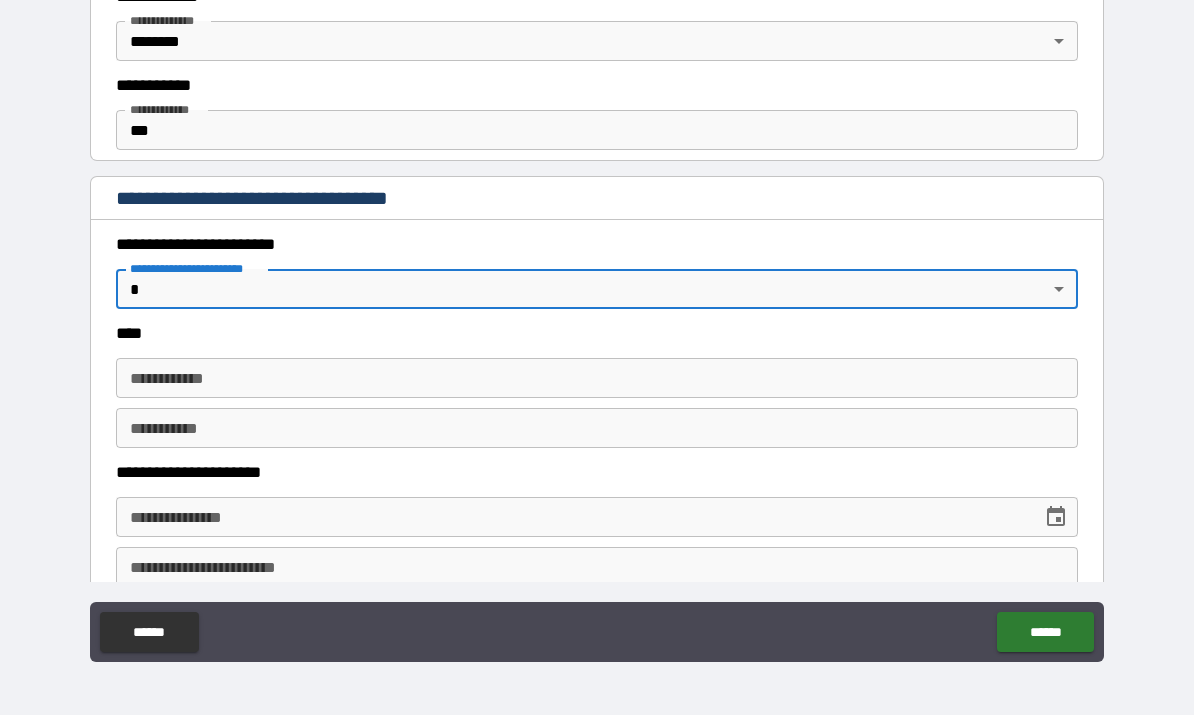scroll, scrollTop: 588, scrollLeft: 0, axis: vertical 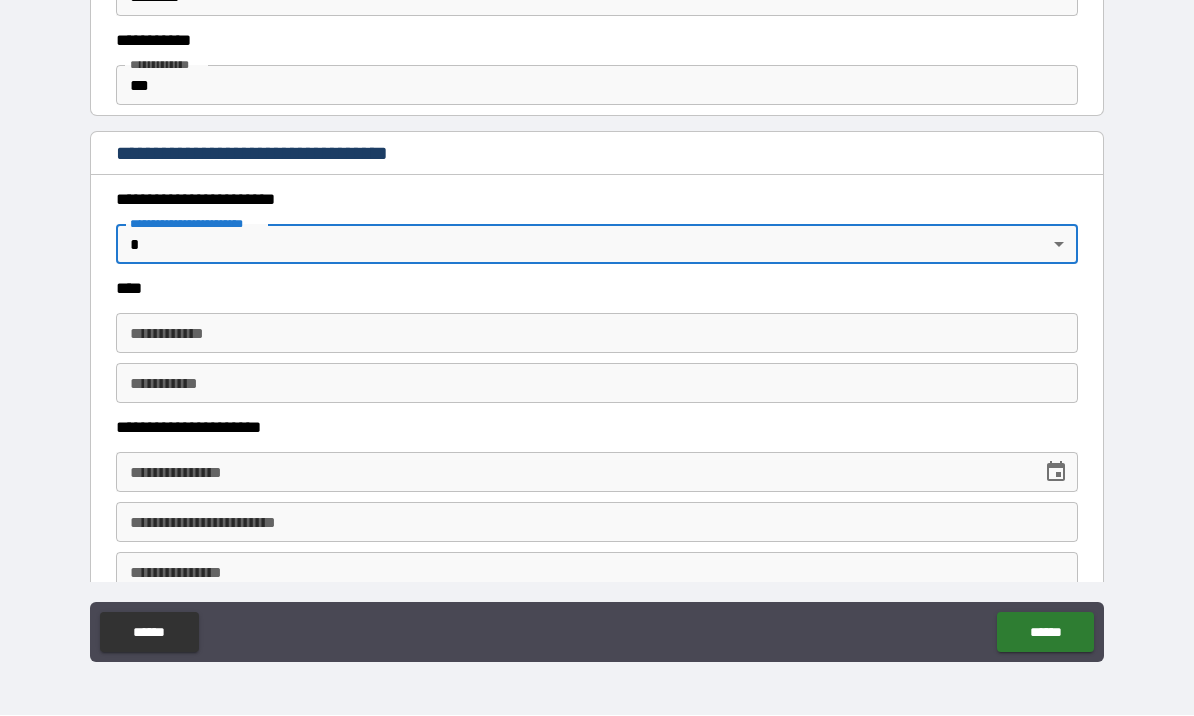 click on "**********" at bounding box center (597, 323) 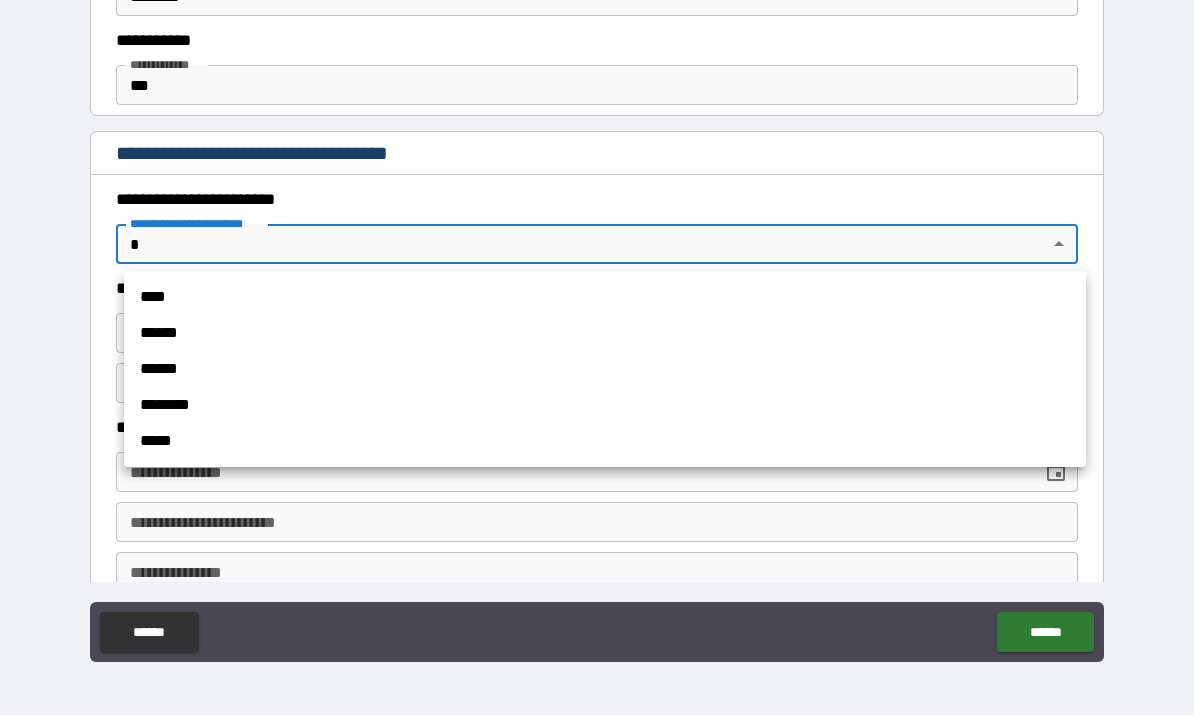 click on "****" at bounding box center (605, 298) 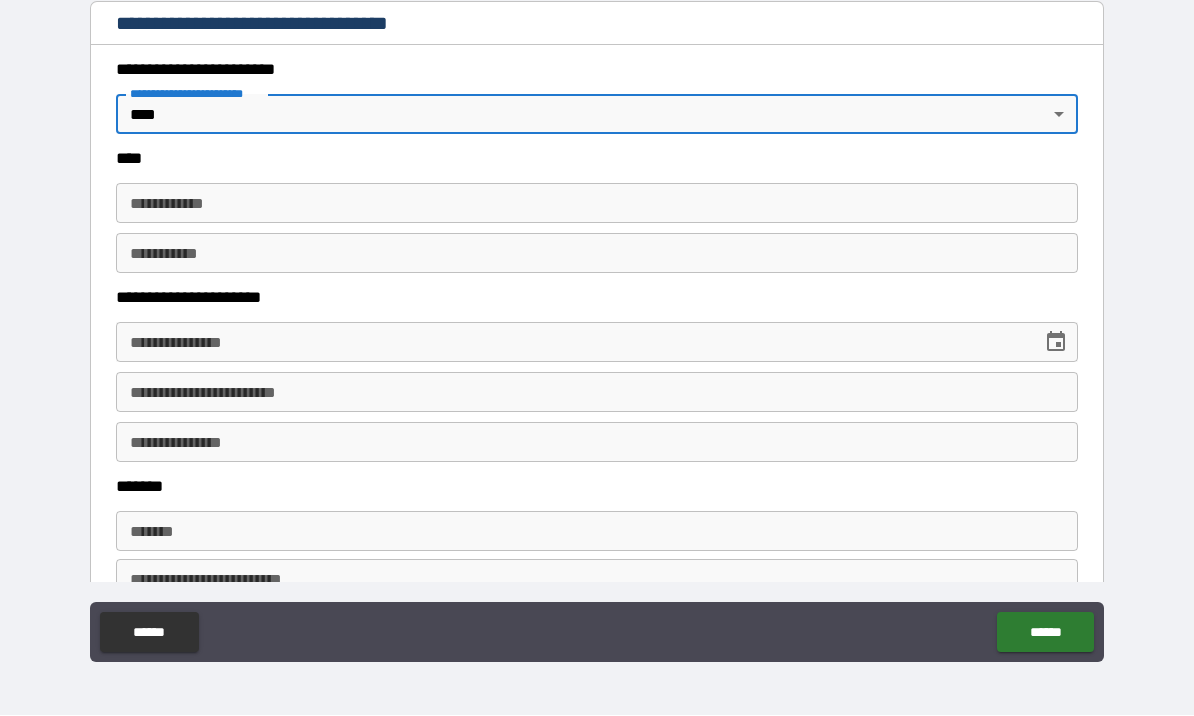 scroll, scrollTop: 741, scrollLeft: 0, axis: vertical 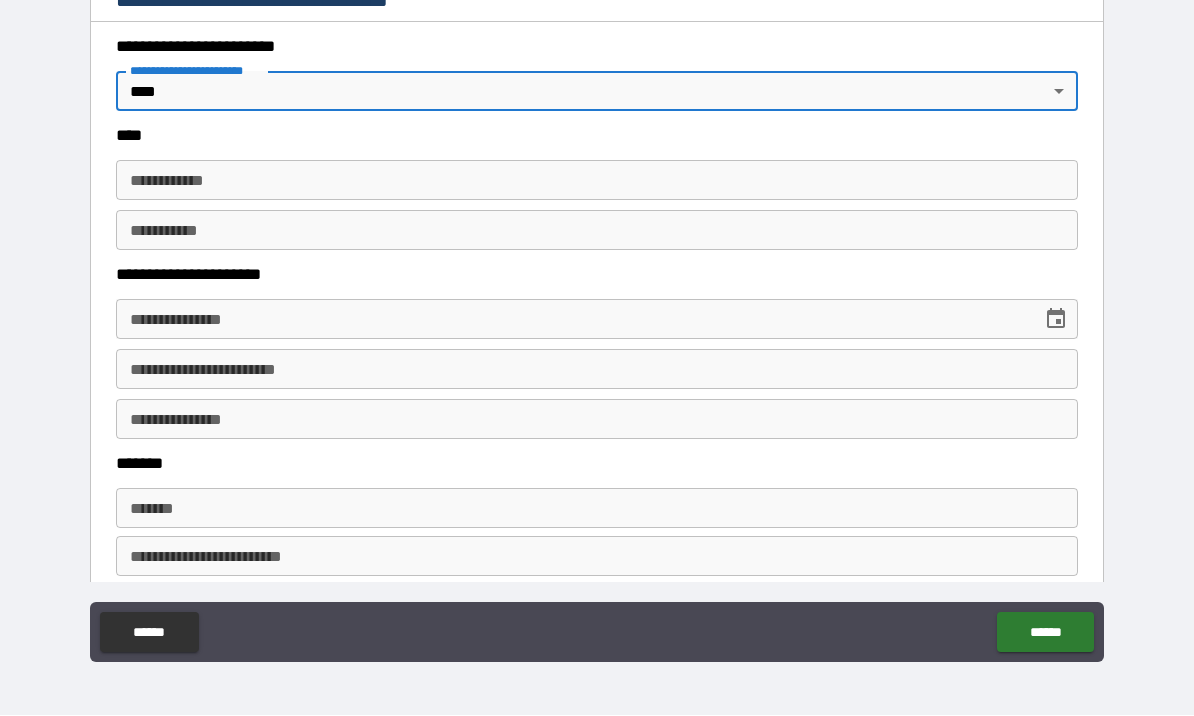 click on "**********" at bounding box center (597, 181) 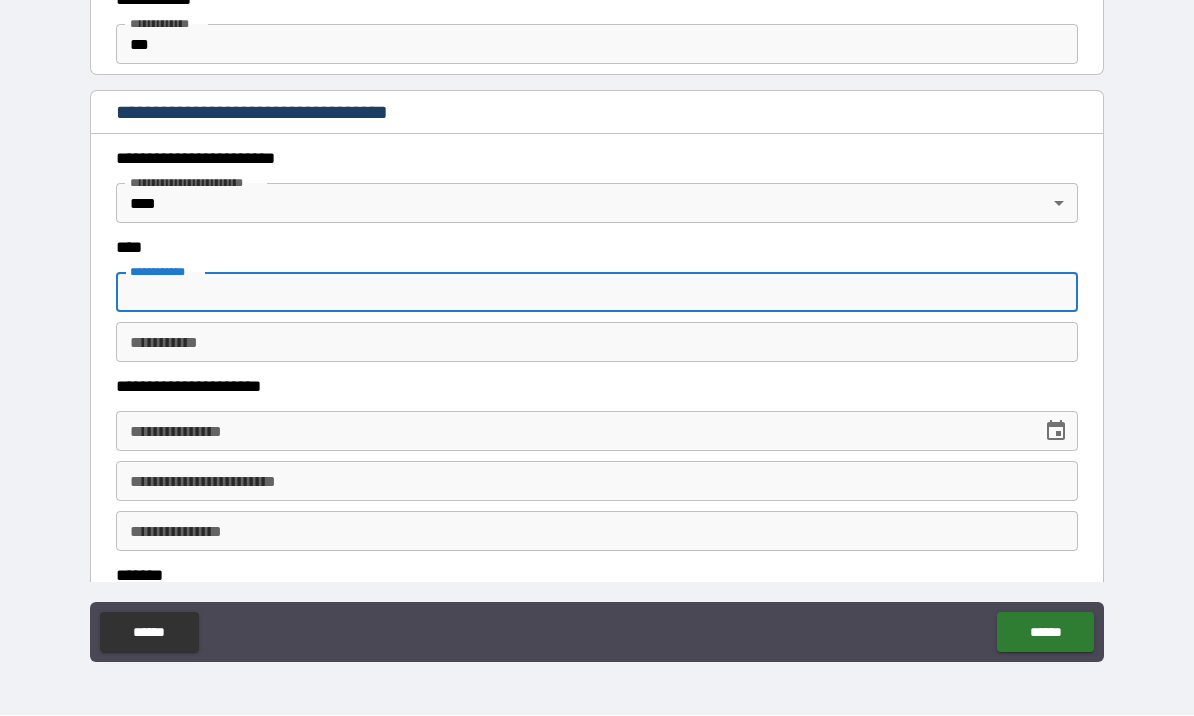 scroll, scrollTop: 633, scrollLeft: 0, axis: vertical 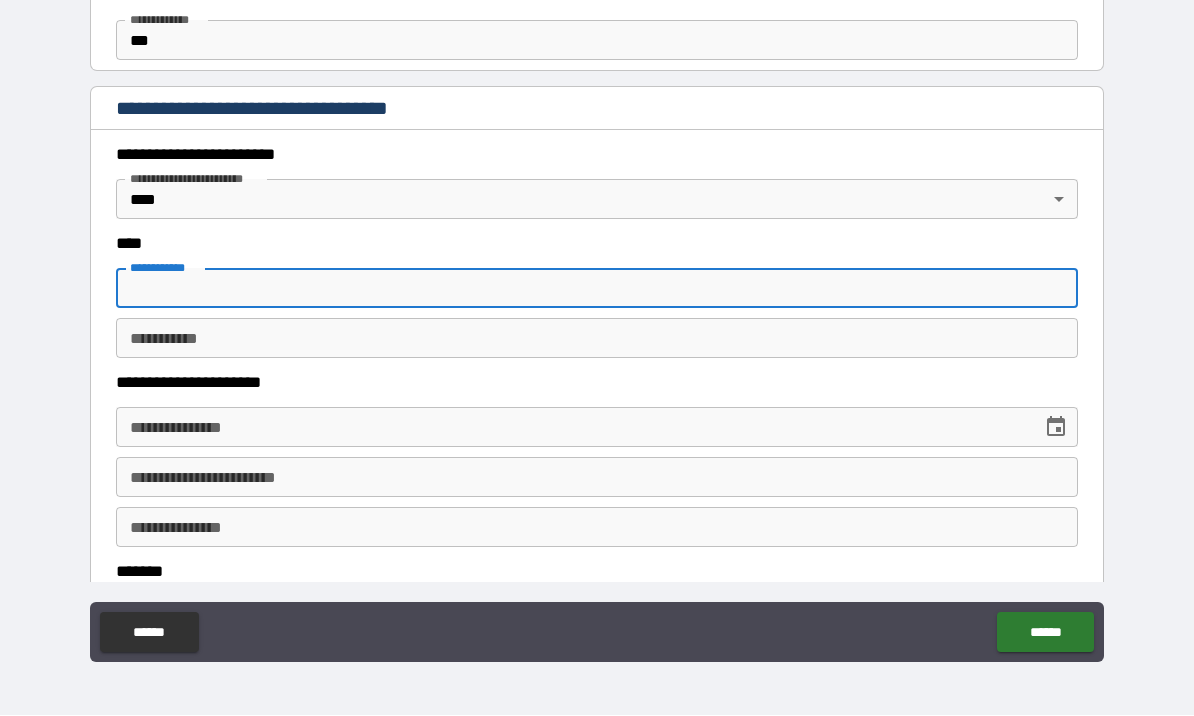 click on "**********" at bounding box center [597, 323] 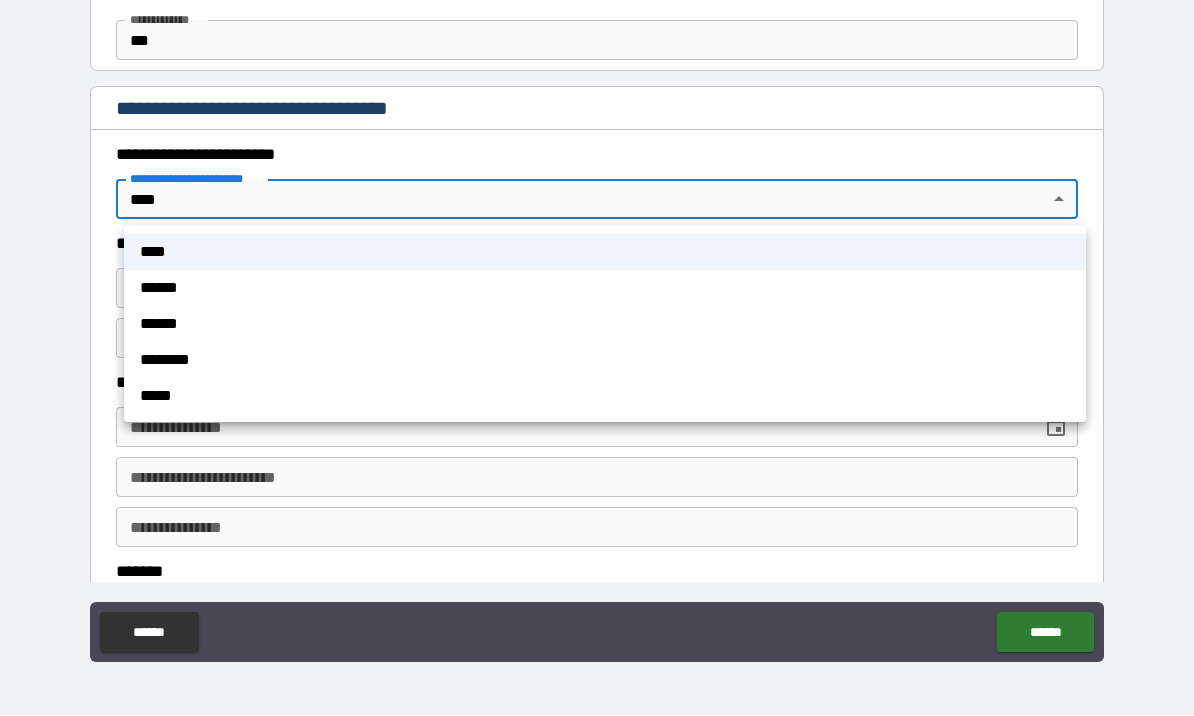 click on "******" at bounding box center (605, 325) 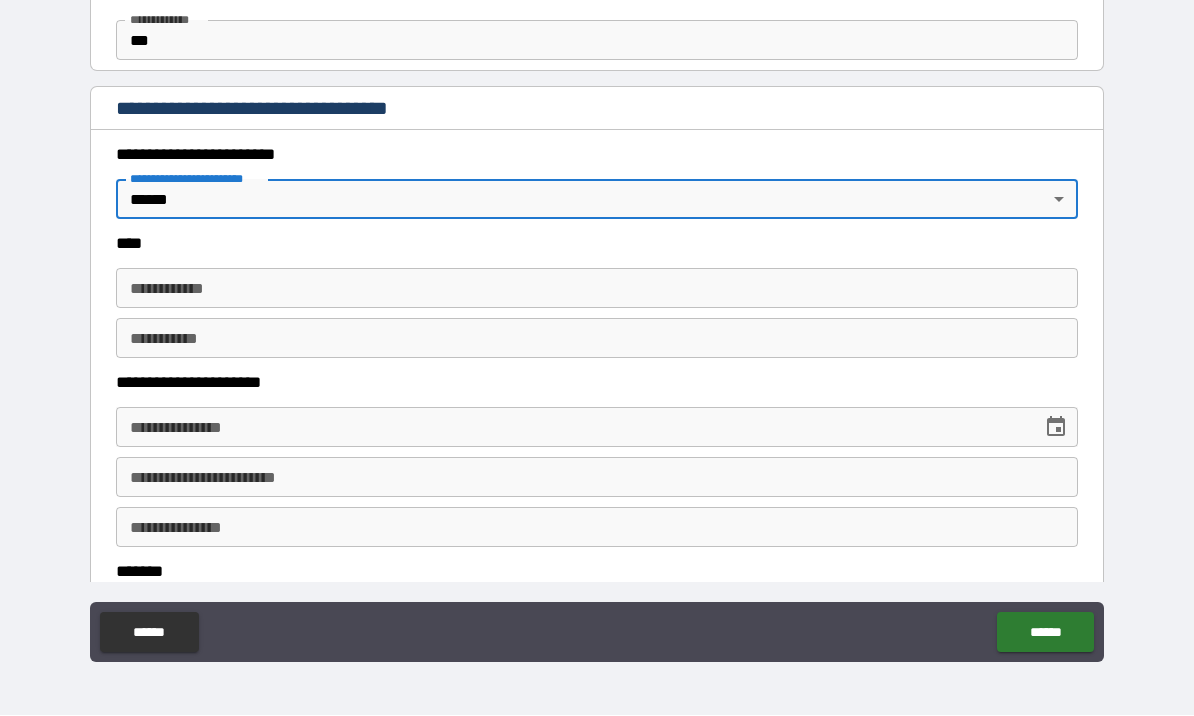 click on "**********" at bounding box center (597, 323) 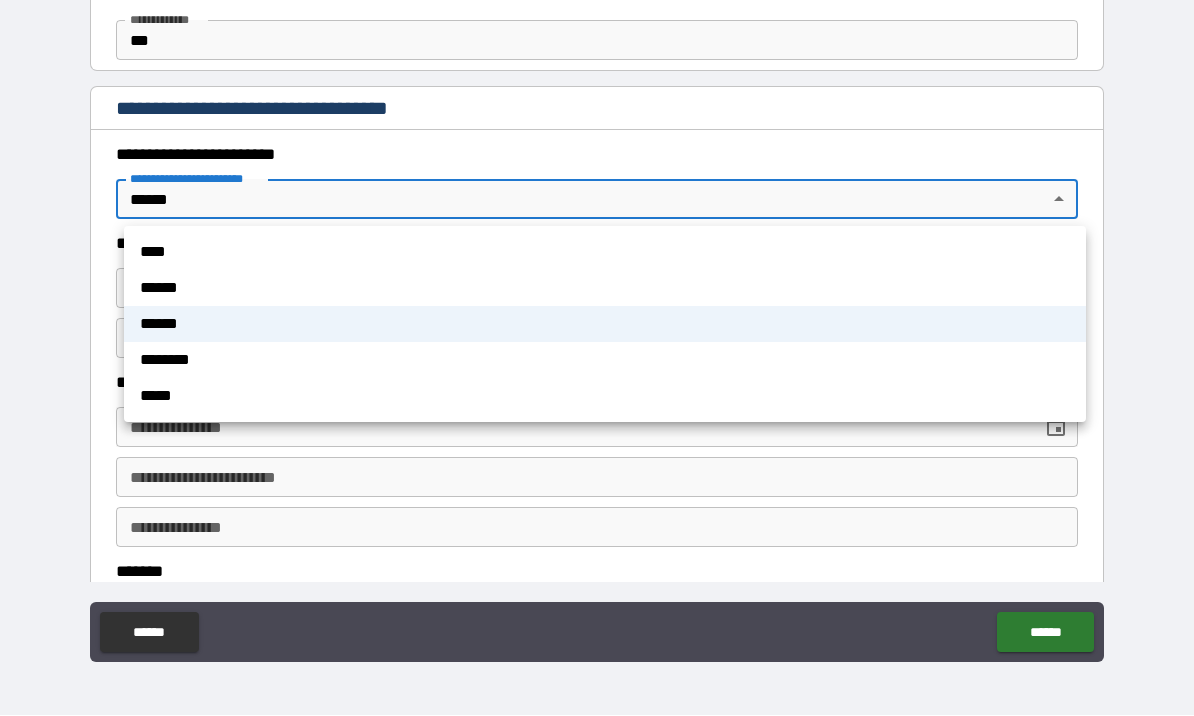 click on "******" at bounding box center [605, 289] 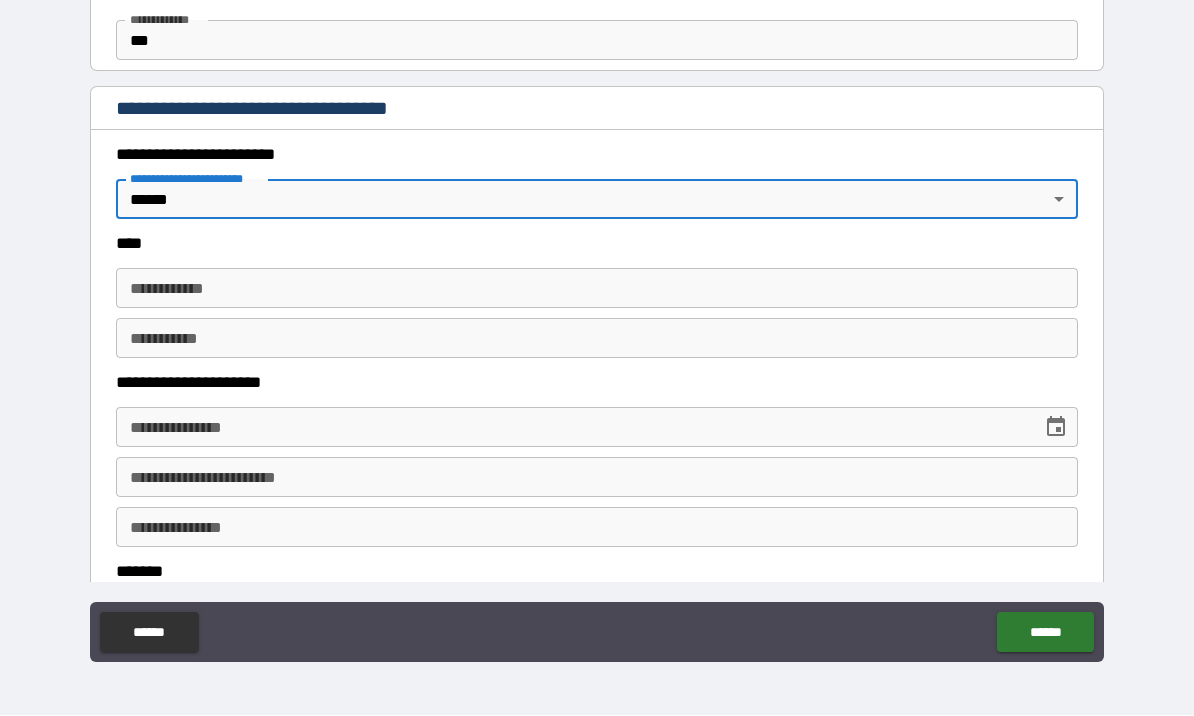 click on "**********" at bounding box center (597, 289) 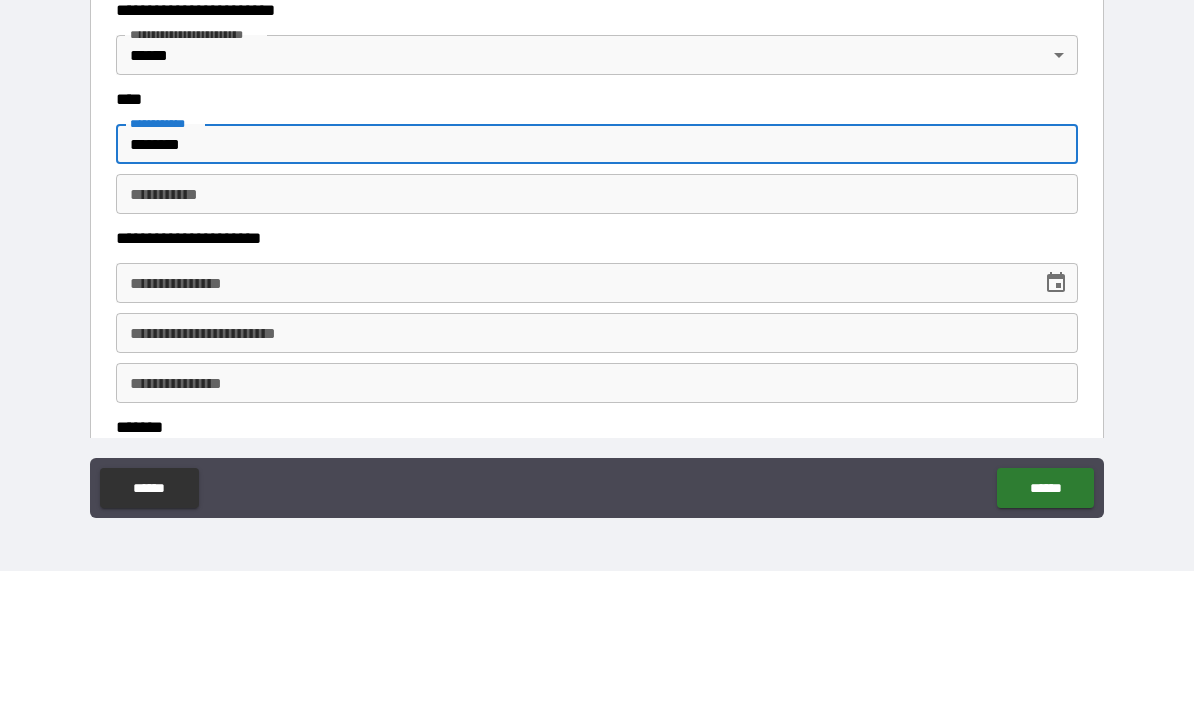 type on "*******" 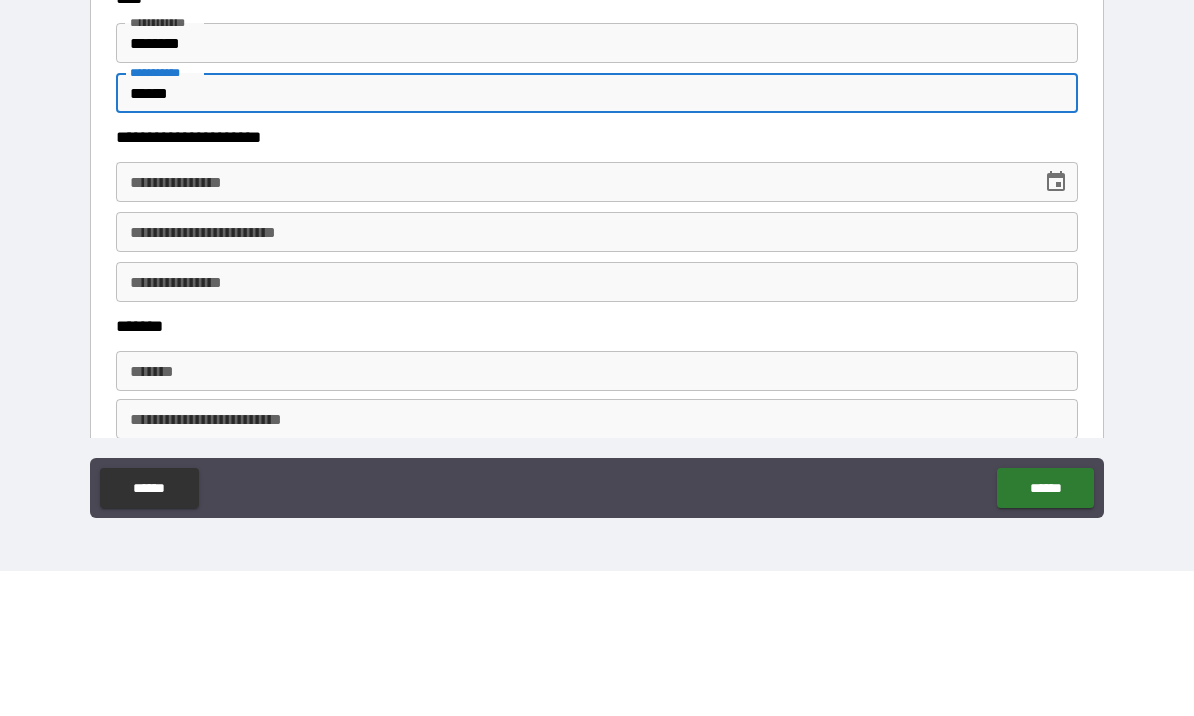 scroll, scrollTop: 737, scrollLeft: 0, axis: vertical 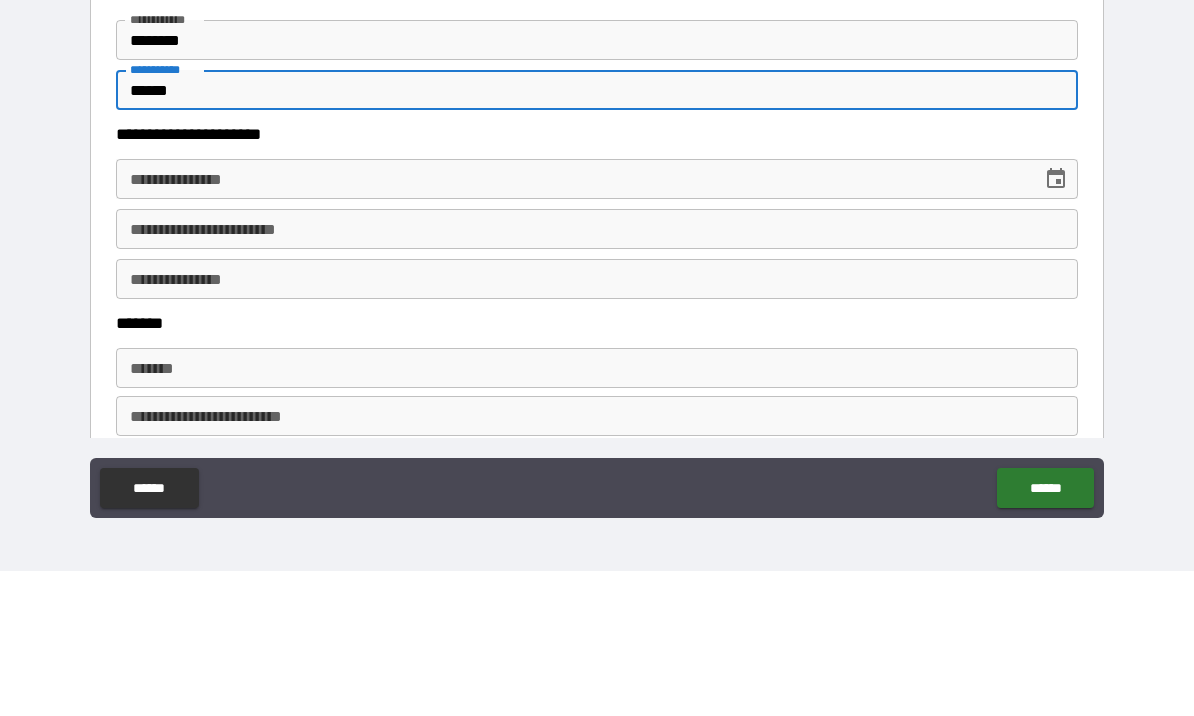 type on "*****" 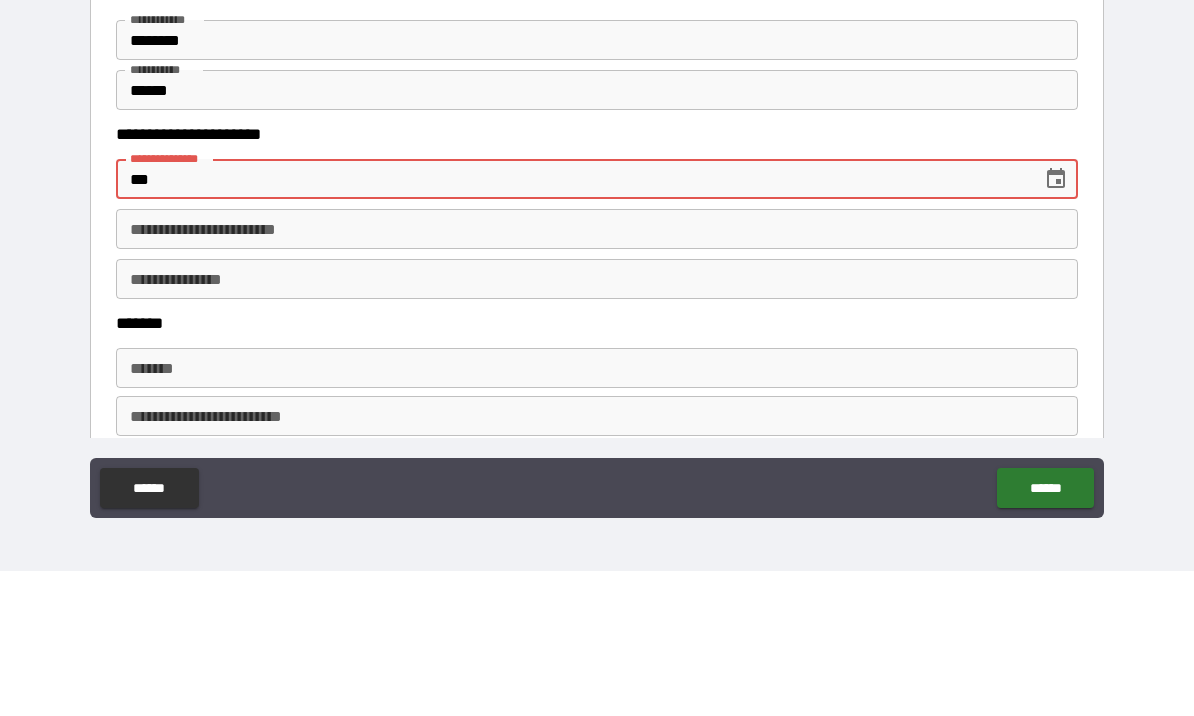 click on "***" at bounding box center (572, 324) 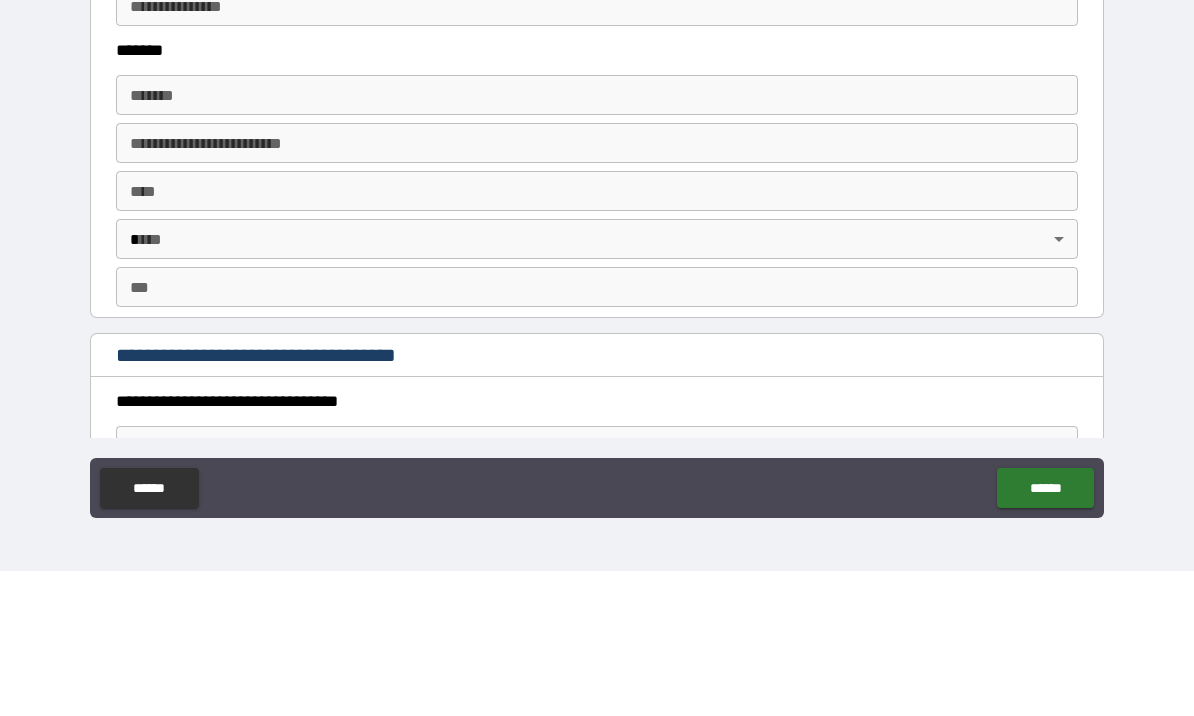 scroll, scrollTop: 1006, scrollLeft: 0, axis: vertical 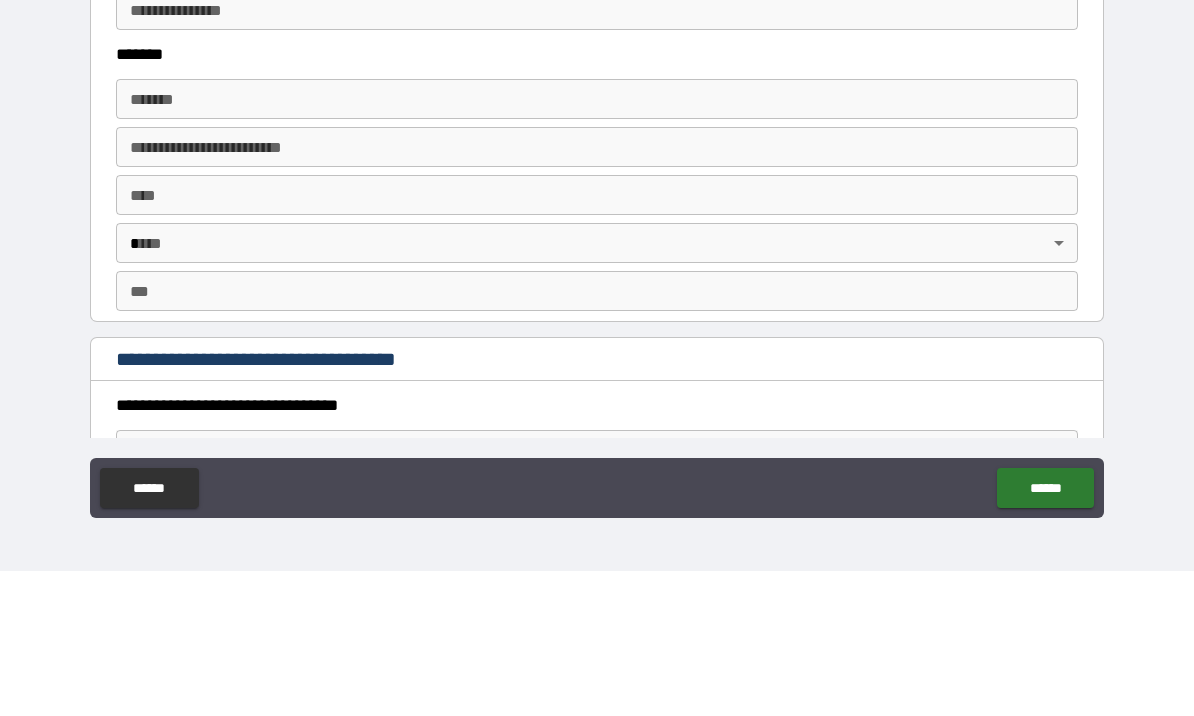 type 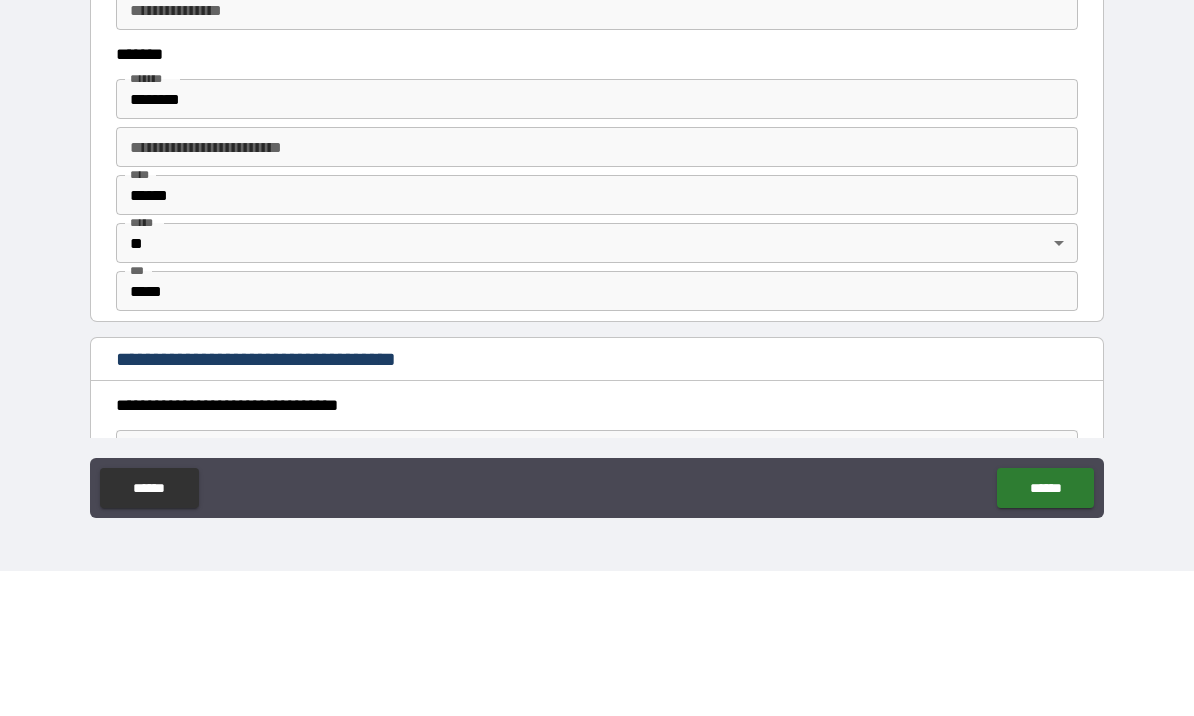 type on "**********" 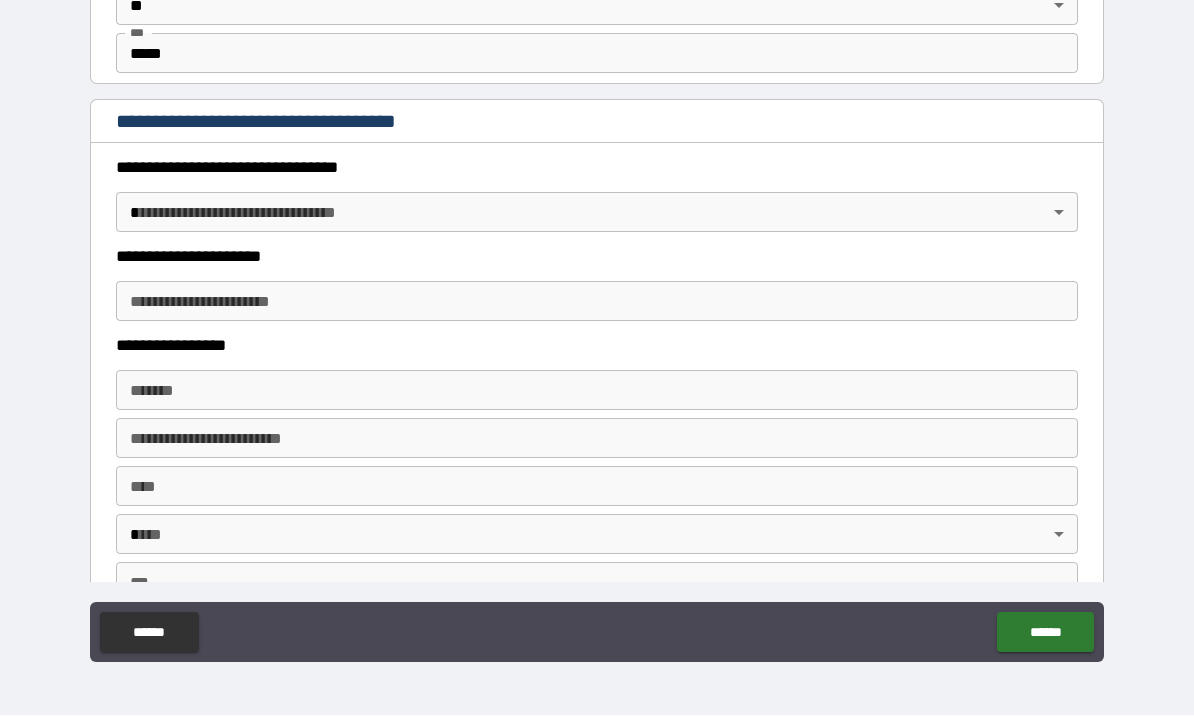 scroll, scrollTop: 1434, scrollLeft: 0, axis: vertical 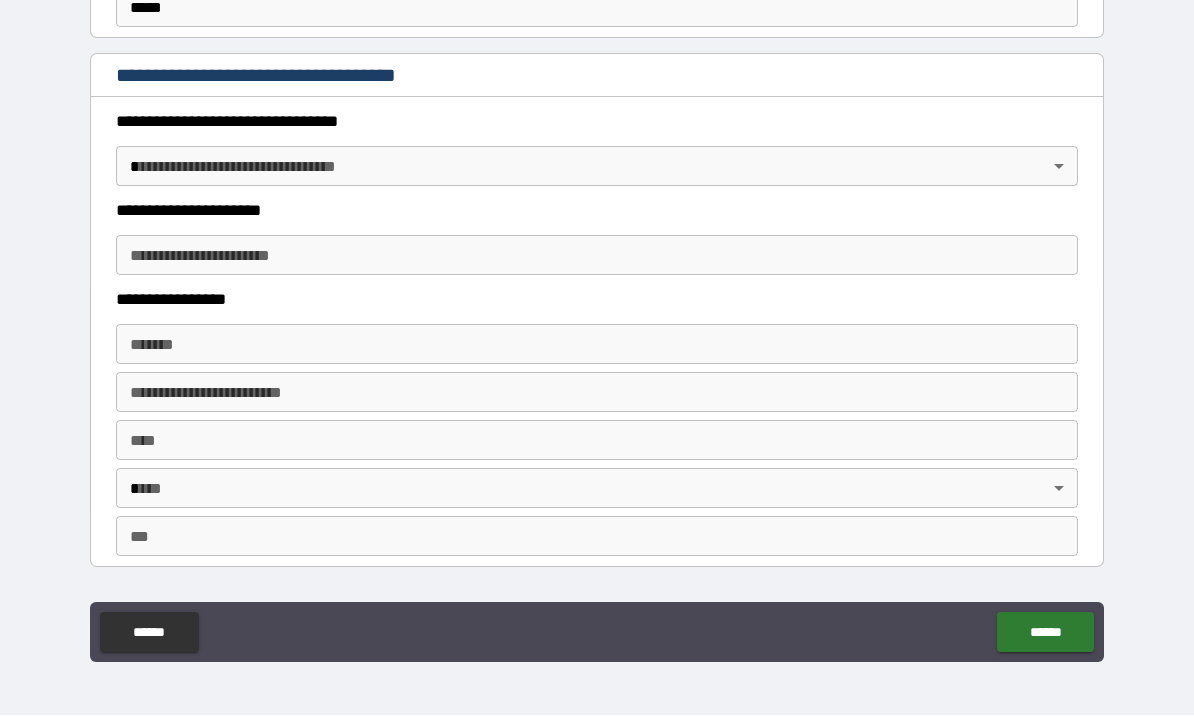 click on "**********" at bounding box center [597, 323] 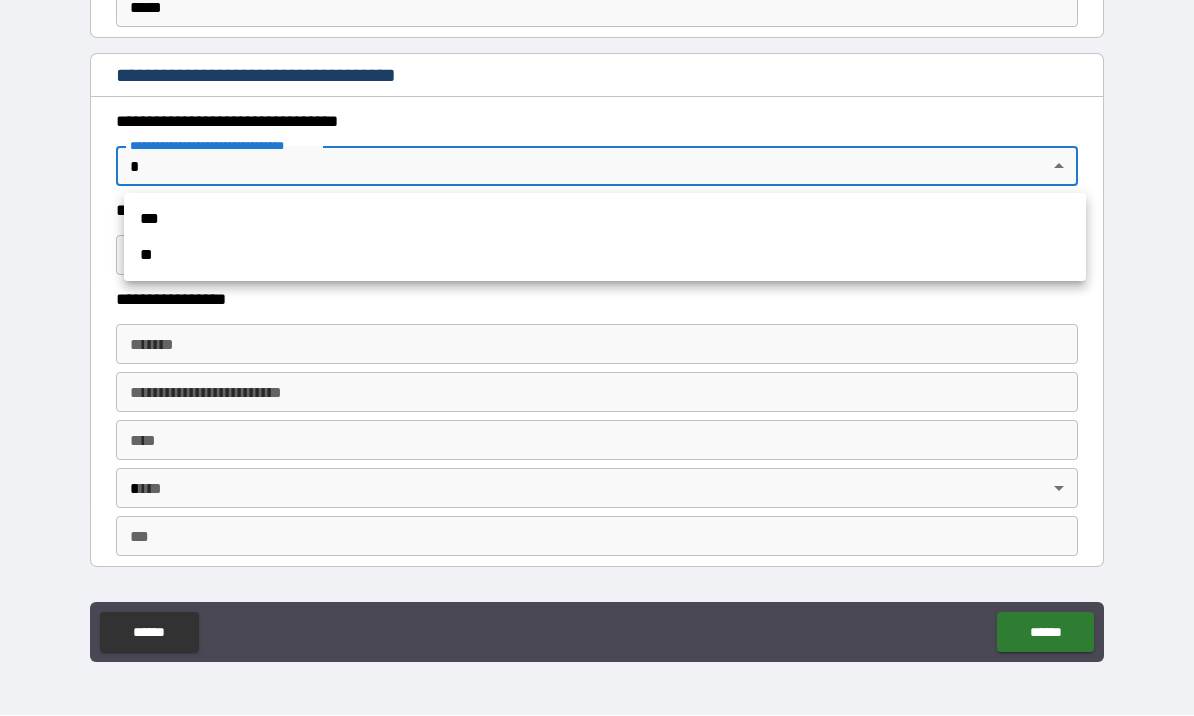 click at bounding box center [597, 358] 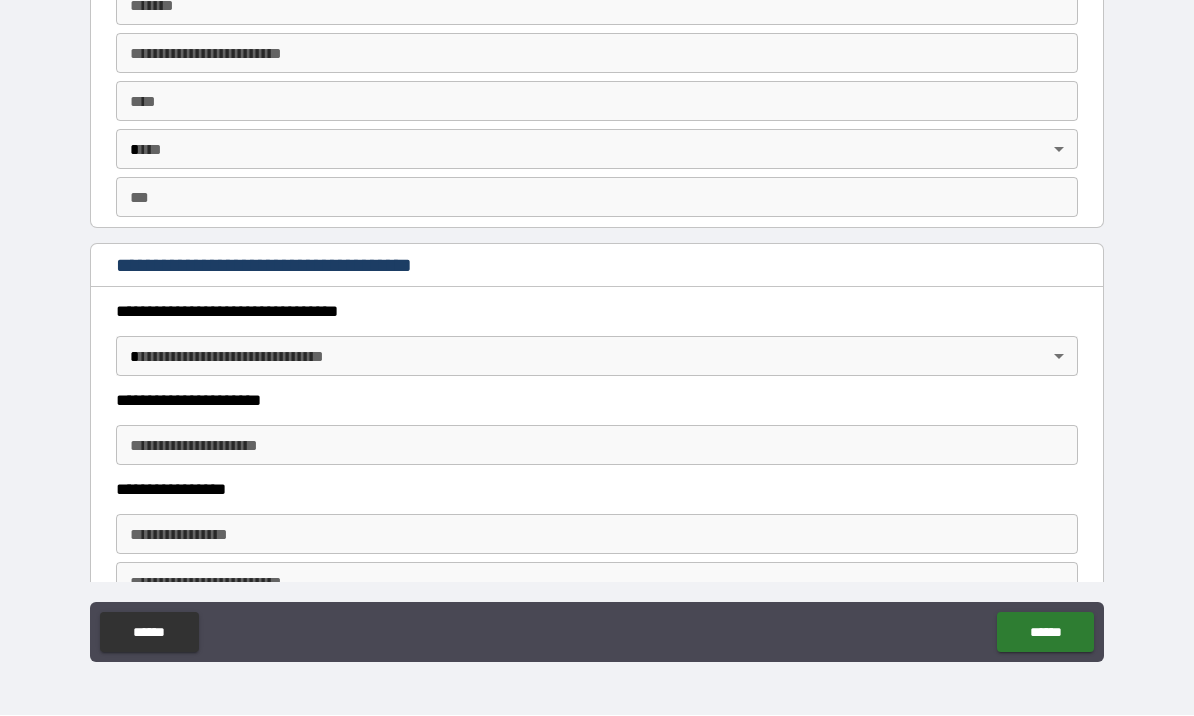 scroll, scrollTop: 3088, scrollLeft: 0, axis: vertical 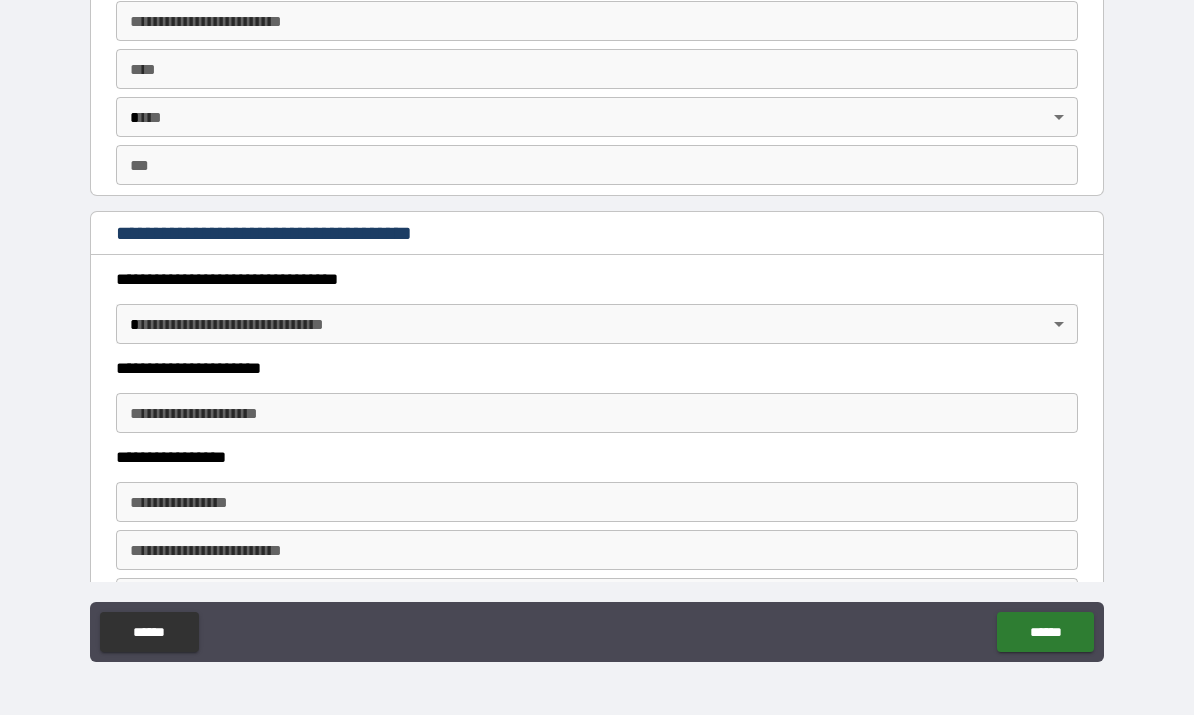 click on "******" at bounding box center (149, 633) 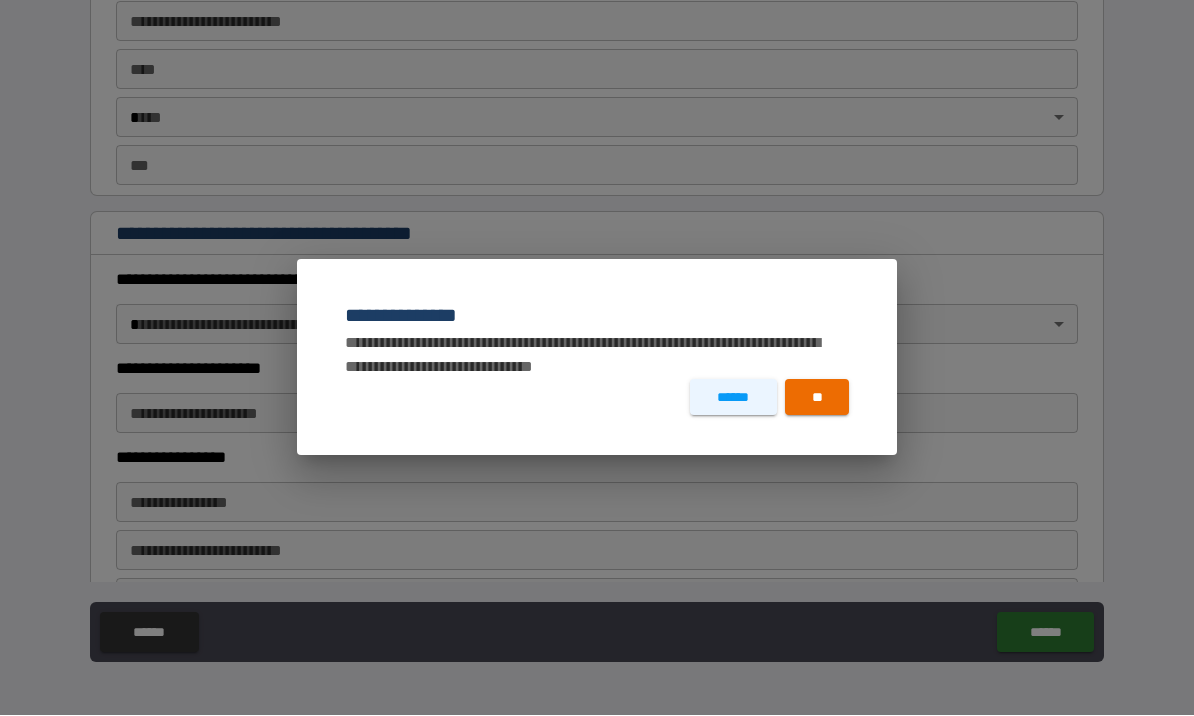 click on "**" at bounding box center [817, 398] 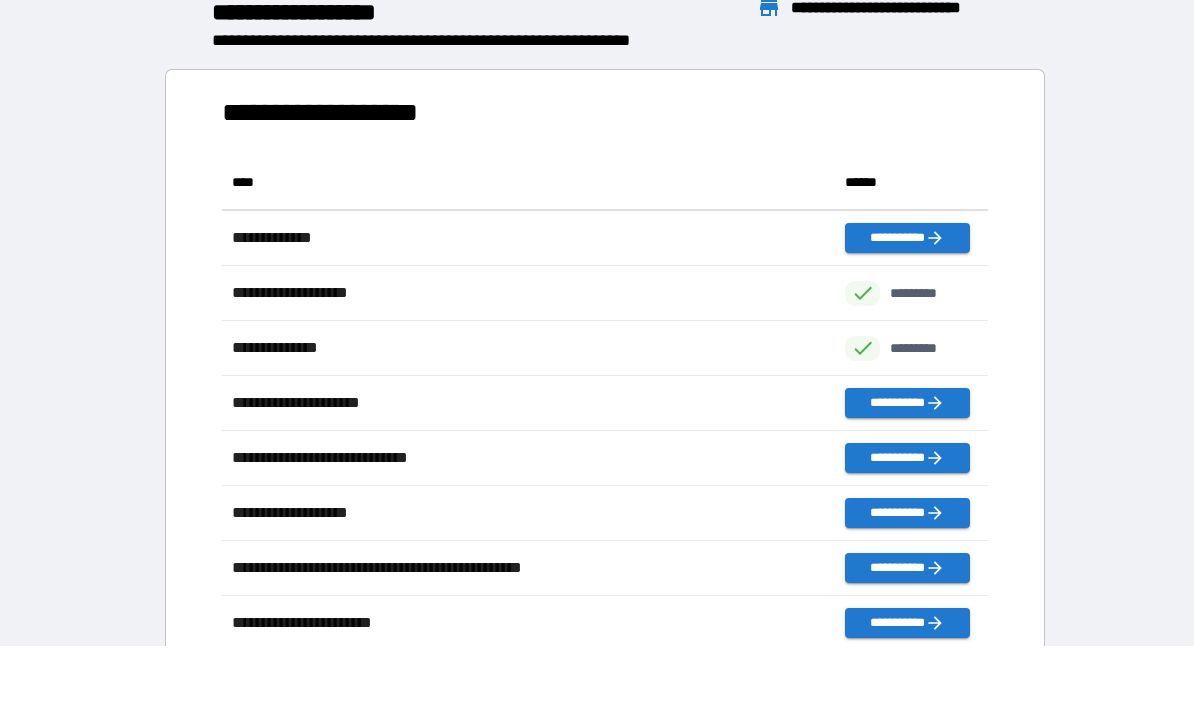 scroll, scrollTop: 1, scrollLeft: 1, axis: both 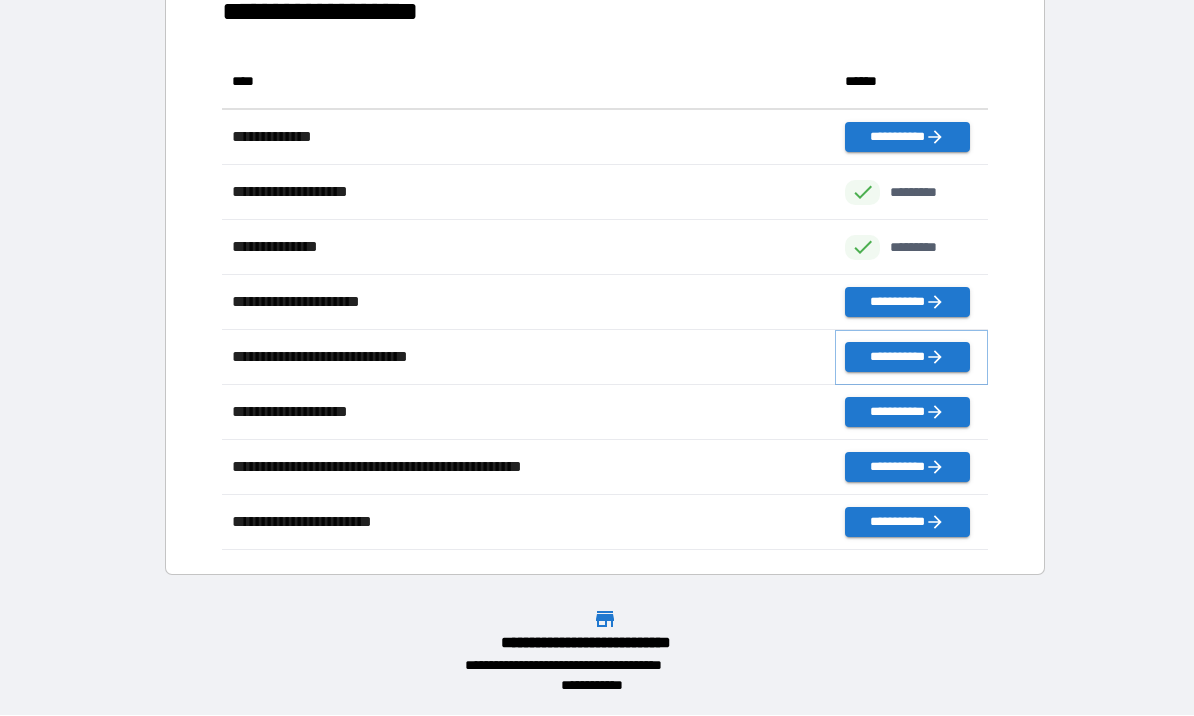 click on "**********" at bounding box center (907, 358) 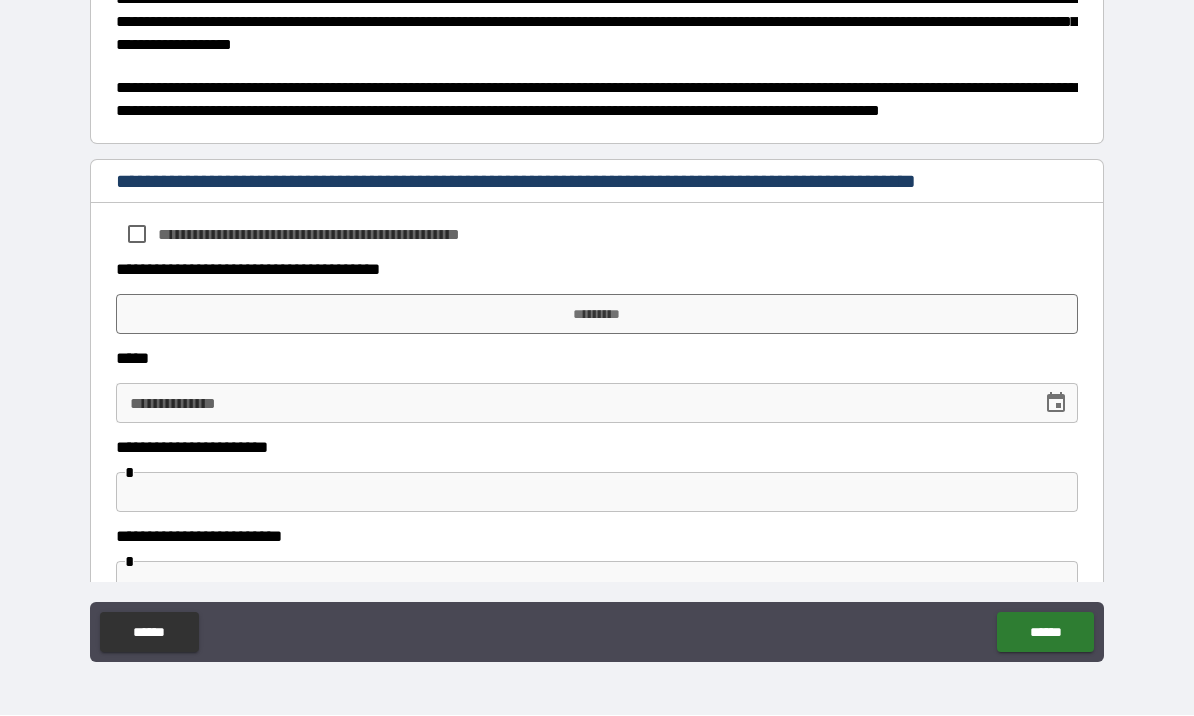 scroll, scrollTop: 932, scrollLeft: 0, axis: vertical 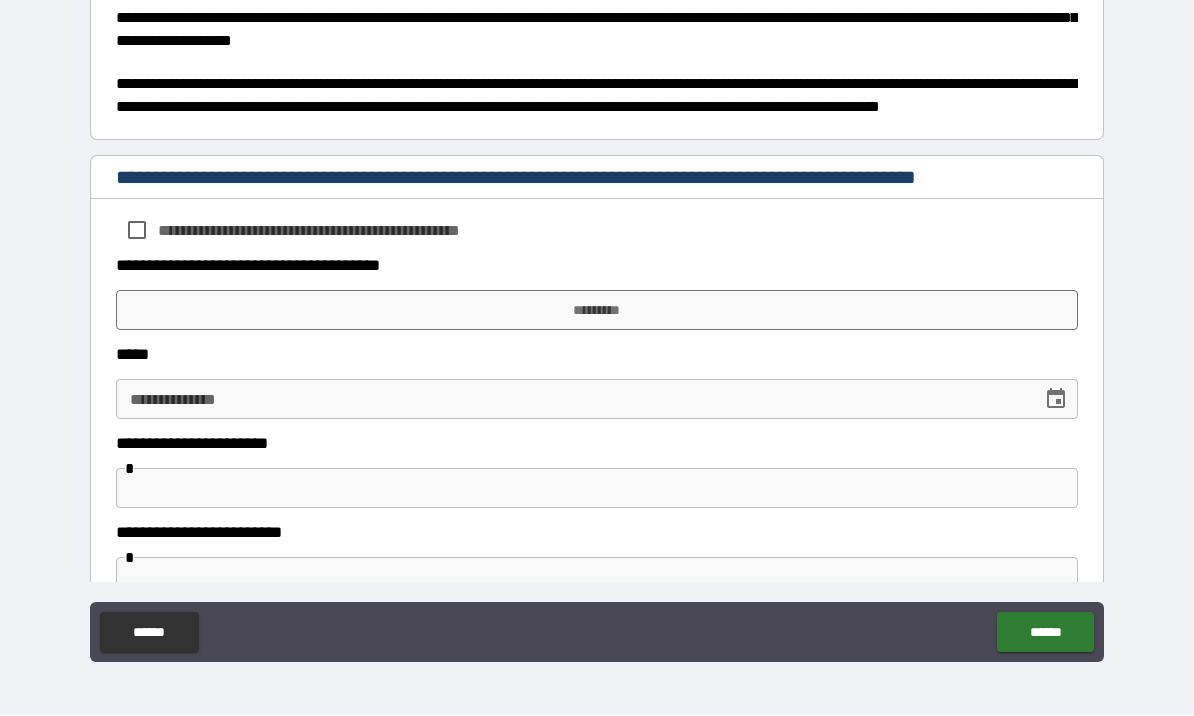 click on "*********" at bounding box center (597, 311) 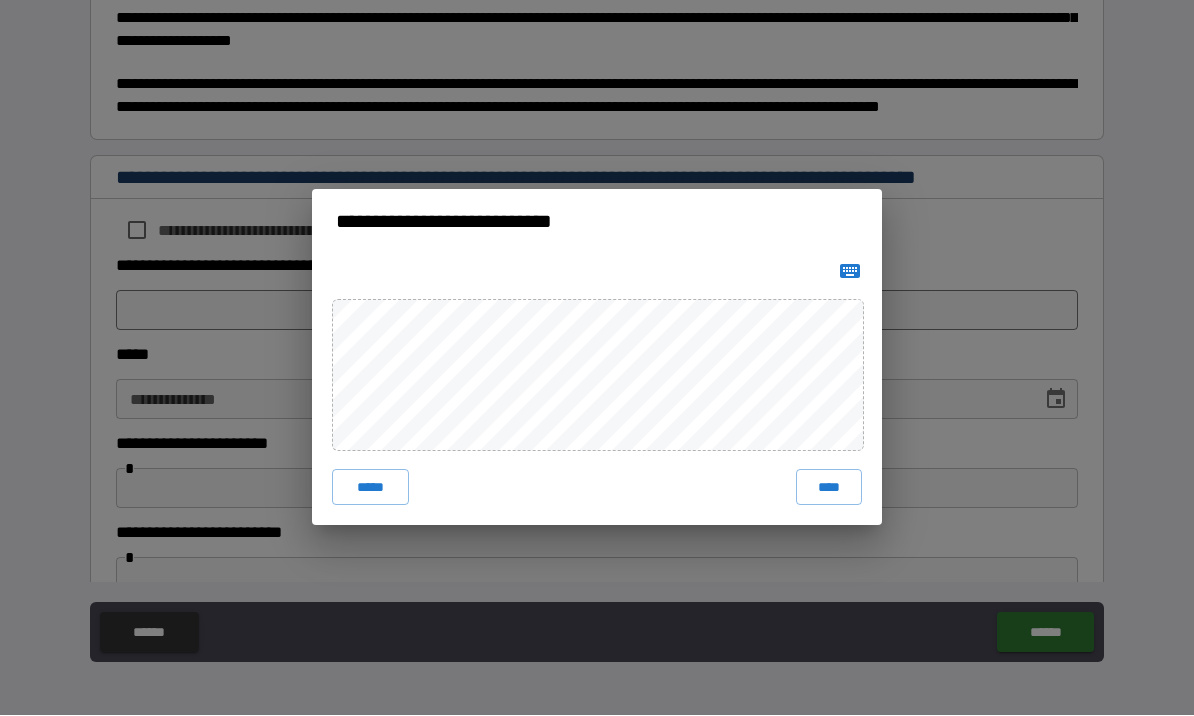 click on "*****" at bounding box center [370, 488] 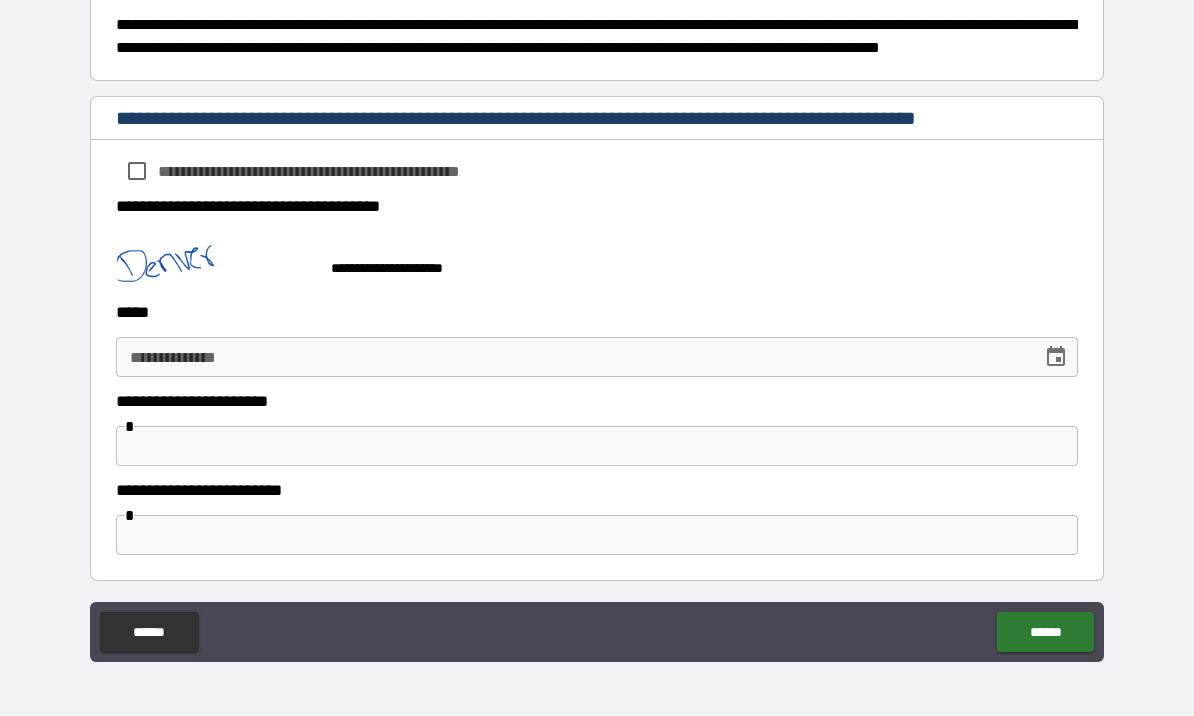 scroll, scrollTop: 988, scrollLeft: 0, axis: vertical 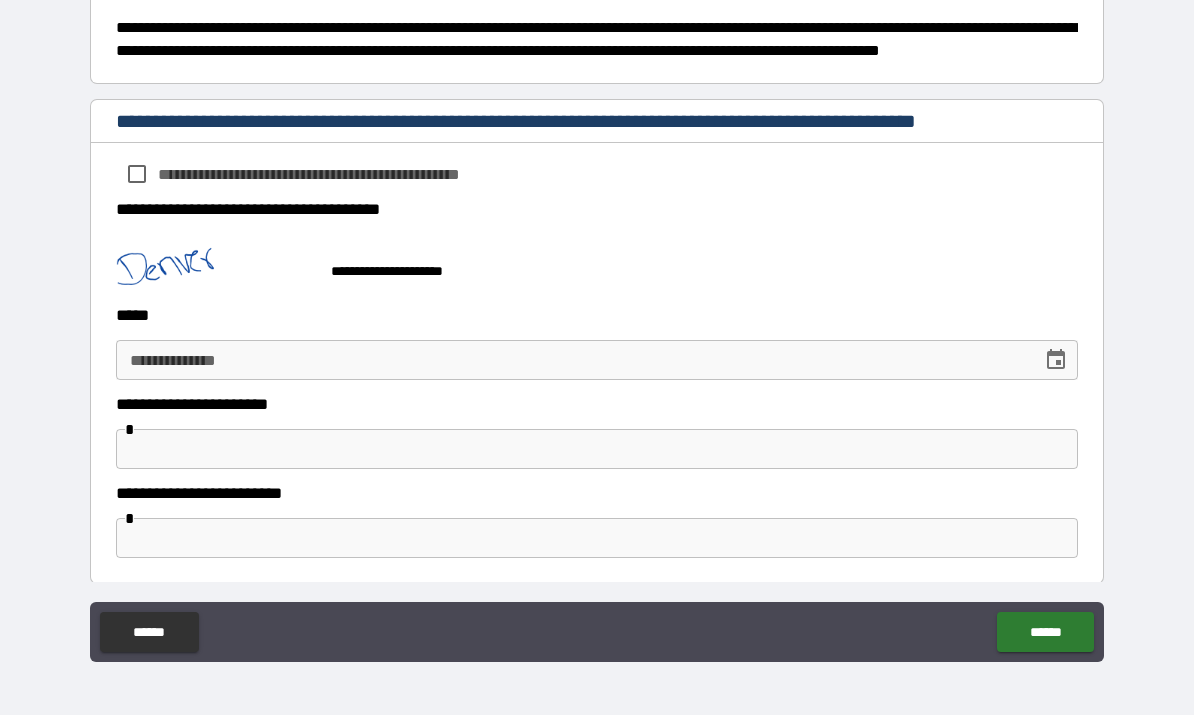 click 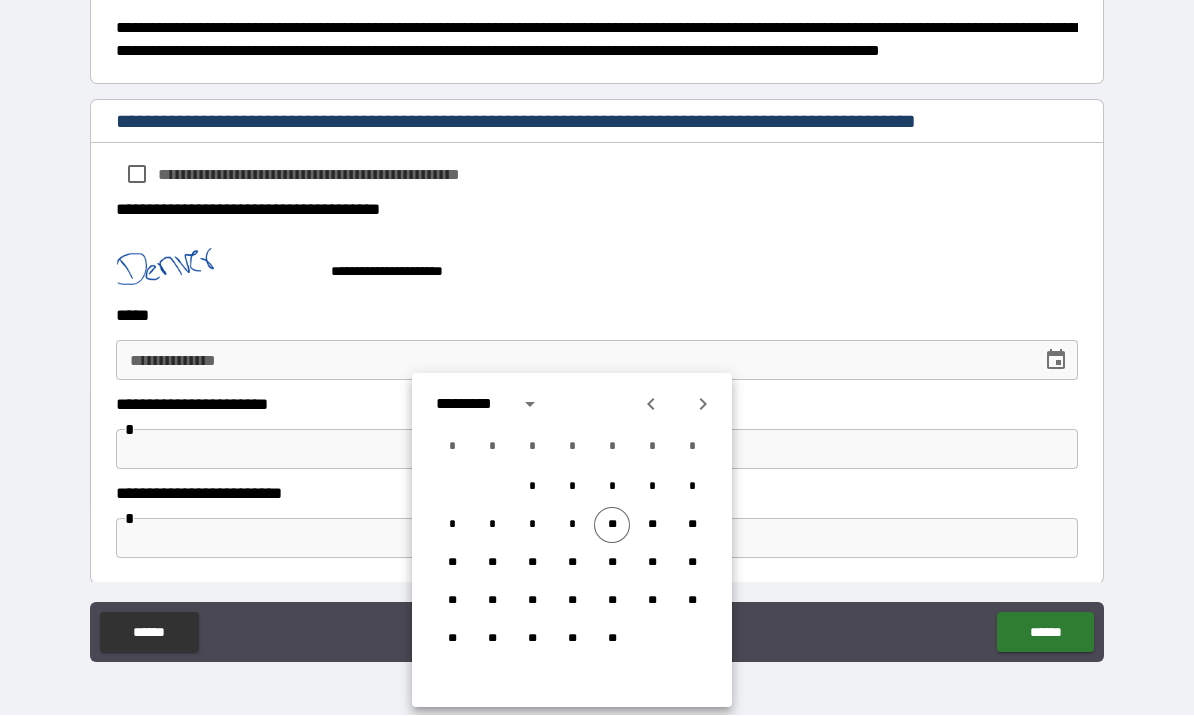 click on "**" at bounding box center (612, 526) 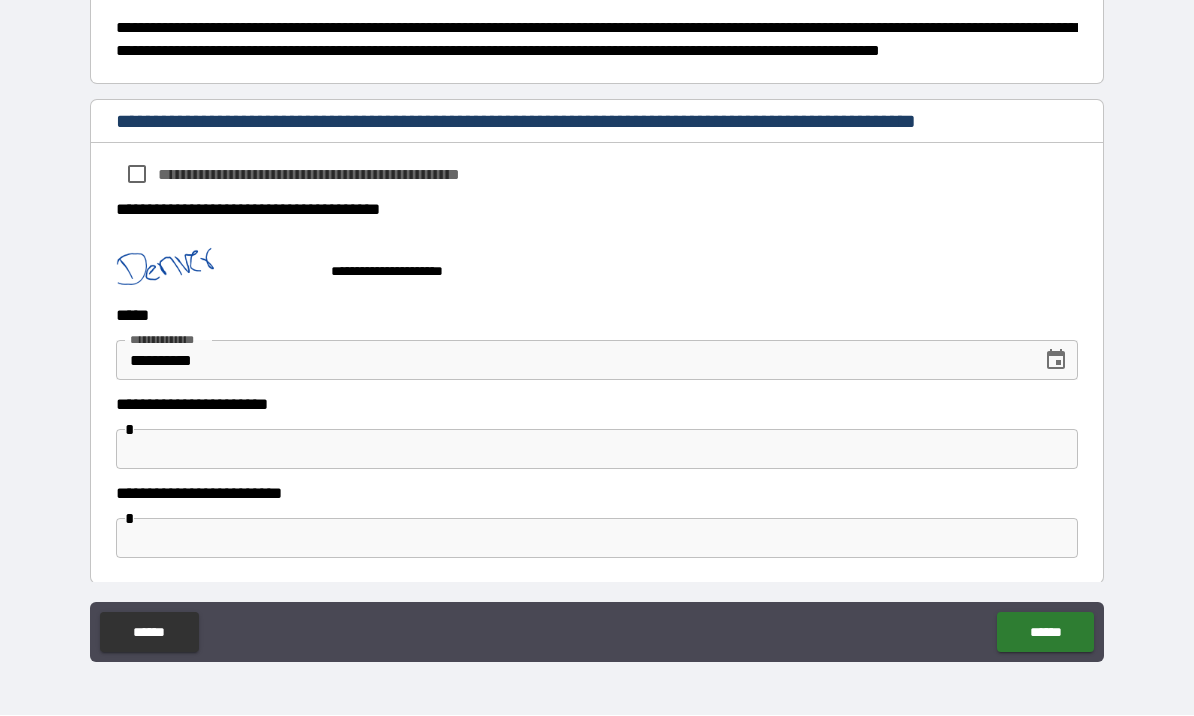 click at bounding box center [597, 450] 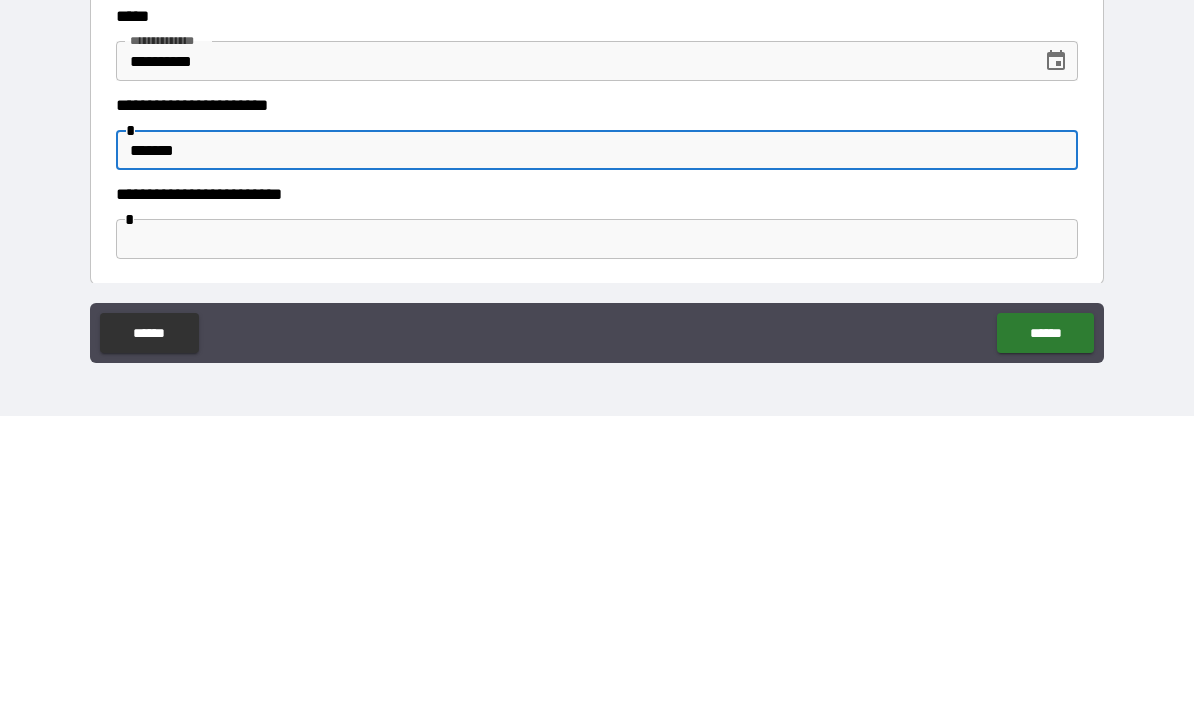 type on "*******" 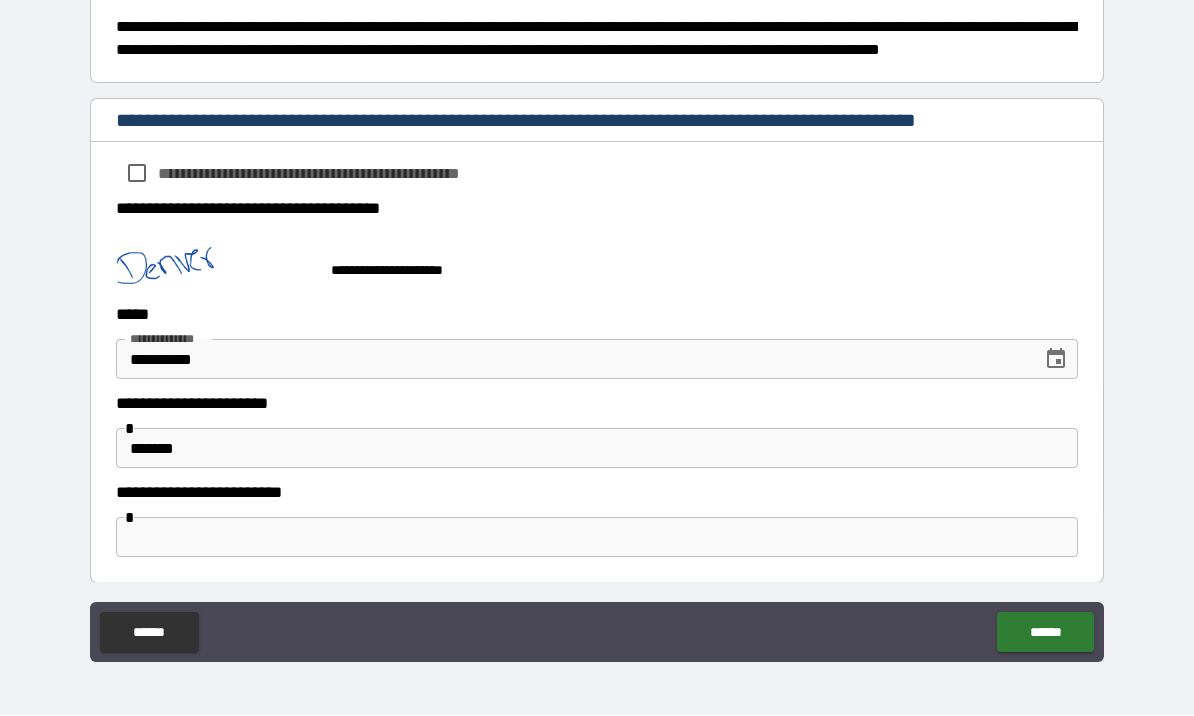 scroll, scrollTop: 988, scrollLeft: 0, axis: vertical 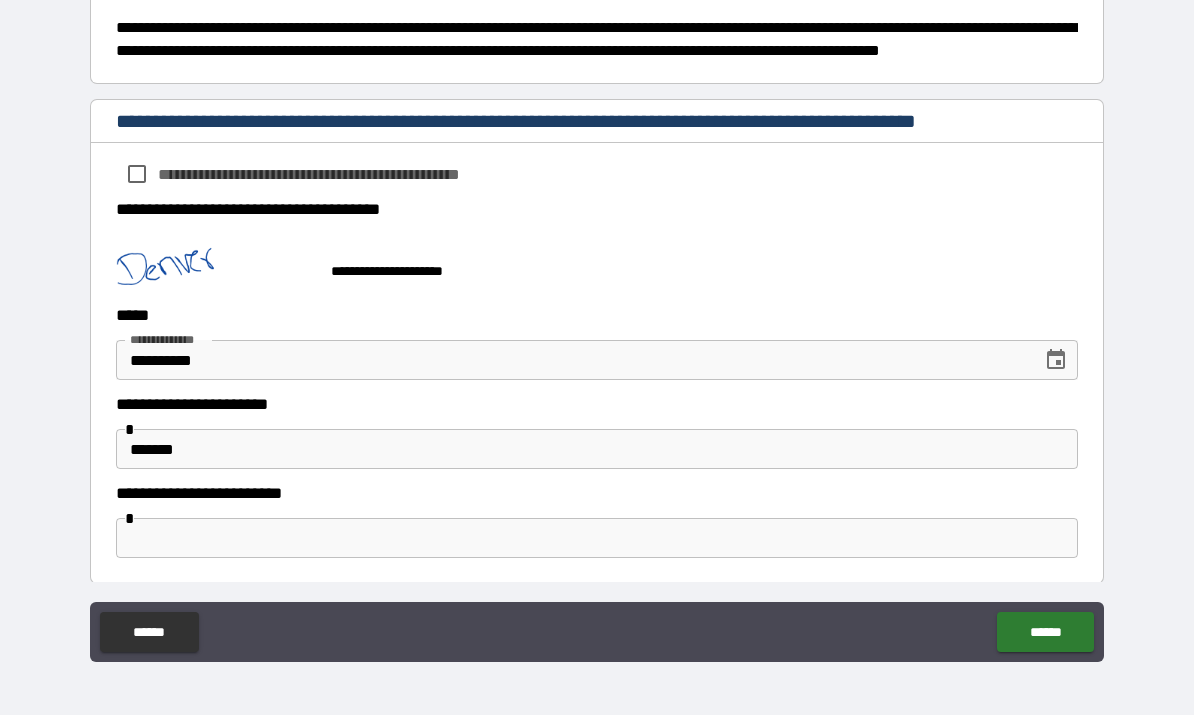 click at bounding box center (597, 539) 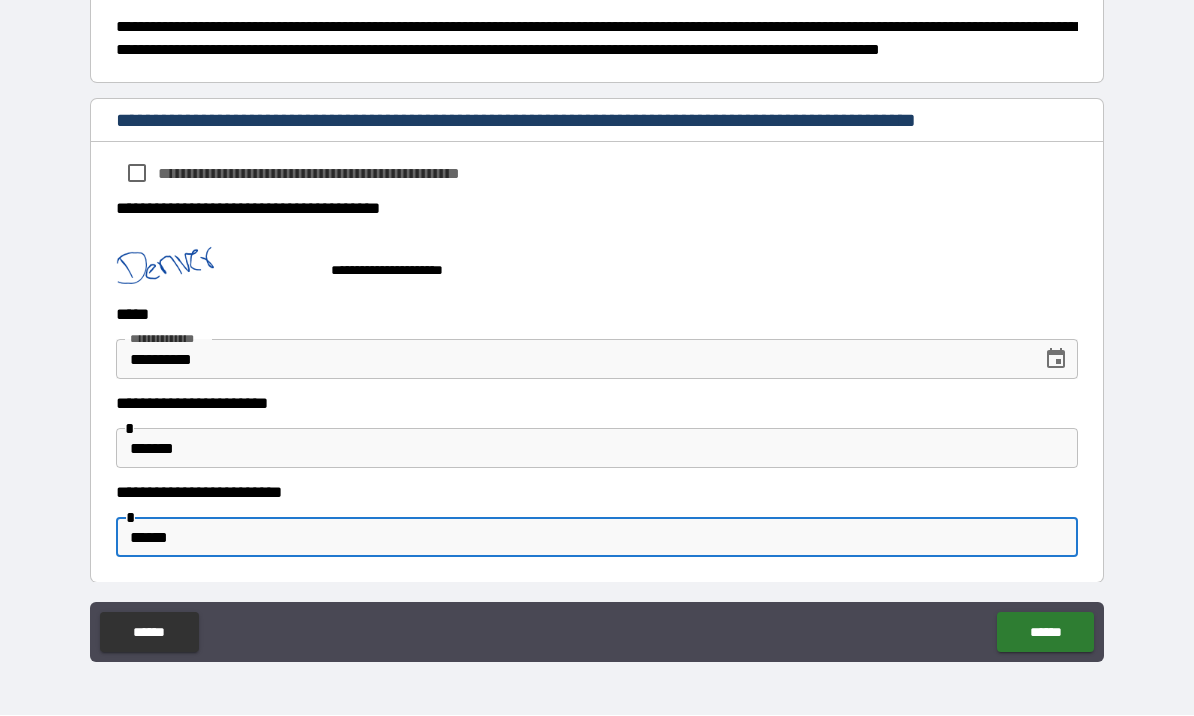 scroll, scrollTop: 988, scrollLeft: 0, axis: vertical 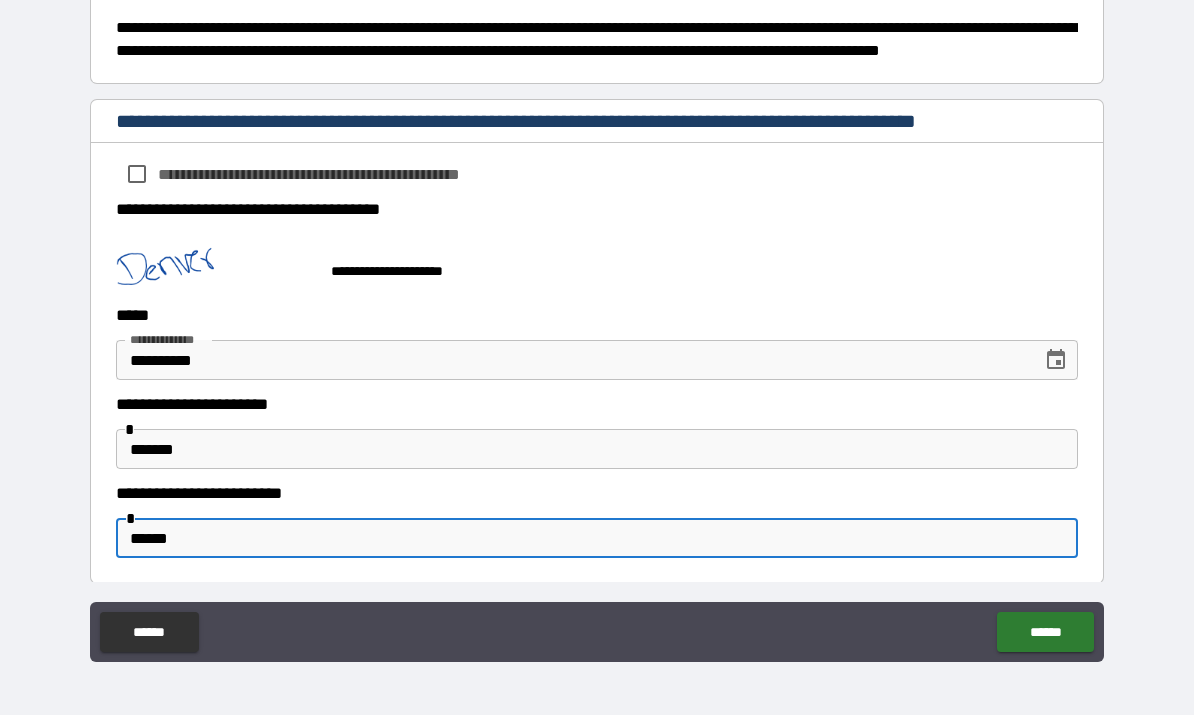 type on "******" 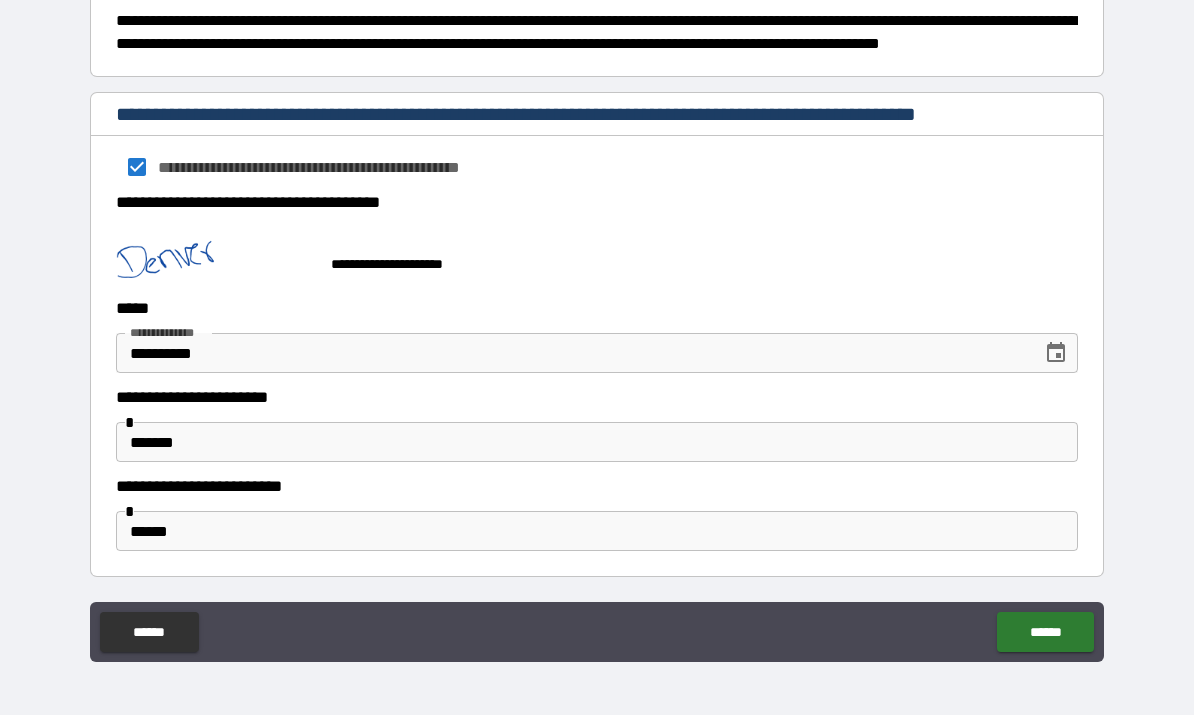 scroll, scrollTop: 994, scrollLeft: 0, axis: vertical 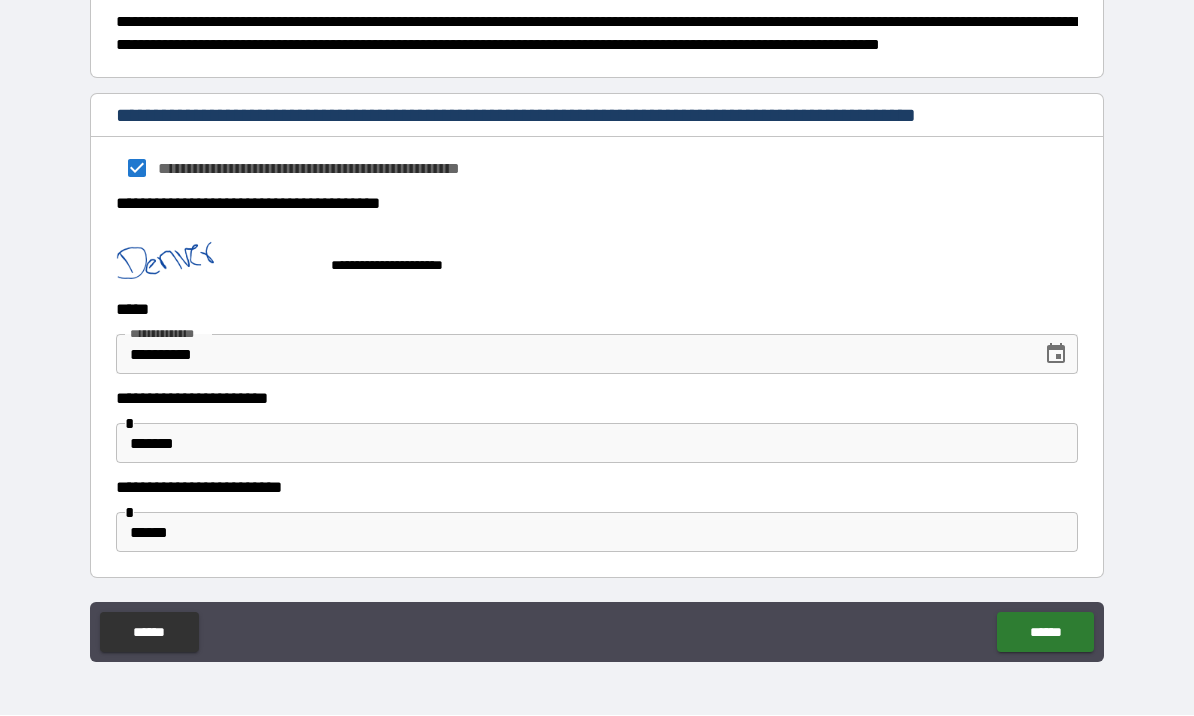 click on "******" at bounding box center [1045, 633] 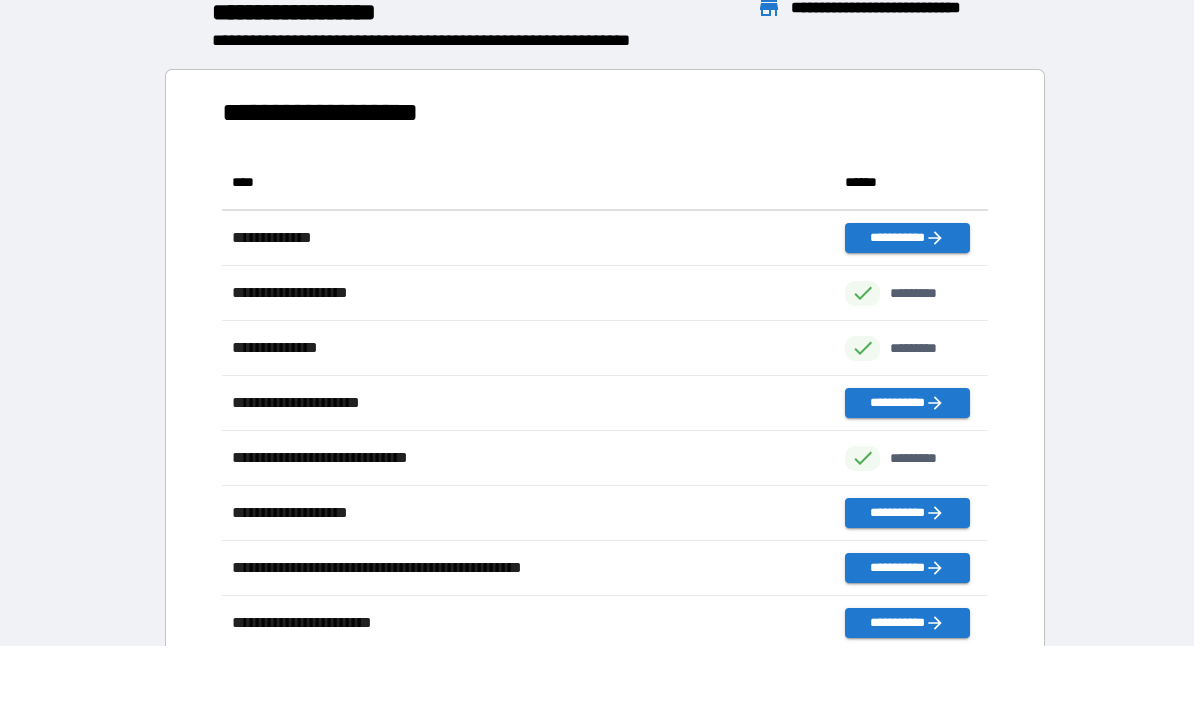 scroll, scrollTop: 1, scrollLeft: 1, axis: both 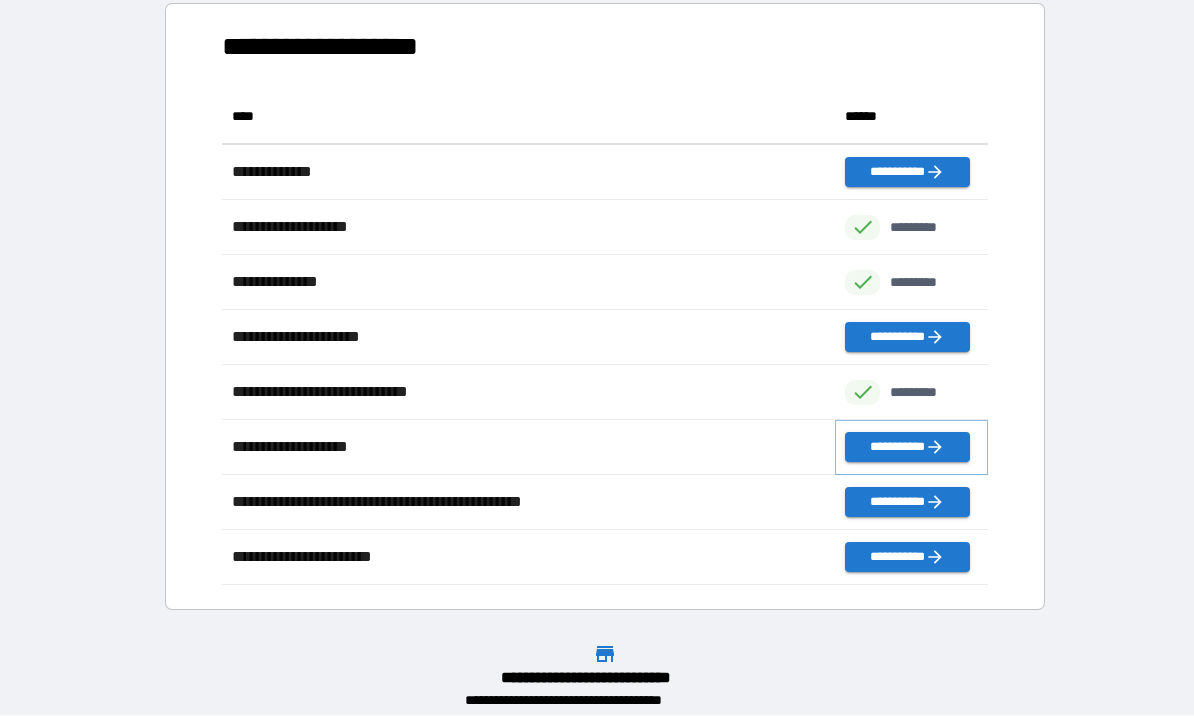 click on "**********" at bounding box center (907, 448) 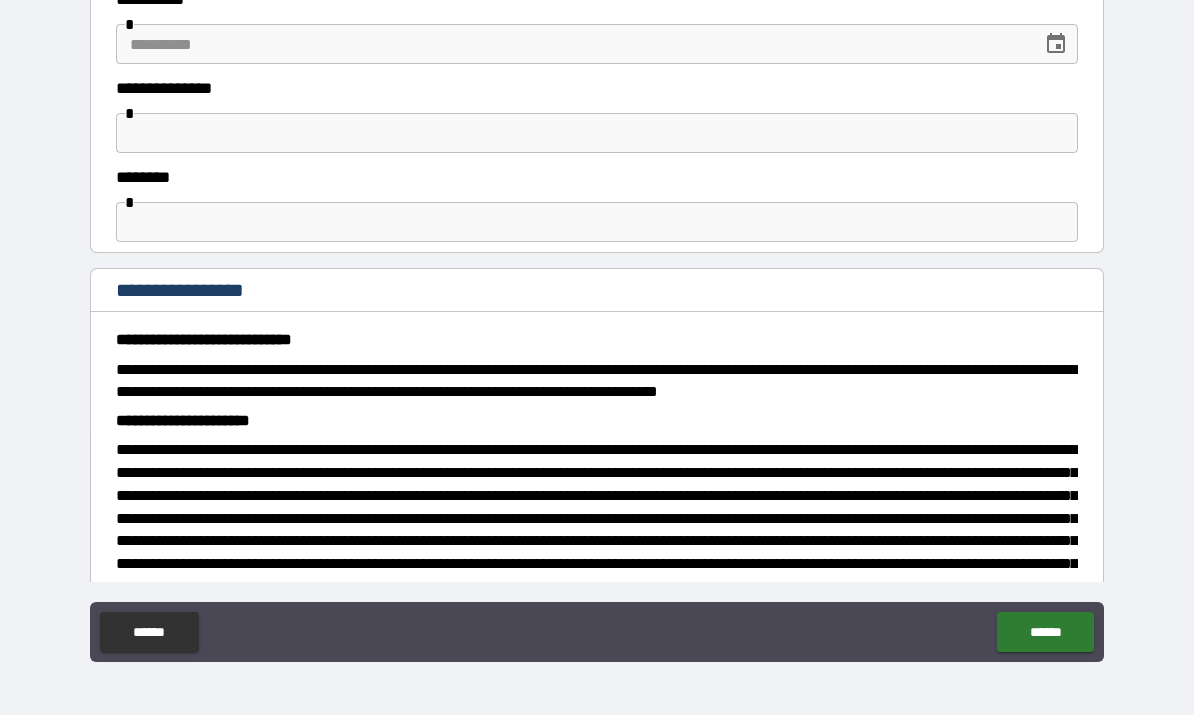 scroll, scrollTop: 838, scrollLeft: 0, axis: vertical 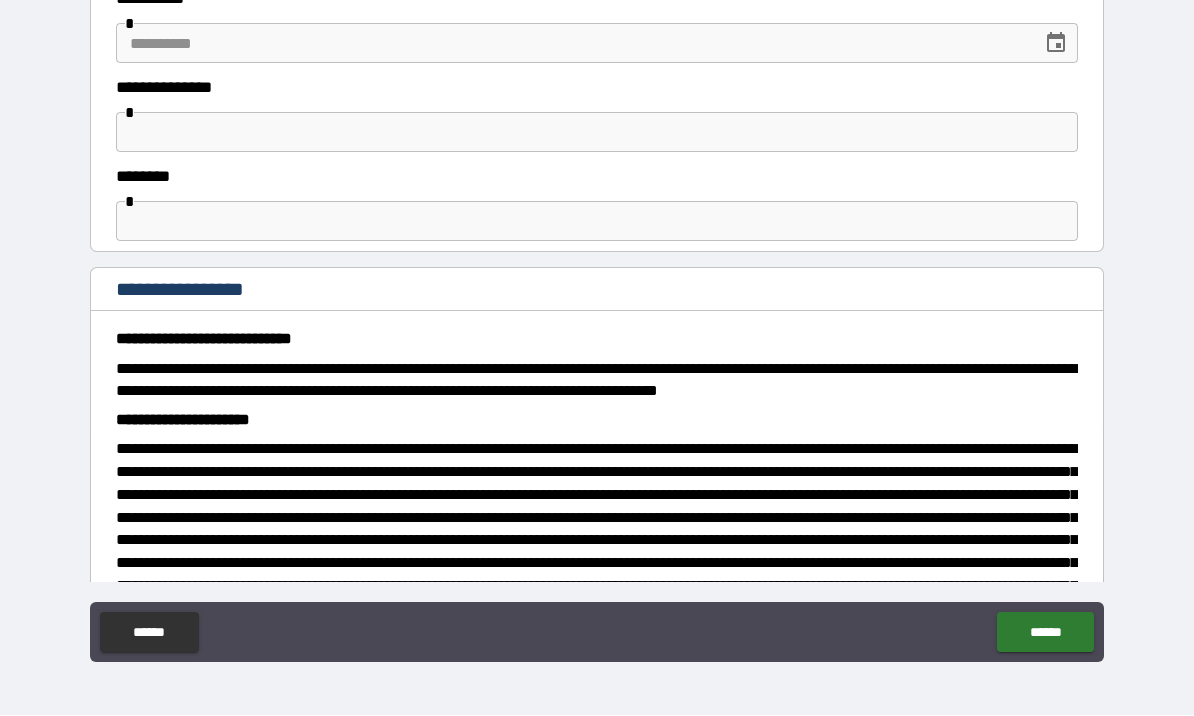 click on "******" at bounding box center (149, 633) 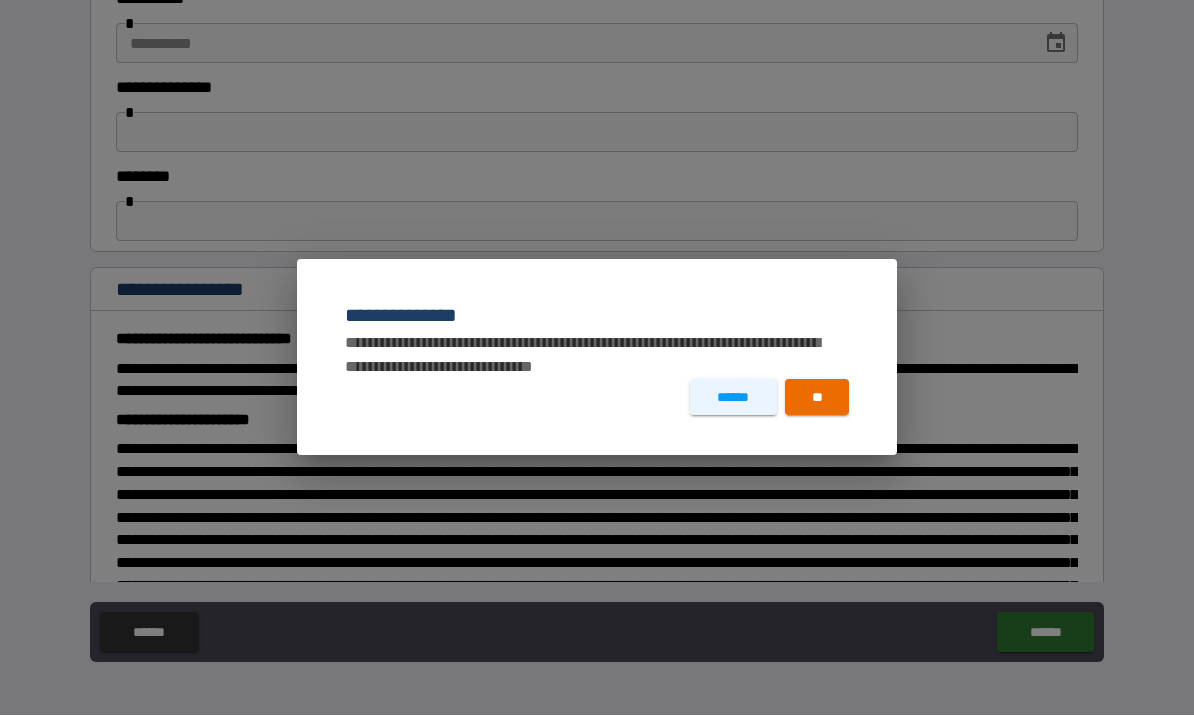 click on "**" at bounding box center [817, 398] 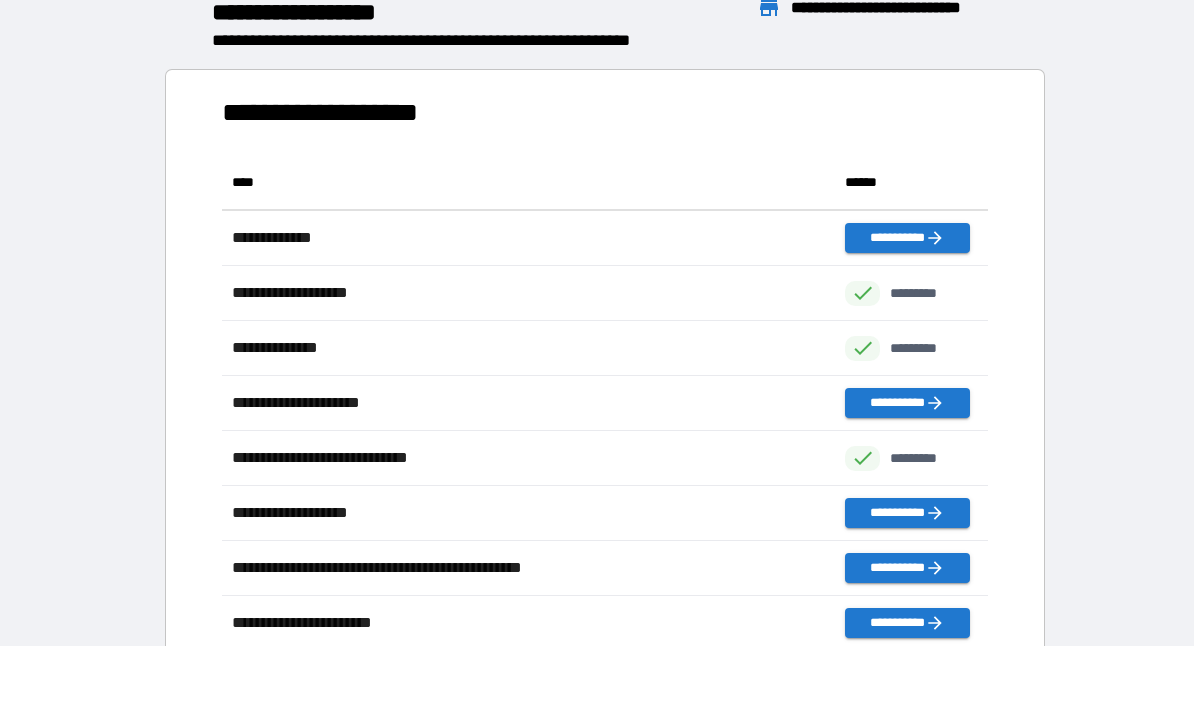scroll, scrollTop: 1, scrollLeft: 1, axis: both 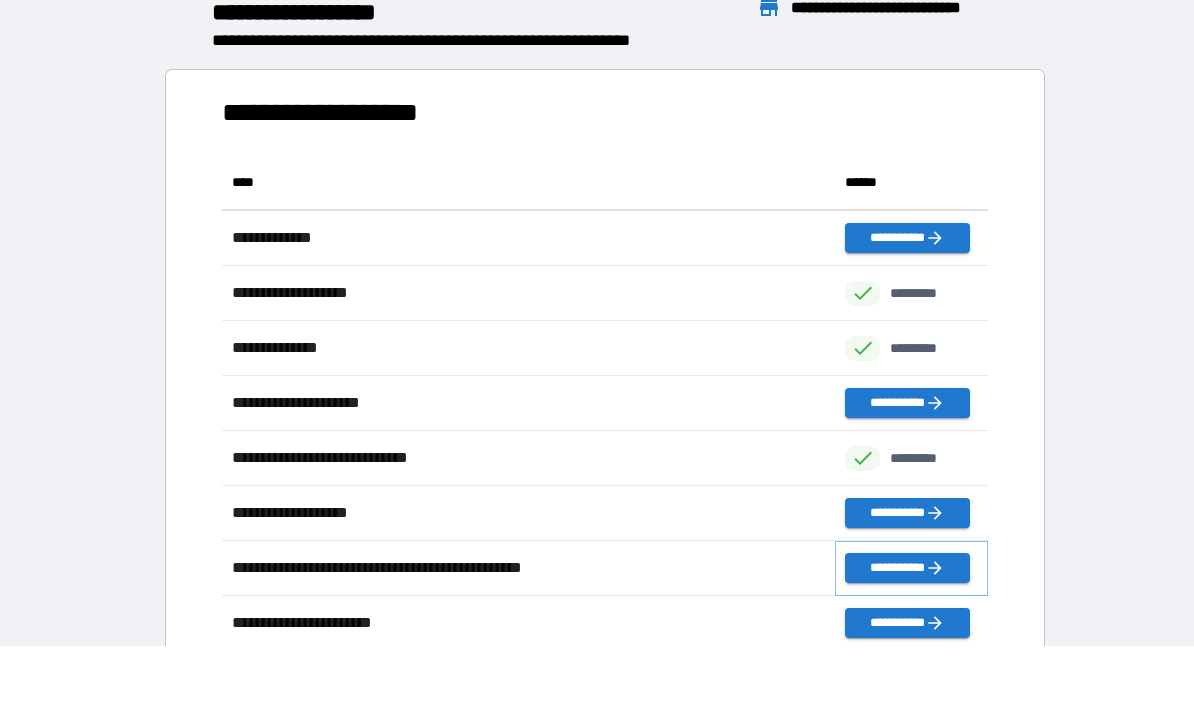 click on "**********" at bounding box center (907, 569) 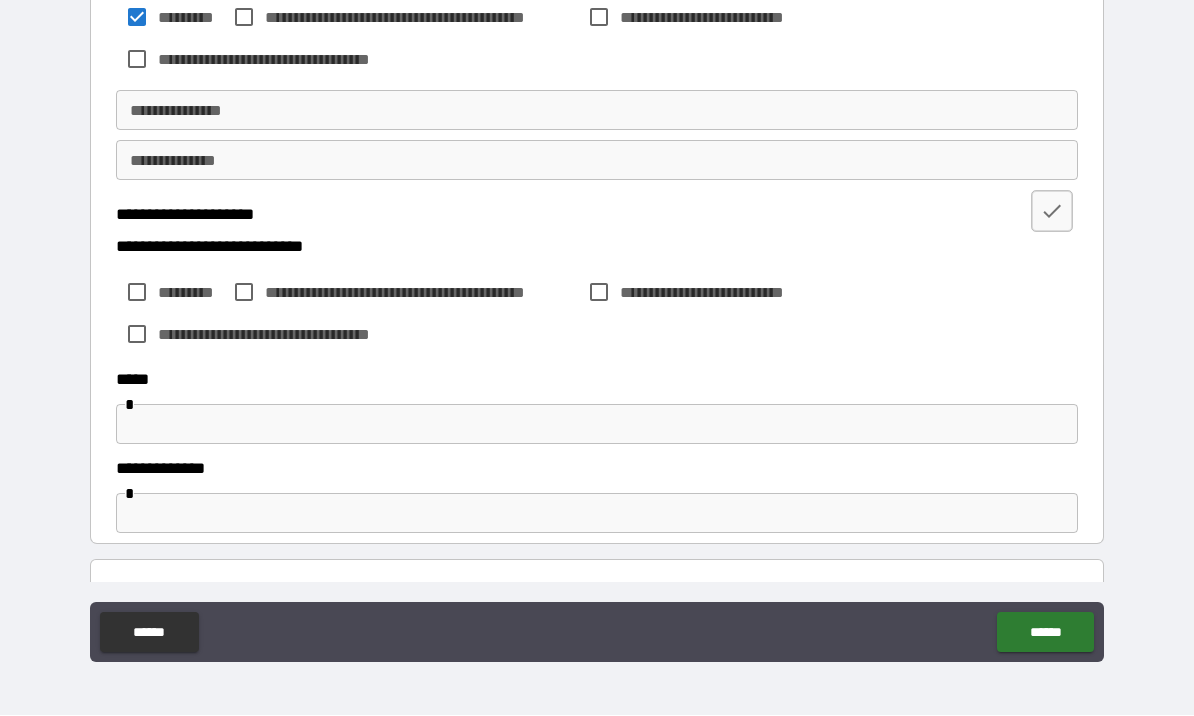 scroll, scrollTop: 699, scrollLeft: 0, axis: vertical 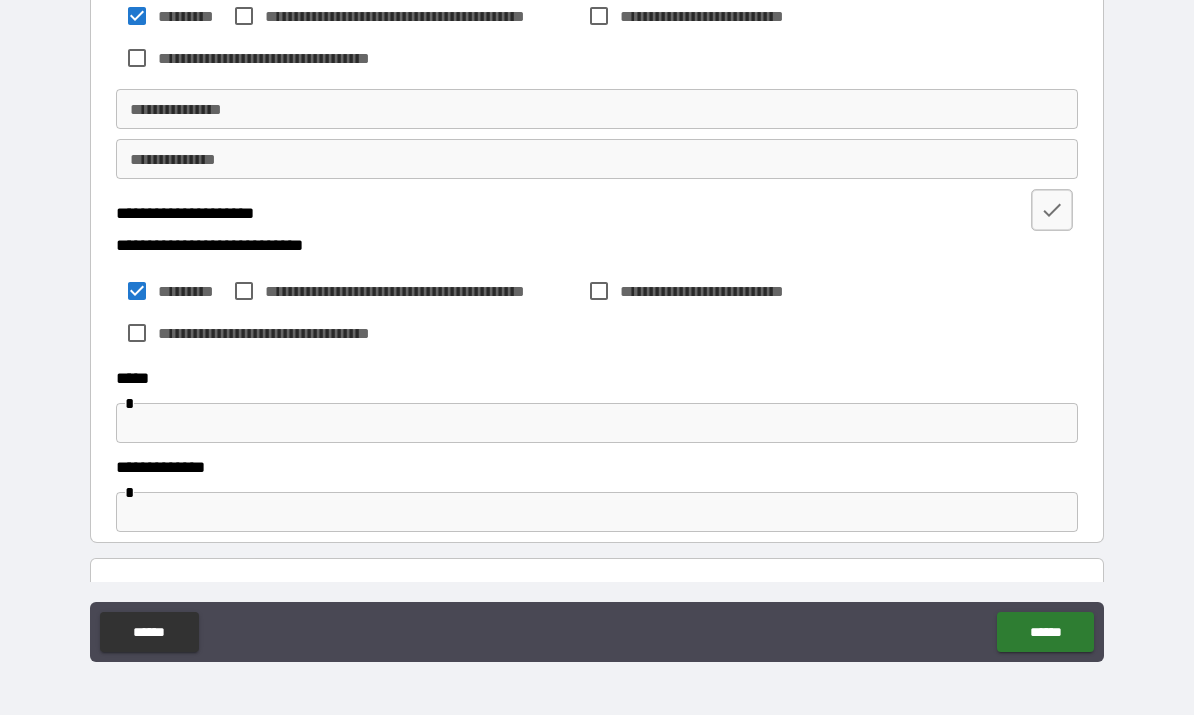 click at bounding box center (597, 424) 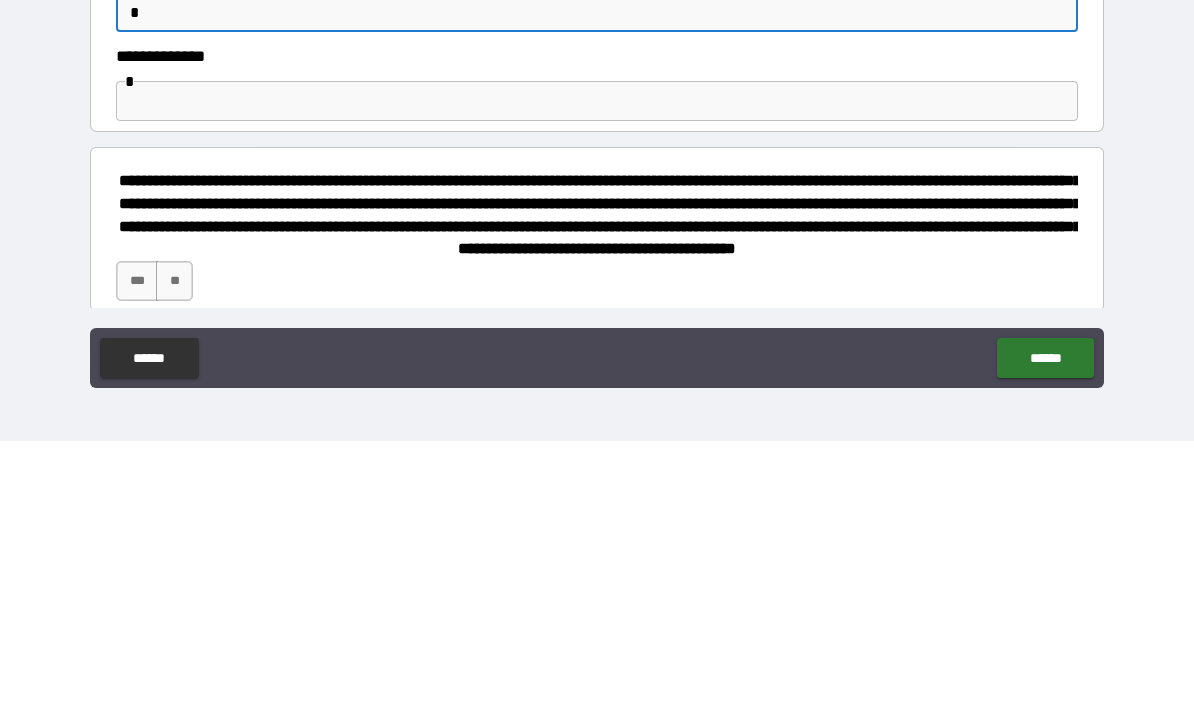 scroll, scrollTop: 837, scrollLeft: 0, axis: vertical 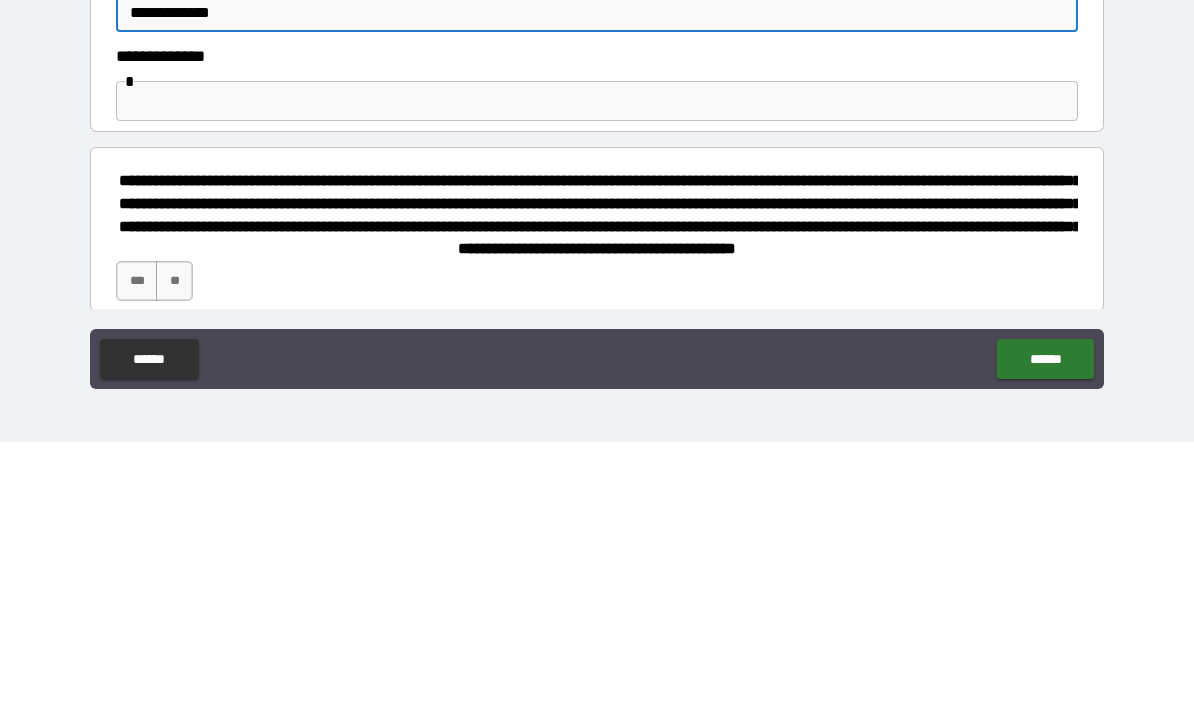 type on "**********" 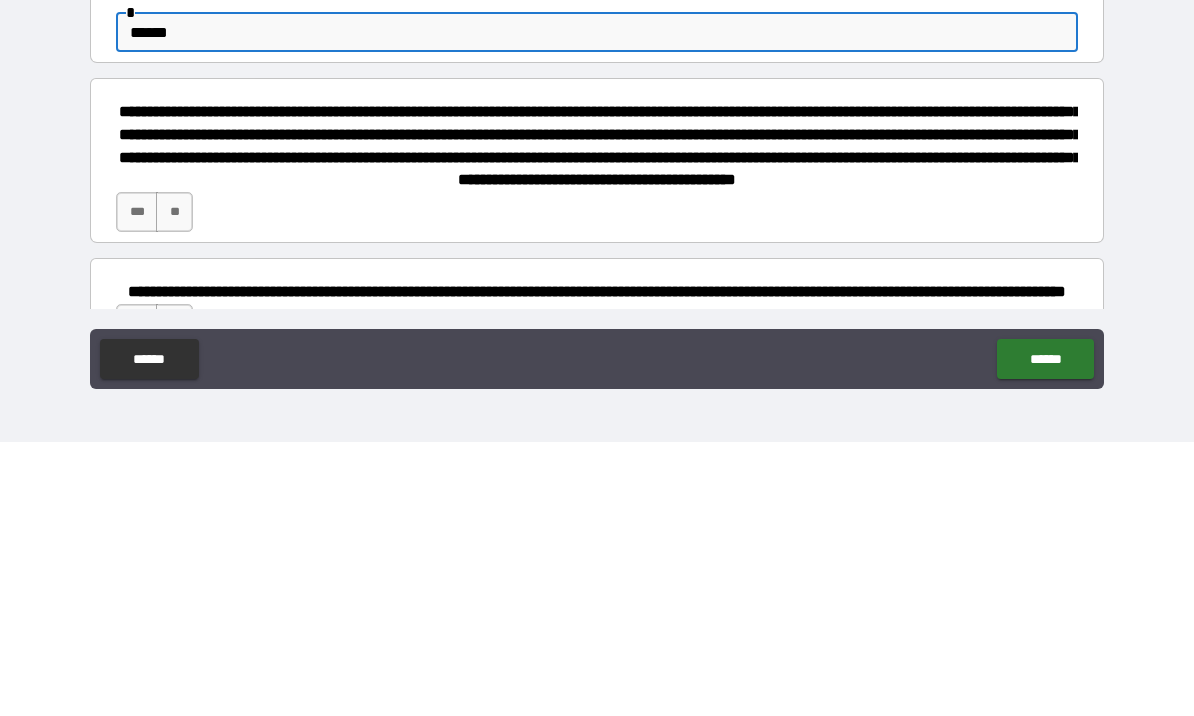 scroll, scrollTop: 914, scrollLeft: 0, axis: vertical 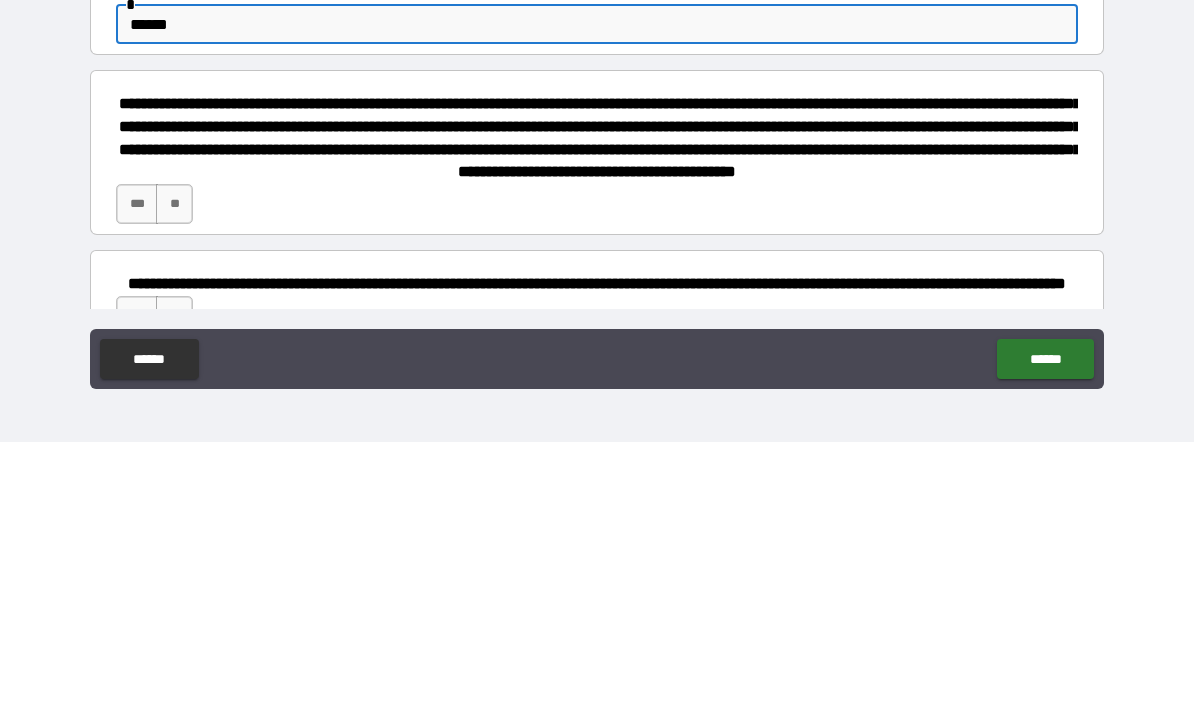 type on "******" 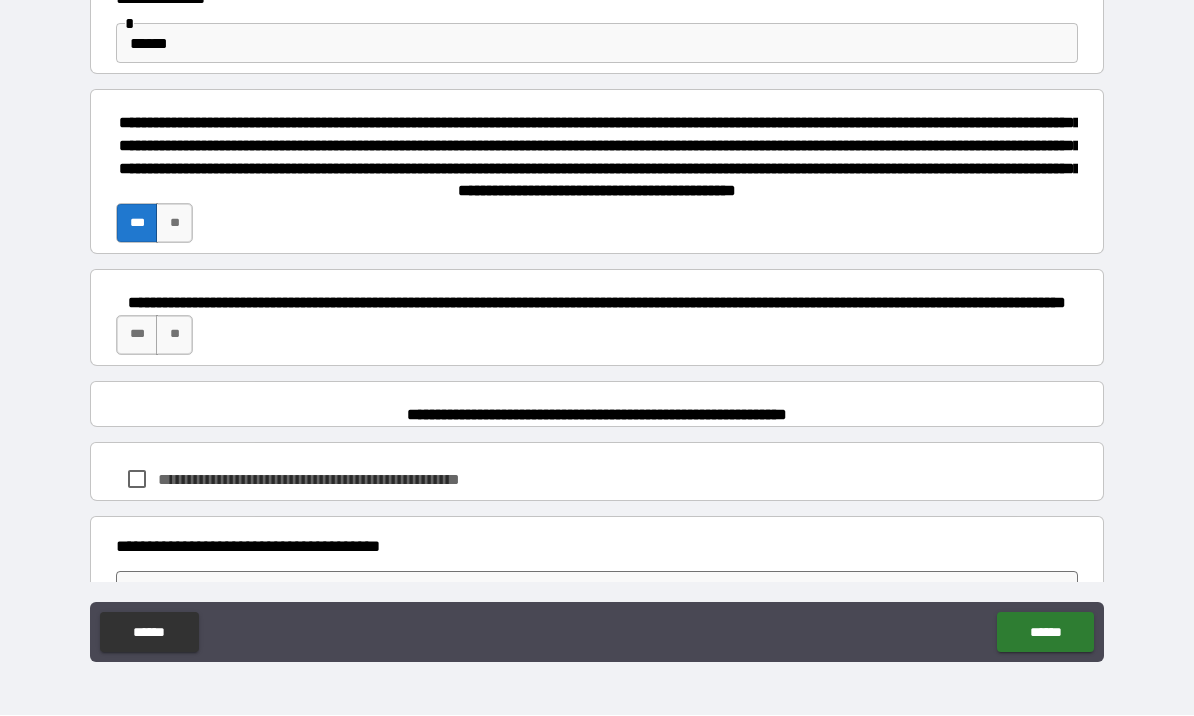 scroll, scrollTop: 1188, scrollLeft: 0, axis: vertical 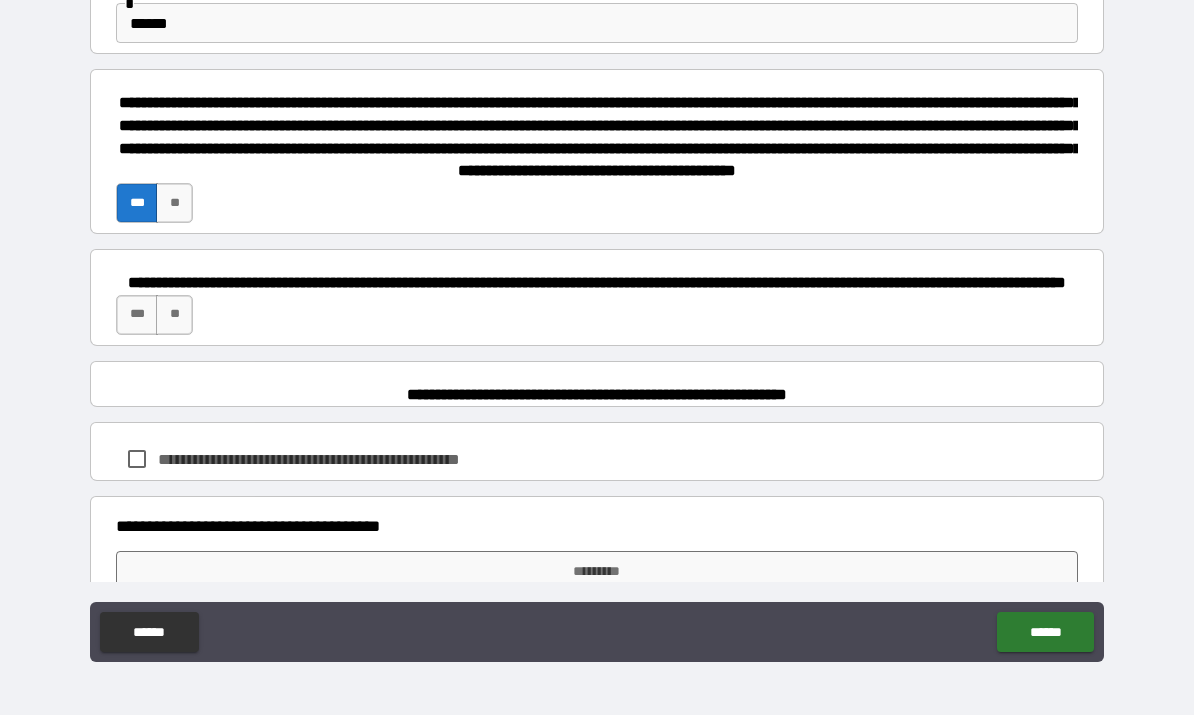 click on "***" at bounding box center [137, 316] 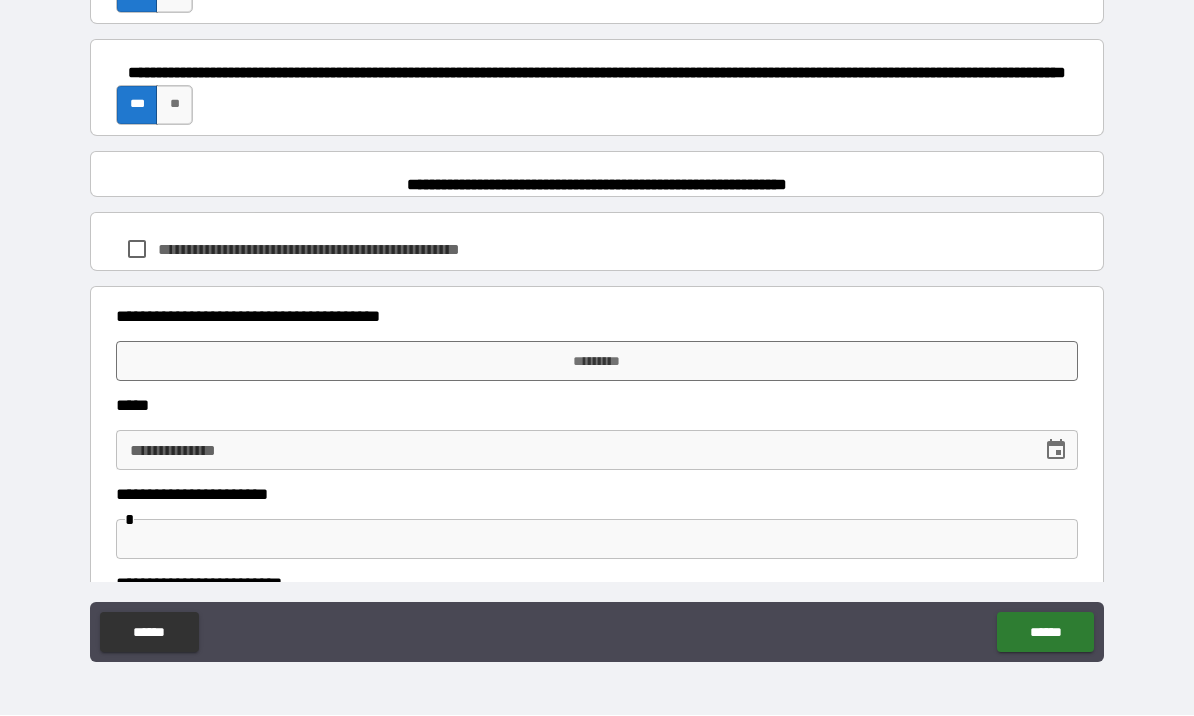 scroll, scrollTop: 1405, scrollLeft: 0, axis: vertical 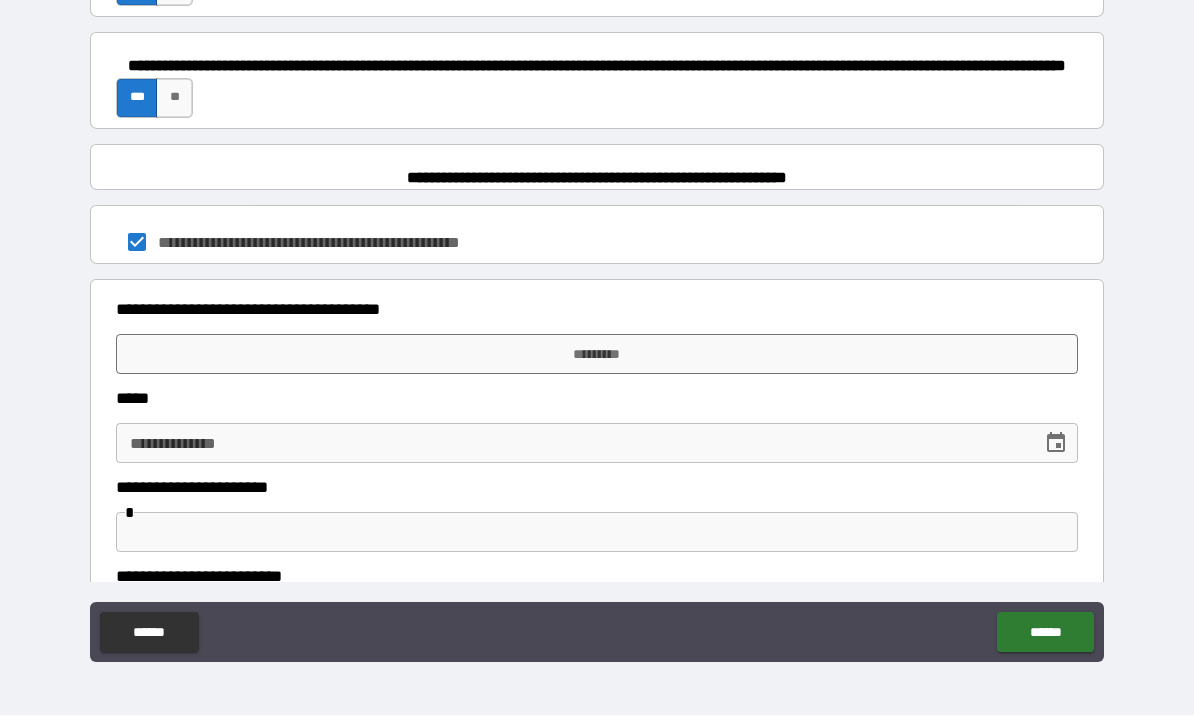 click on "*********" at bounding box center (597, 355) 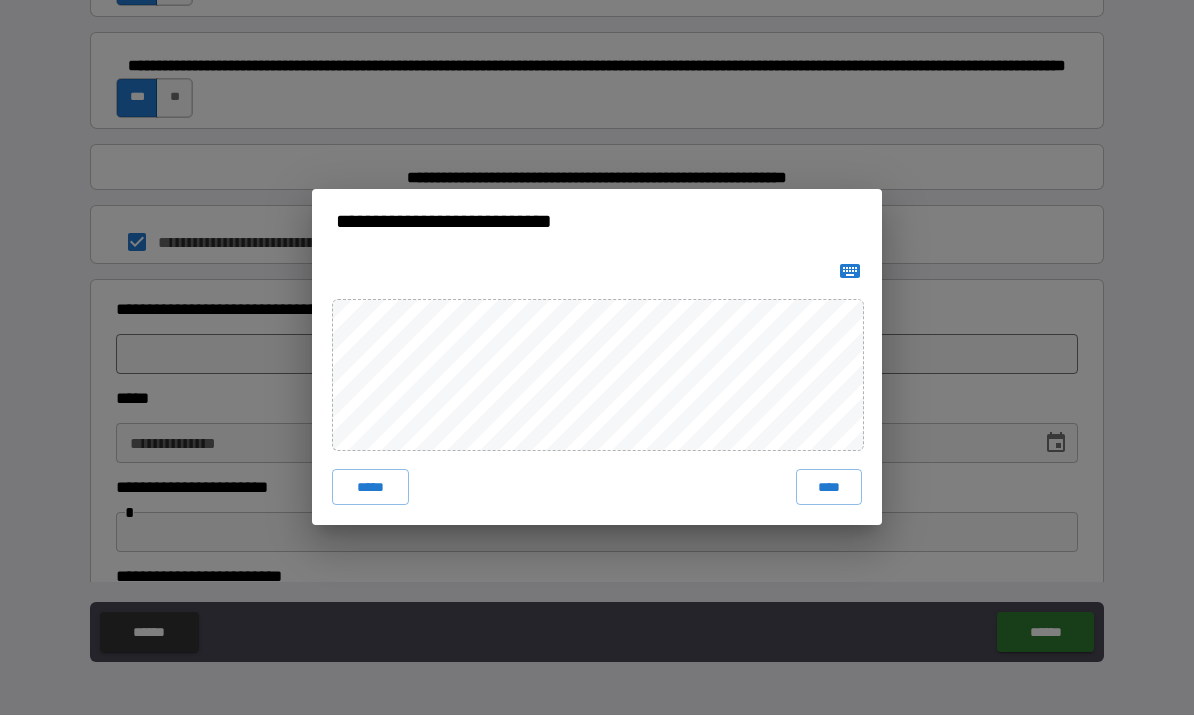 click on "*****" at bounding box center (370, 488) 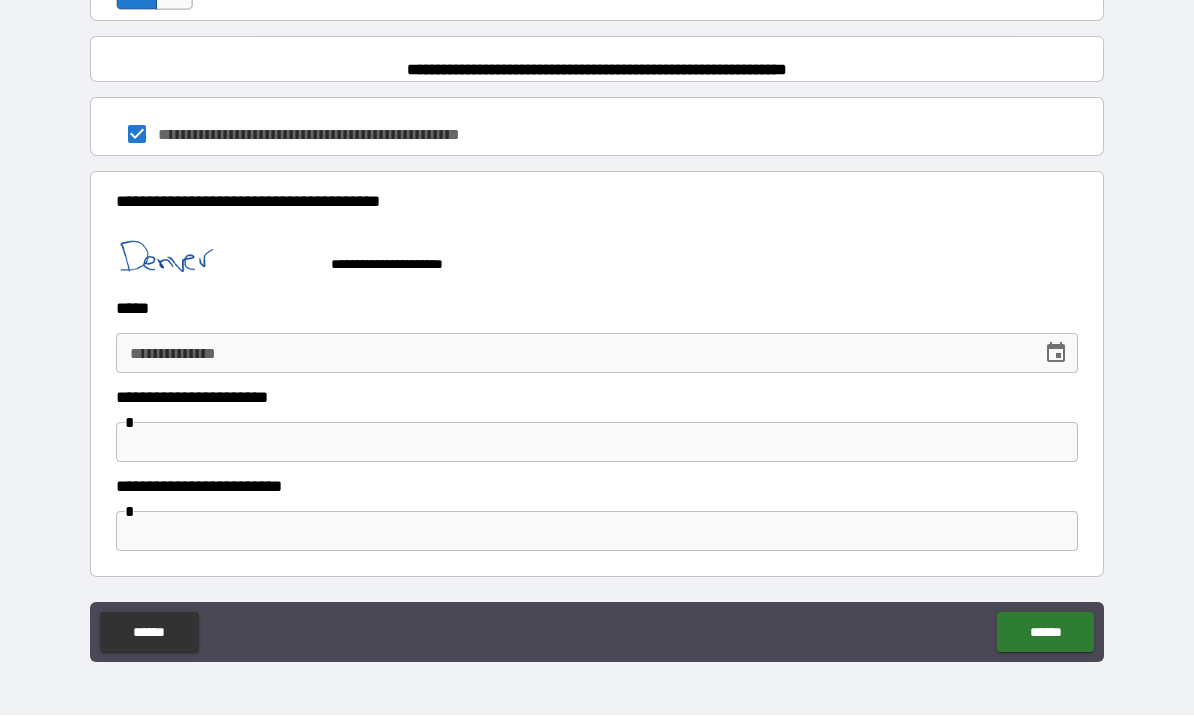 scroll, scrollTop: 1528, scrollLeft: 0, axis: vertical 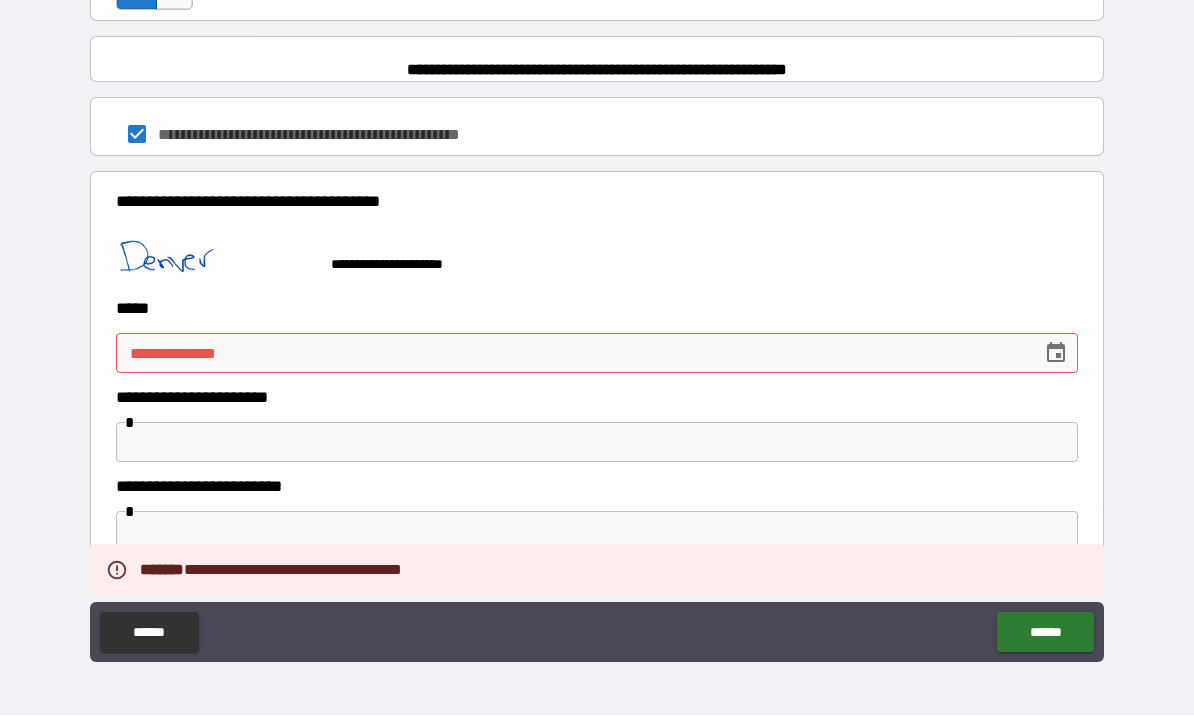 click at bounding box center (597, 443) 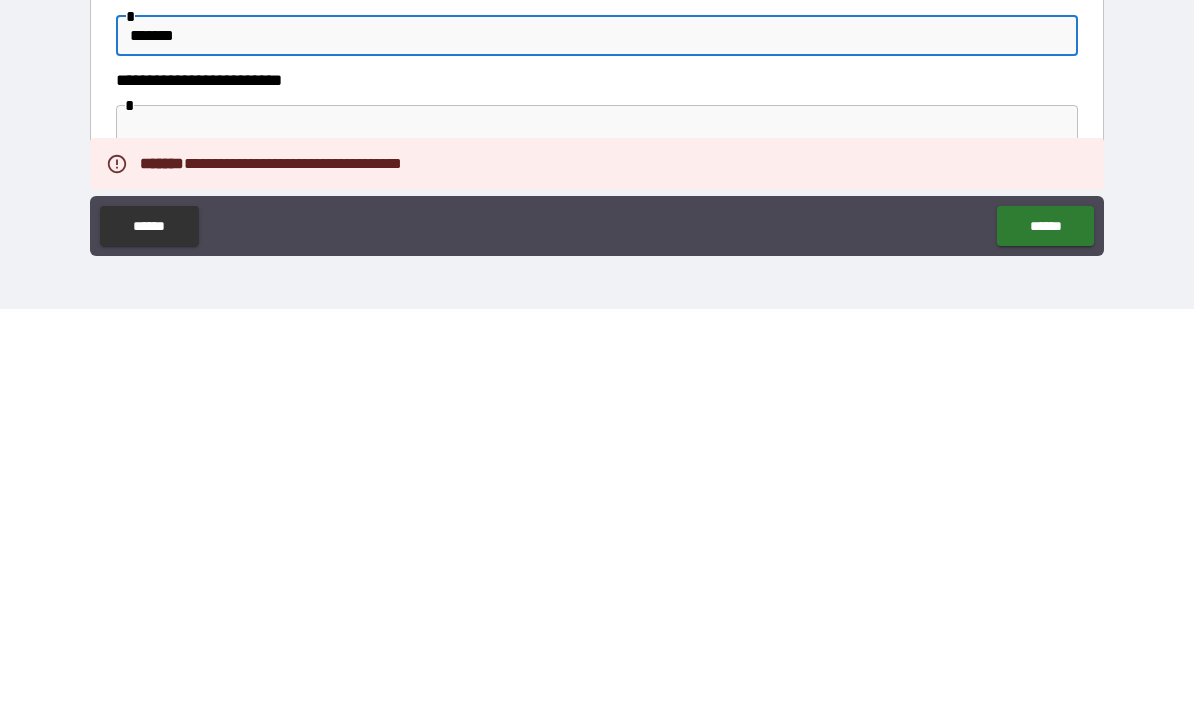 type on "*******" 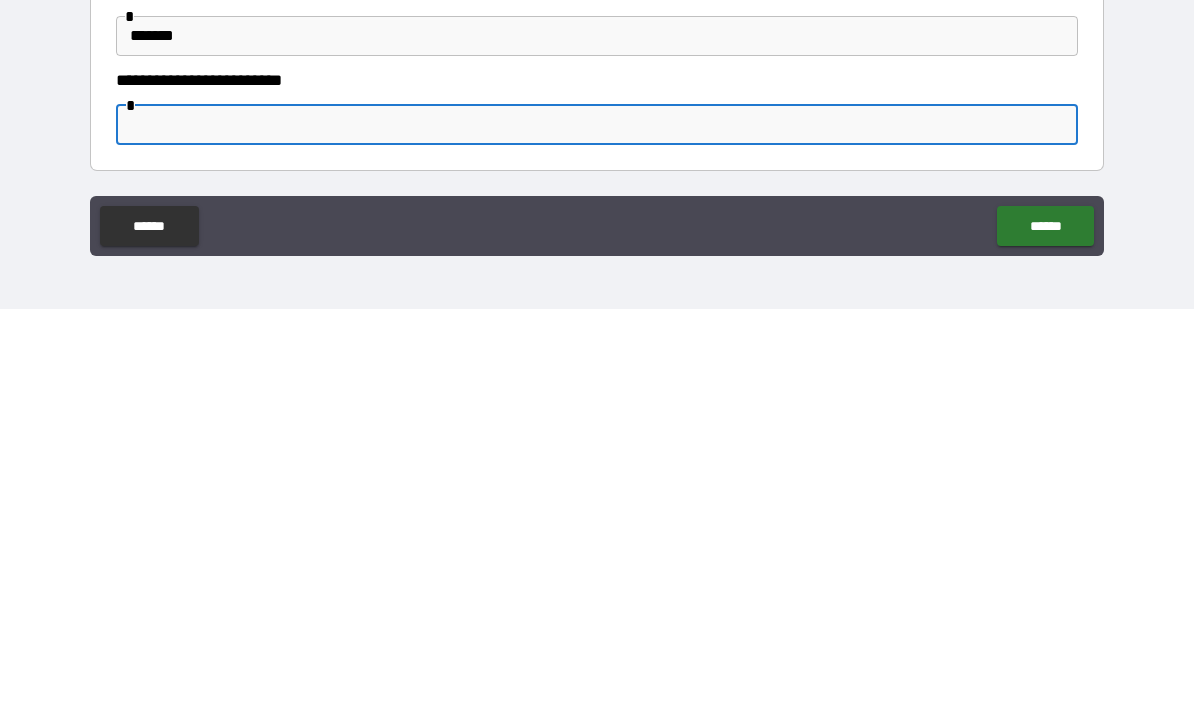 scroll, scrollTop: 1528, scrollLeft: 0, axis: vertical 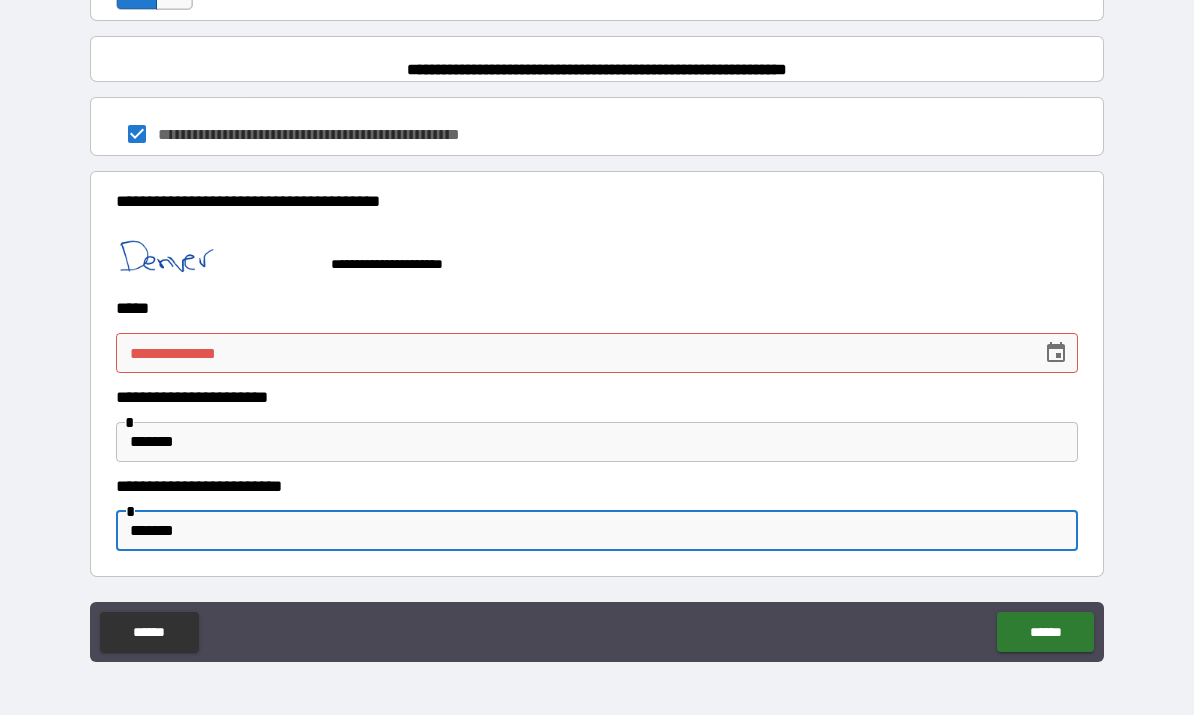 type on "******" 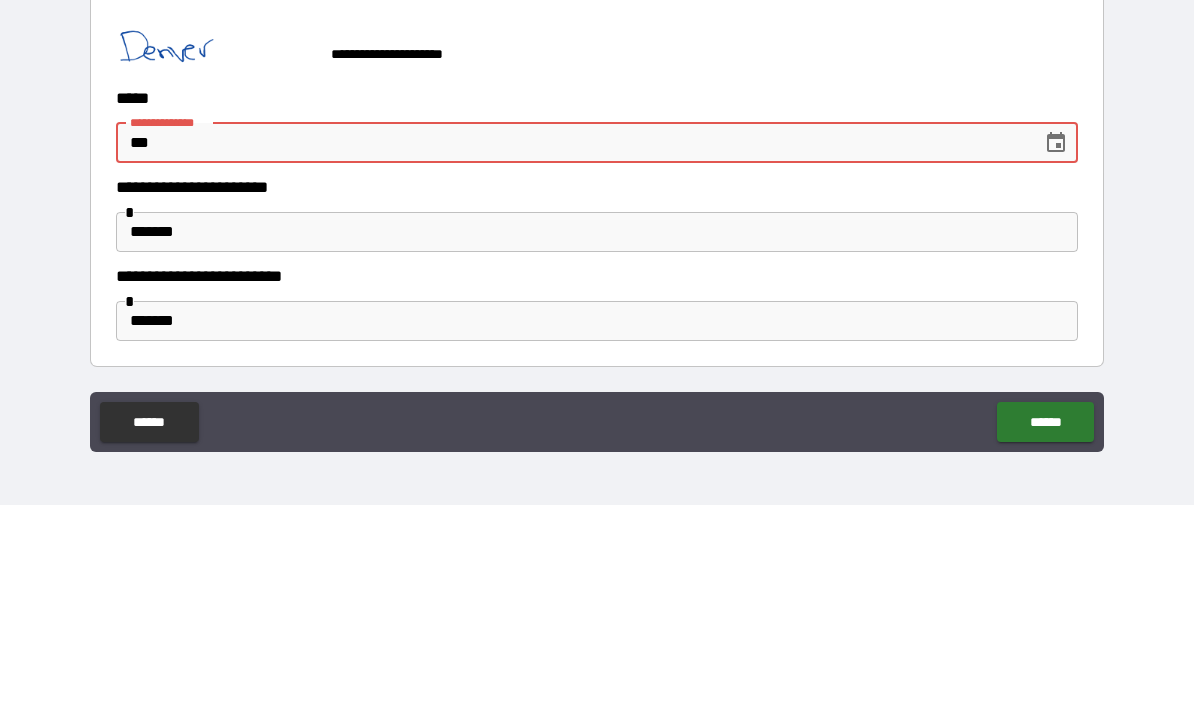 click on "***" at bounding box center (572, 354) 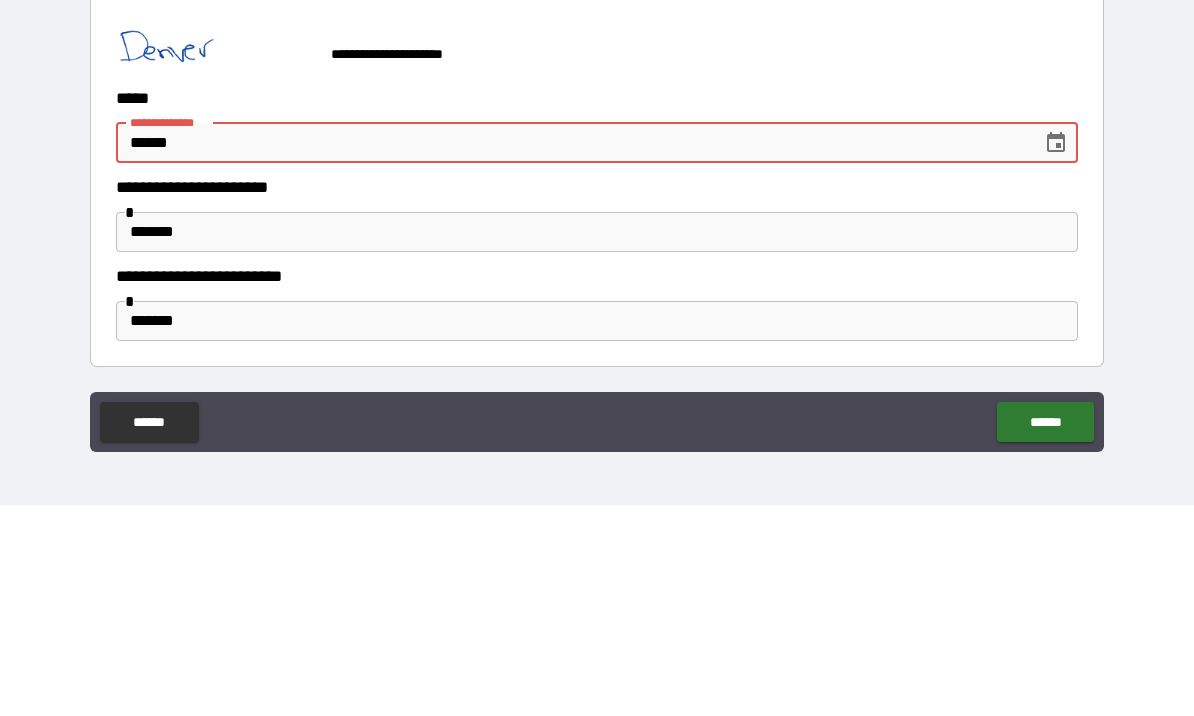 click on "******" at bounding box center [572, 354] 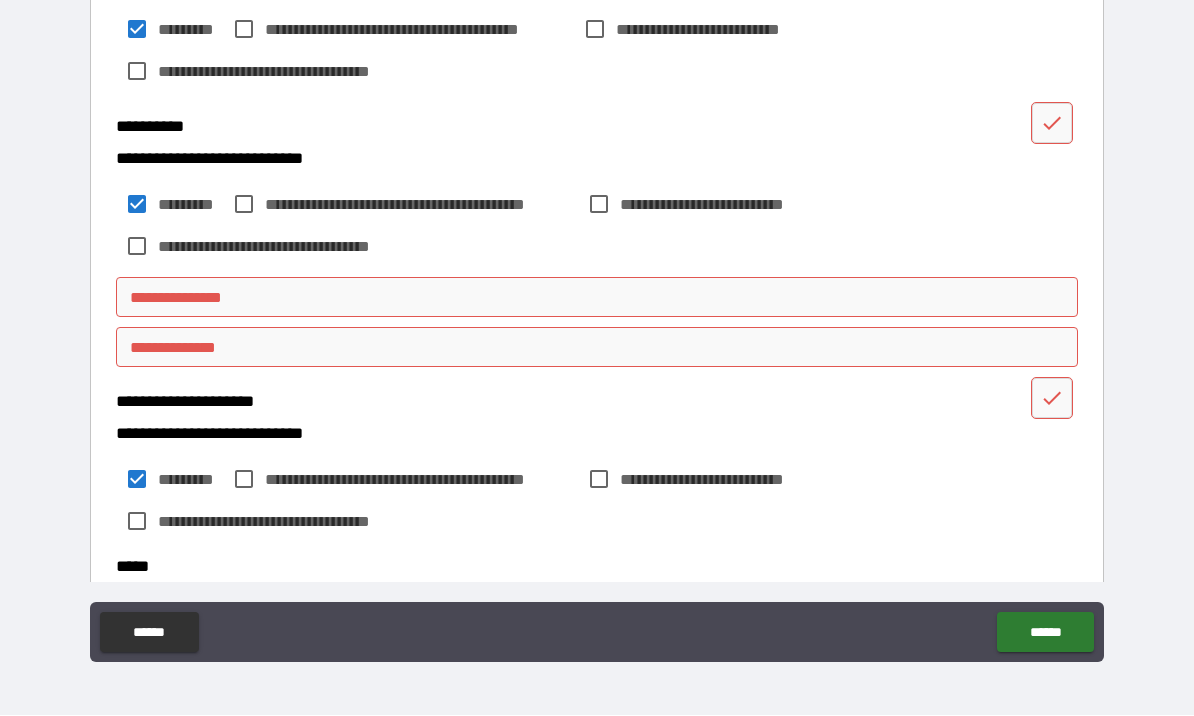 scroll, scrollTop: 494, scrollLeft: 0, axis: vertical 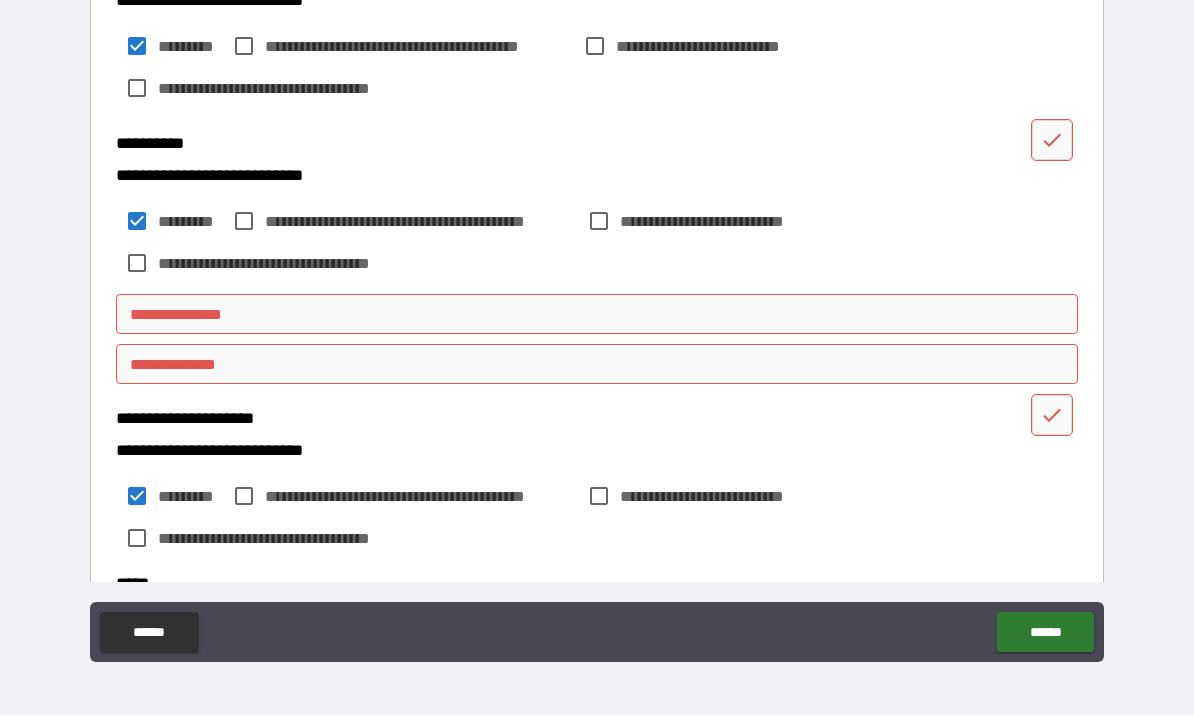 type on "********" 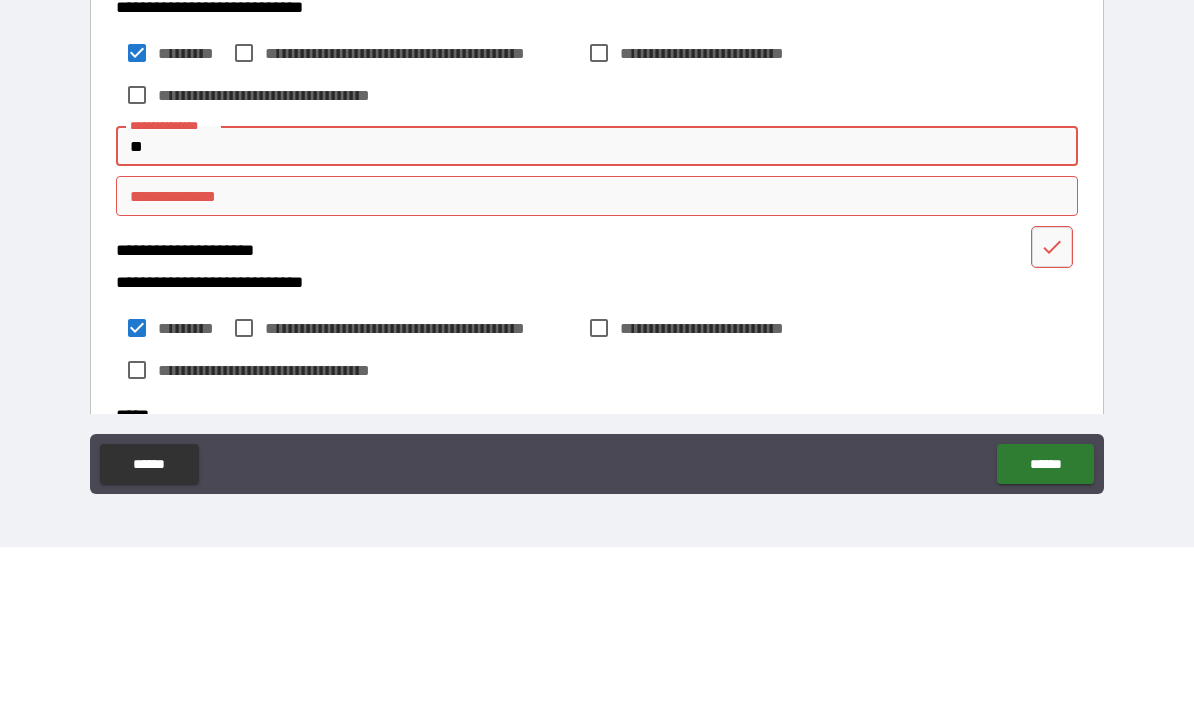 type on "*" 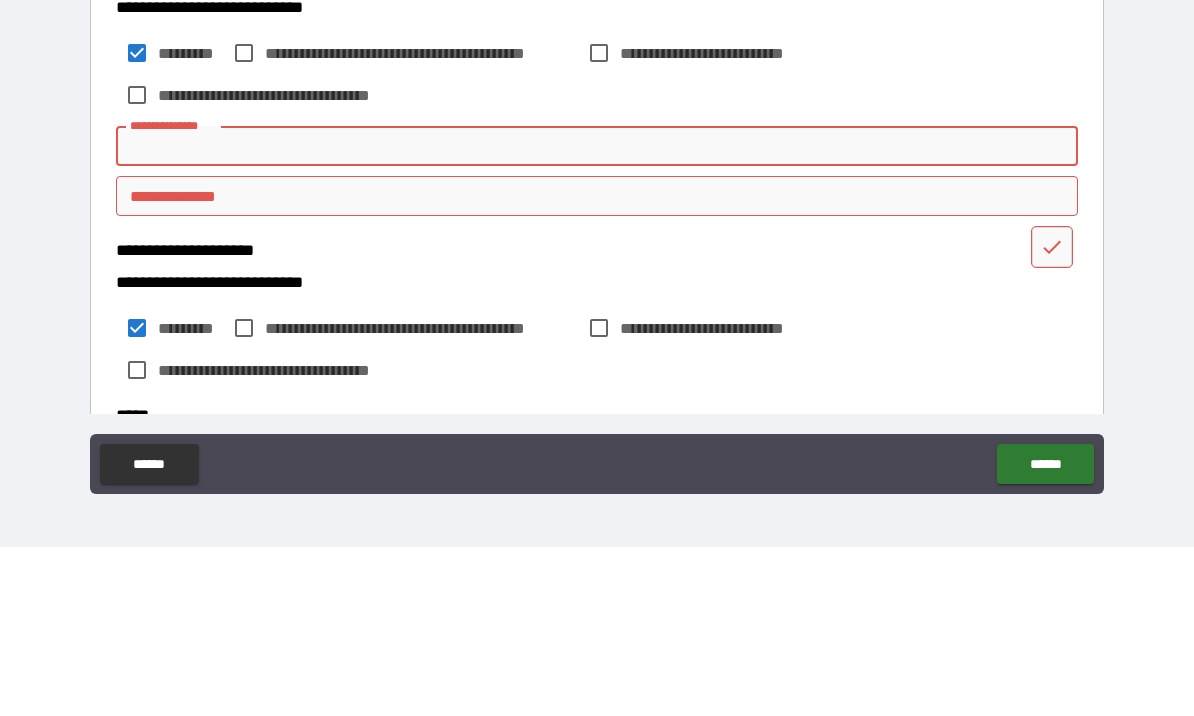 click on "**********" at bounding box center (597, 315) 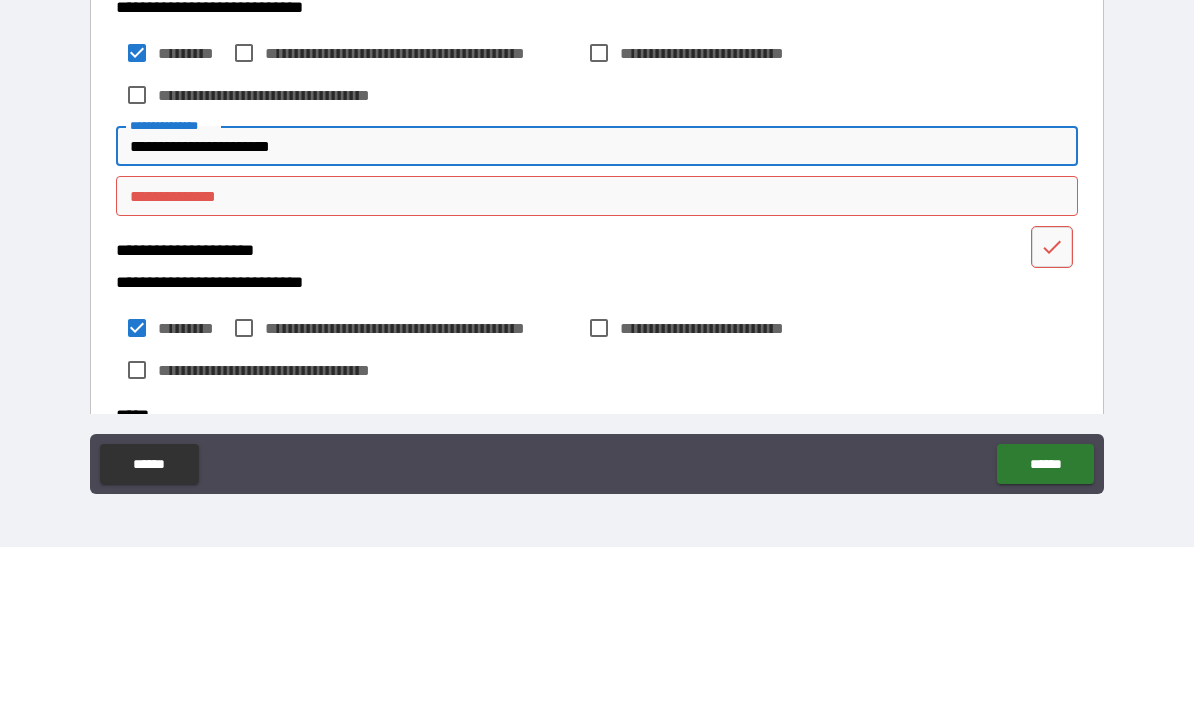 type on "**********" 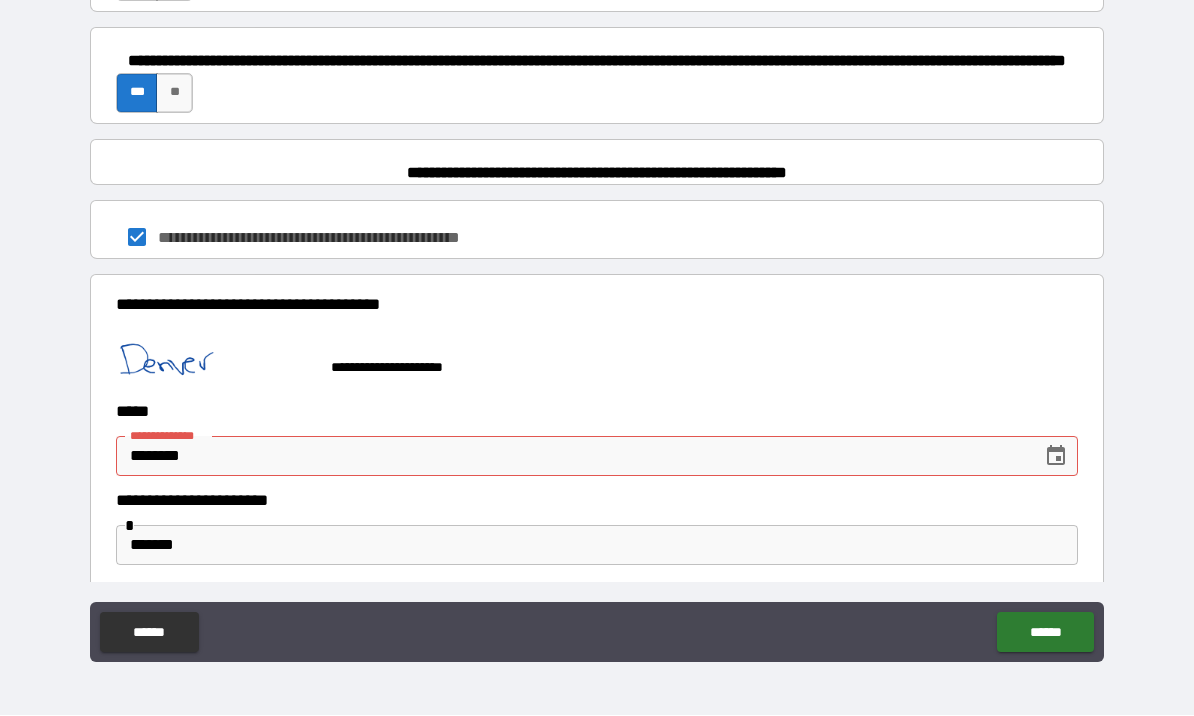 type on "**********" 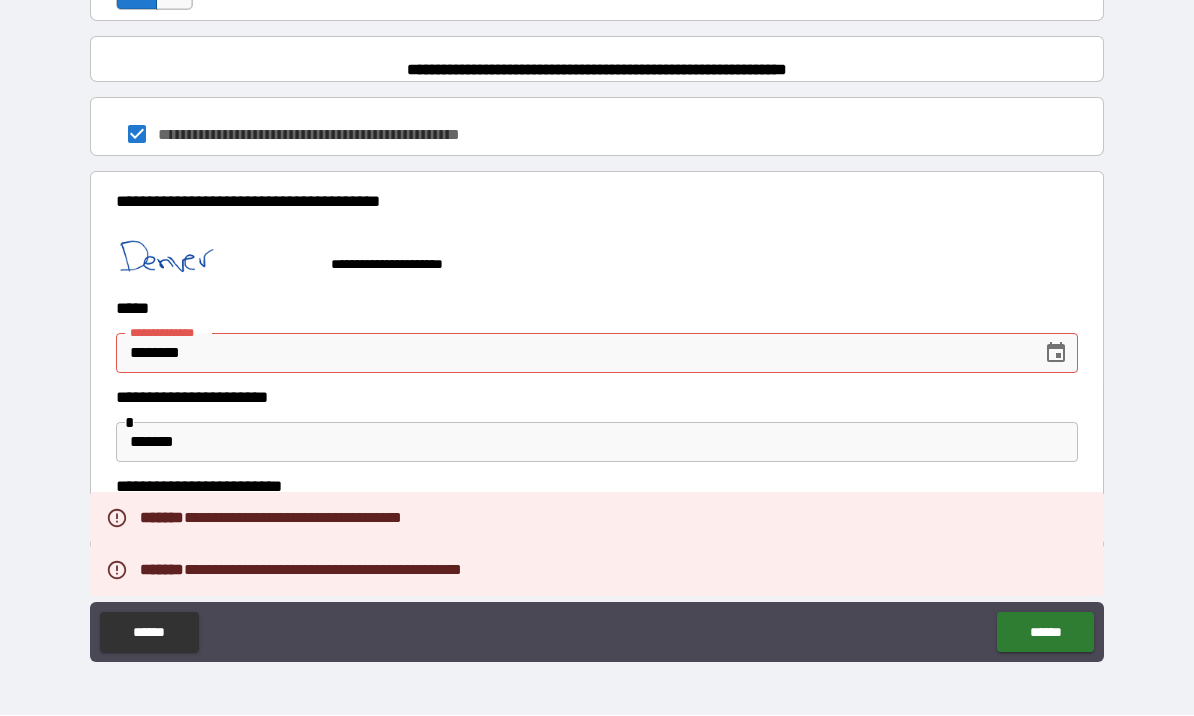 scroll, scrollTop: 1528, scrollLeft: 0, axis: vertical 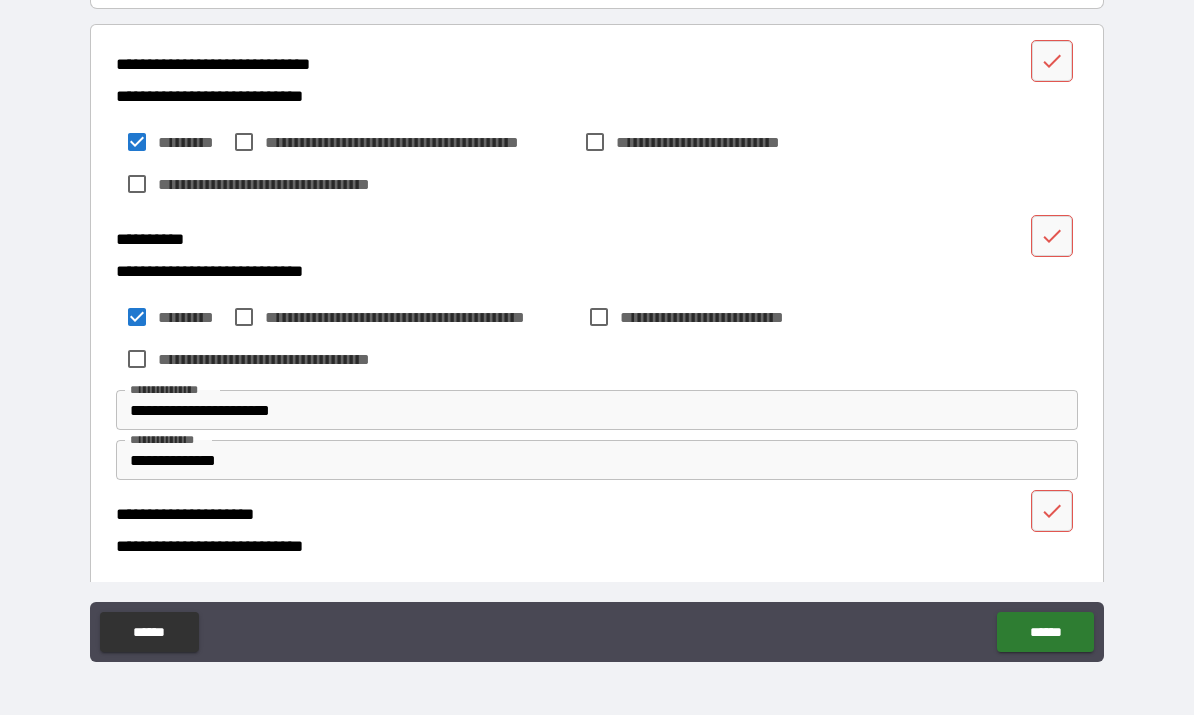 click 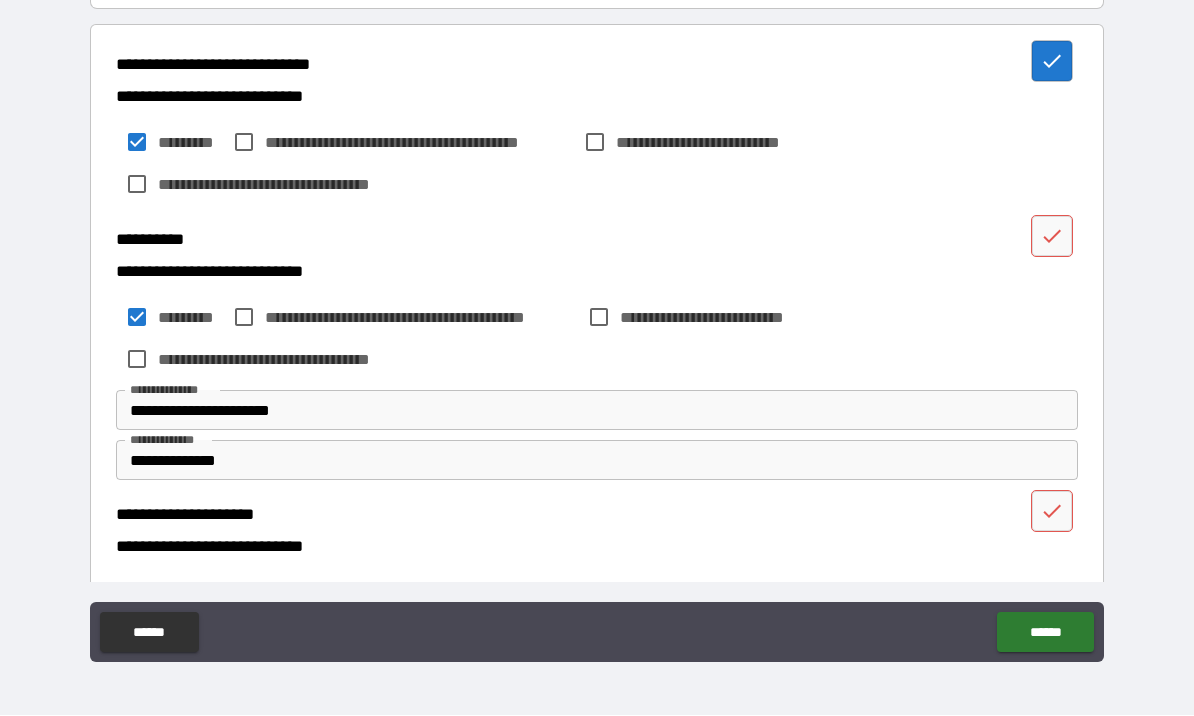 click at bounding box center [1052, 237] 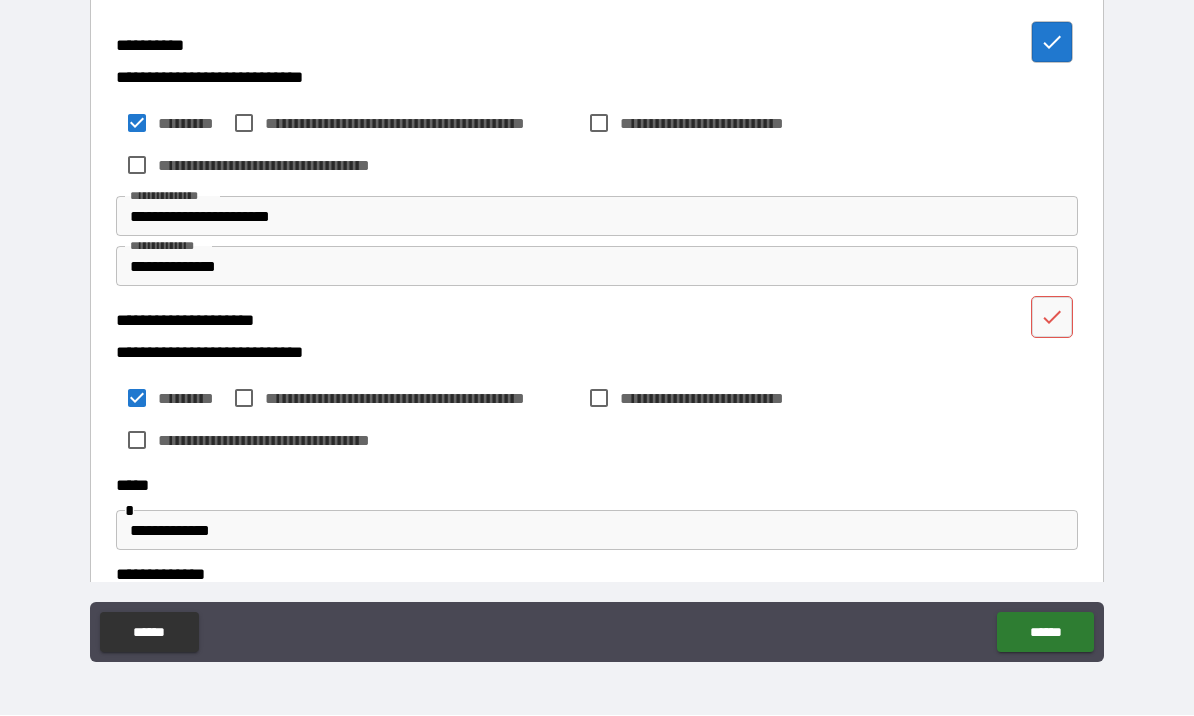 scroll, scrollTop: 591, scrollLeft: 0, axis: vertical 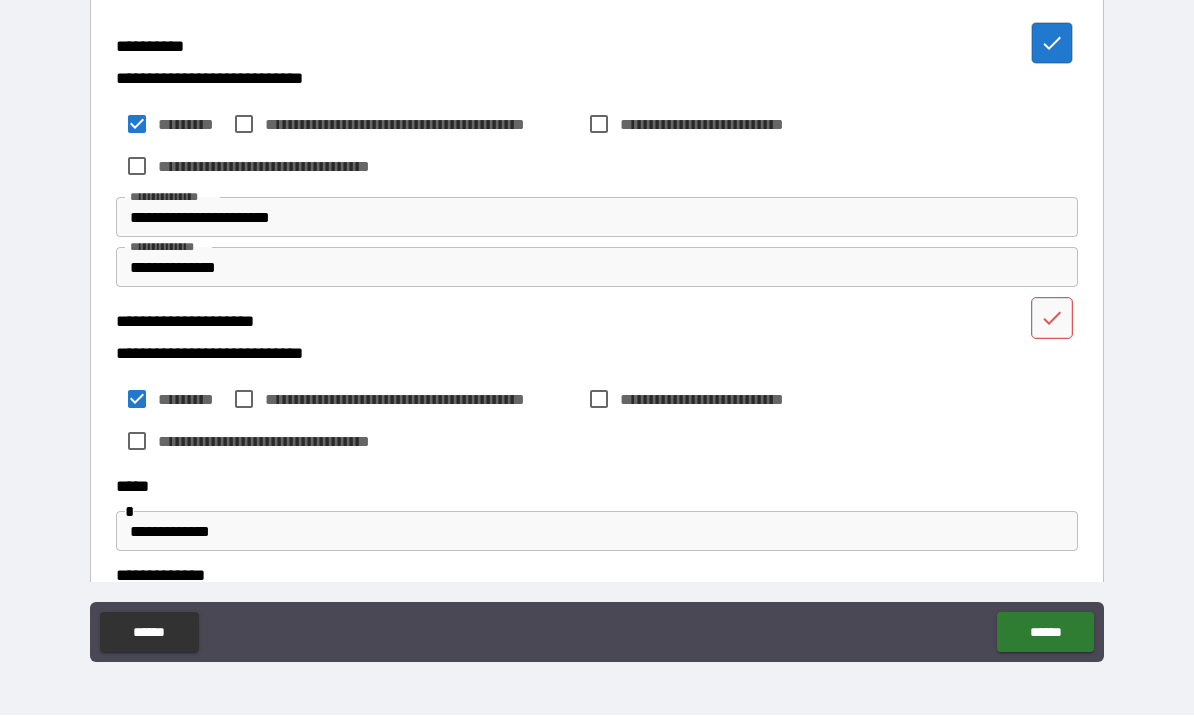click at bounding box center (1052, 319) 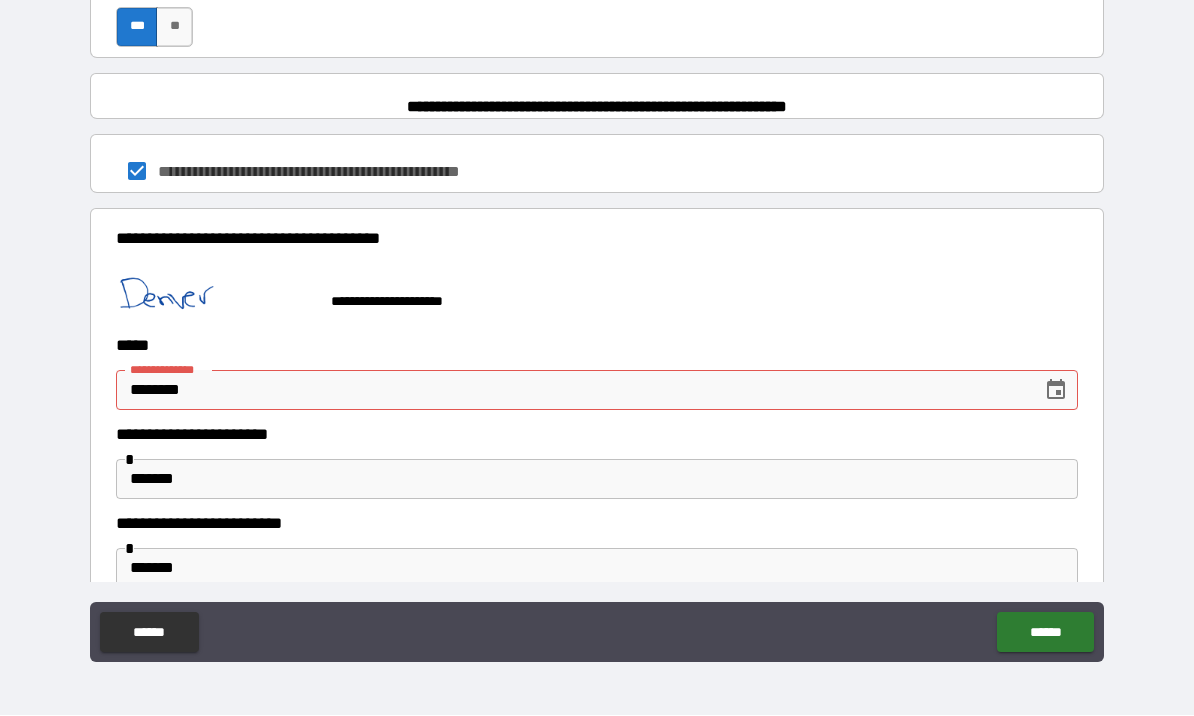 scroll, scrollTop: 1397, scrollLeft: 0, axis: vertical 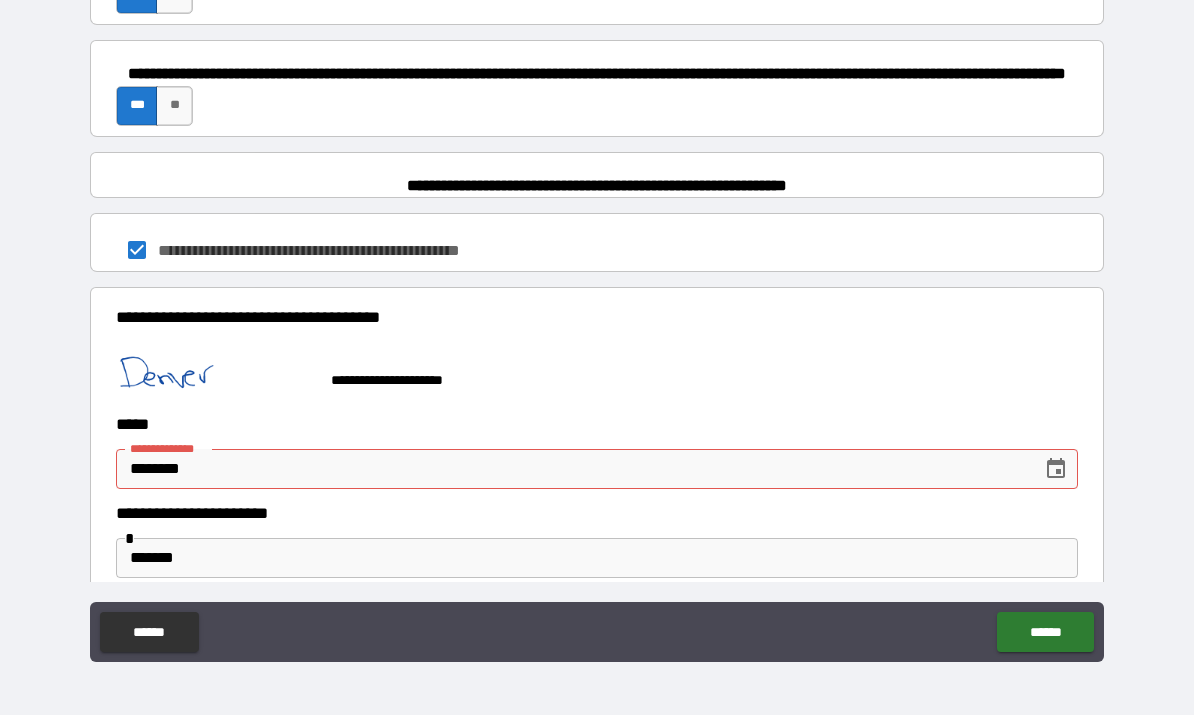 click on "******" at bounding box center [1045, 633] 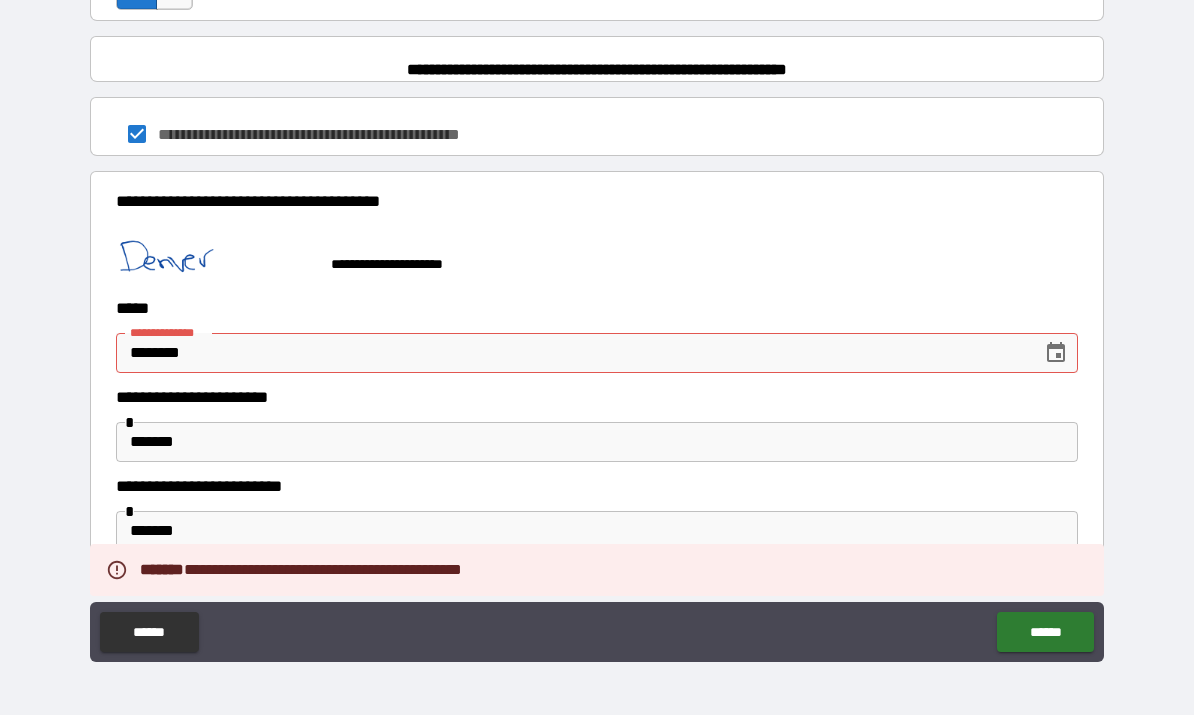 scroll, scrollTop: 1528, scrollLeft: 0, axis: vertical 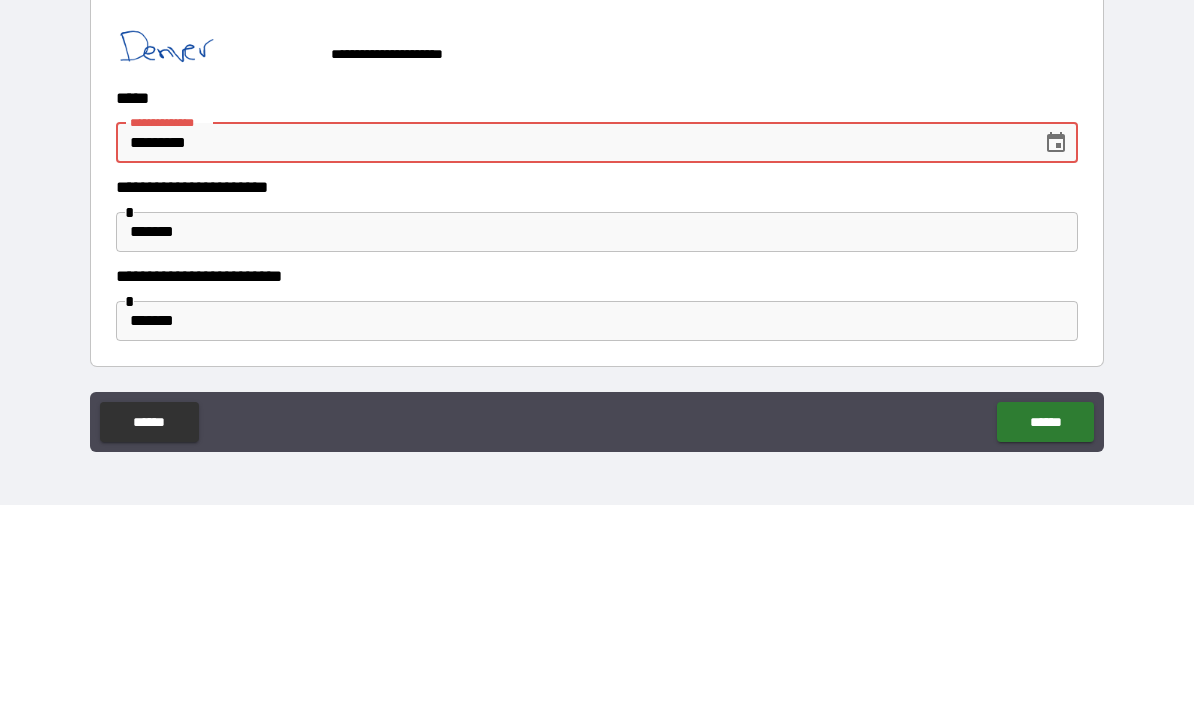 type on "**********" 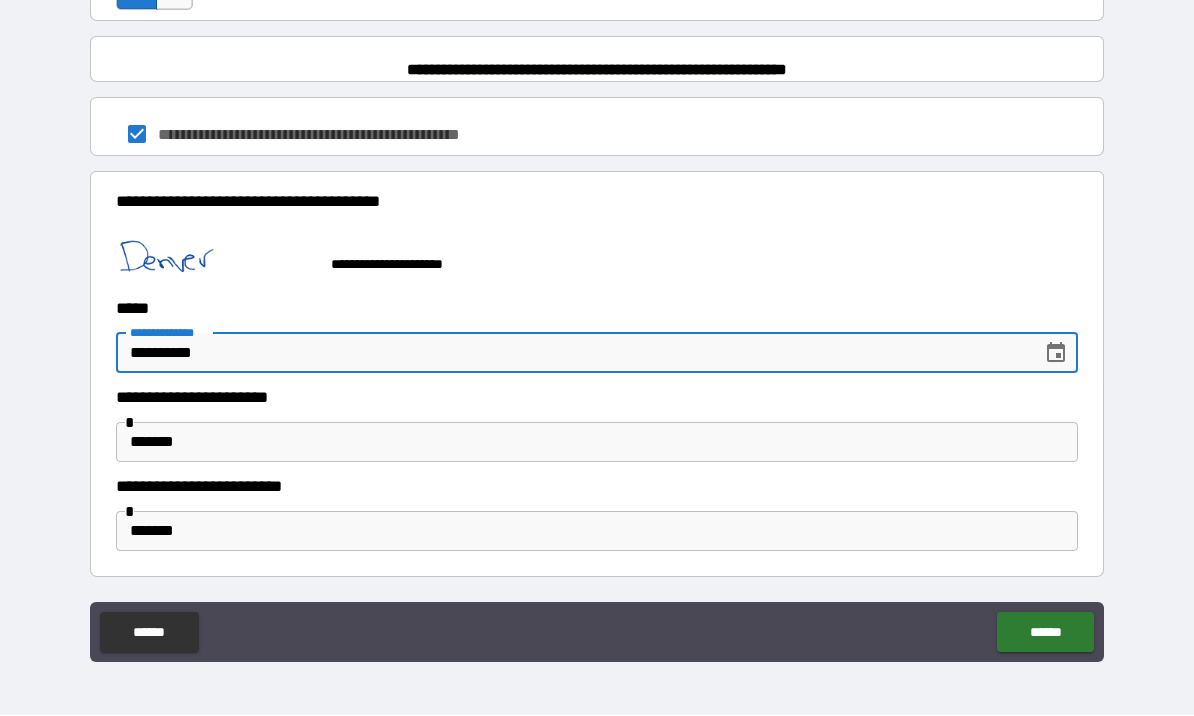 click on "******" at bounding box center [1045, 633] 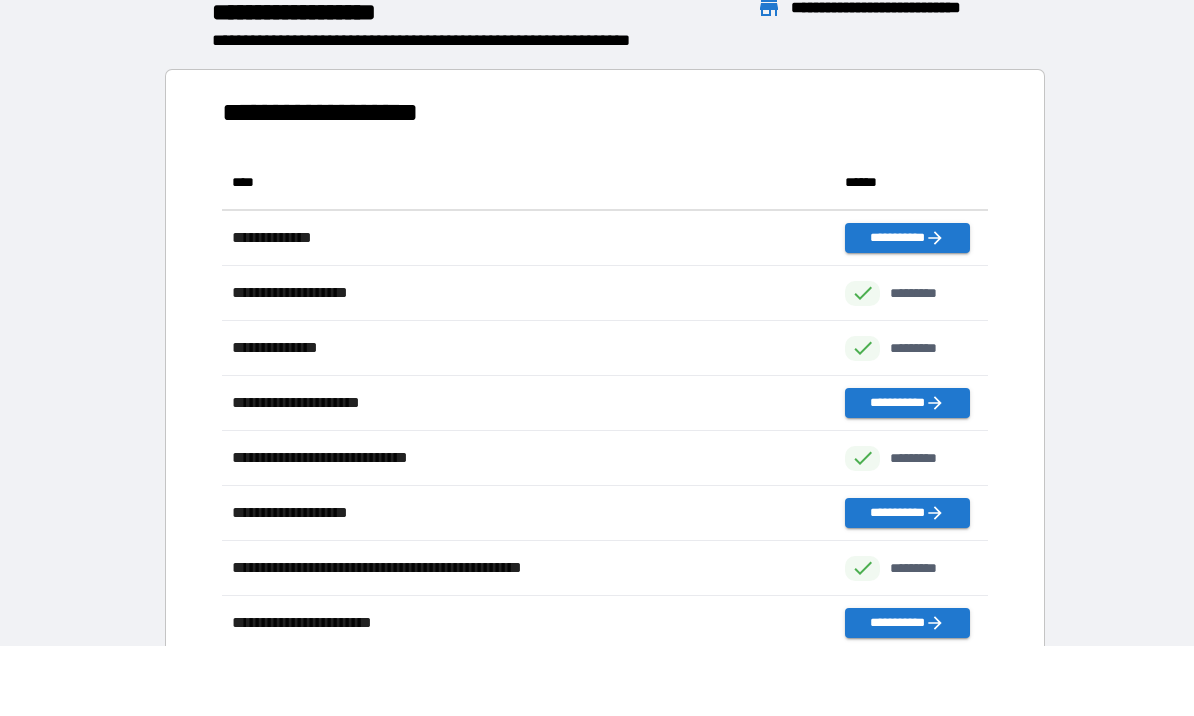 scroll, scrollTop: 1, scrollLeft: 1, axis: both 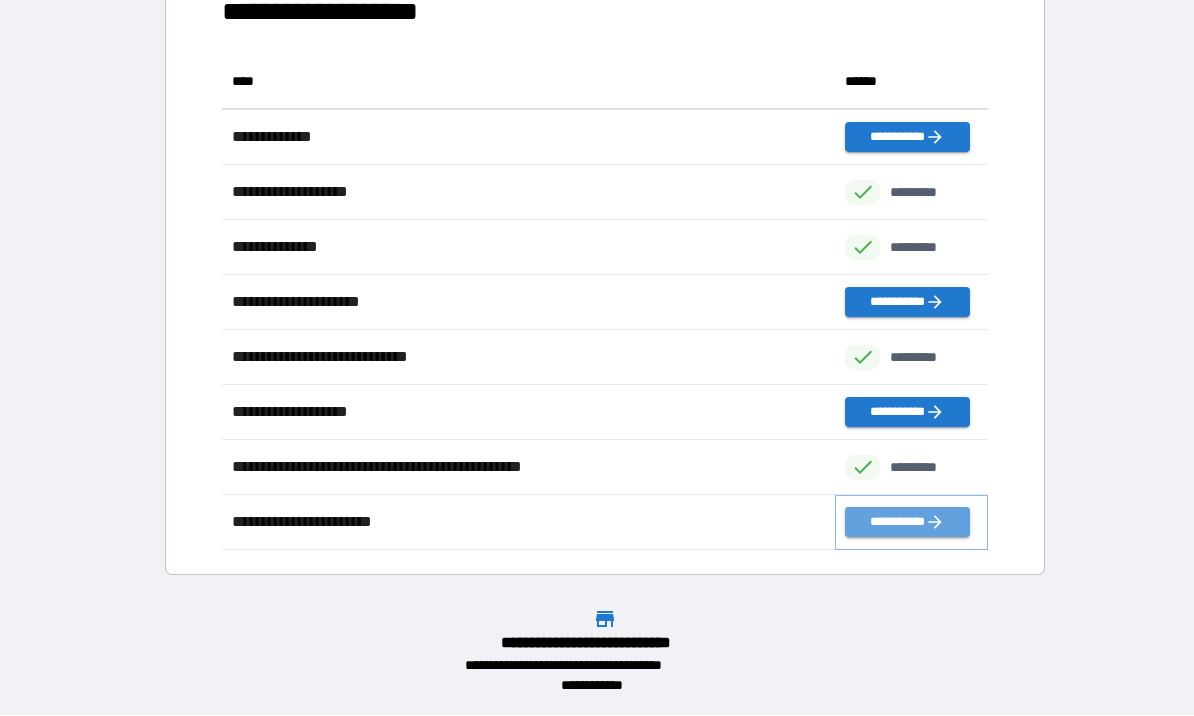 click on "**********" at bounding box center (907, 523) 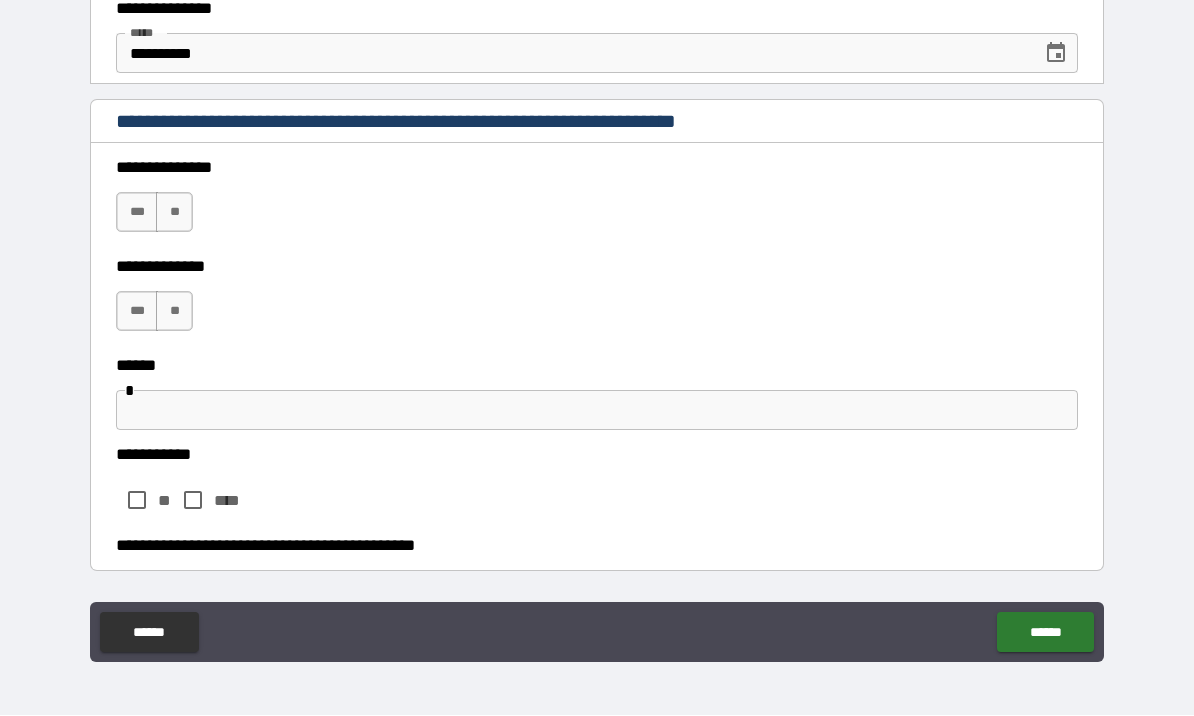 scroll, scrollTop: 133, scrollLeft: 0, axis: vertical 